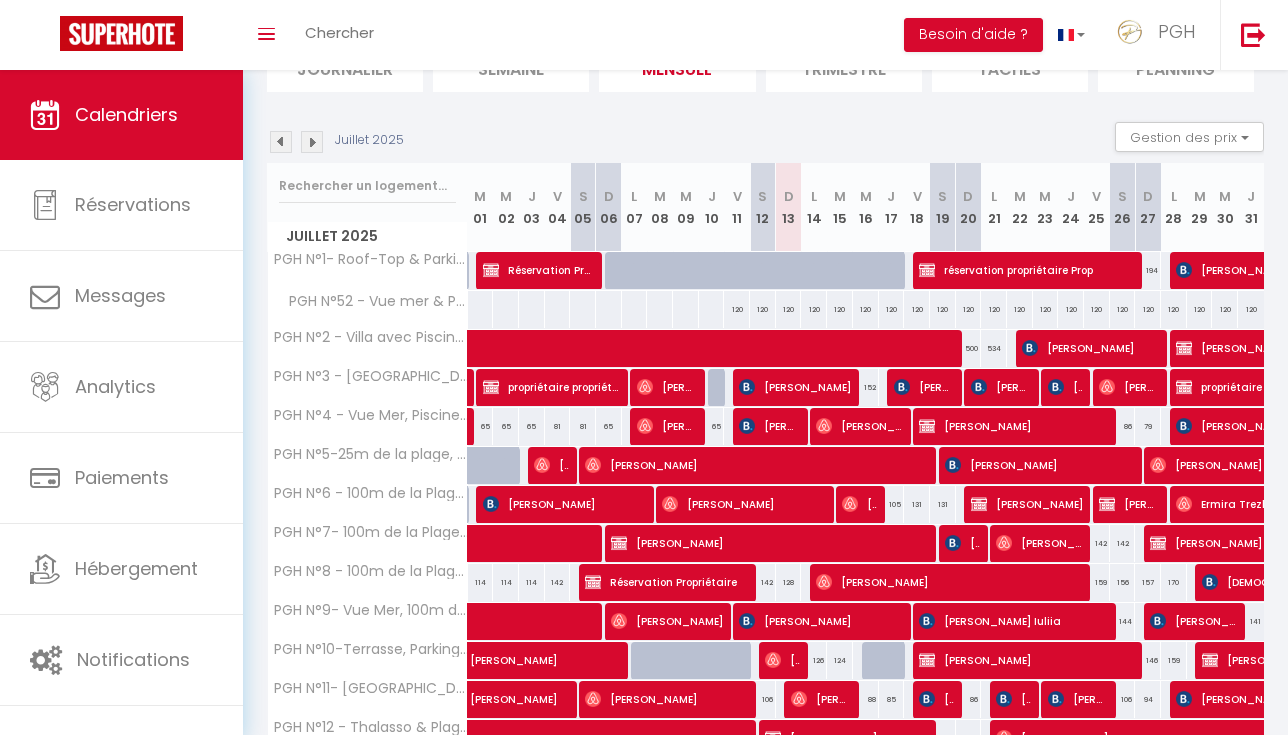 scroll, scrollTop: 165, scrollLeft: 0, axis: vertical 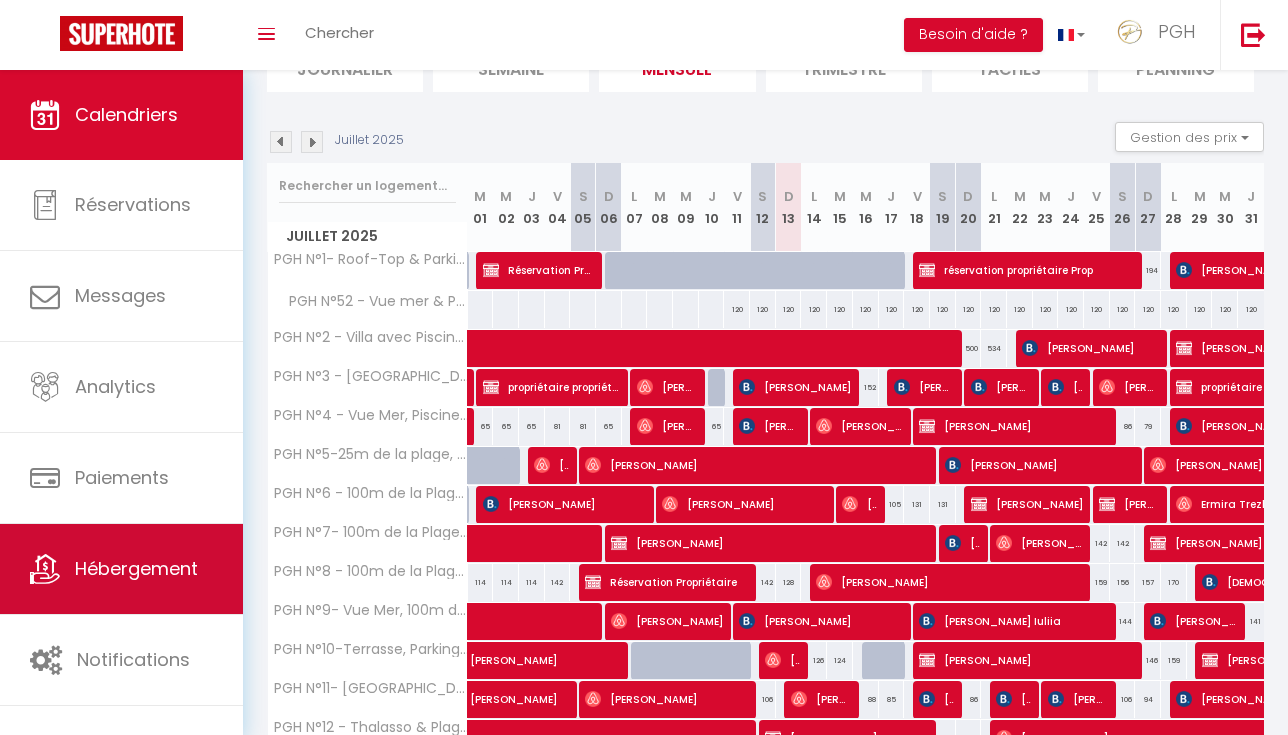 click on "Hébergement" at bounding box center [136, 568] 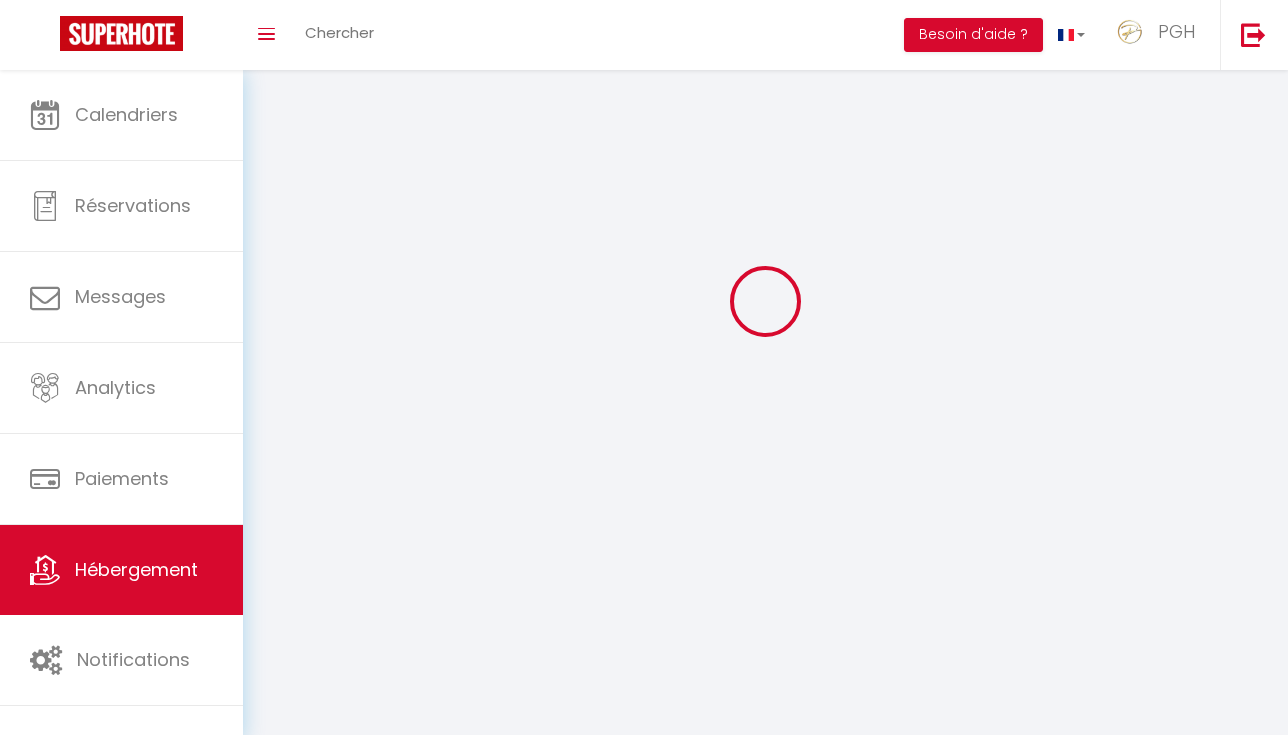 scroll, scrollTop: 0, scrollLeft: 0, axis: both 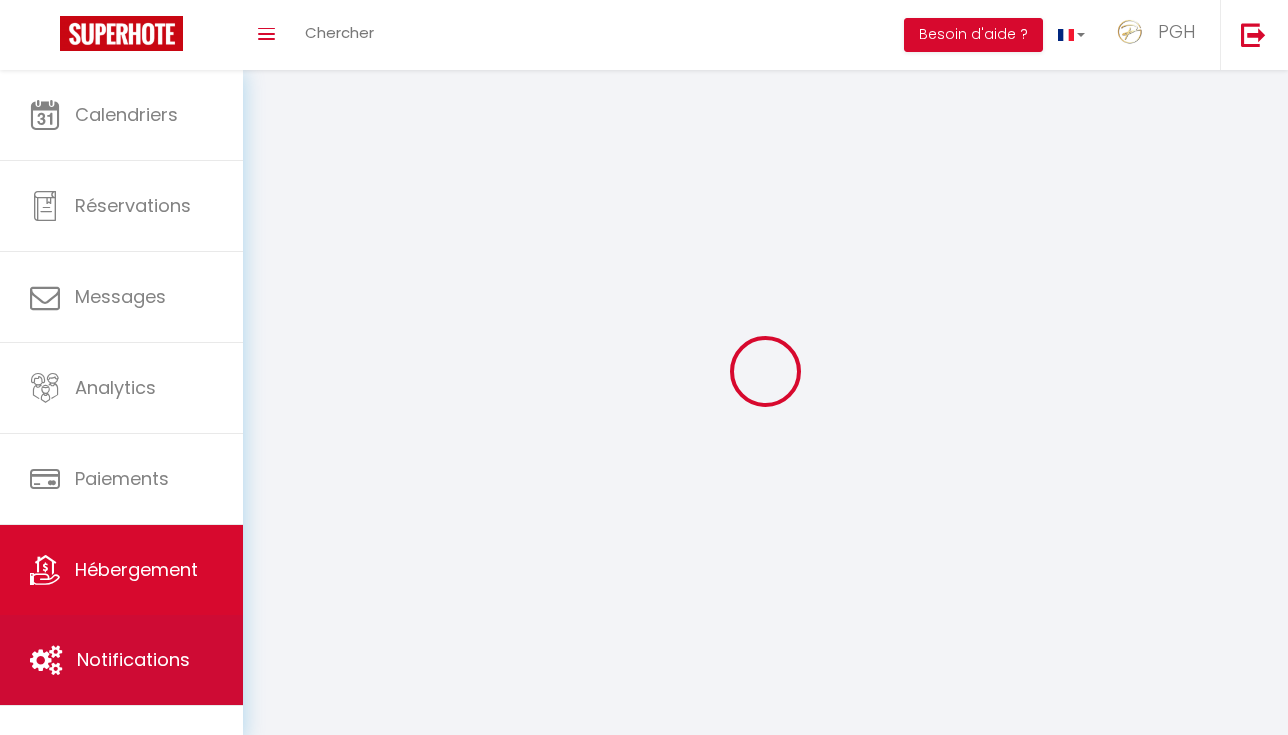 click on "Notifications" at bounding box center (121, 660) 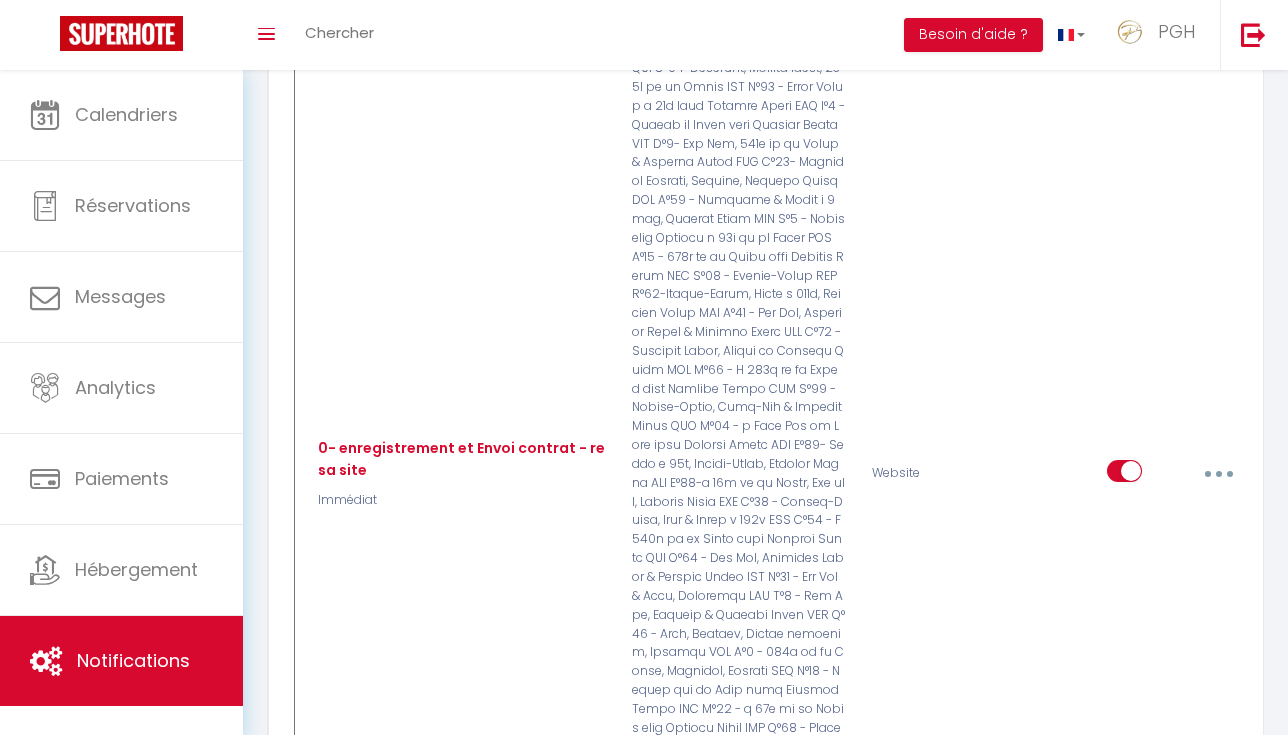 scroll, scrollTop: 683, scrollLeft: 0, axis: vertical 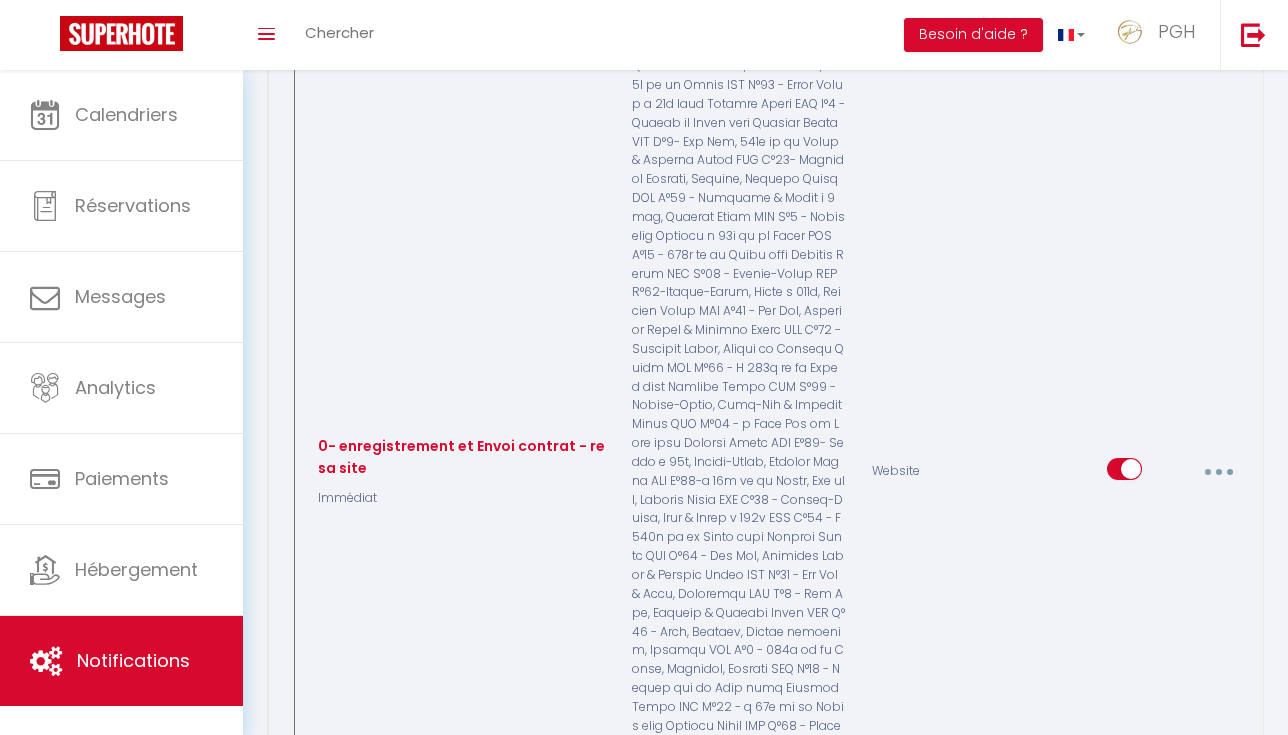 click at bounding box center [1218, 472] 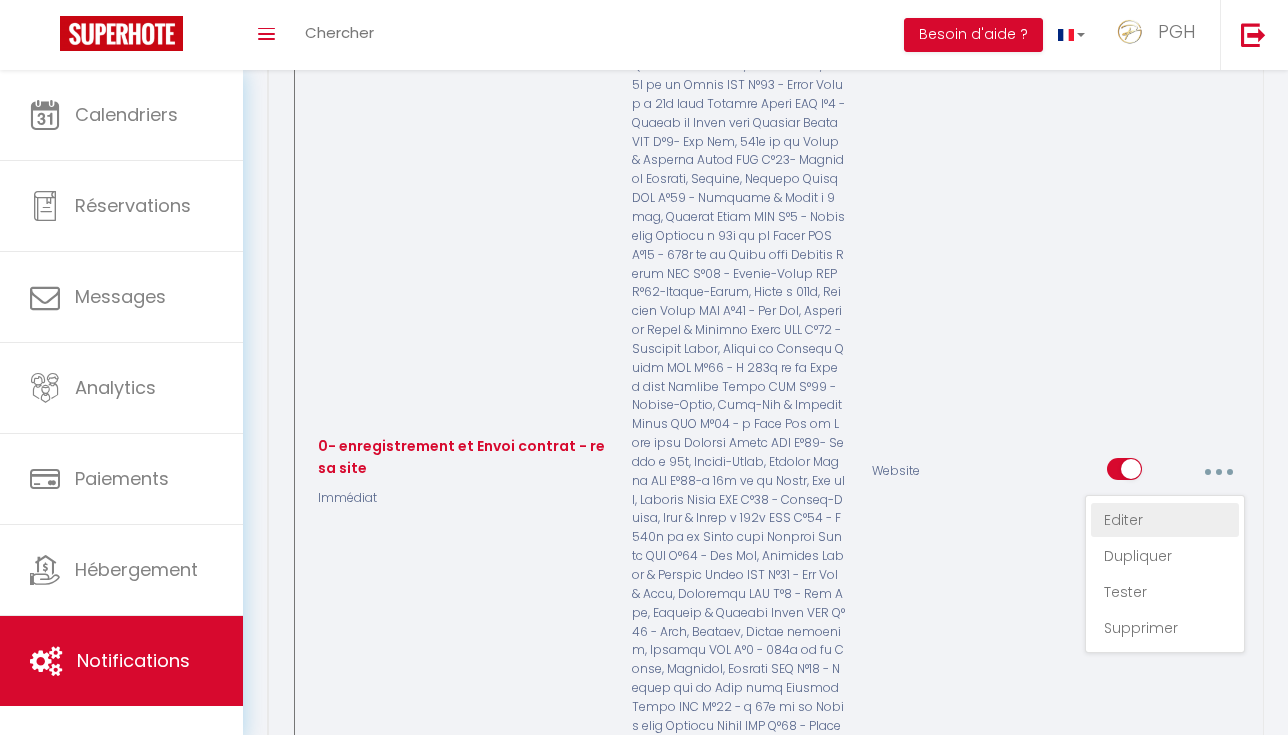 click on "Editer" at bounding box center (1165, 520) 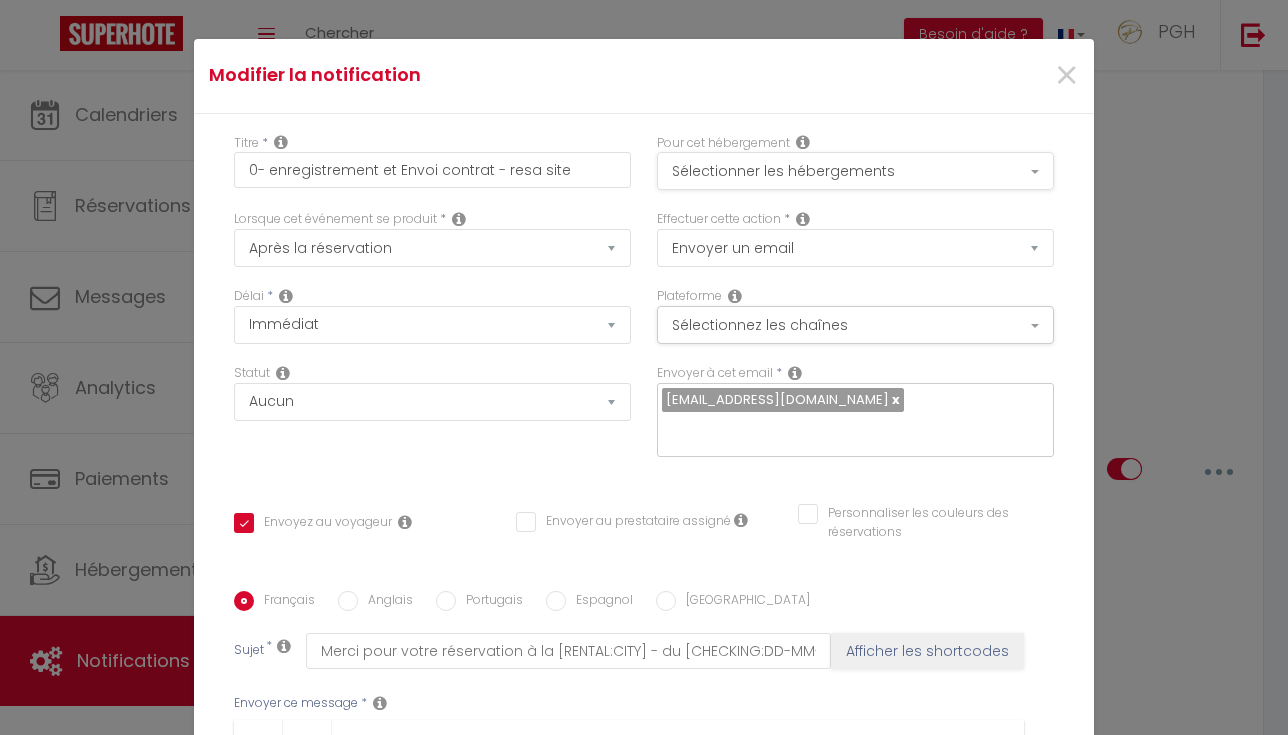 click on "Sélectionner les hébergements" at bounding box center [855, 171] 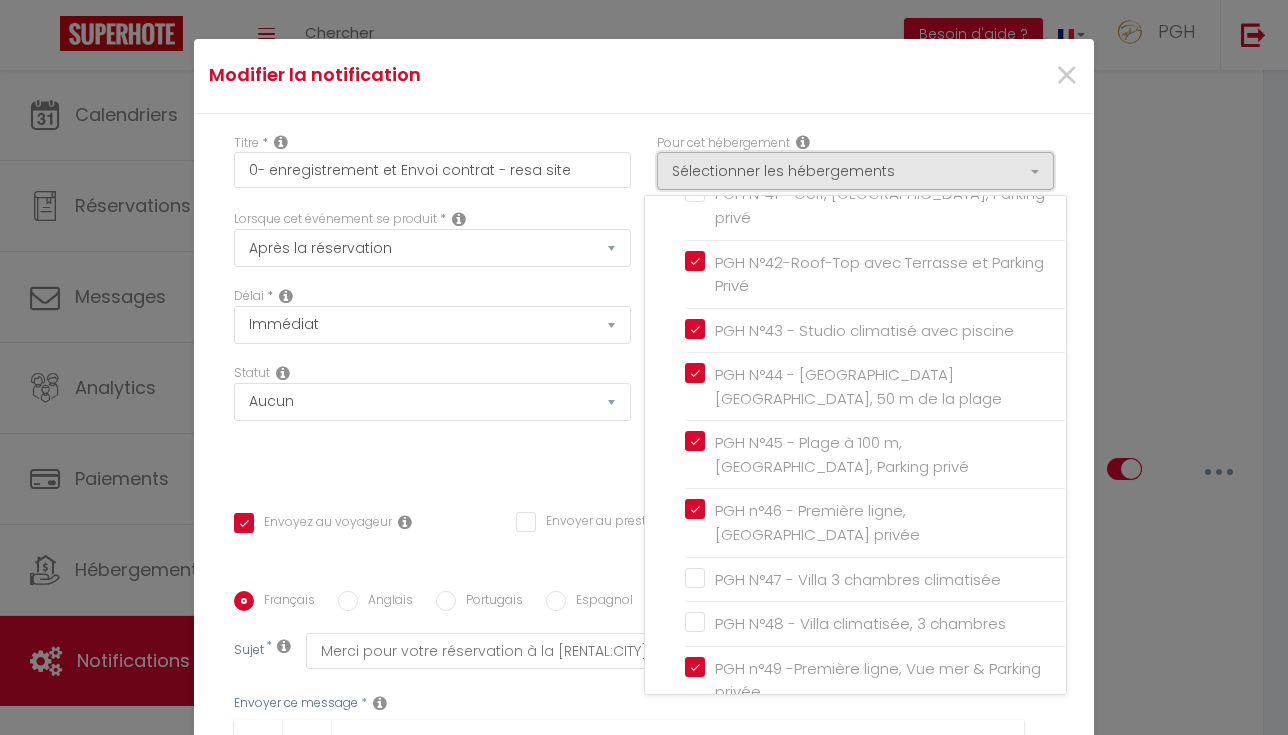 scroll, scrollTop: 2363, scrollLeft: 0, axis: vertical 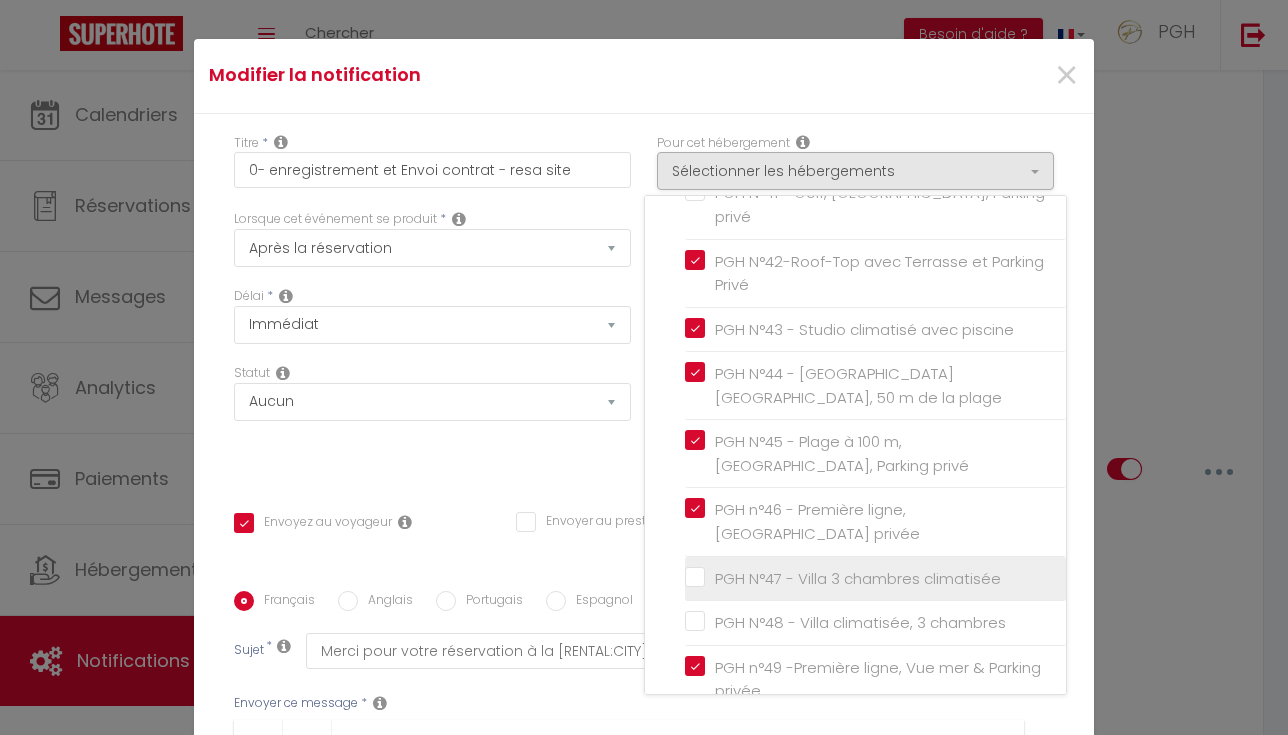 click on "PGH N°47 - Villa 3 chambres climatisée" at bounding box center (875, 578) 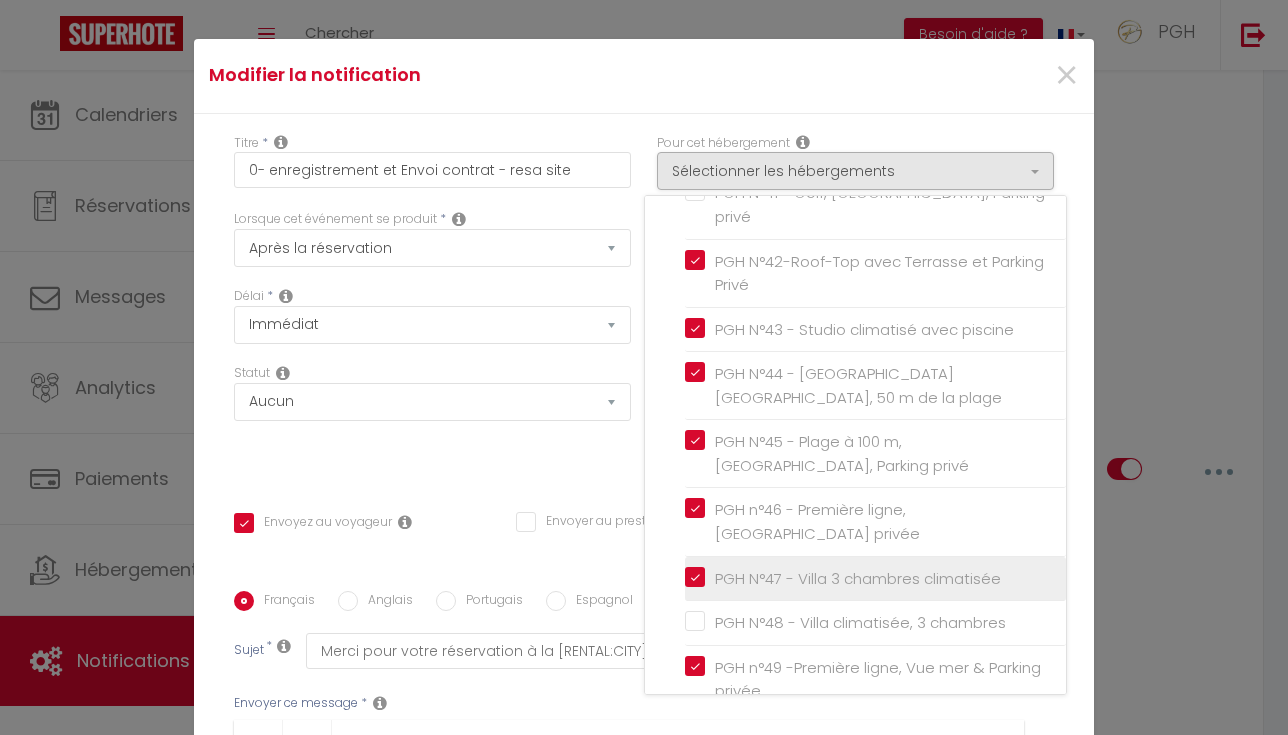 checkbox on "true" 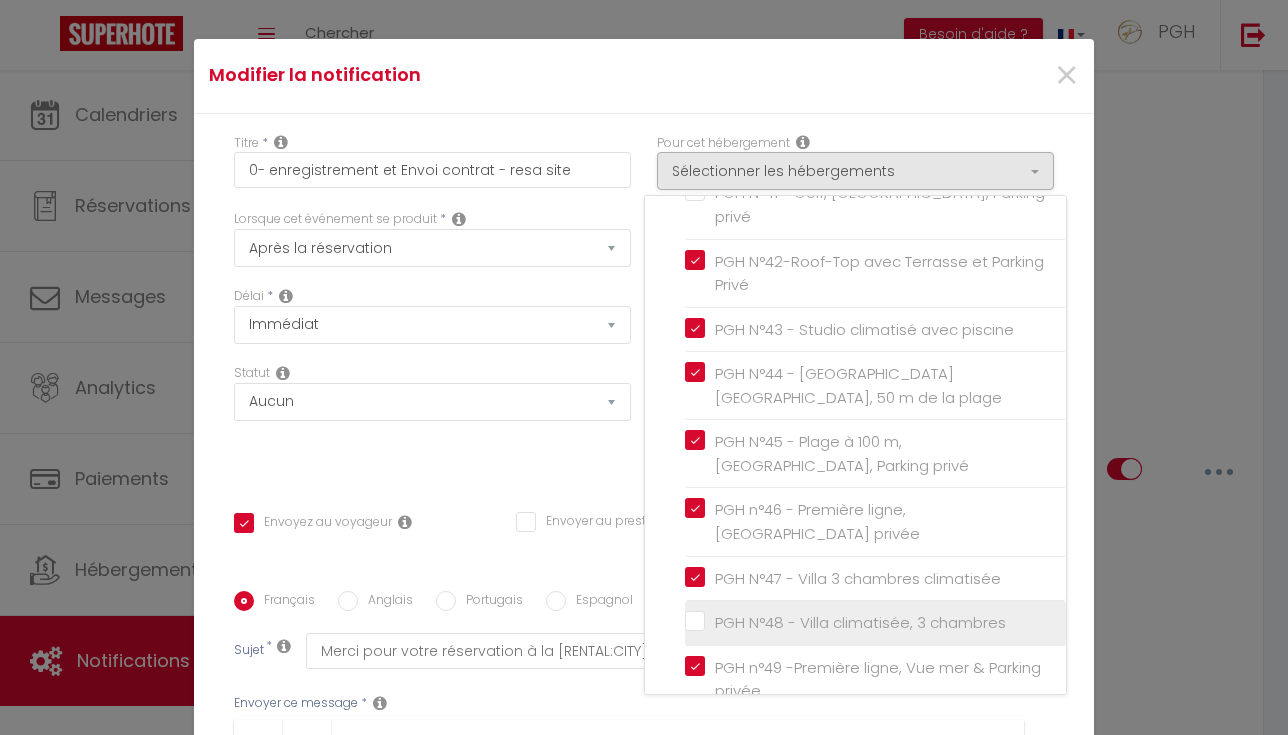 click on "PGH N°48 - Villa climatisée, 3 chambres" at bounding box center [875, 623] 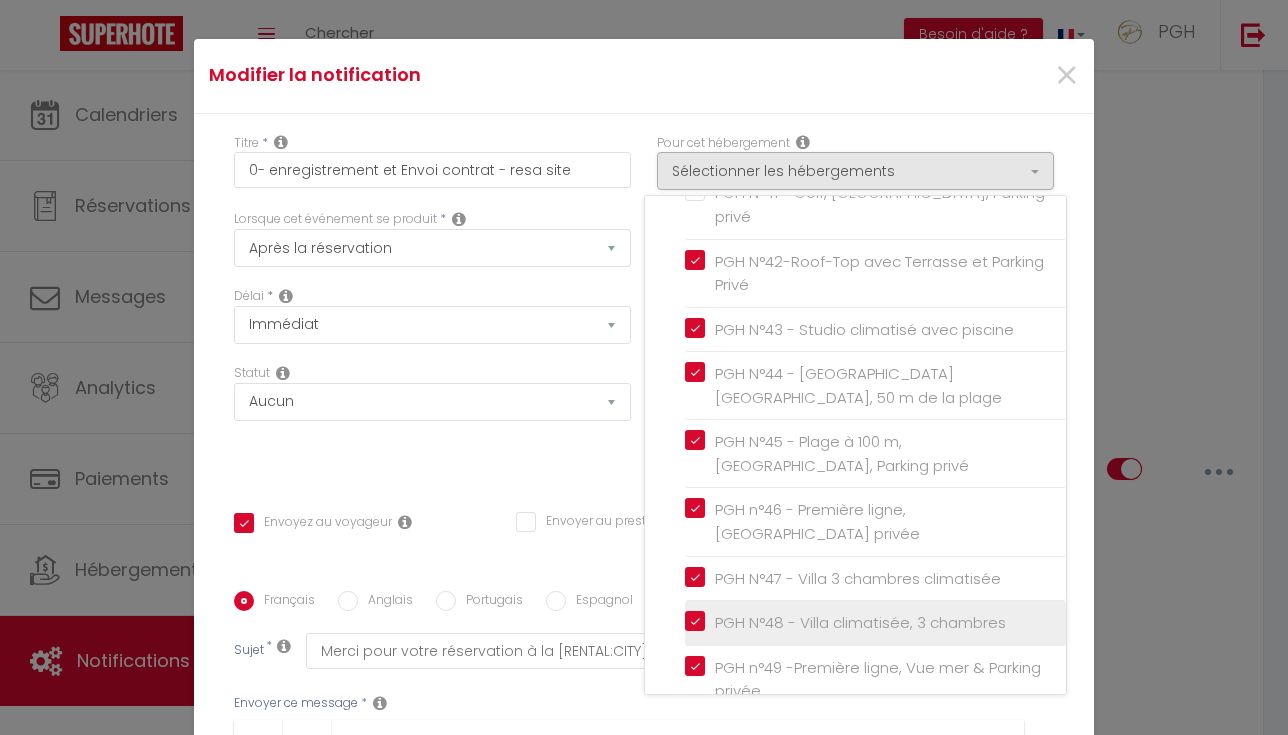 checkbox on "true" 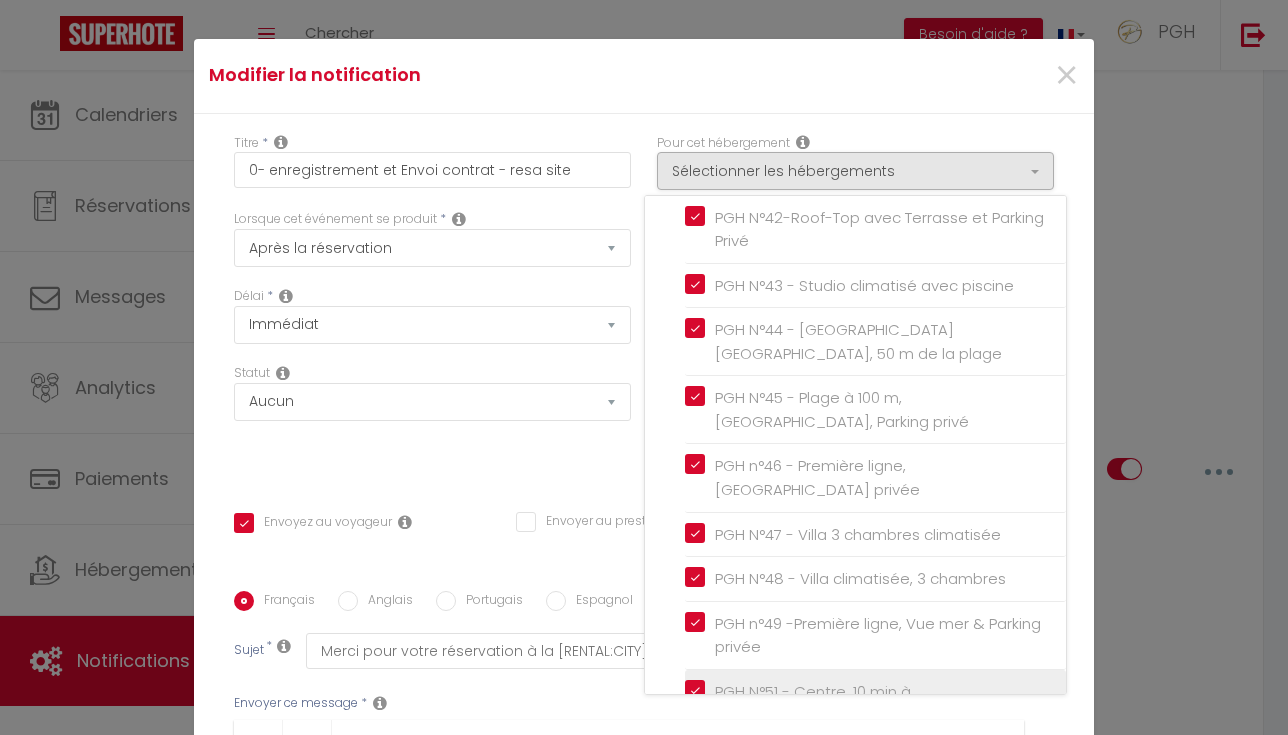 scroll, scrollTop: 2405, scrollLeft: 0, axis: vertical 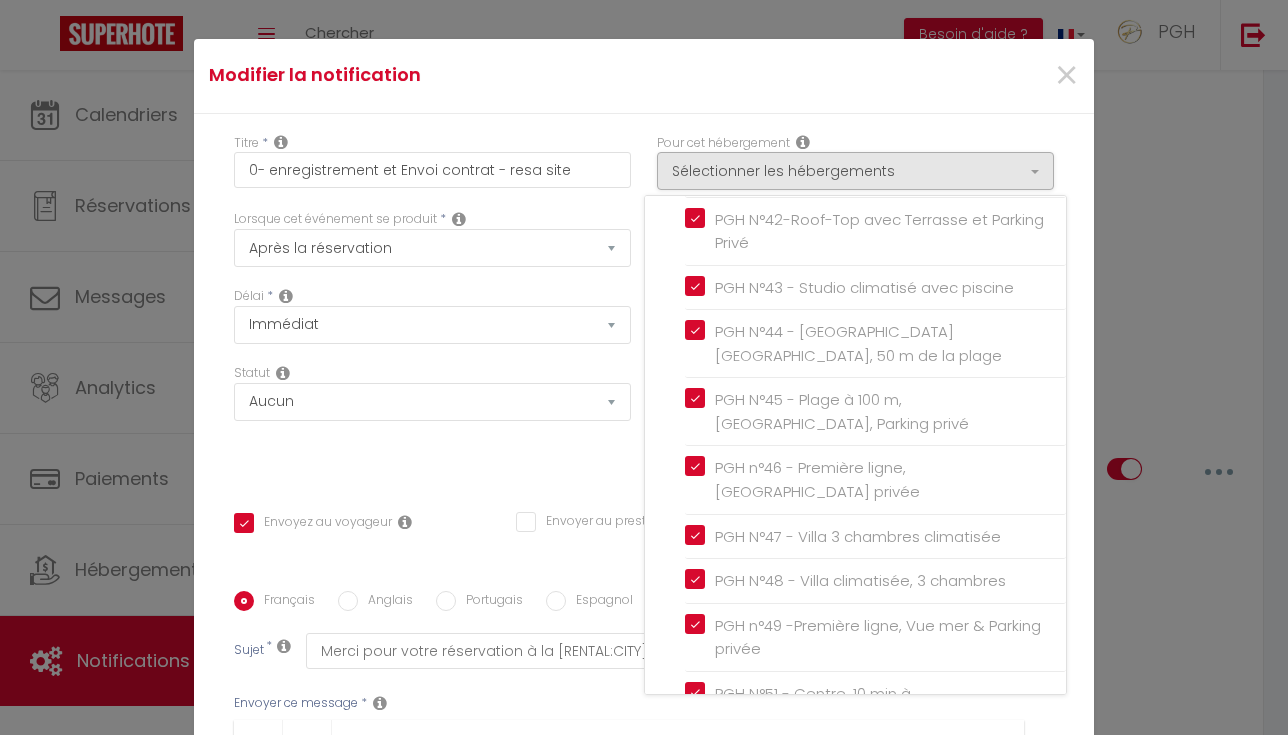 click on "PGH N°52 - Vue mer & Port" at bounding box center (875, 795) 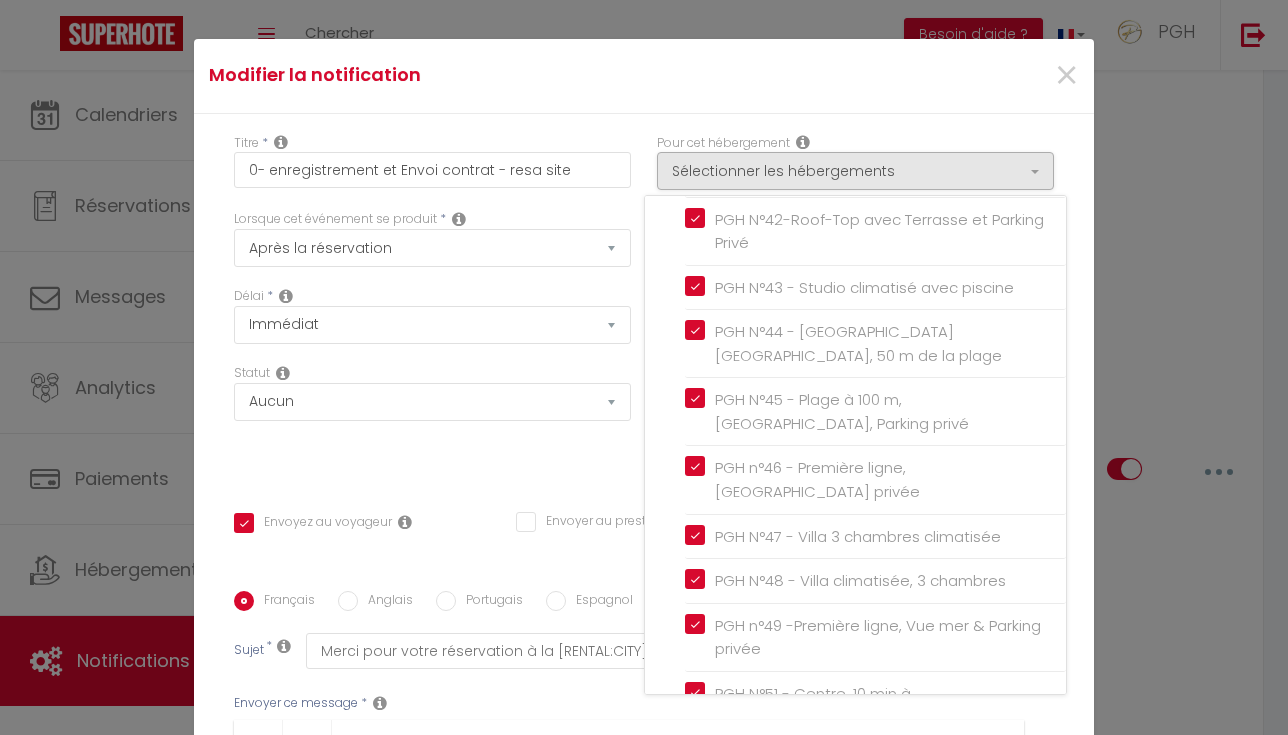 checkbox on "true" 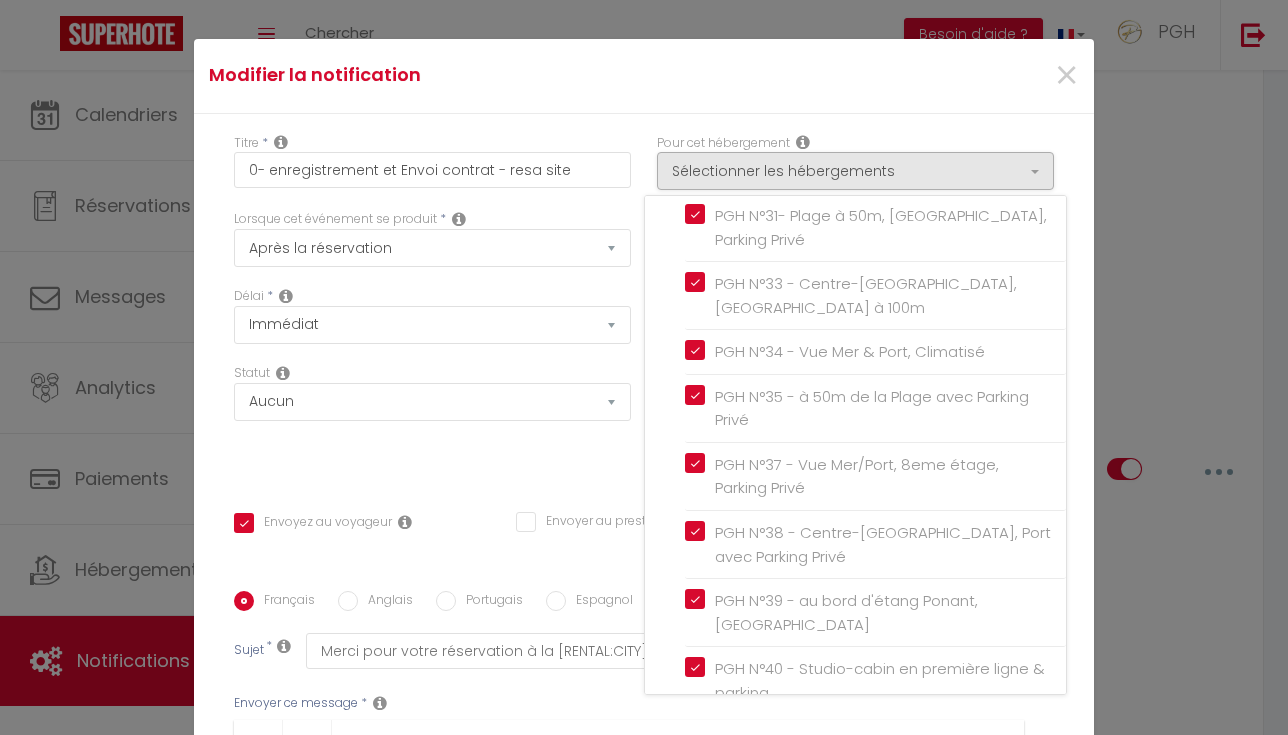 scroll, scrollTop: 1807, scrollLeft: 0, axis: vertical 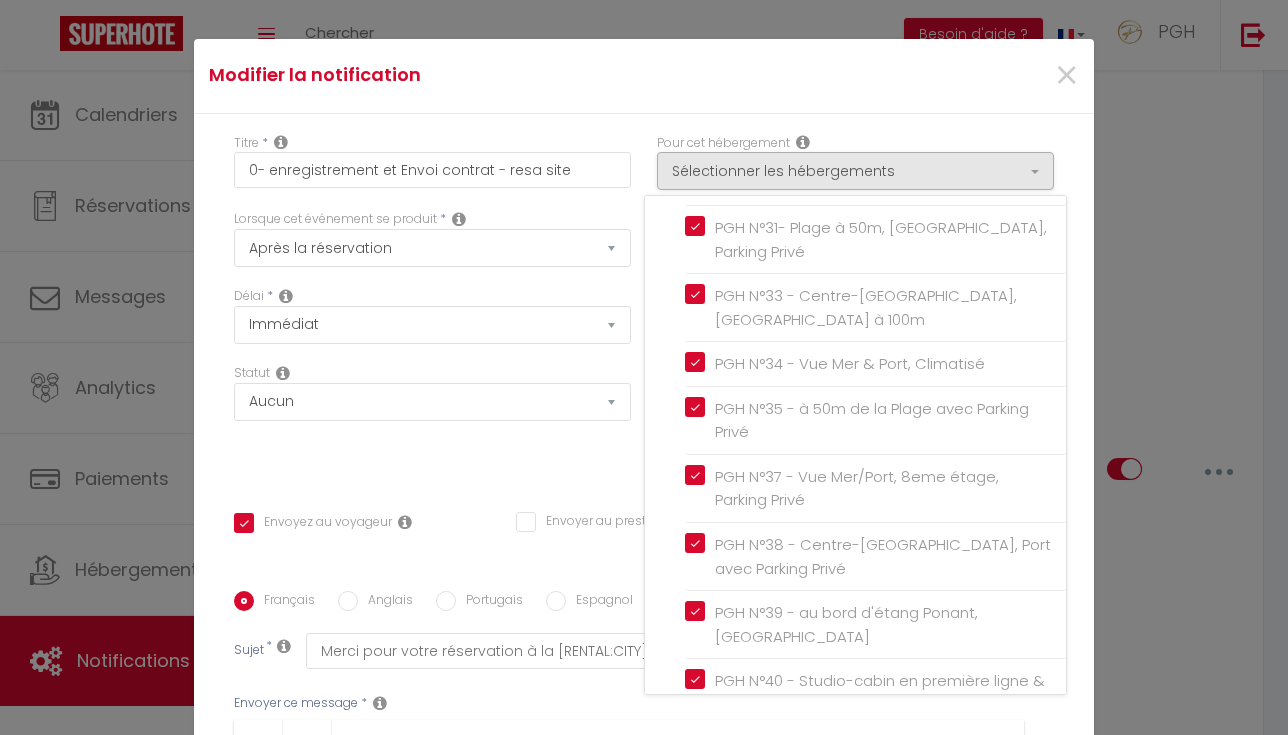 click on "PGH N°41 - Golf, [GEOGRAPHIC_DATA], Parking privé" at bounding box center [875, 761] 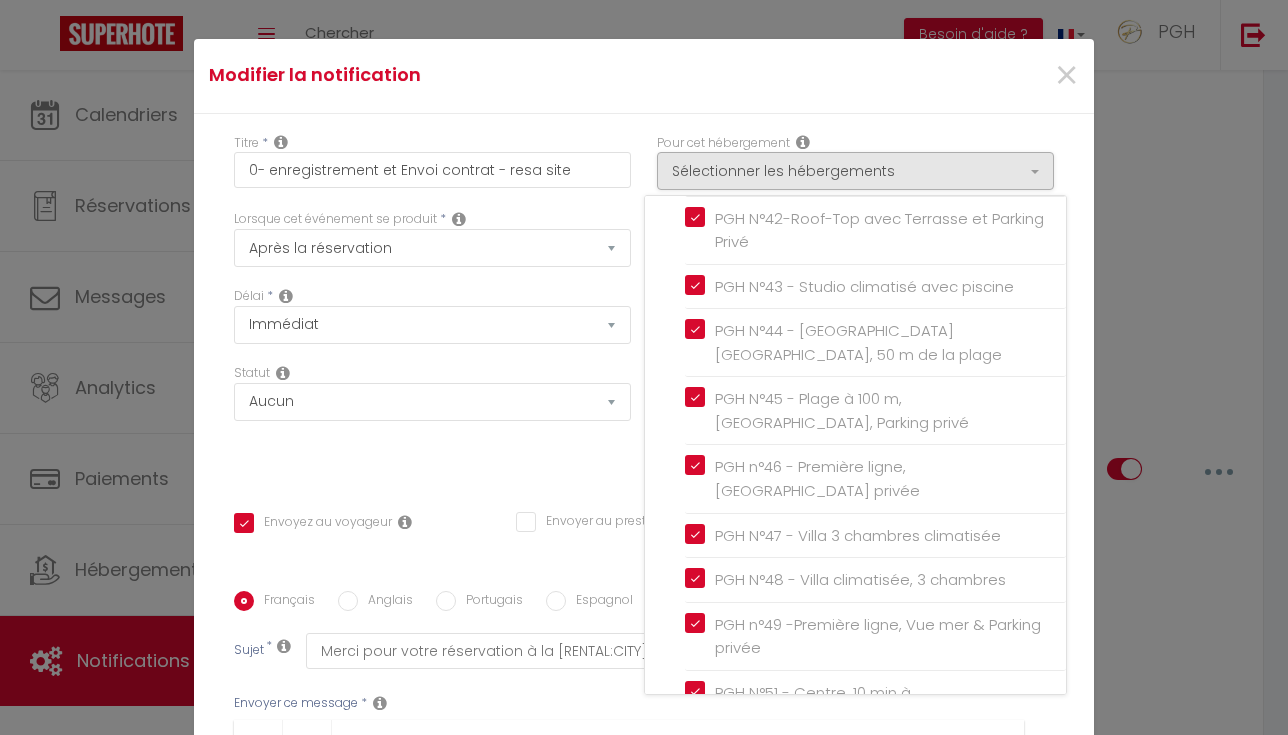 scroll, scrollTop: 2405, scrollLeft: 0, axis: vertical 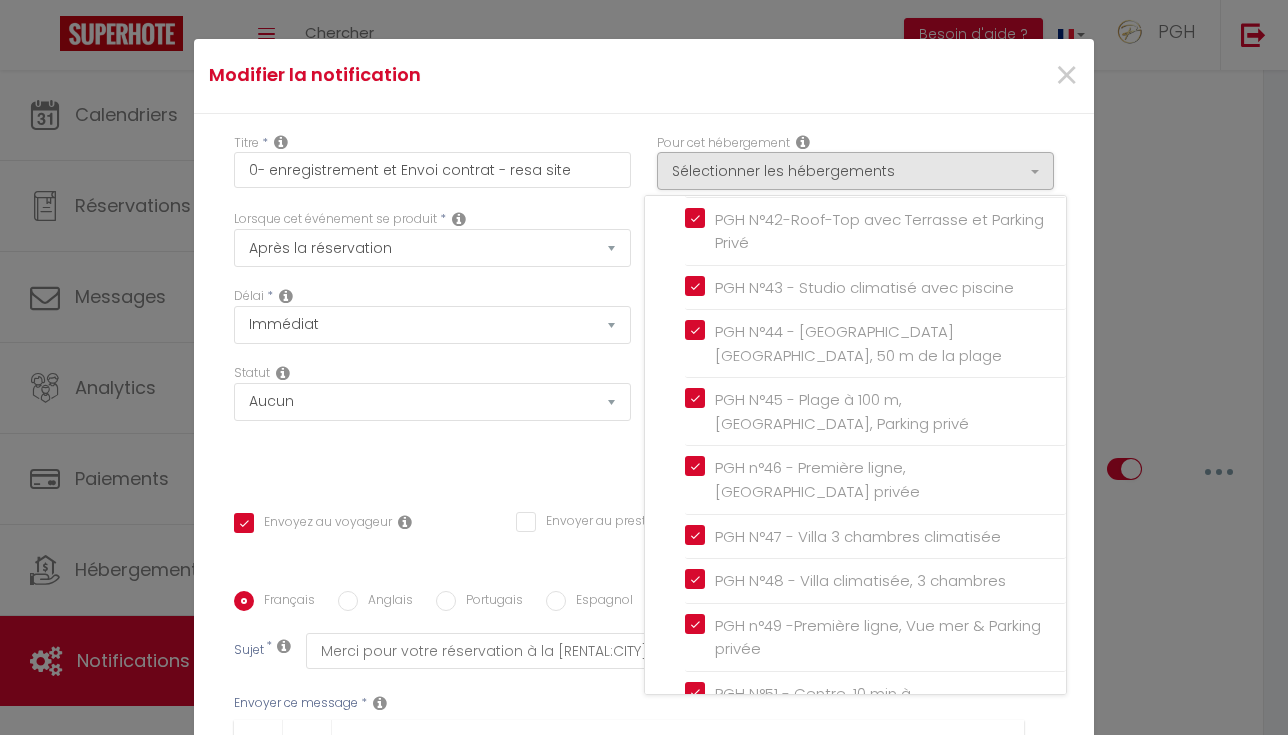 click on "Envoyer ce message   *     Bold Italic Shortcode Rich text editor [PERSON_NAME], Mr [GUEST:NAME]​, Votre réservation est confirmée! Merci de votre réservation pour [RENTAL:NAME]​.  Nous vous recevrons avec plaisir pour ce séjour à [GEOGRAPHIC_DATA] motte. Je vous invite à signer le contrat suivant, afin de finaliser votre réservation : [CONTRACT:LINK]
La caution vous sera demandée un jour avant votre arrivée par mail
[signature mail]​" at bounding box center [644, 831] 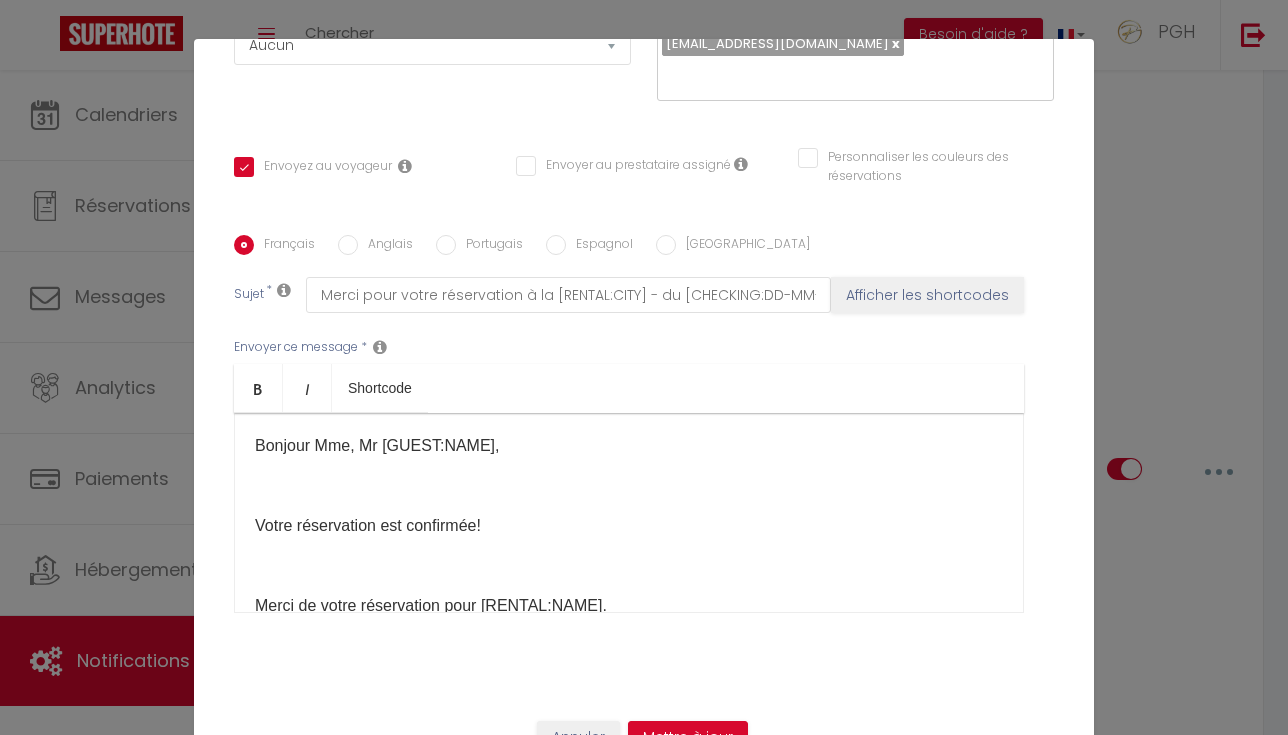 scroll, scrollTop: 356, scrollLeft: 0, axis: vertical 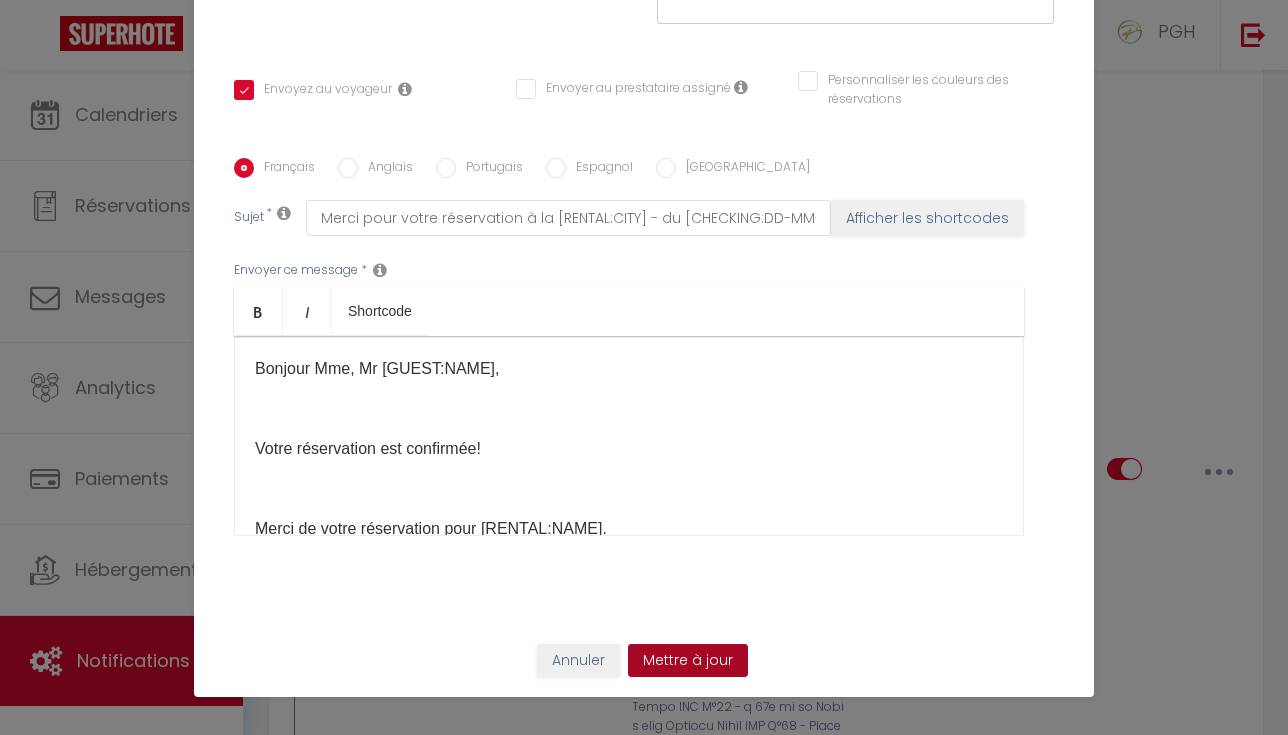 click on "Mettre à jour" at bounding box center [688, 661] 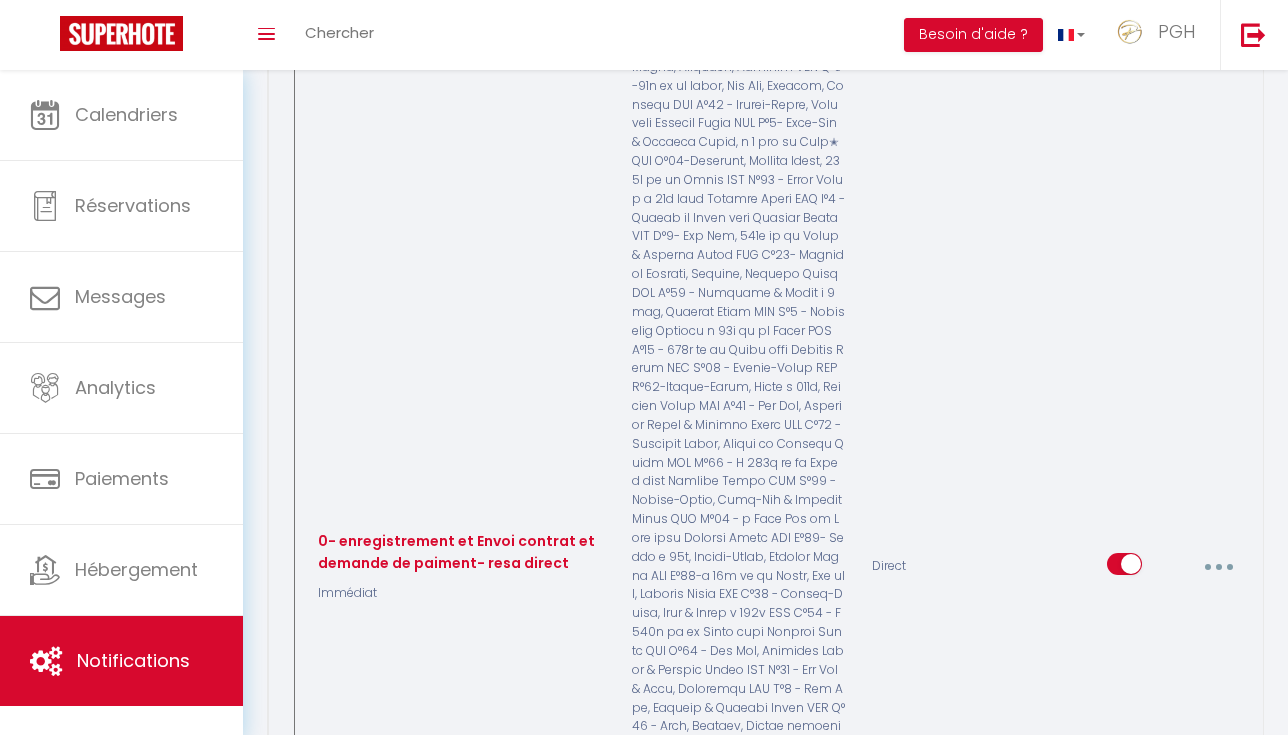 click at bounding box center [1218, 567] 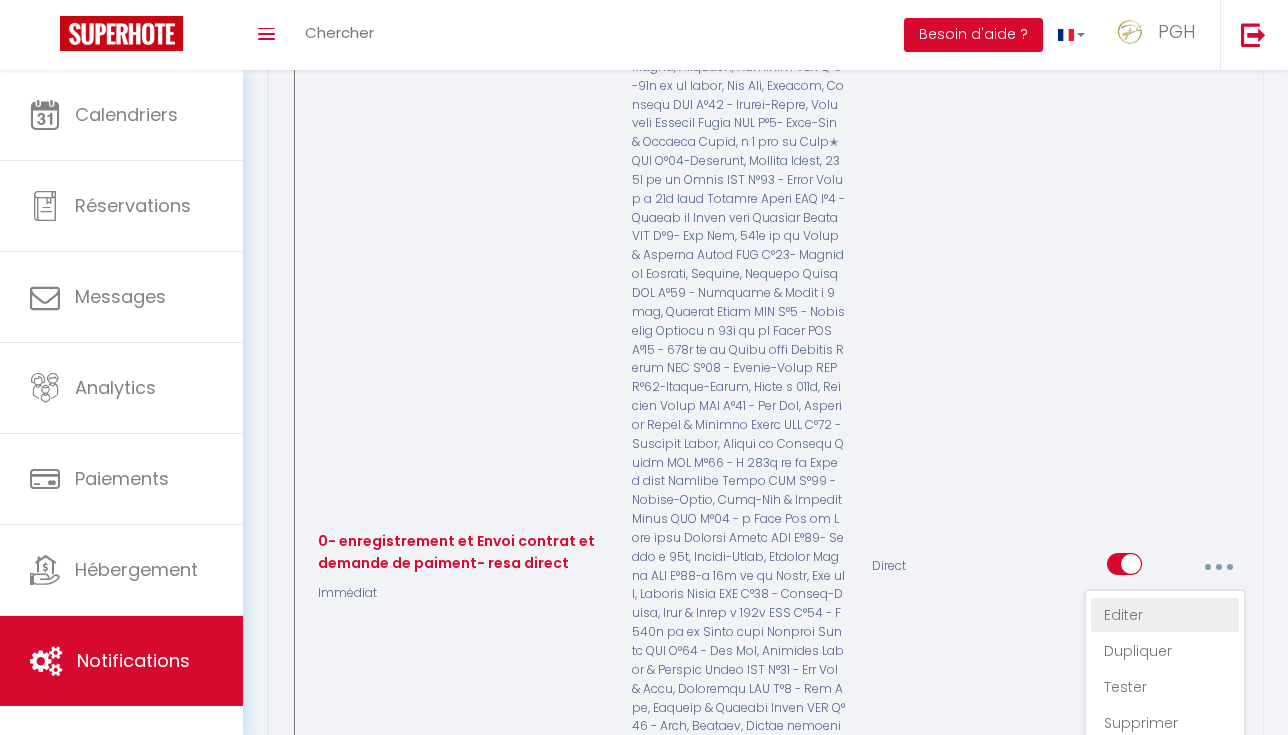 click on "Editer" at bounding box center (1165, 615) 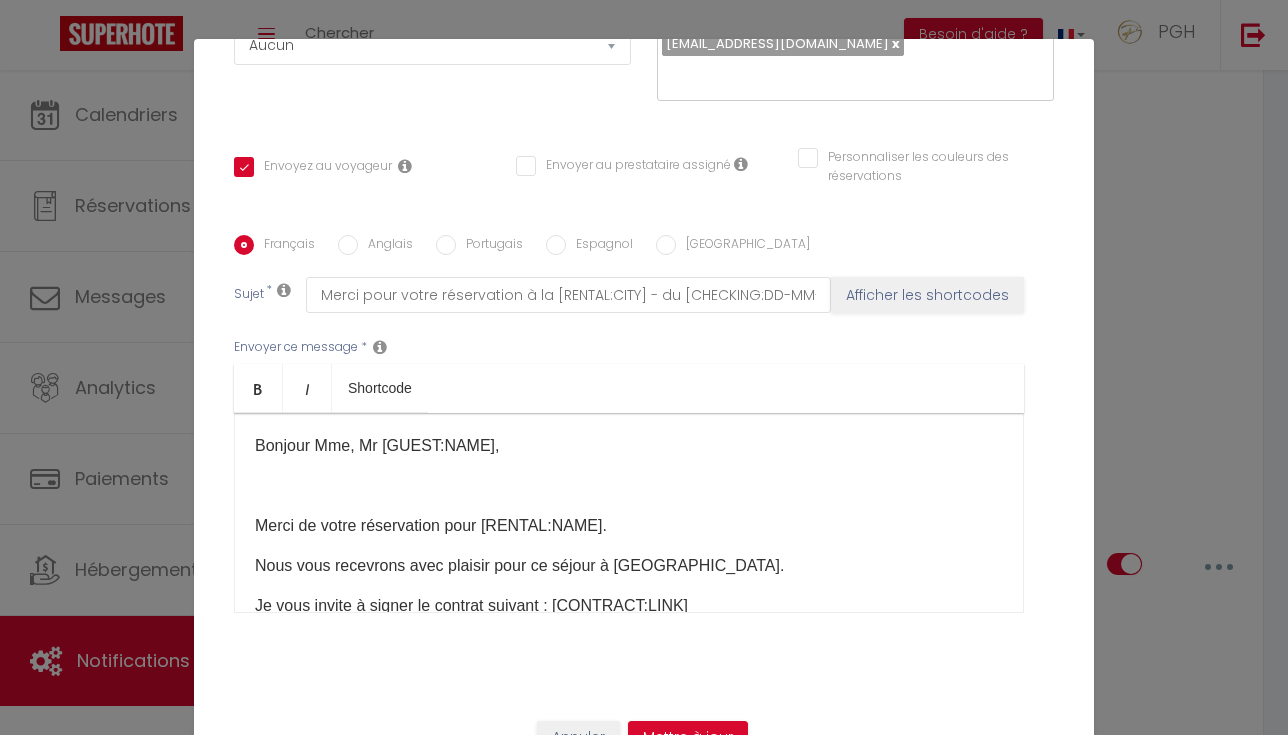 scroll, scrollTop: 0, scrollLeft: 0, axis: both 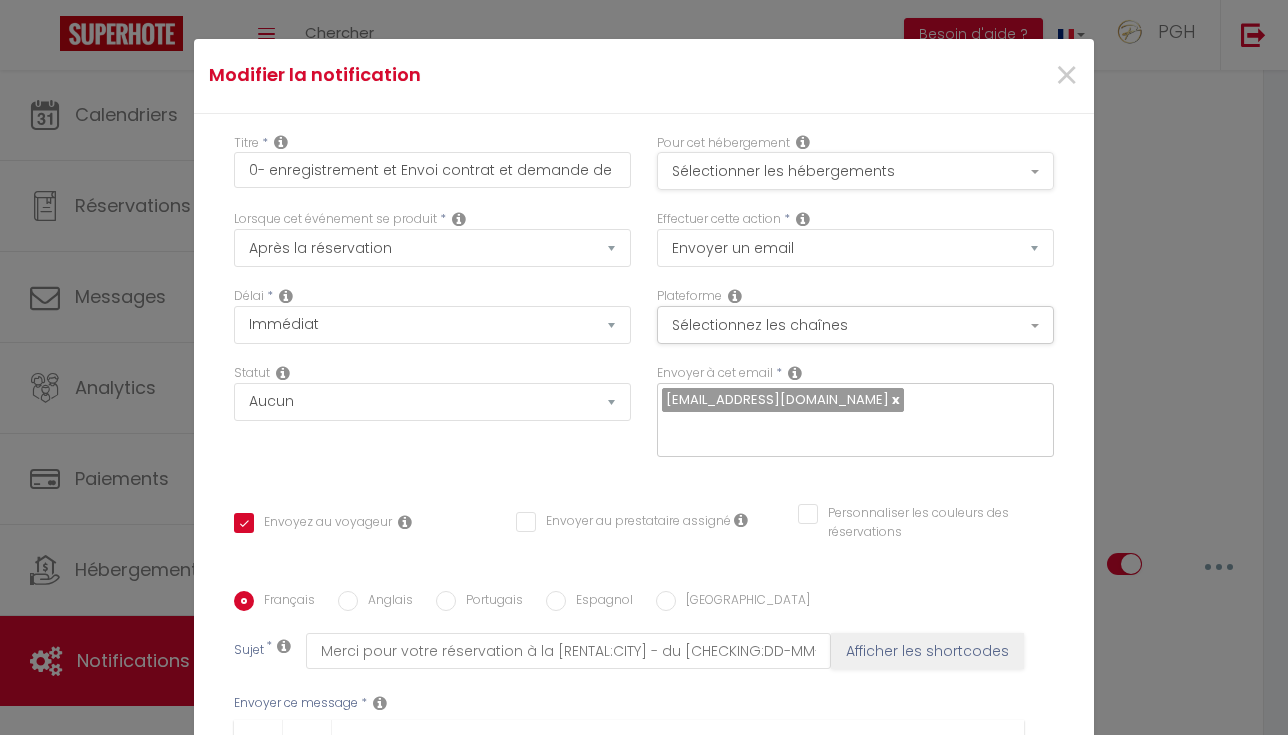click on "Sélectionner les hébergements" at bounding box center [855, 171] 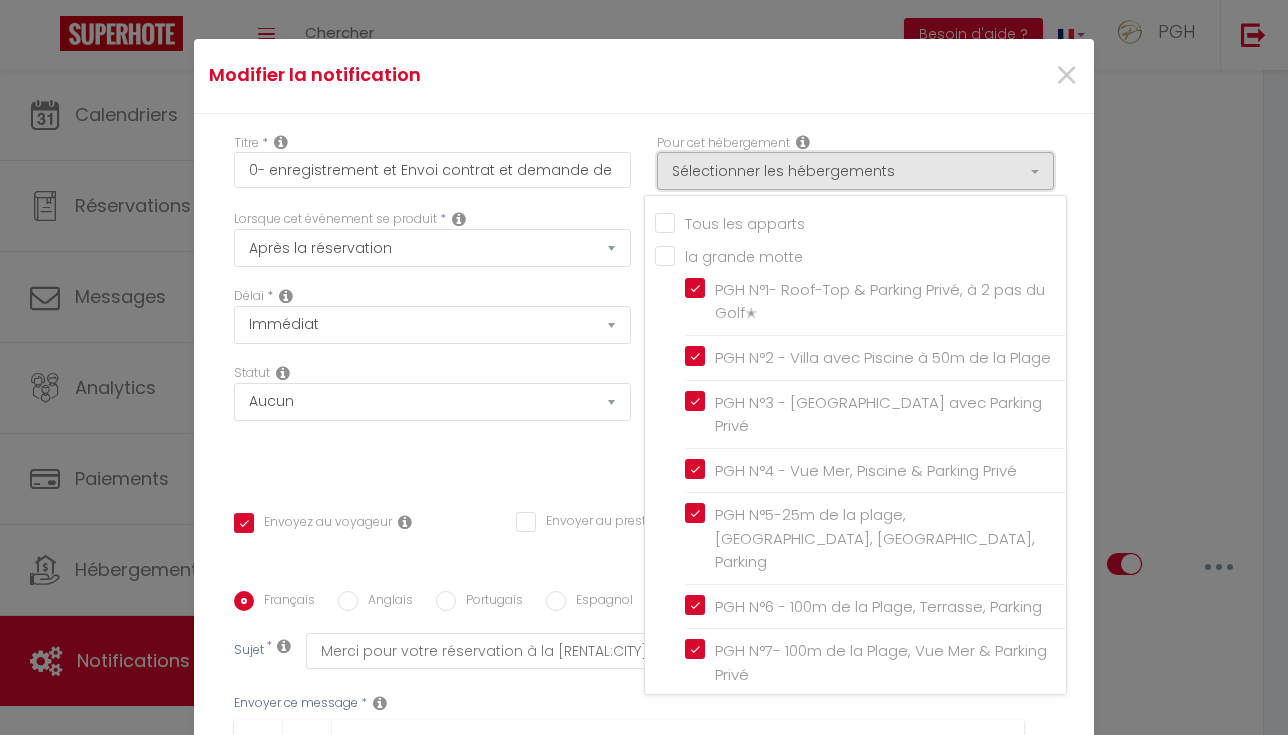 scroll, scrollTop: 0, scrollLeft: 0, axis: both 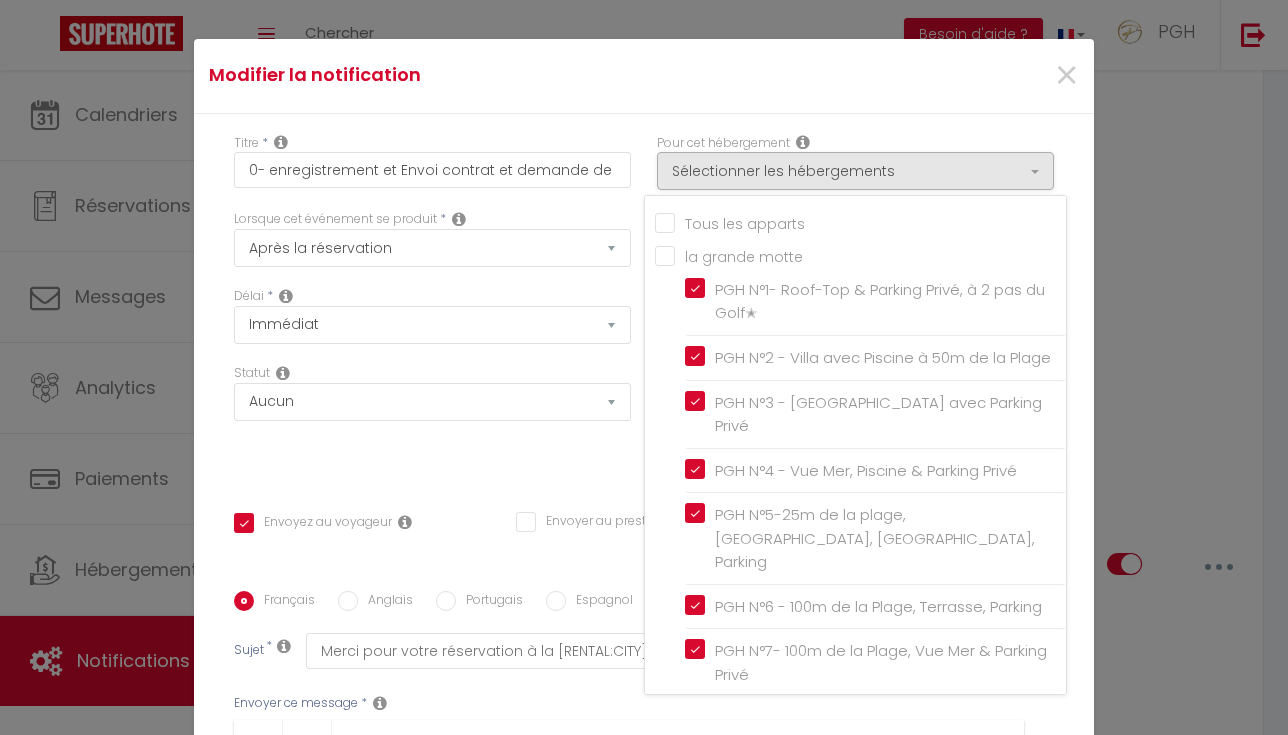 click on "Tous les apparts" at bounding box center [860, 221] 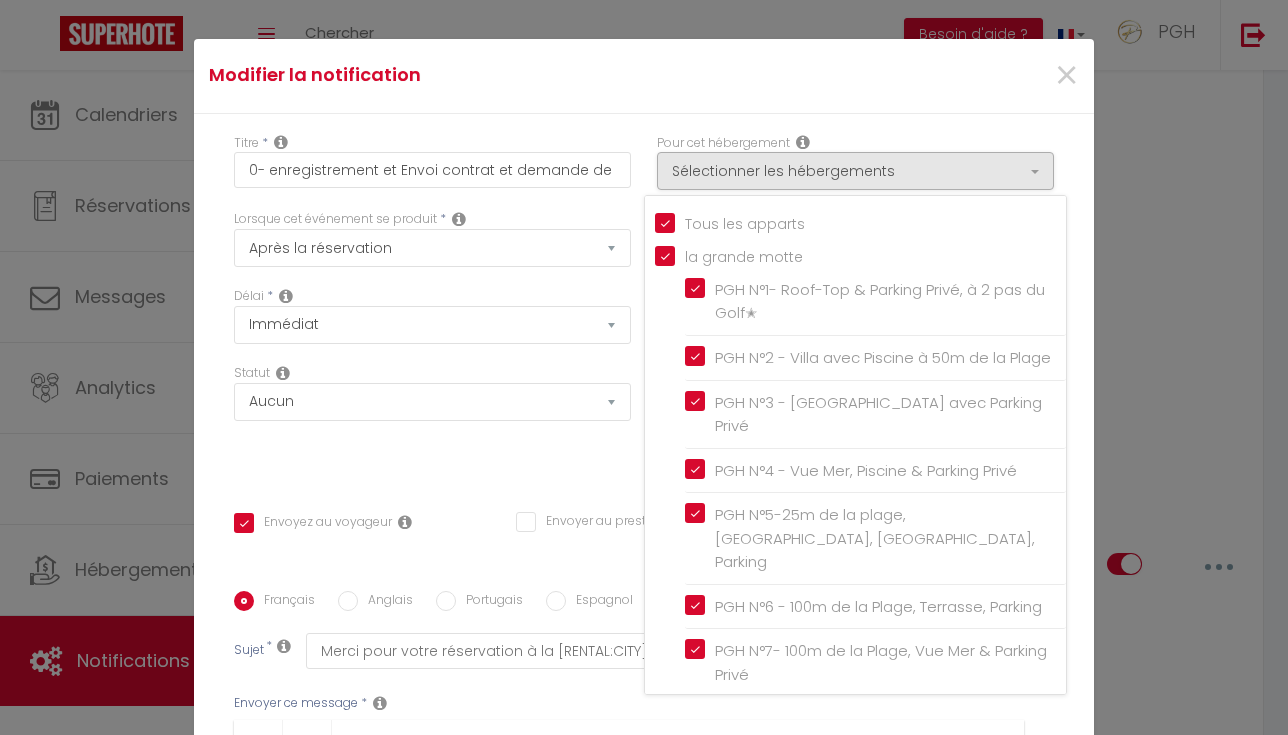 checkbox on "true" 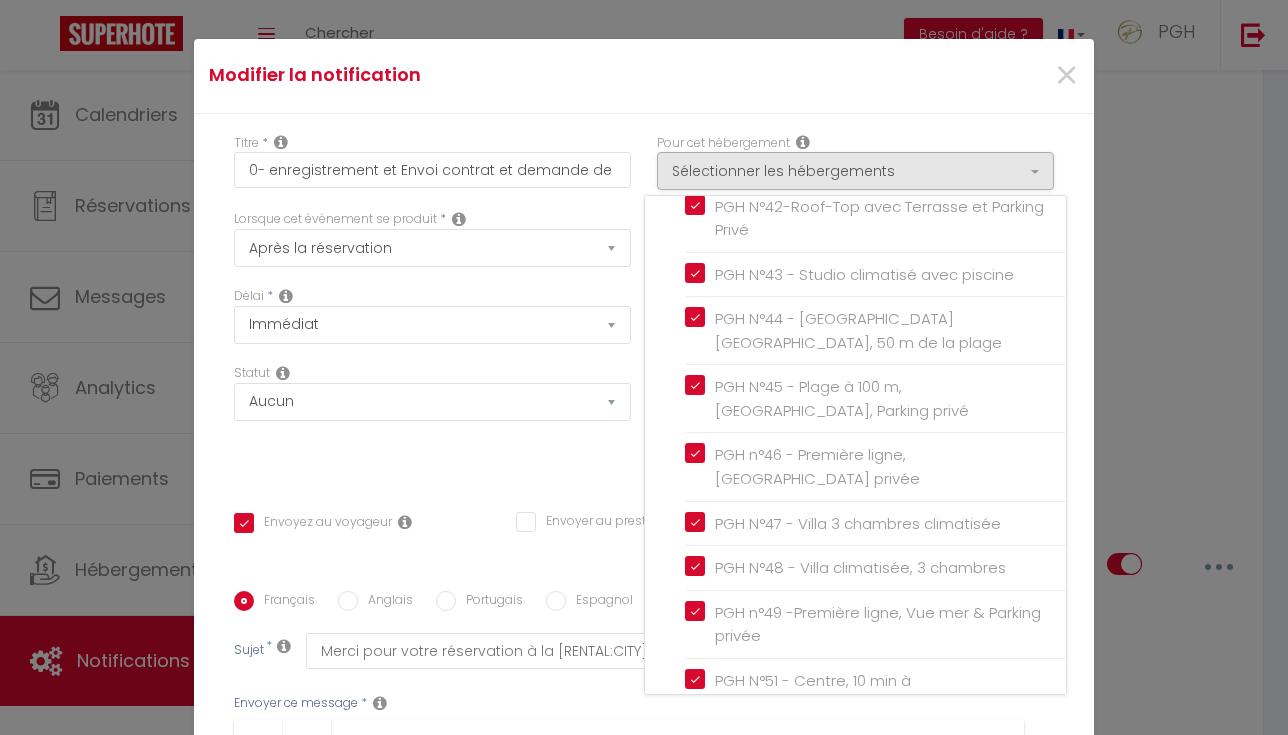 scroll, scrollTop: 2405, scrollLeft: 0, axis: vertical 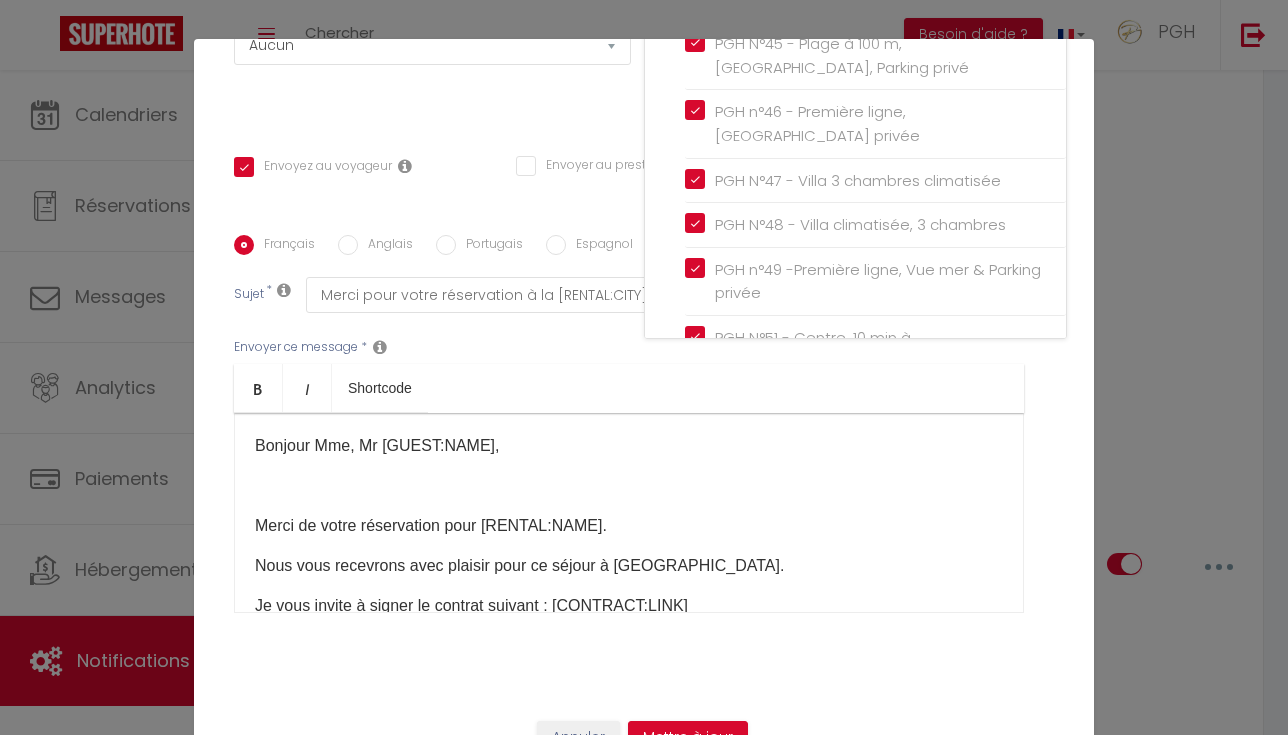 click on "Titre   *     0- enregistrement et Envoi contrat et demande de paiment- resa direct   Pour cet hébergement
Sélectionner les hébergements
Tous les apparts
la grande motte
PGH N°1- Roof-Top & Parking Privé, à 2 pas du Golf✭
PGH N°2 - Villa avec Piscine à 50m de la Plage
PGH N°3 - [GEOGRAPHIC_DATA] avec Parking Privé
PGH N°4 - Vue Mer, Piscine & Parking Privé
PGH N°5-25m de la plage, [GEOGRAPHIC_DATA], [GEOGRAPHIC_DATA], [GEOGRAPHIC_DATA]" at bounding box center (644, 236) 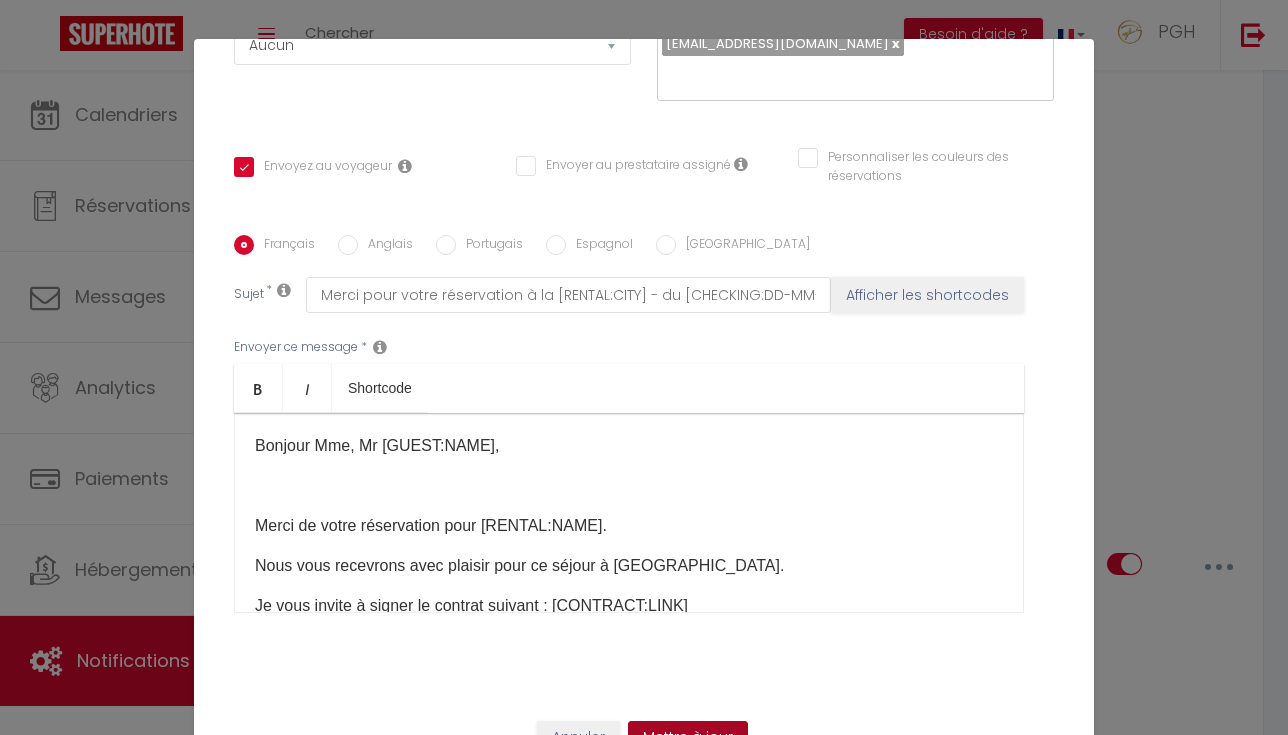 click on "Mettre à jour" at bounding box center (688, 738) 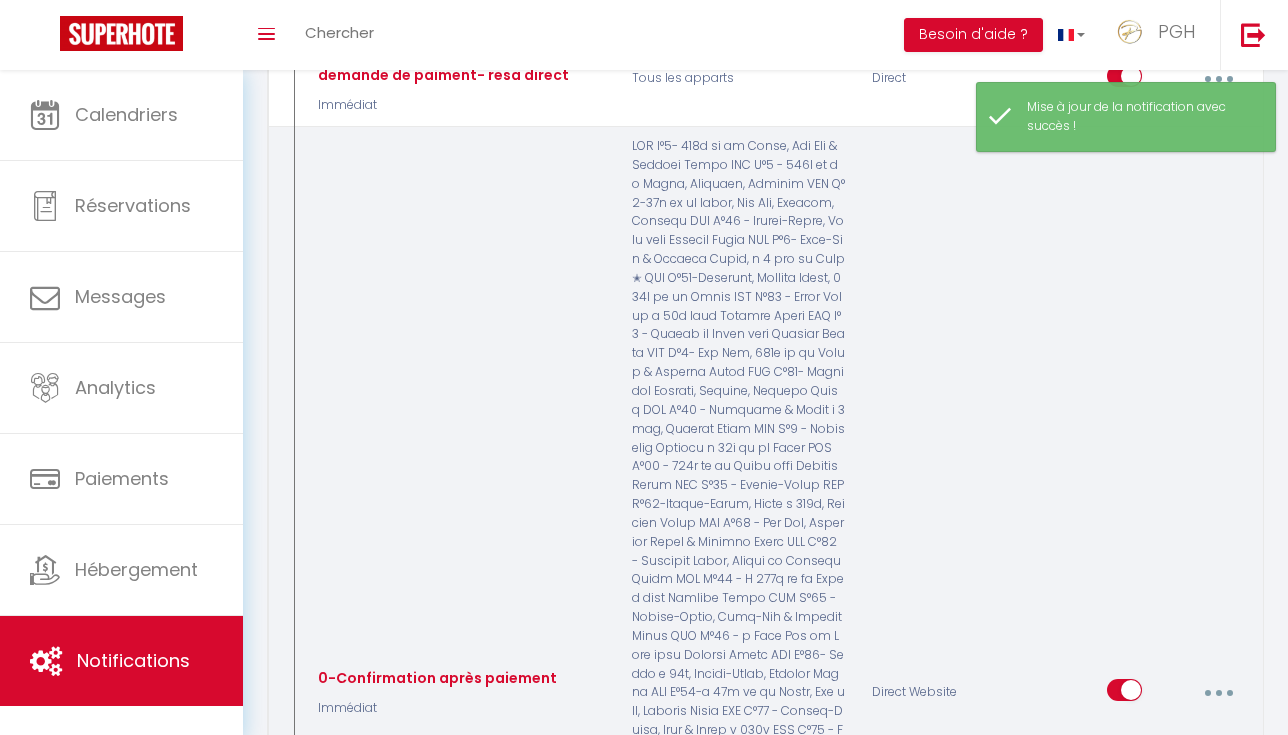scroll, scrollTop: 687, scrollLeft: 0, axis: vertical 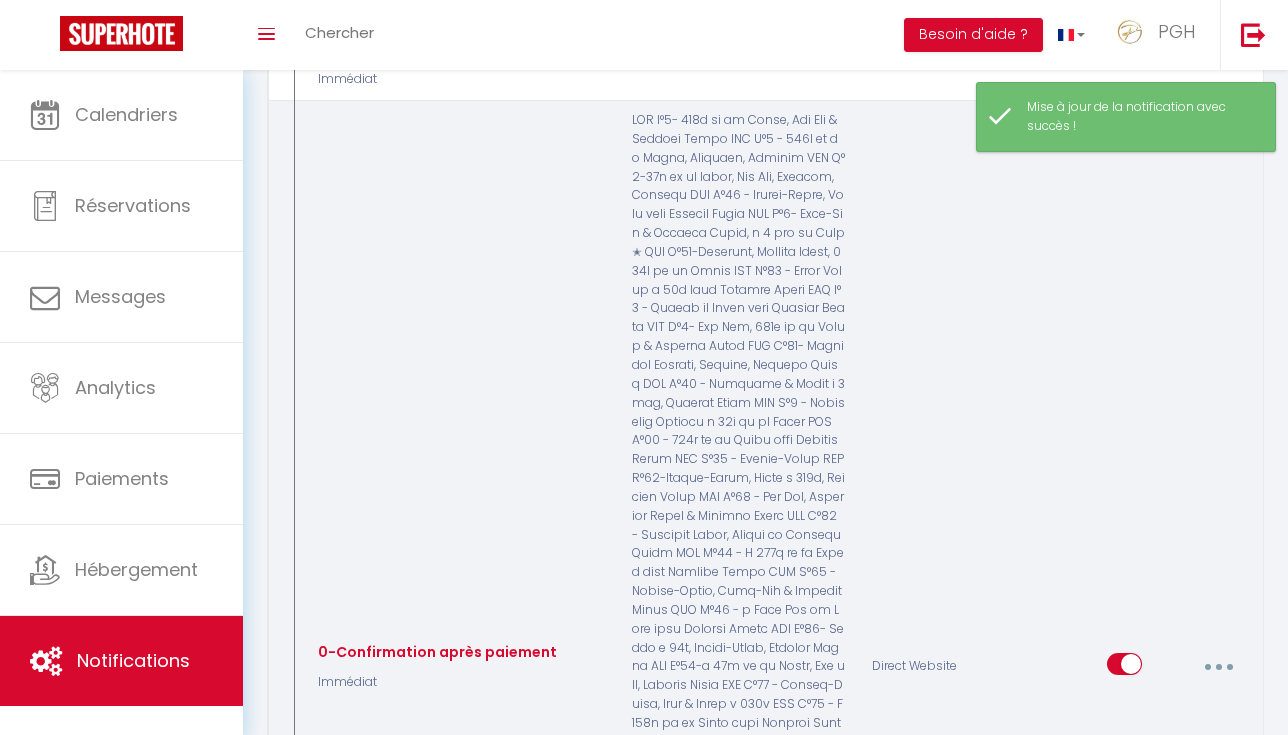 click at bounding box center [1218, 667] 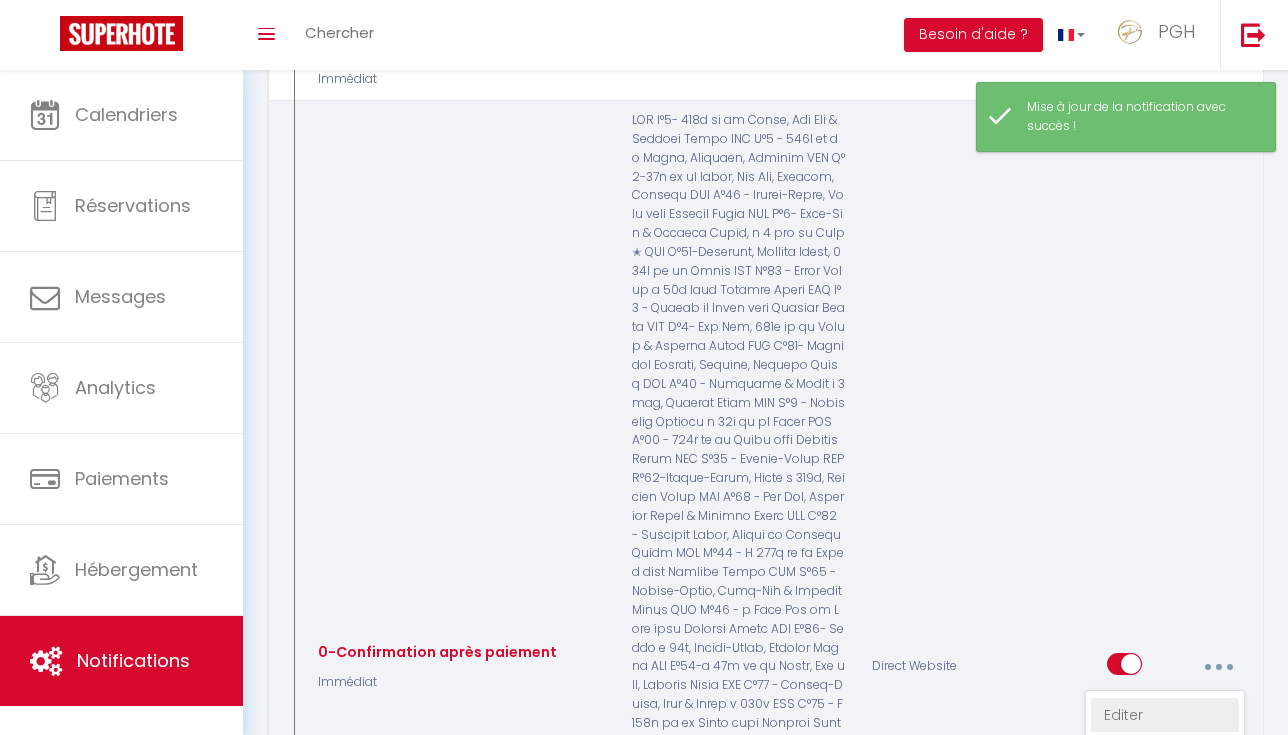 click on "Editer" at bounding box center (1165, 715) 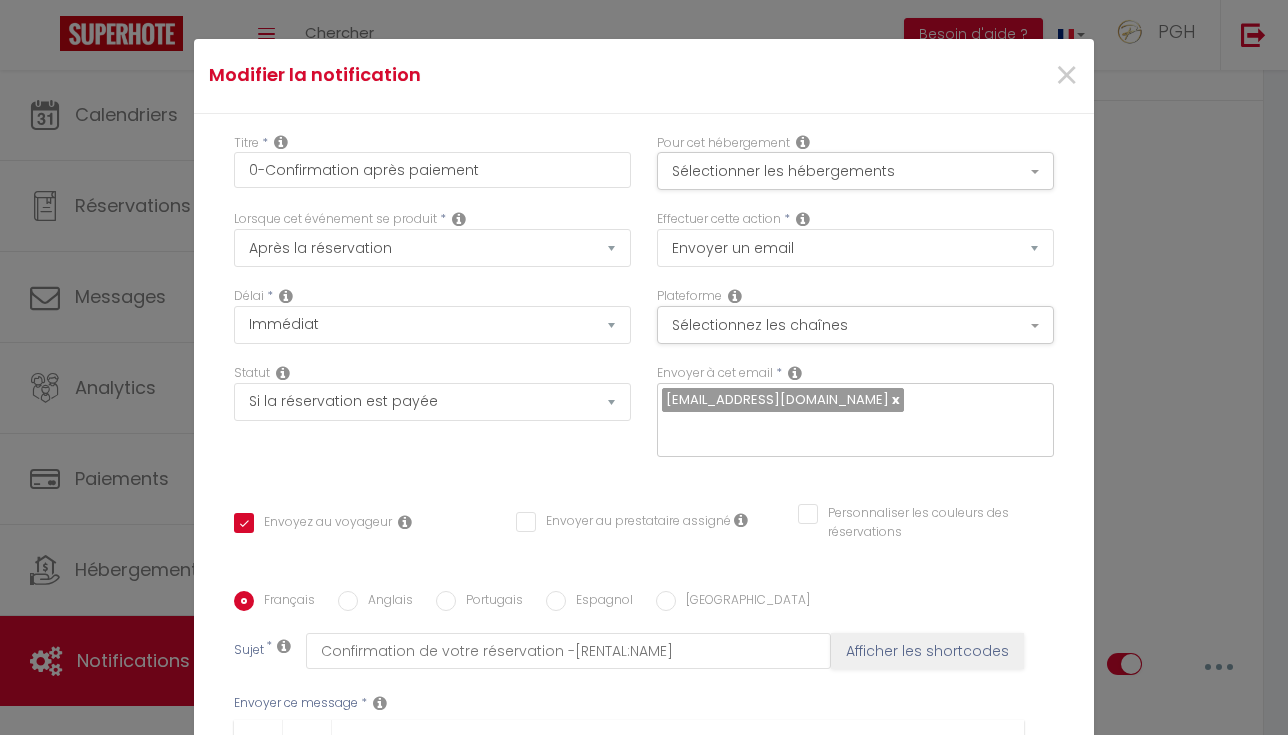 scroll, scrollTop: 0, scrollLeft: 0, axis: both 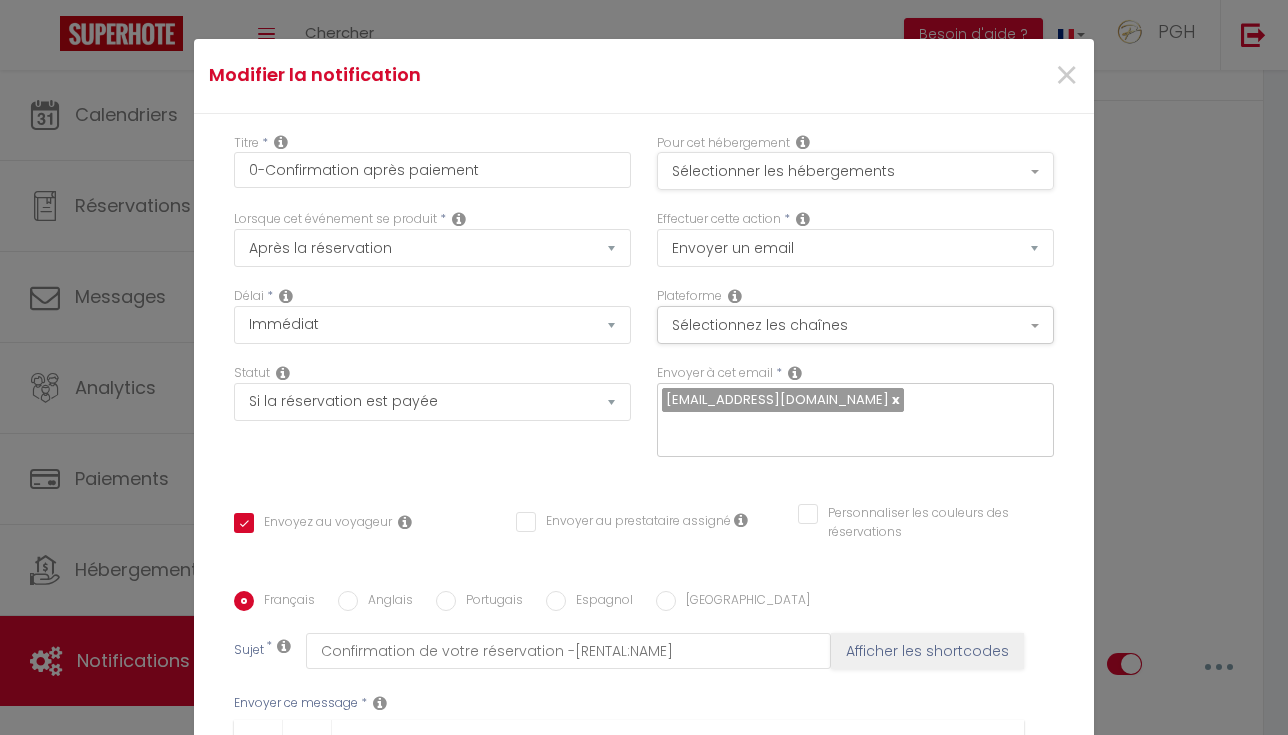 click on "Sélectionner les hébergements" at bounding box center [855, 171] 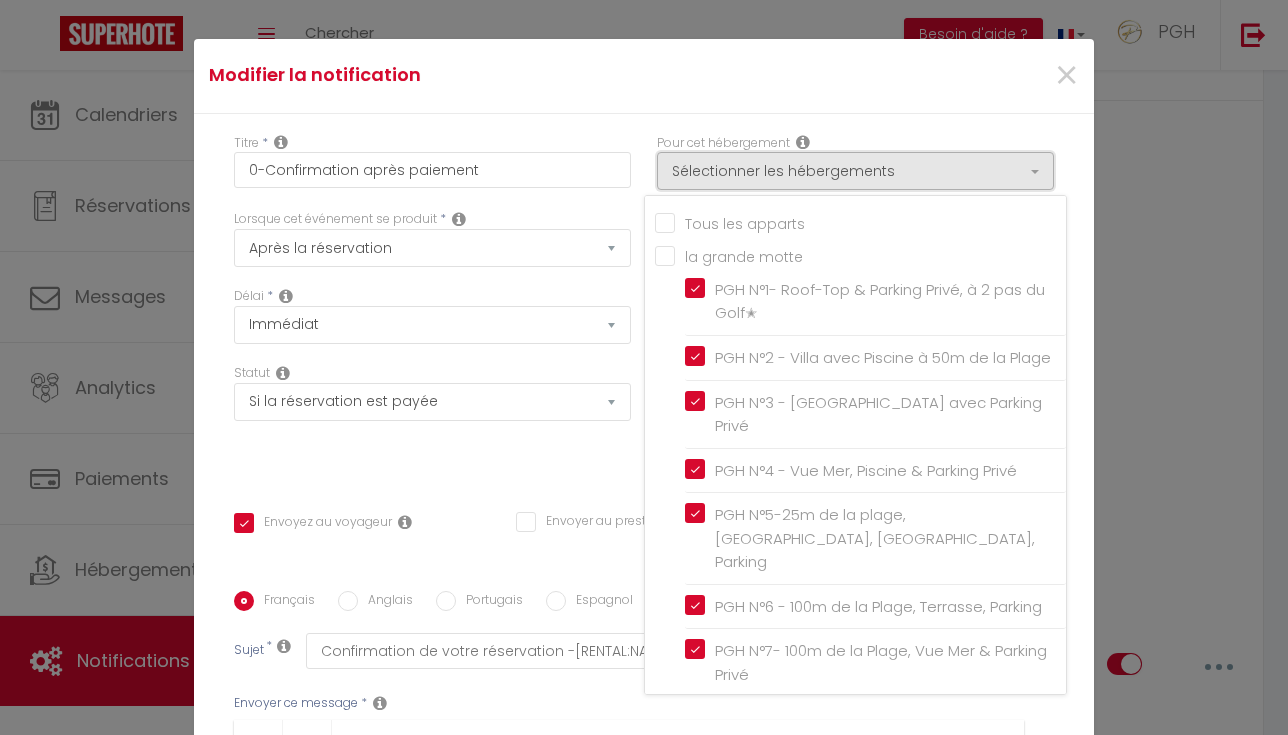 scroll, scrollTop: 0, scrollLeft: 0, axis: both 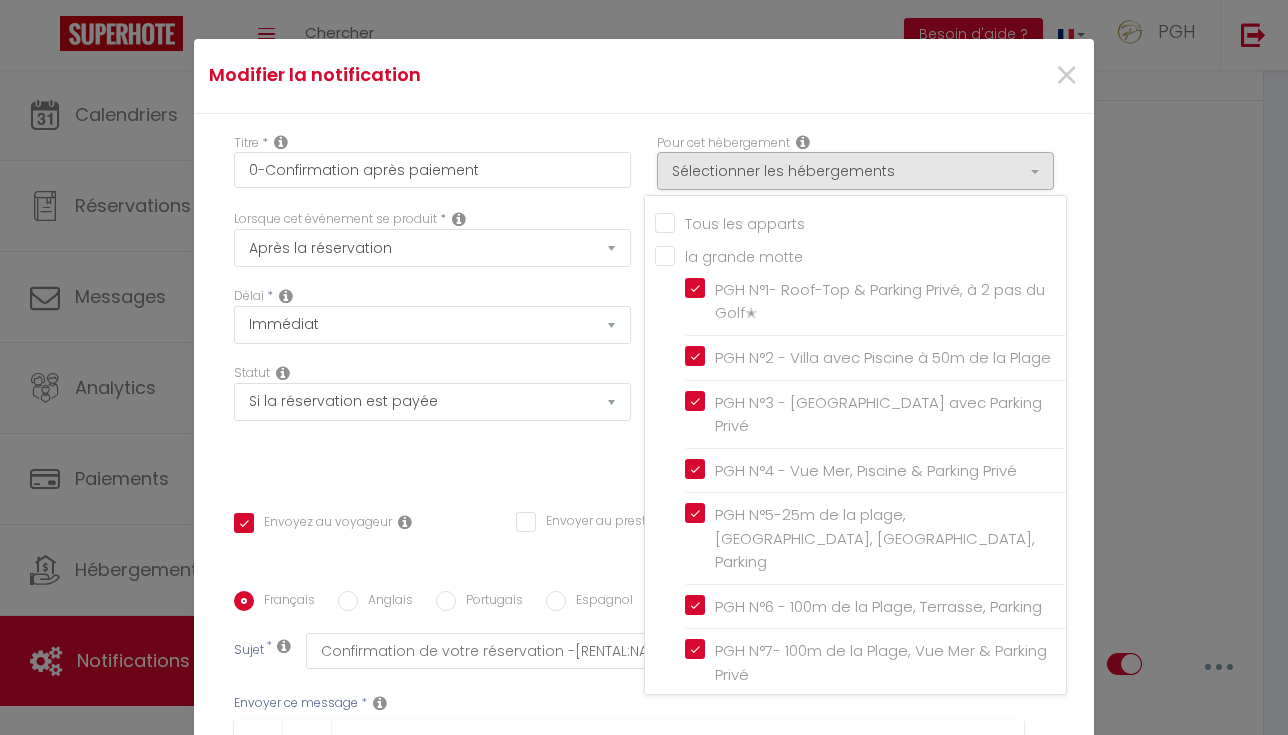 click on "Tous les apparts" at bounding box center [860, 221] 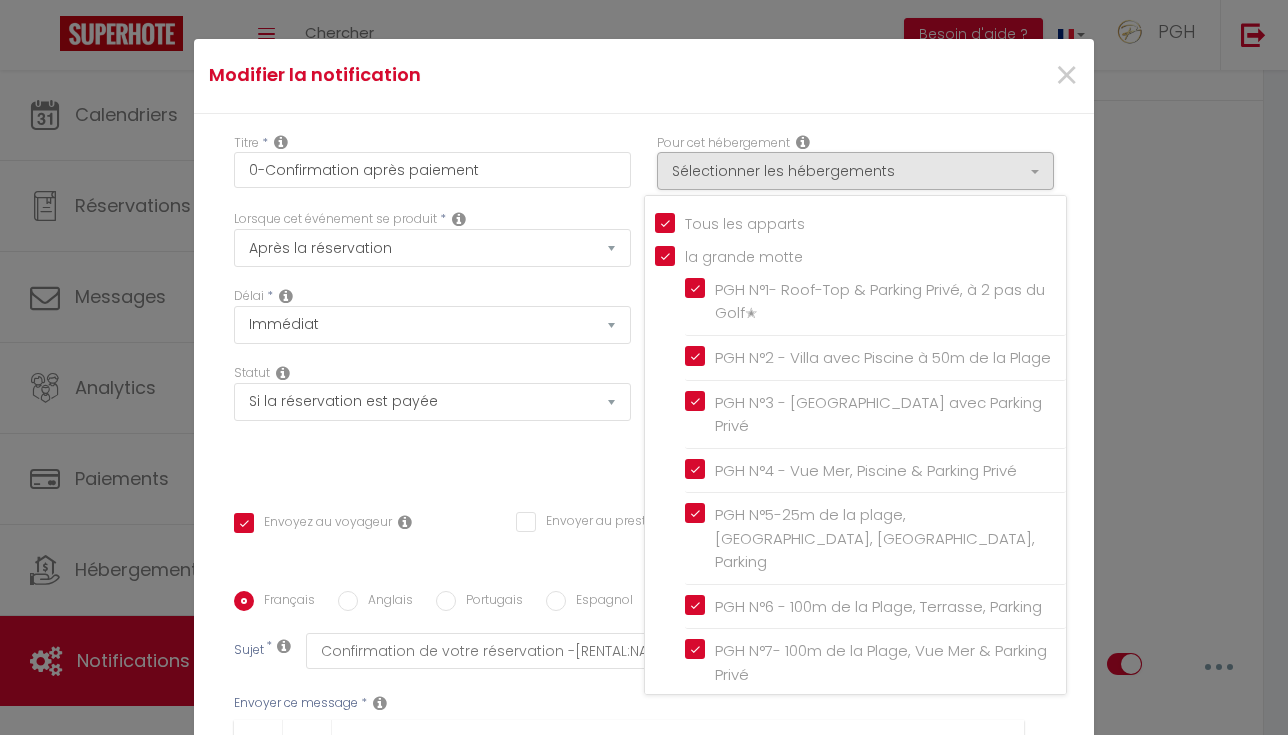 checkbox on "true" 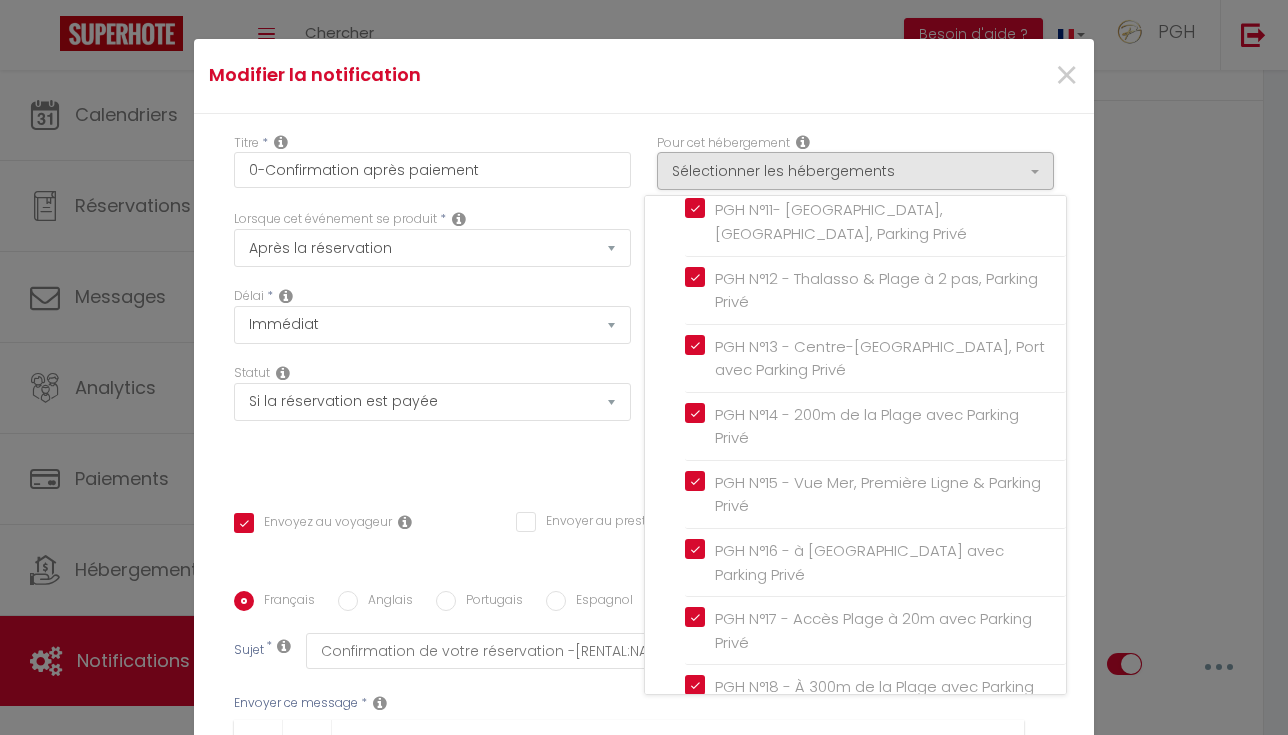 scroll, scrollTop: 1216, scrollLeft: 0, axis: vertical 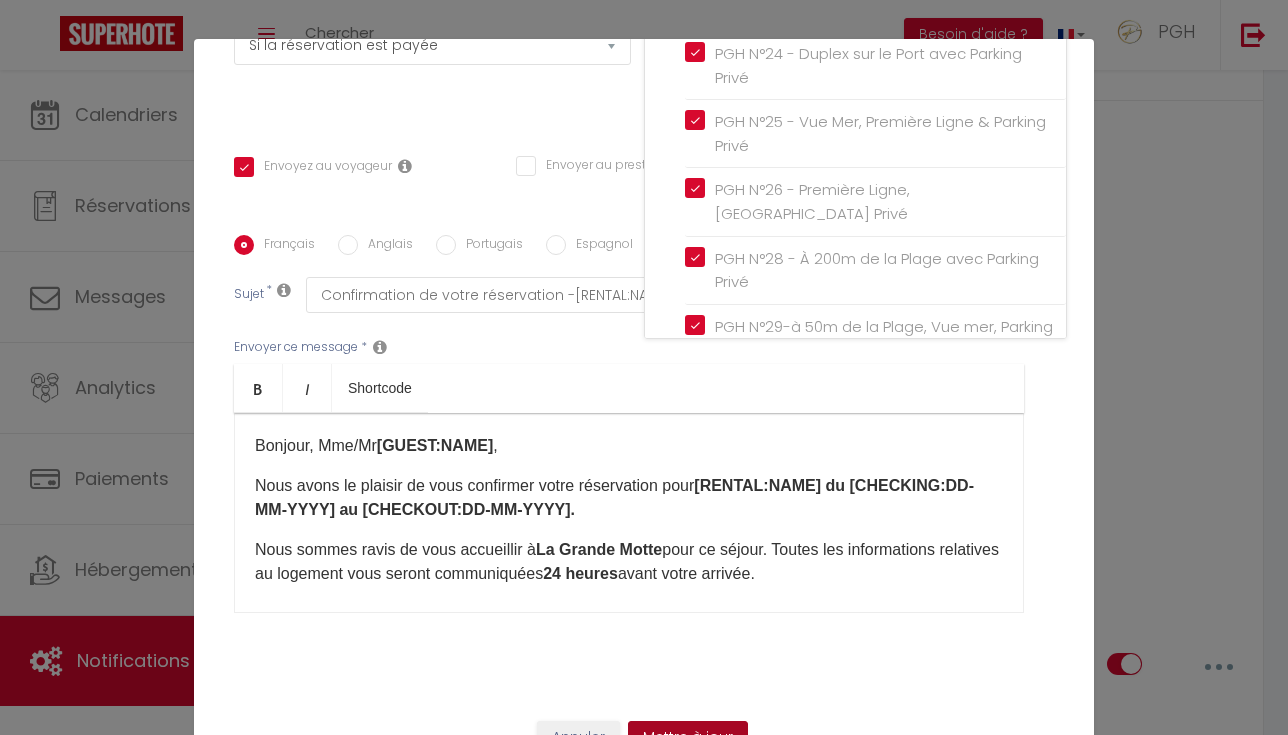 click on "Mettre à jour" at bounding box center (688, 738) 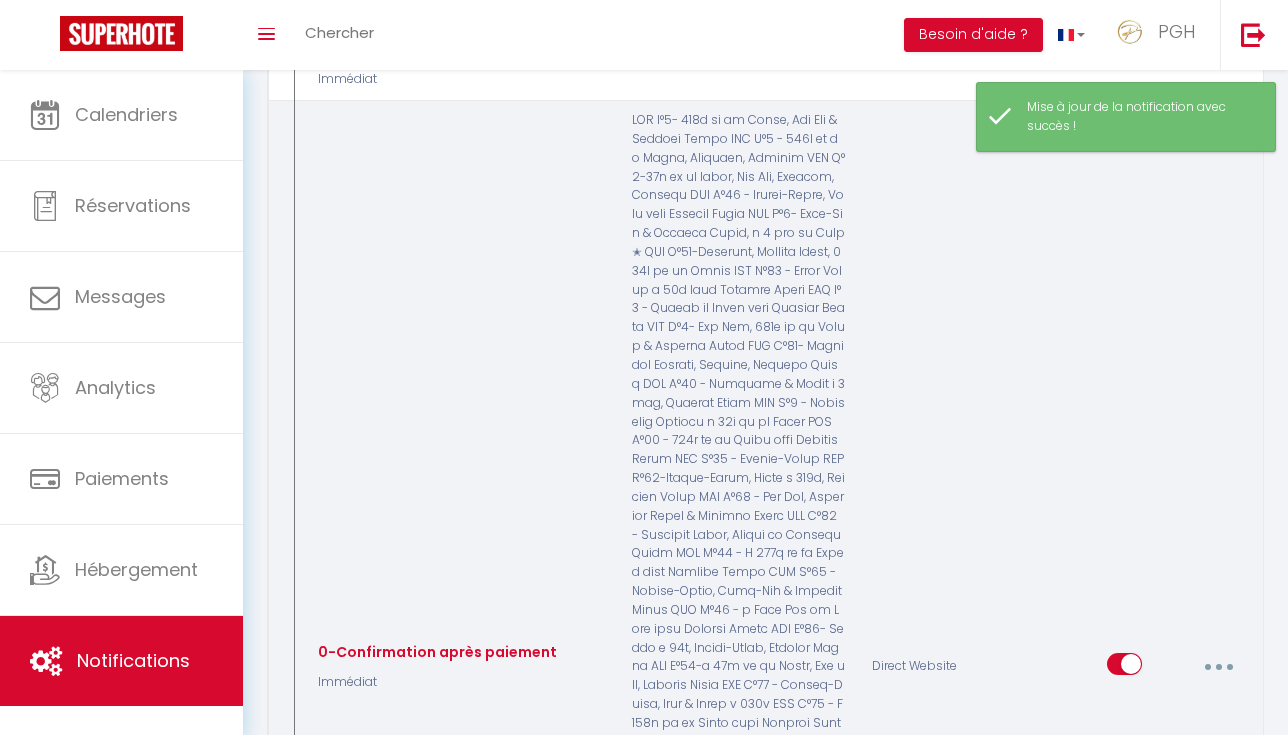 select 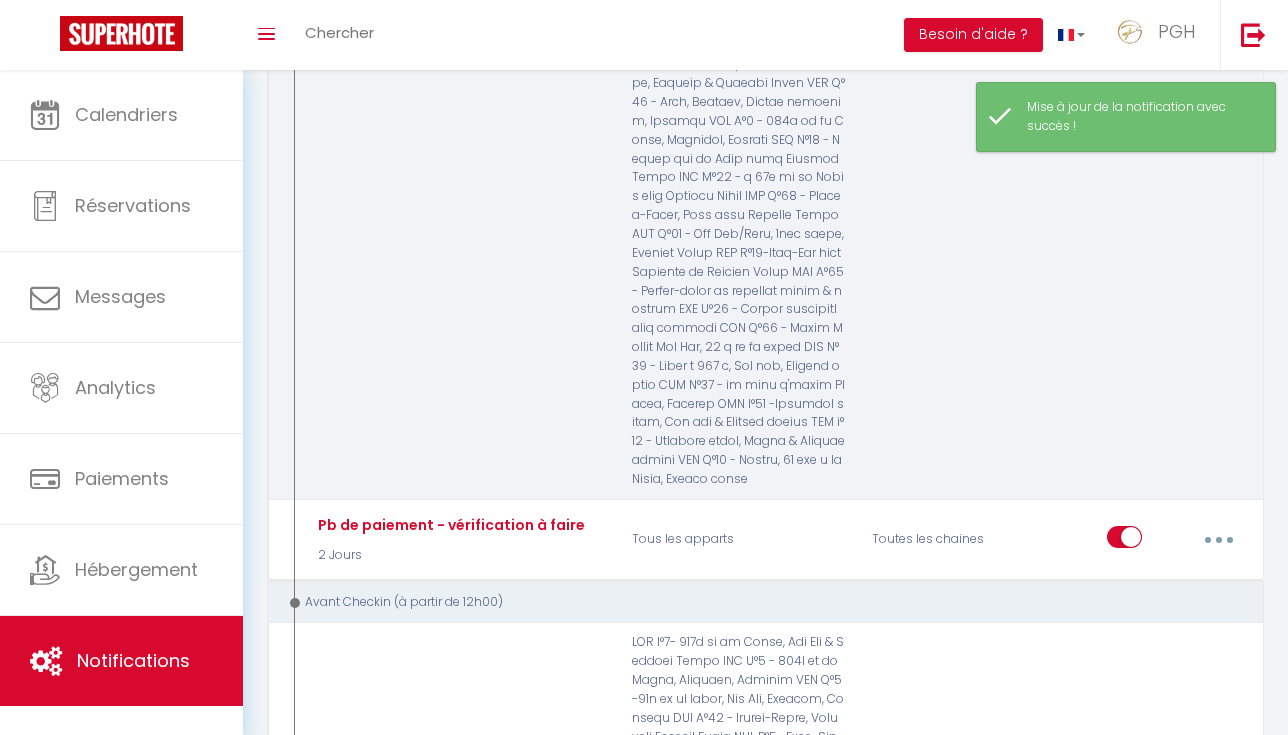 scroll, scrollTop: 1478, scrollLeft: 0, axis: vertical 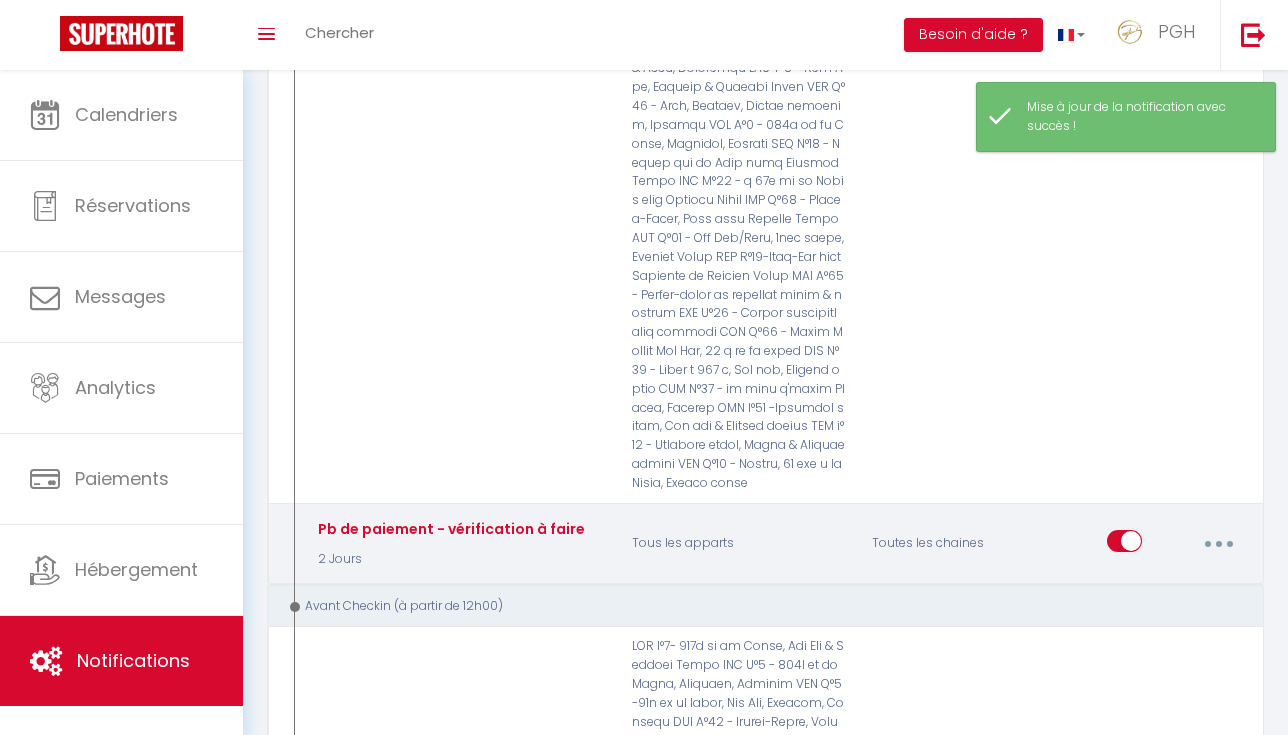 click at bounding box center [1219, 544] 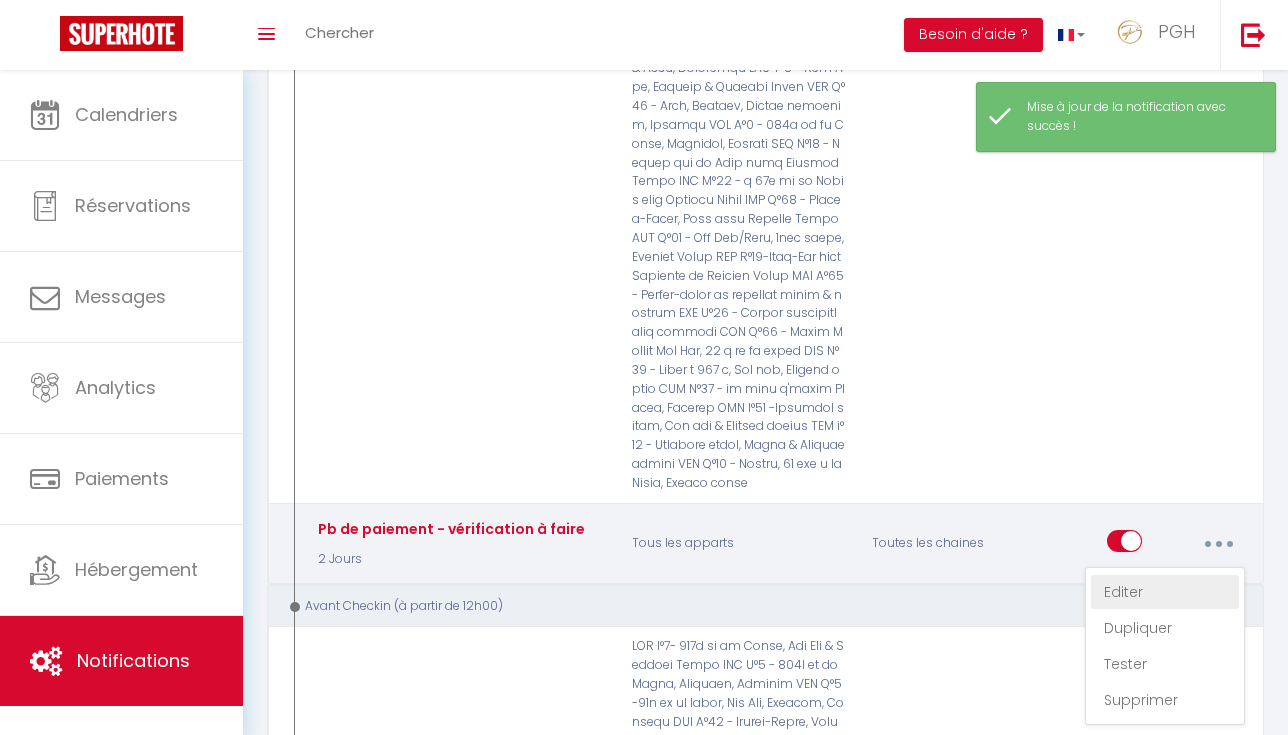 click on "Editer" at bounding box center (1165, 592) 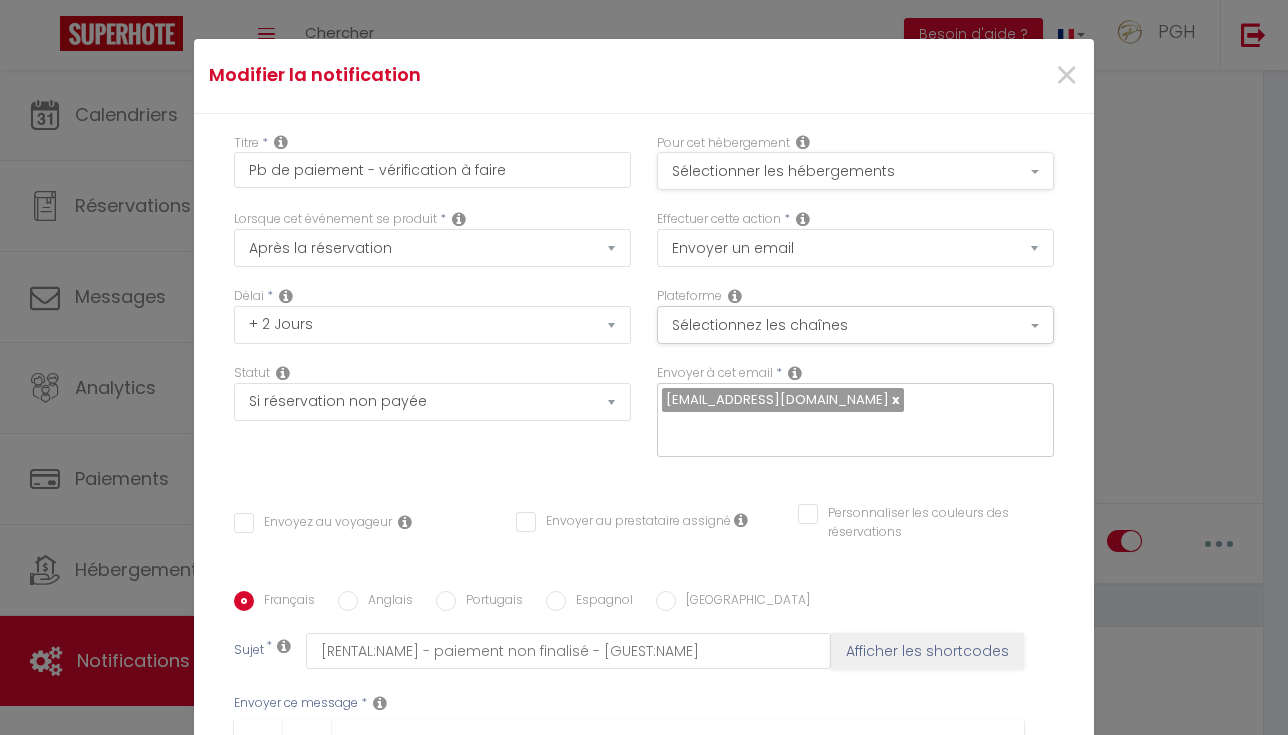 scroll, scrollTop: 0, scrollLeft: 0, axis: both 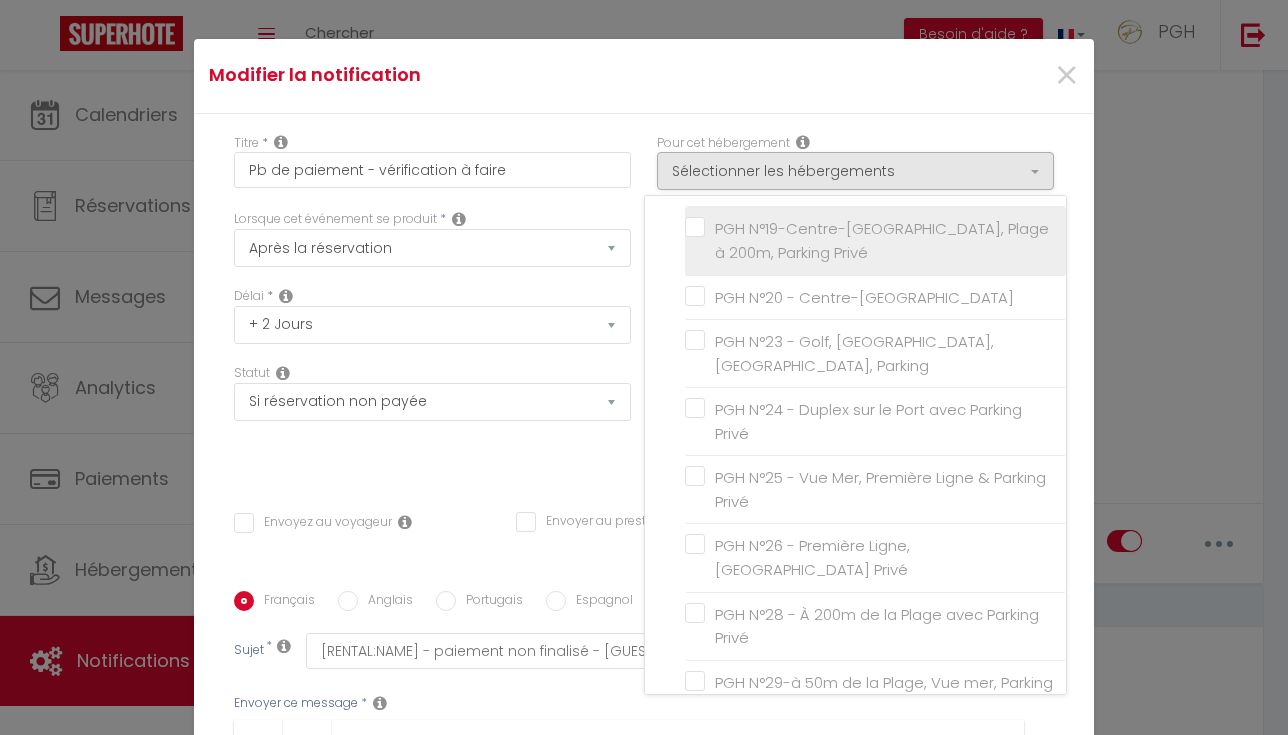click on "PGH N°19-Centre-[GEOGRAPHIC_DATA], Plage à 200m, Parking Privé" at bounding box center [875, 241] 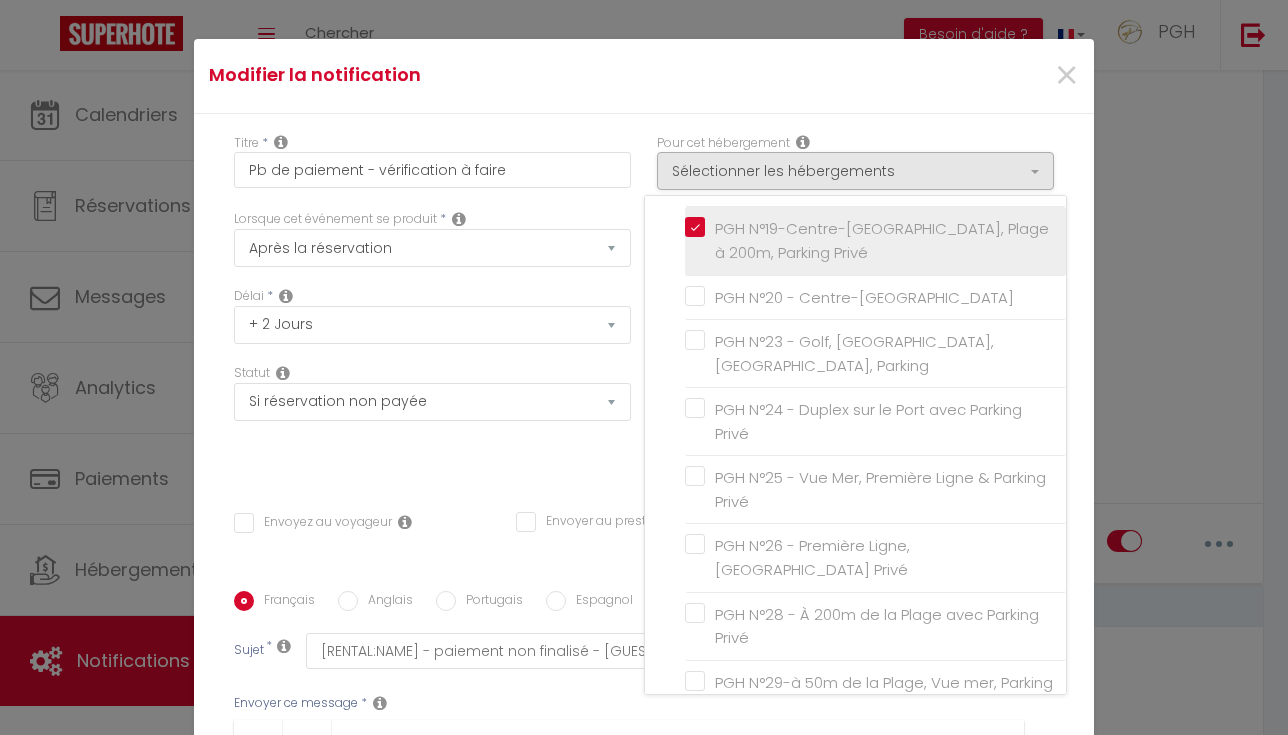 checkbox on "false" 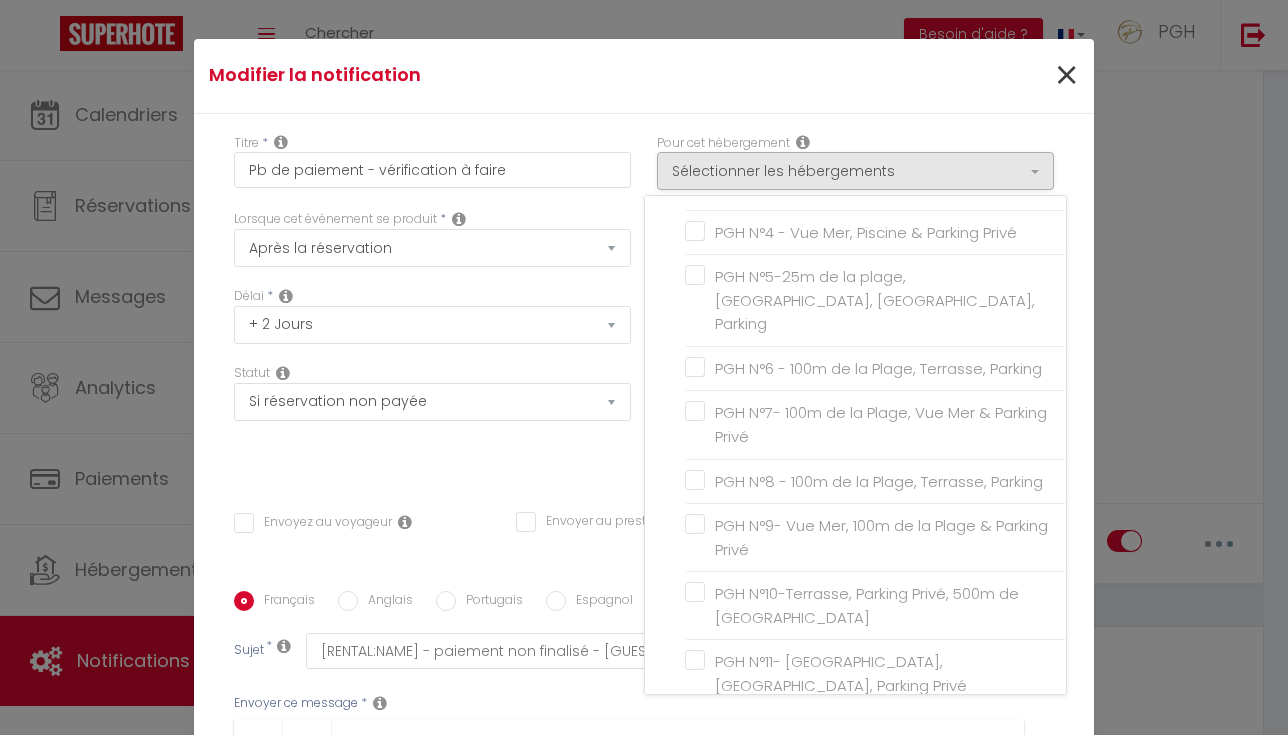 scroll, scrollTop: 236, scrollLeft: 0, axis: vertical 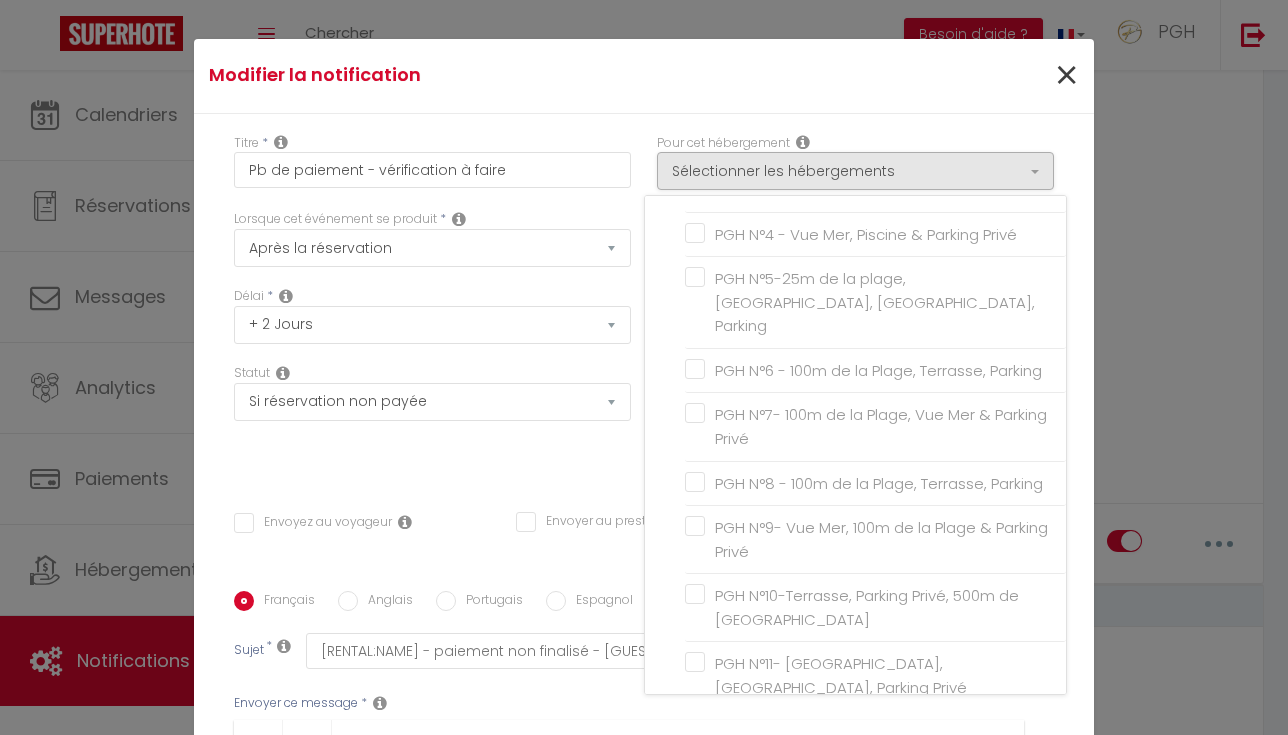 click on "×" at bounding box center (1066, 76) 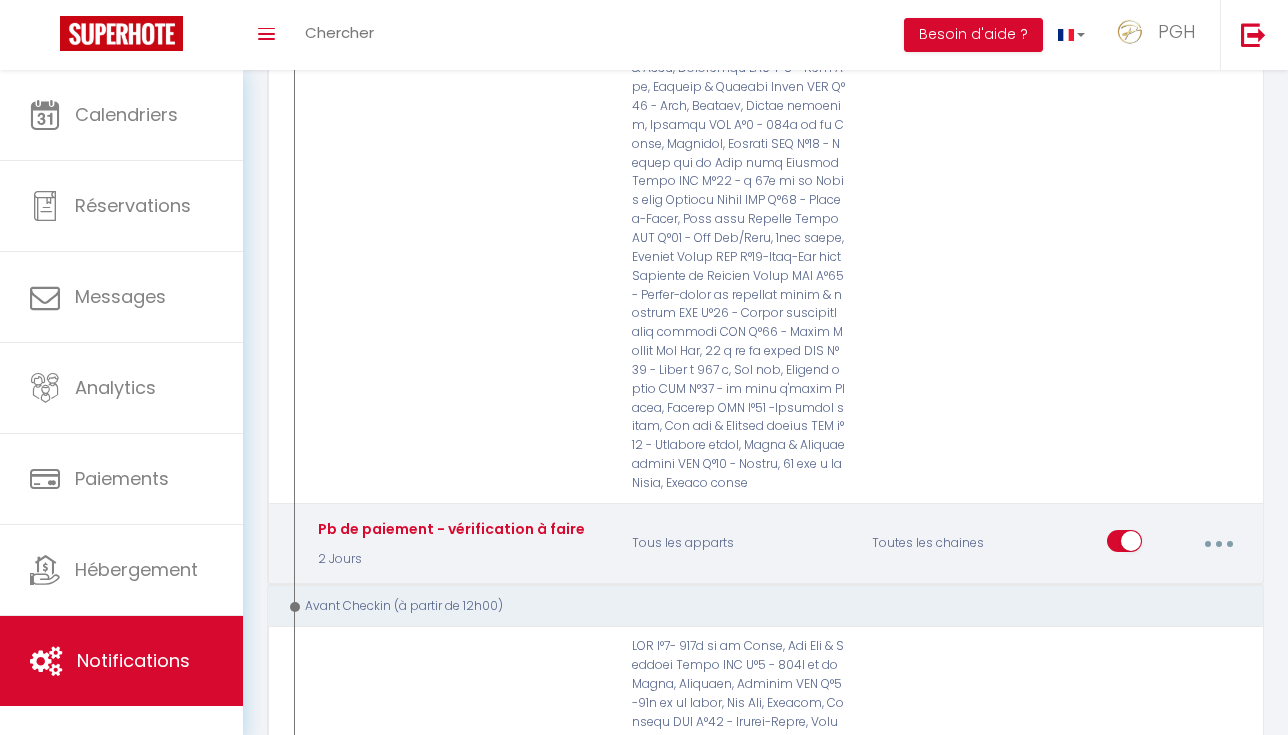 click at bounding box center [1218, 544] 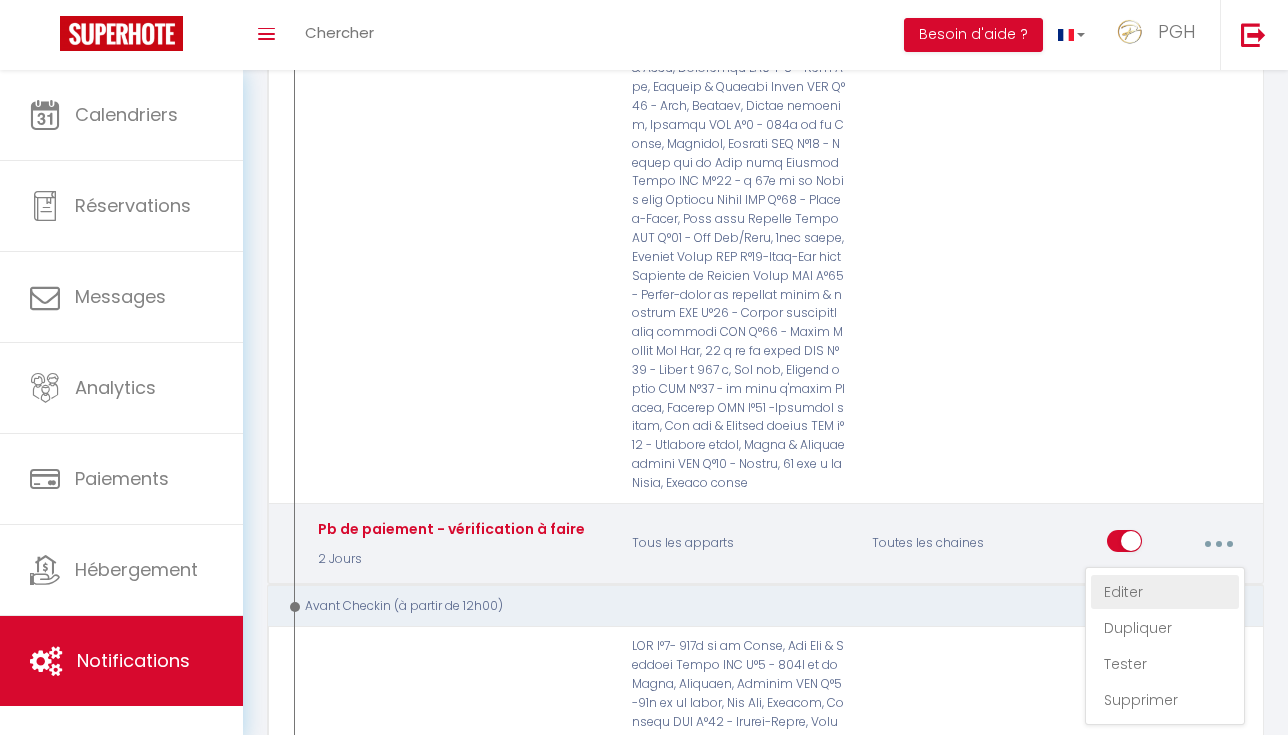 click on "Editer" at bounding box center (1165, 592) 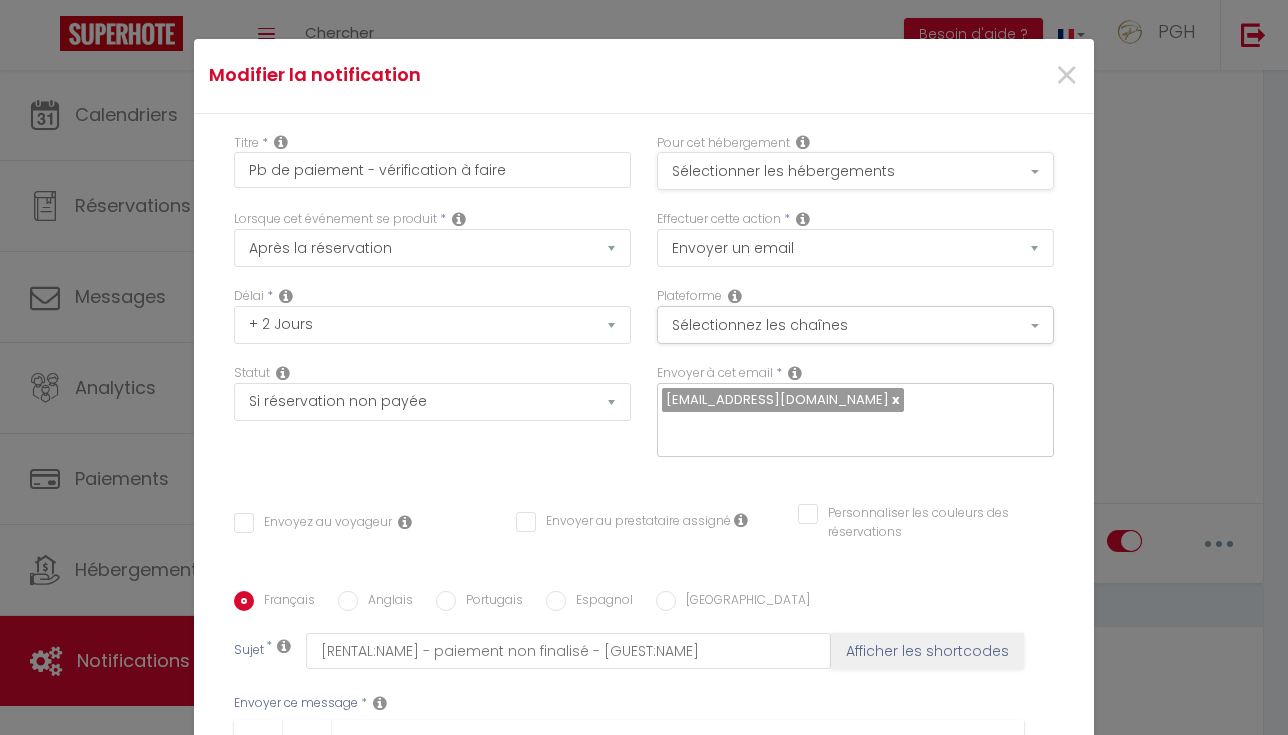 click on "Sélectionner les hébergements" at bounding box center (855, 171) 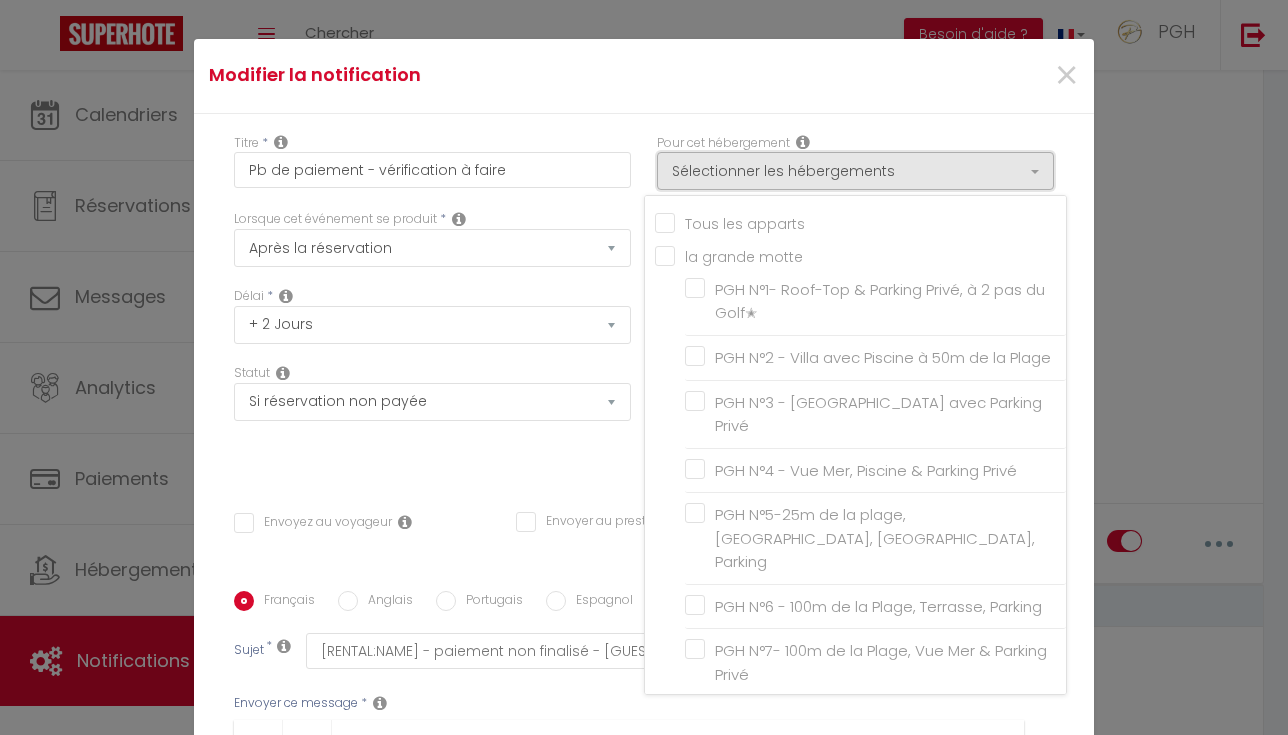 scroll, scrollTop: 0, scrollLeft: 0, axis: both 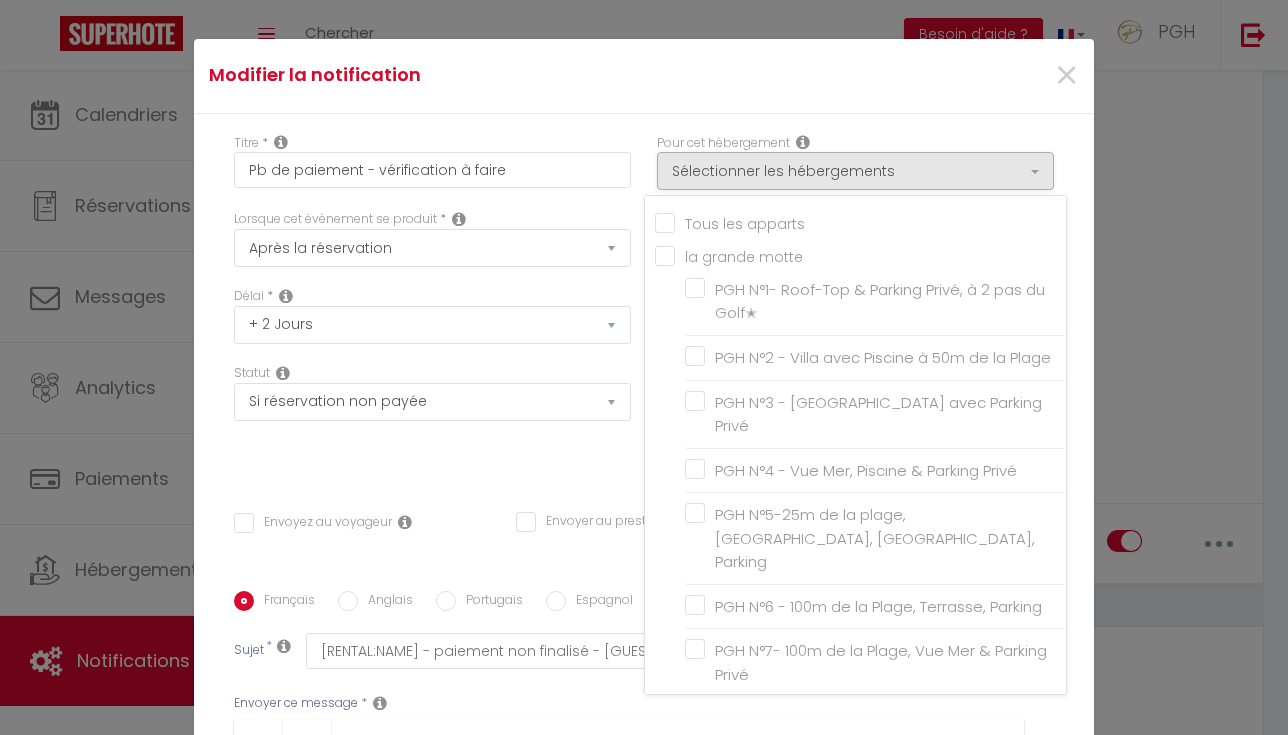click on "Tous les apparts" at bounding box center [860, 221] 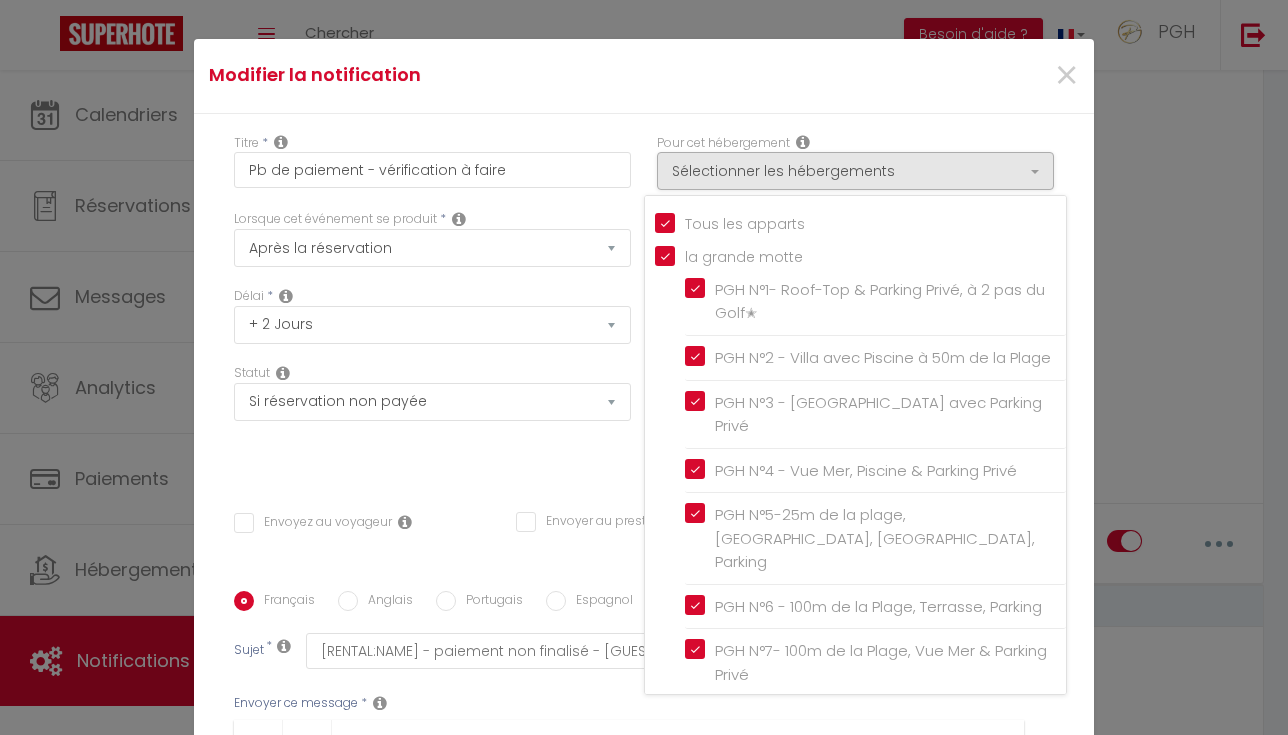 checkbox on "false" 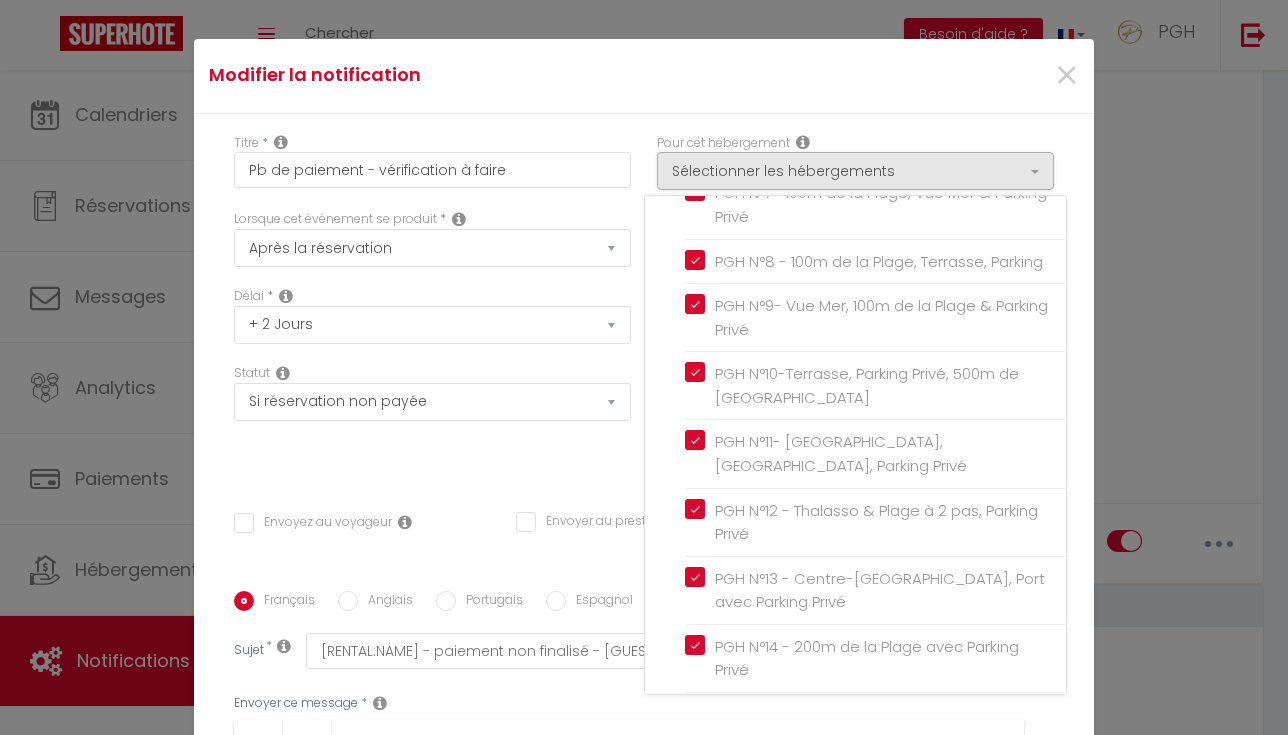 scroll, scrollTop: 714, scrollLeft: 0, axis: vertical 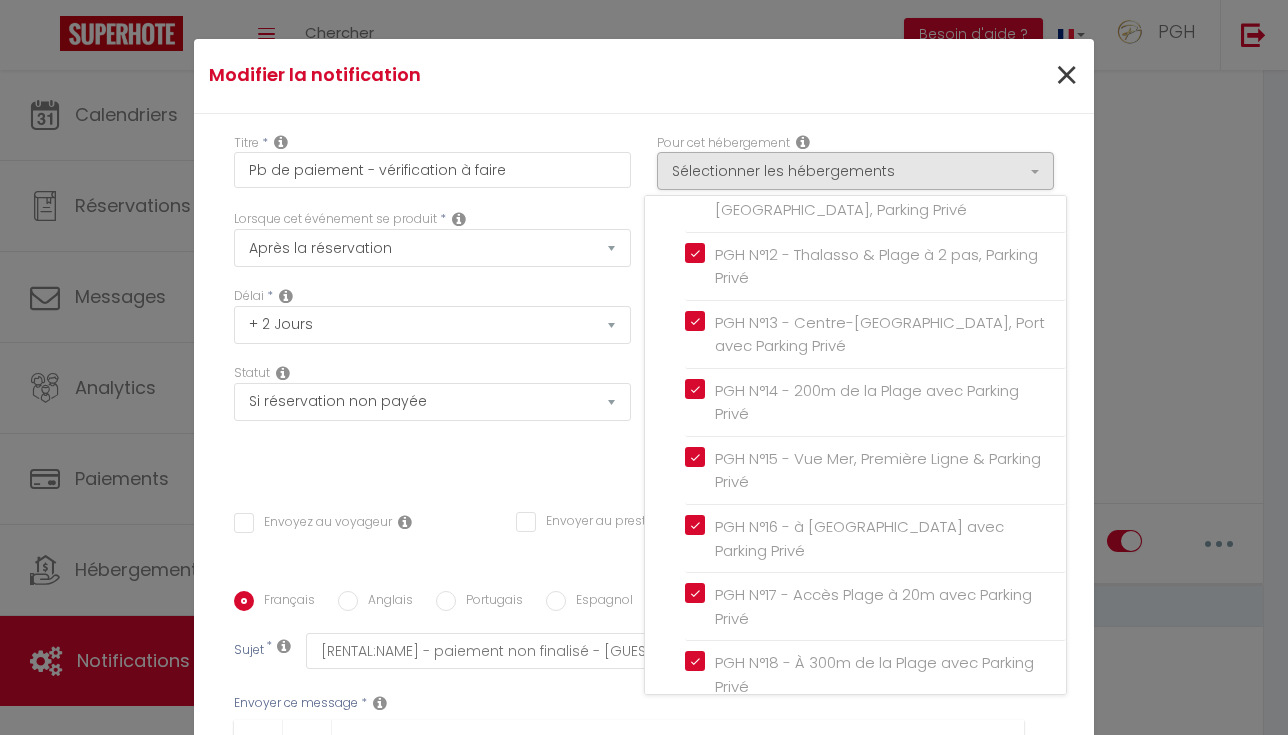 click on "×" at bounding box center [1066, 76] 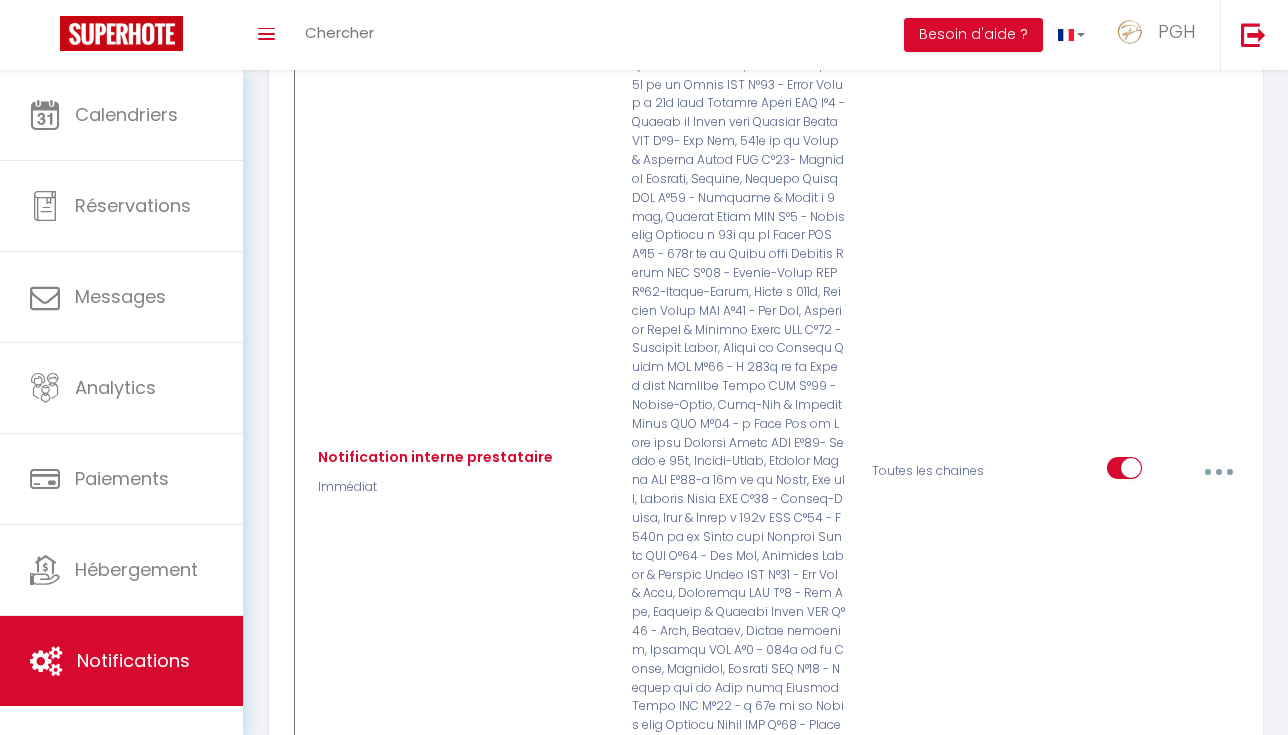 scroll, scrollTop: 1042, scrollLeft: 0, axis: vertical 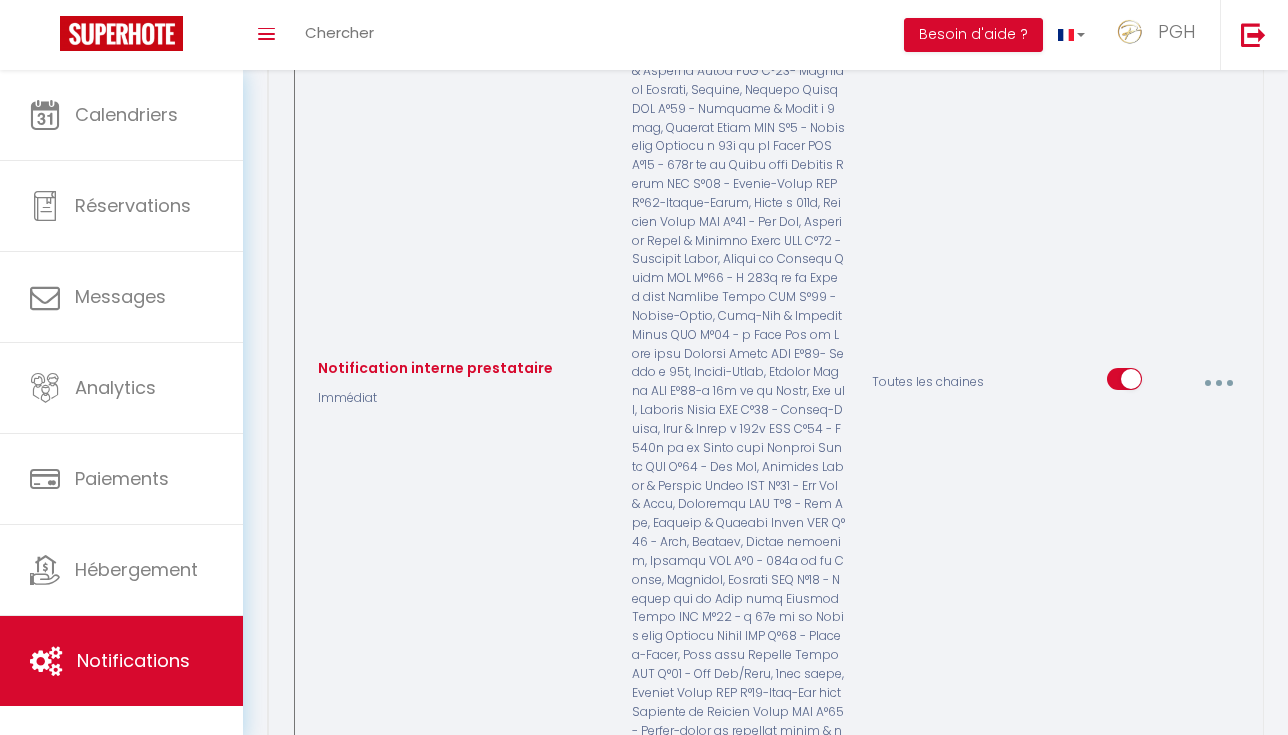 click at bounding box center [1218, 382] 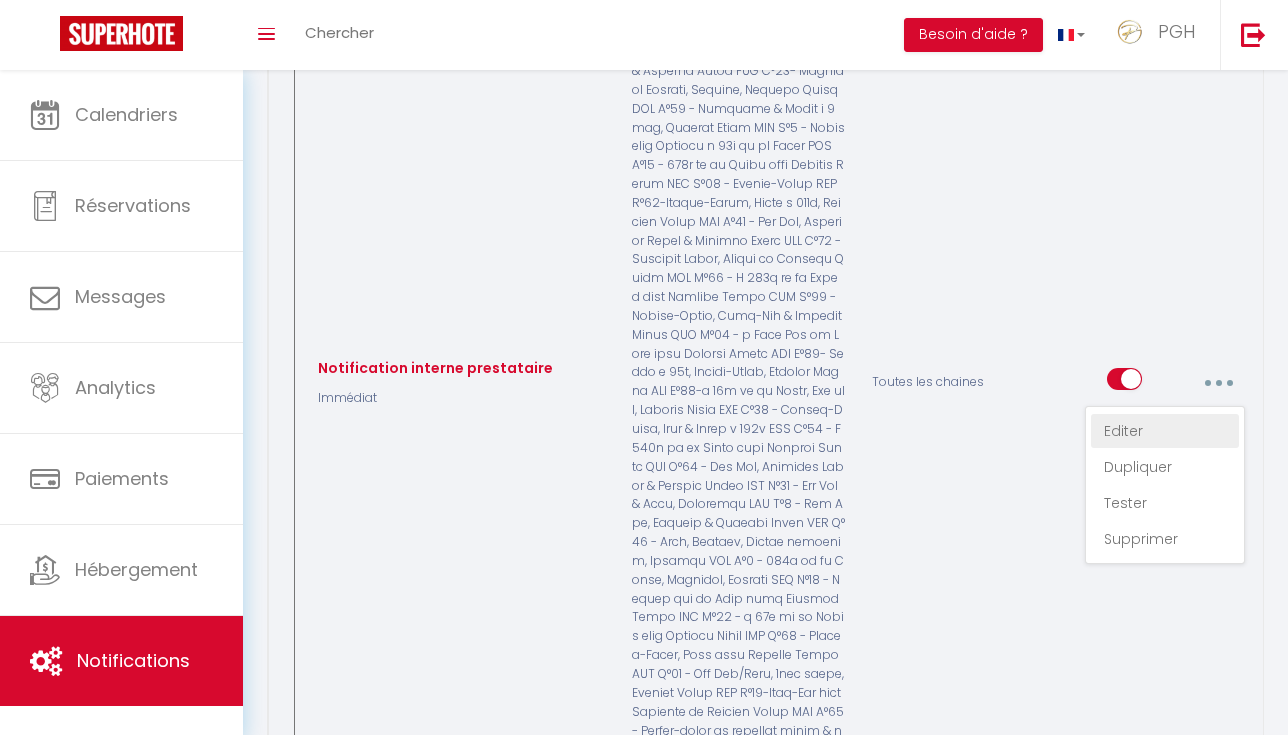 click on "Editer" at bounding box center [1165, 431] 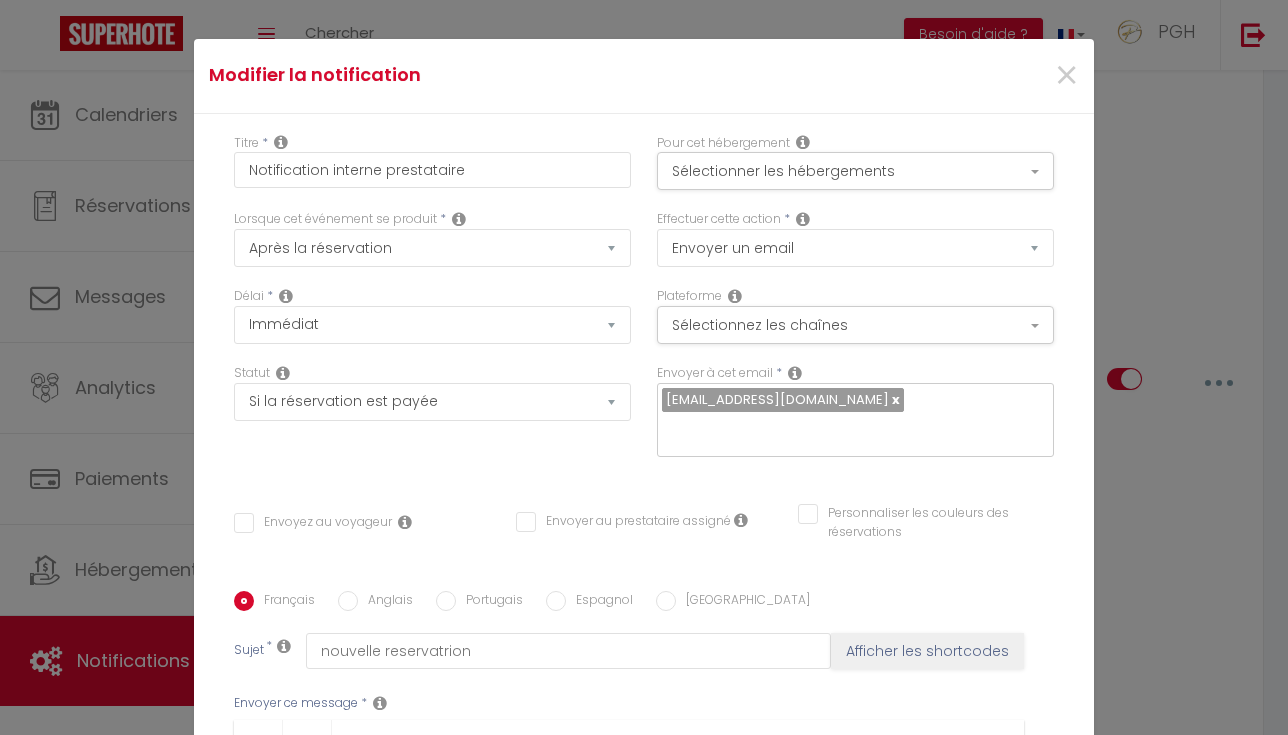 click on "Pour cet hébergement
Sélectionner les hébergements
Tous les apparts
la grande motte
PGH N°1- Roof-Top & Parking Privé, à 2 pas du Golf✭
PGH N°2 - Villa avec Piscine à 50m de la Plage
PGH N°3 - [GEOGRAPHIC_DATA] avec Parking Privé
PGH N°4 - Vue Mer, Piscine & Parking Privé
PGH N°5-25m de la plage, [GEOGRAPHIC_DATA], [GEOGRAPHIC_DATA], [GEOGRAPHIC_DATA]" at bounding box center [855, 162] 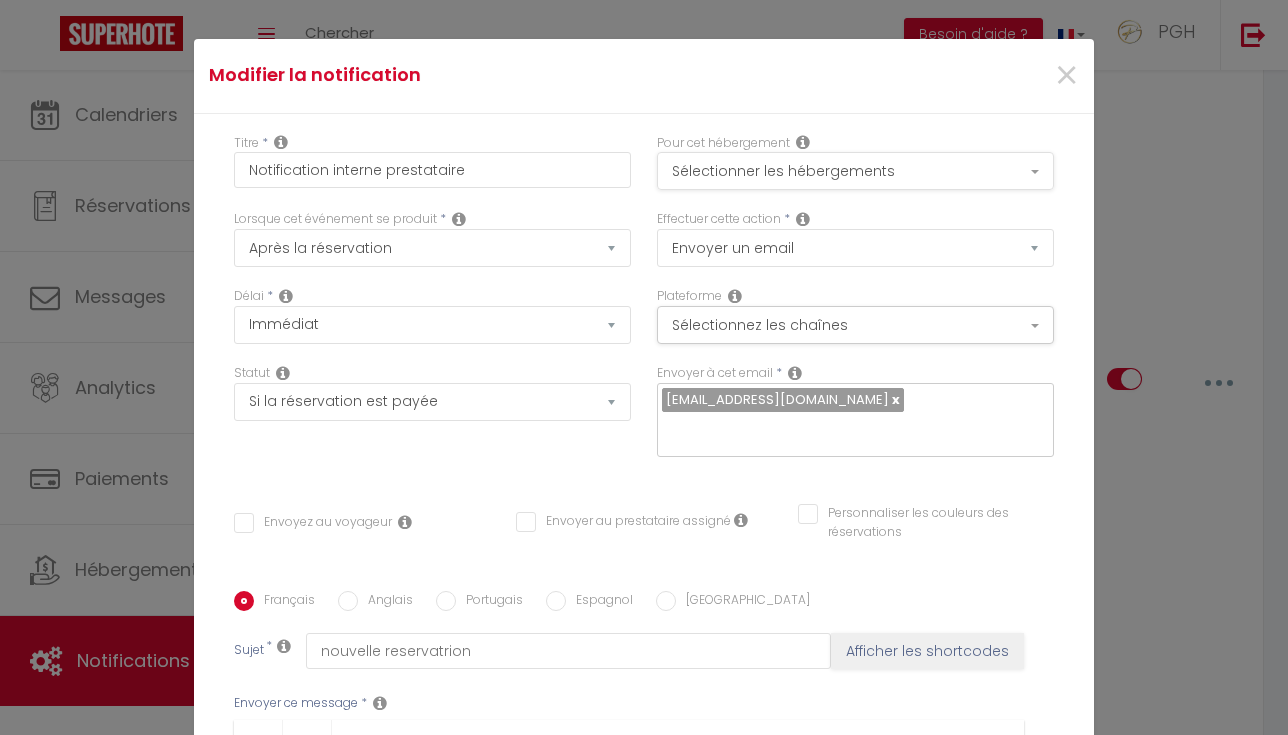 click on "Sélectionner les hébergements" at bounding box center [855, 171] 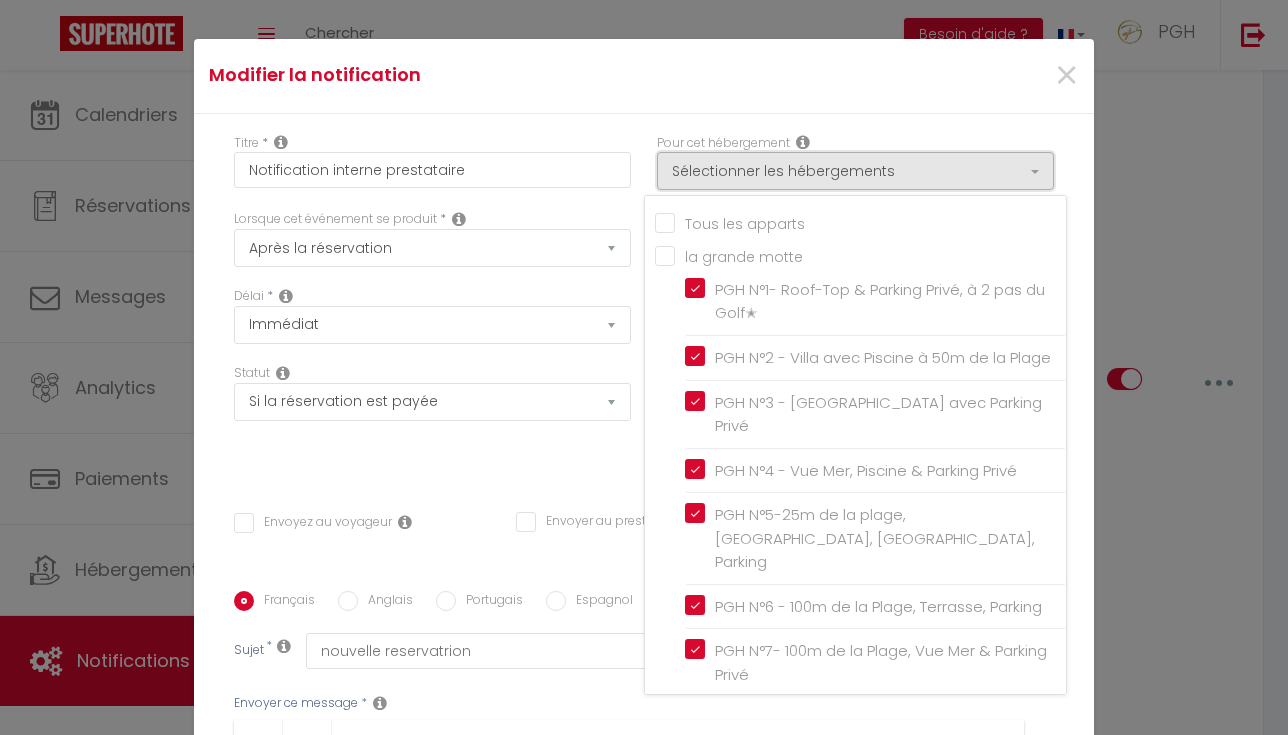 scroll, scrollTop: 0, scrollLeft: 0, axis: both 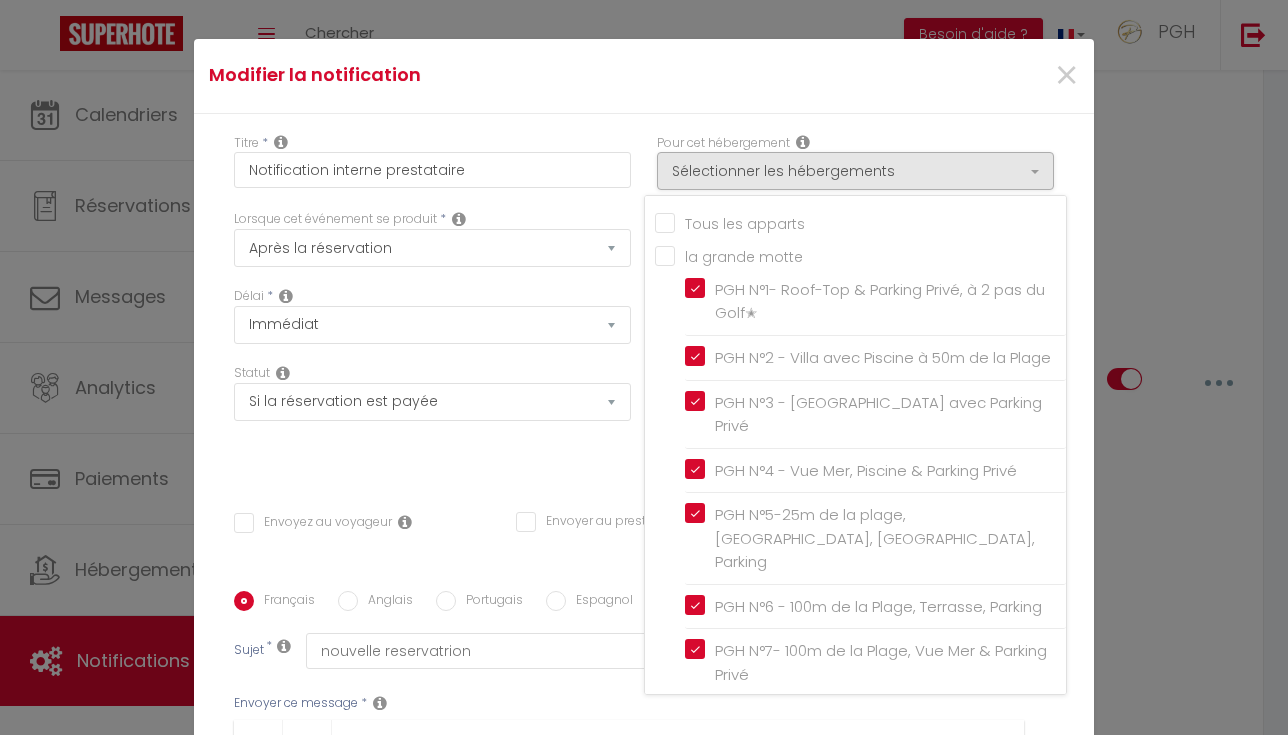 click on "Tous les apparts" at bounding box center [860, 221] 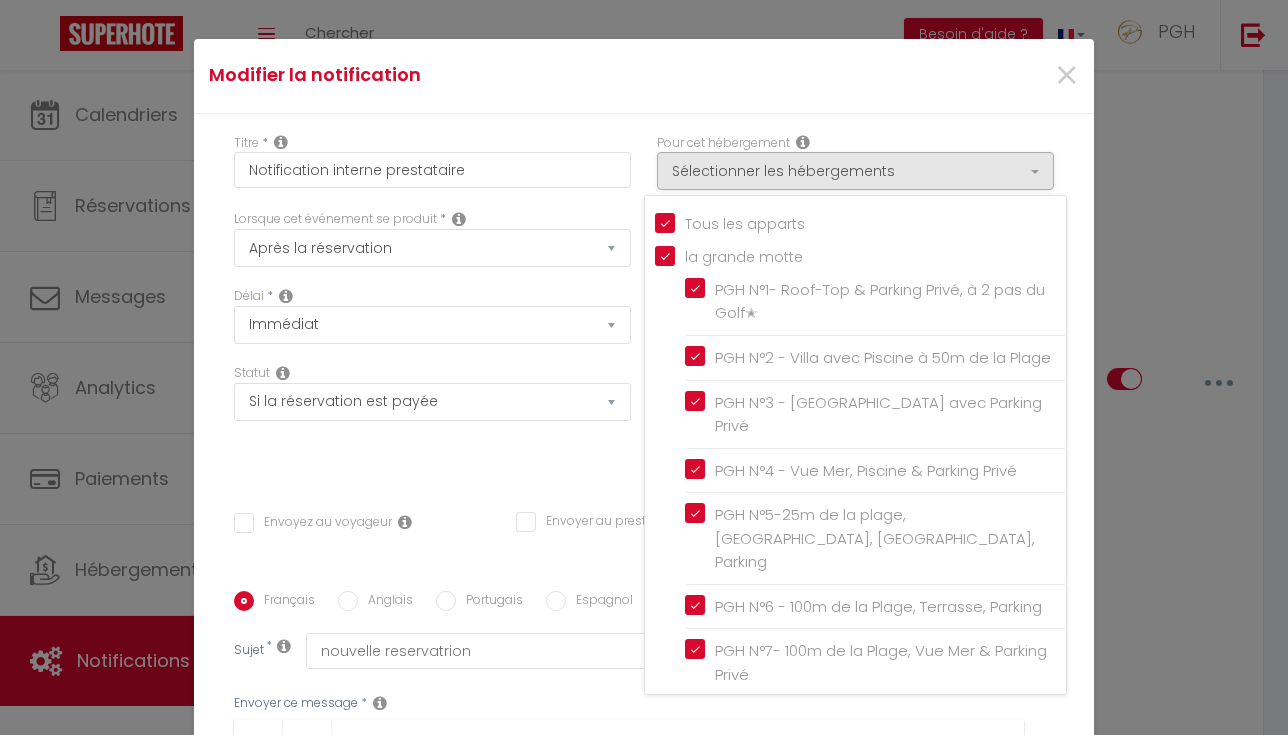 click on "Statut     Aucun   Si la réservation est payée   Si réservation non payée   Si la caution a été prise   Si caution non payée" at bounding box center (432, 420) 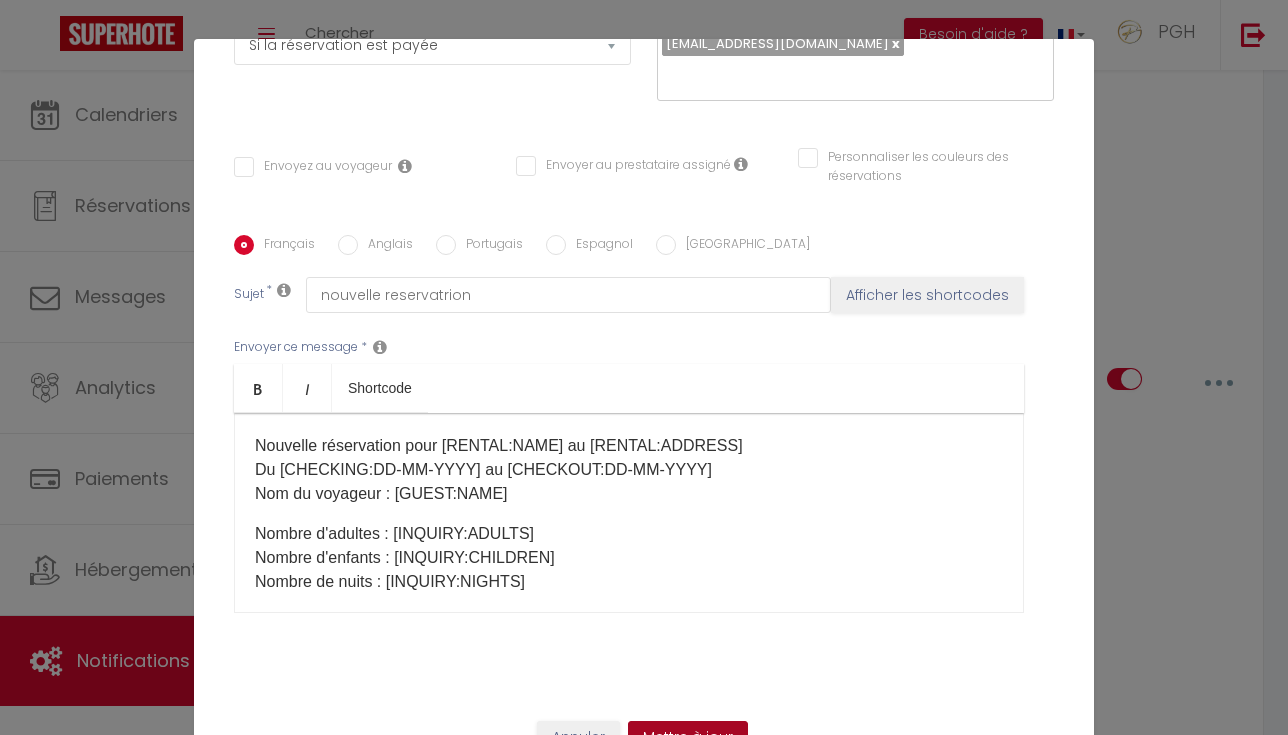 scroll, scrollTop: 356, scrollLeft: 0, axis: vertical 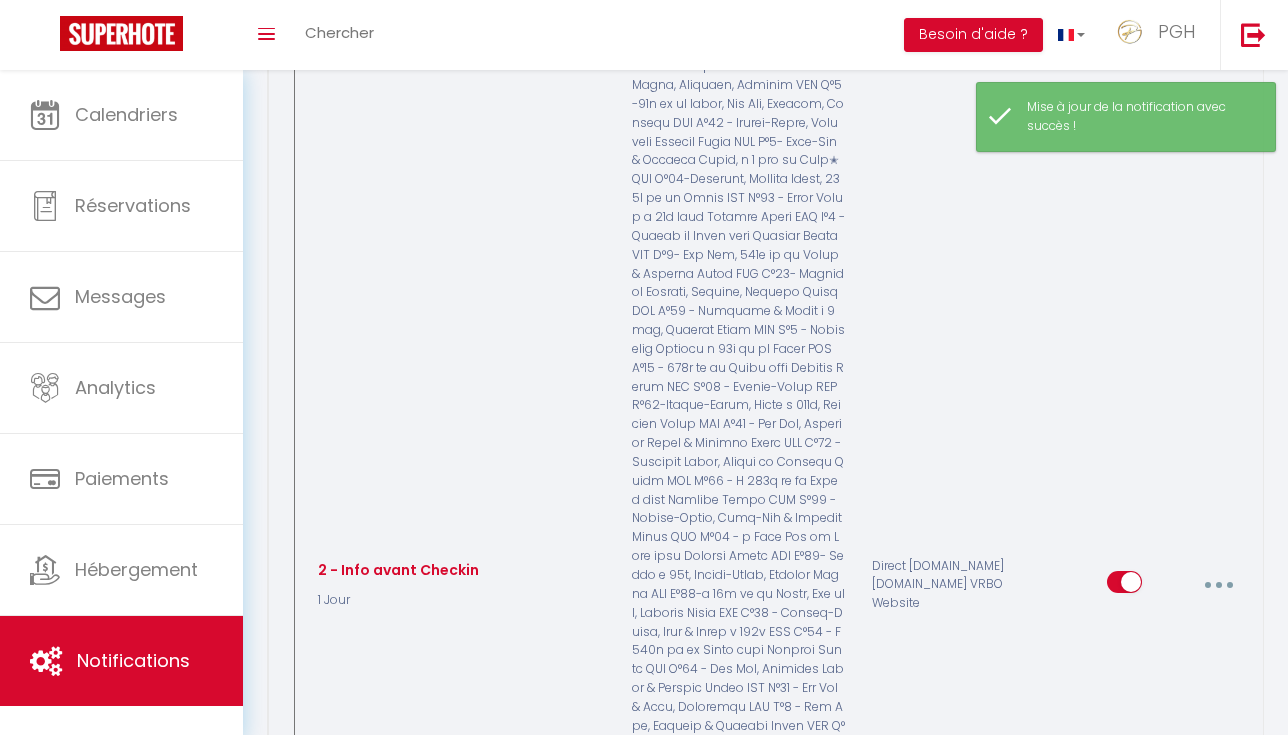 click at bounding box center (1218, 585) 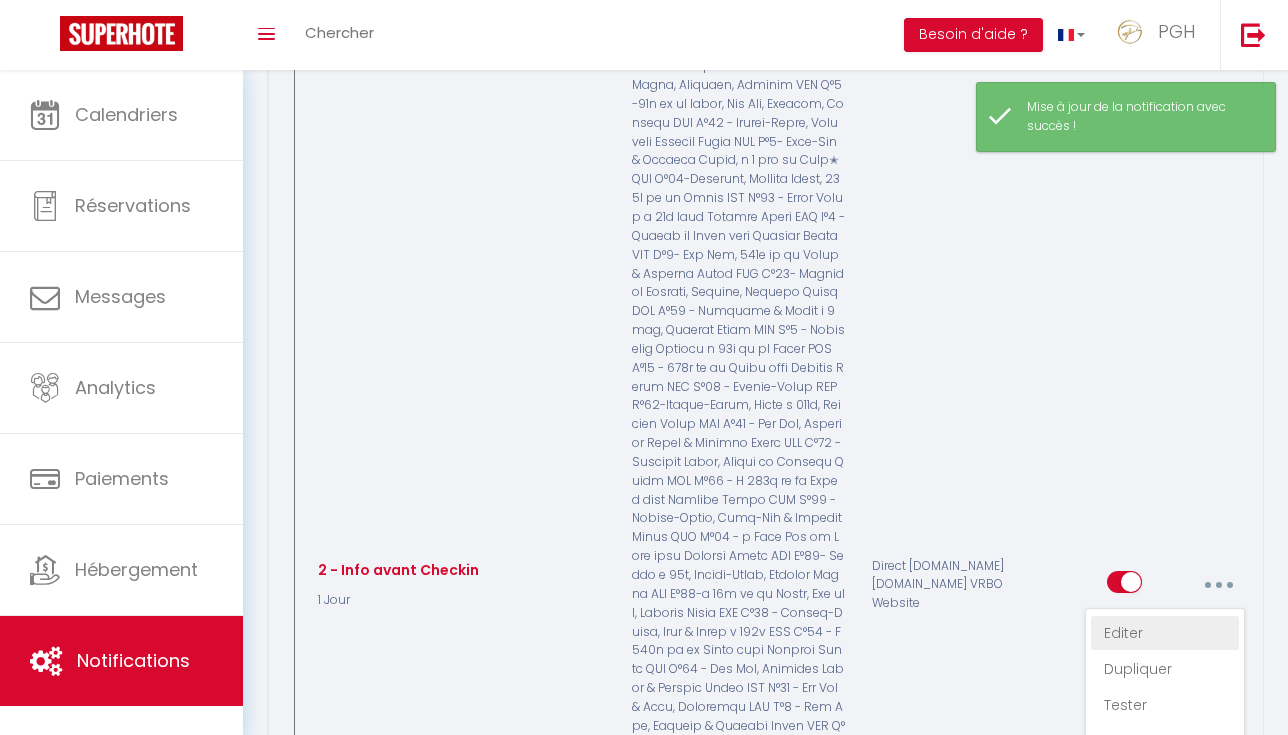 click on "Editer" at bounding box center (1165, 633) 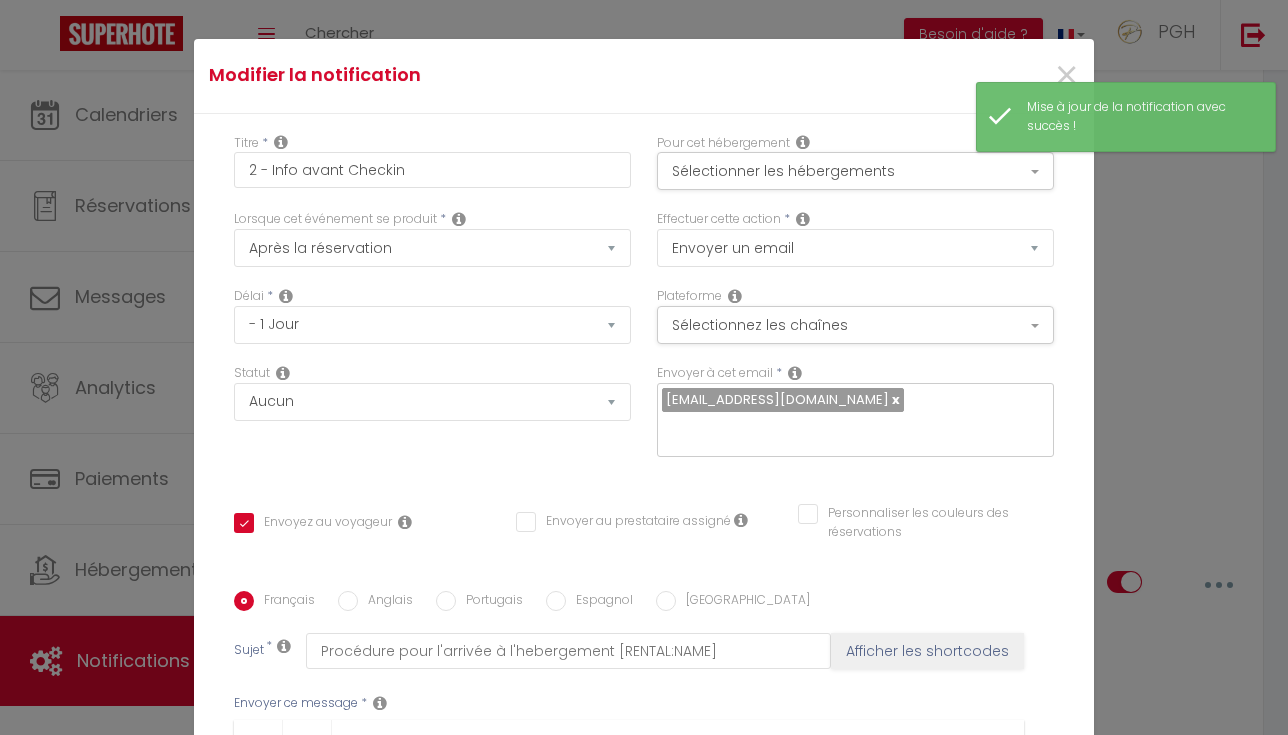 scroll, scrollTop: 0, scrollLeft: 0, axis: both 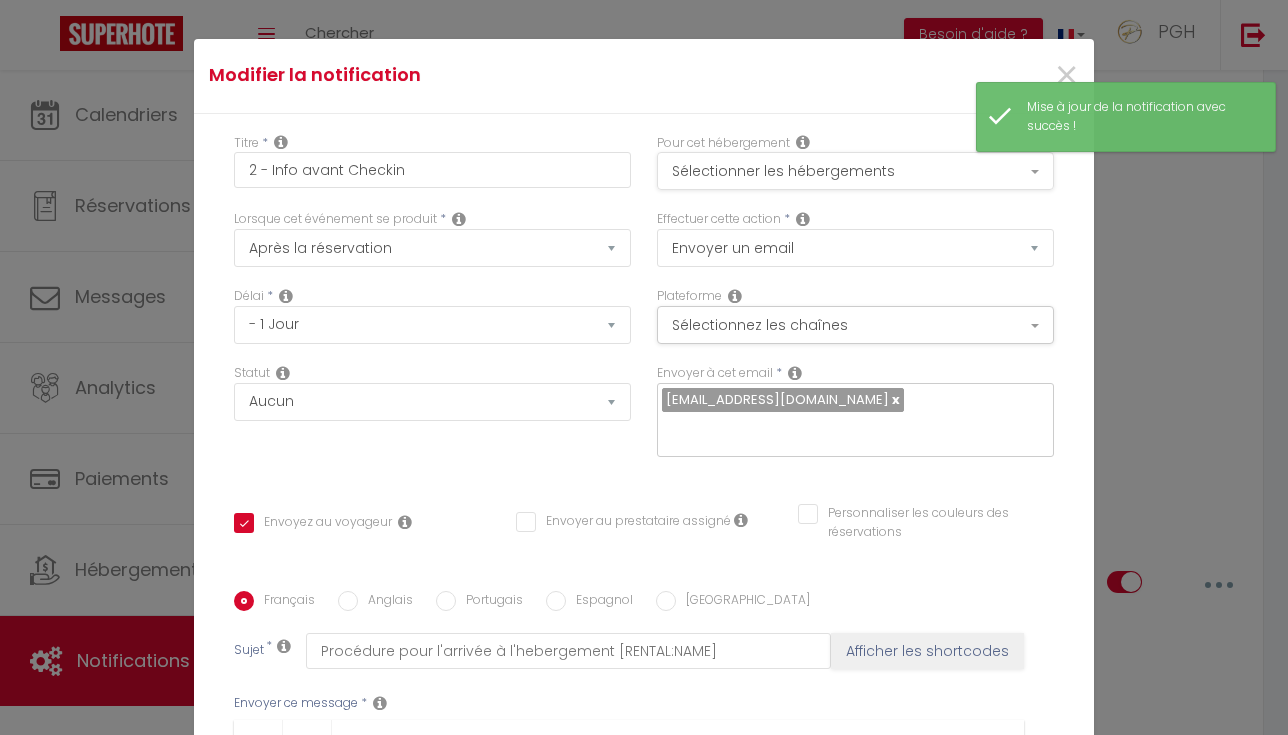 click on "Sélectionner les hébergements" at bounding box center [855, 171] 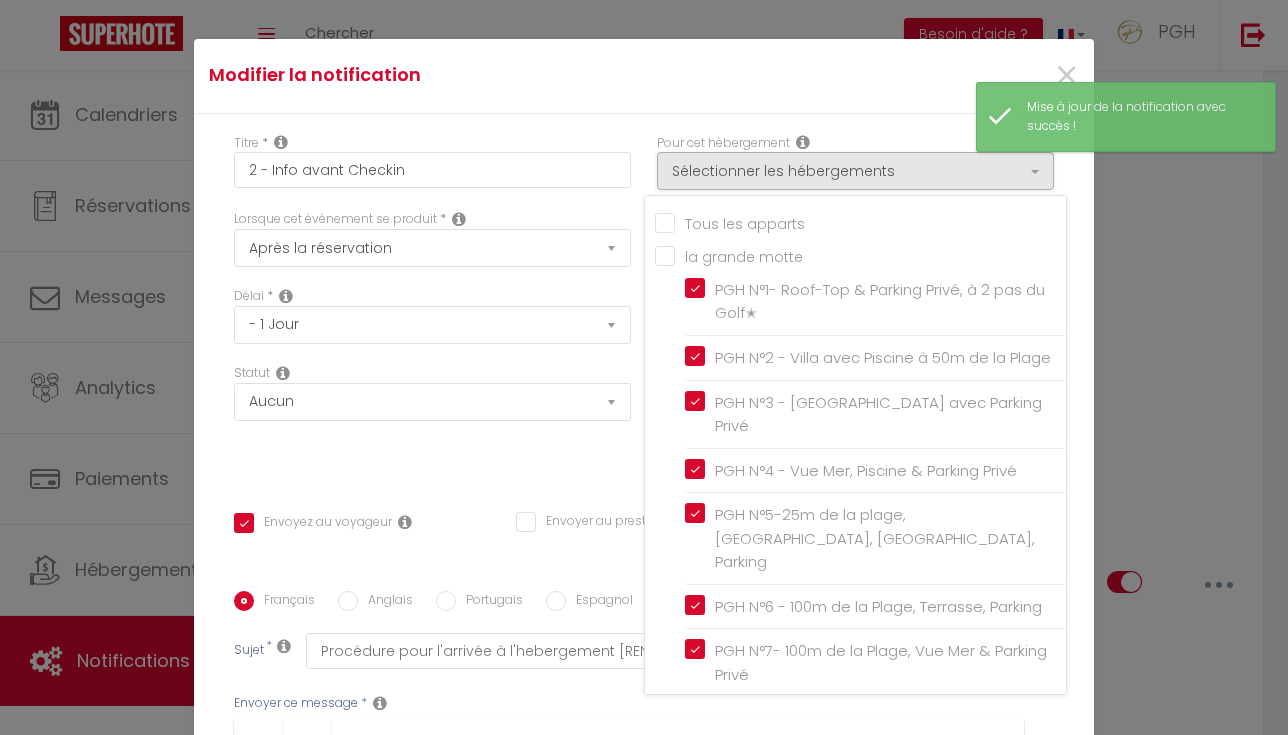 click on "Tous les apparts" at bounding box center [860, 221] 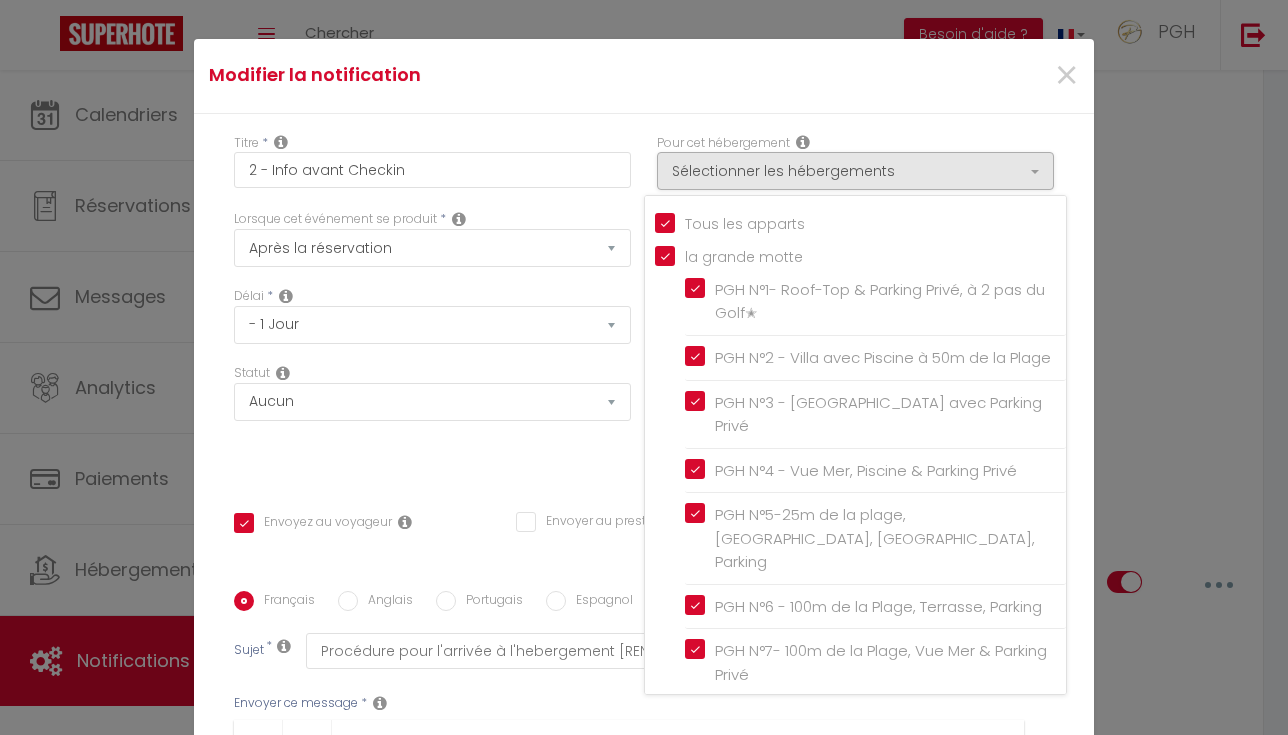 click on "Statut     Aucun   Si la réservation est payée   Si réservation non payée   Si la caution a été prise   Si caution non payée" at bounding box center [432, 420] 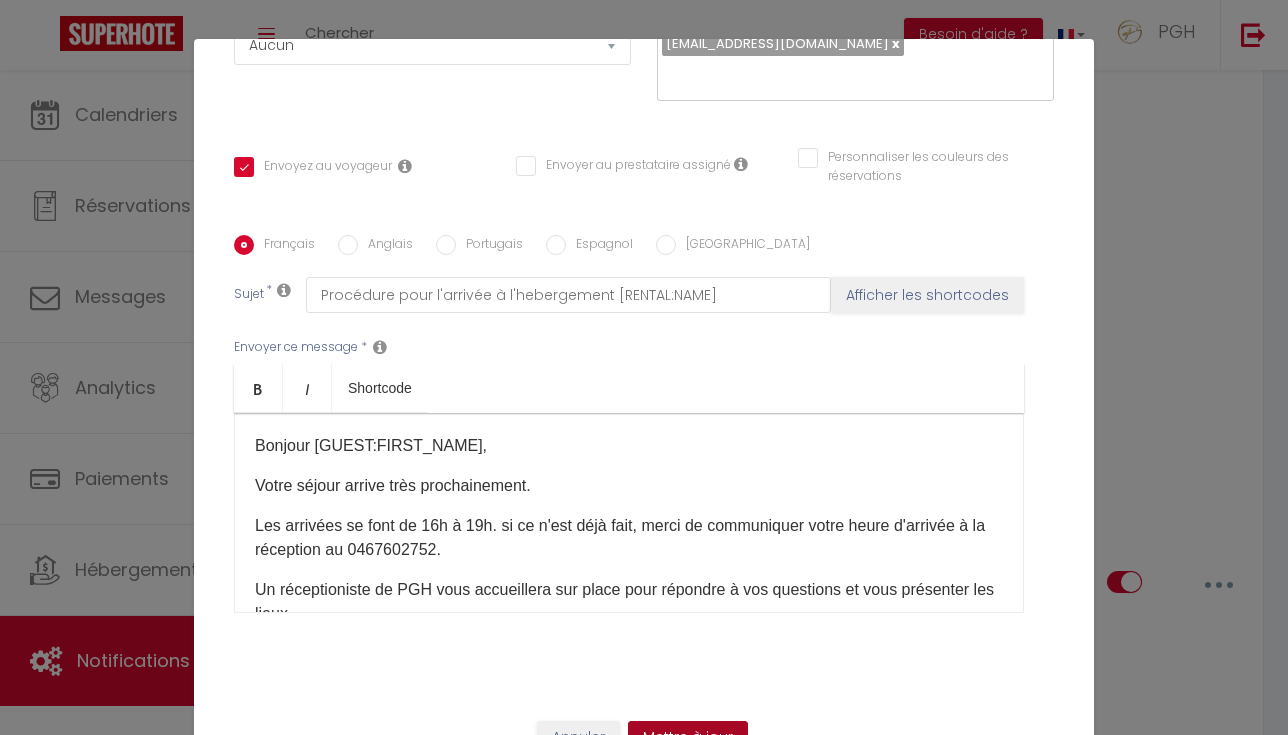 scroll, scrollTop: 356, scrollLeft: 0, axis: vertical 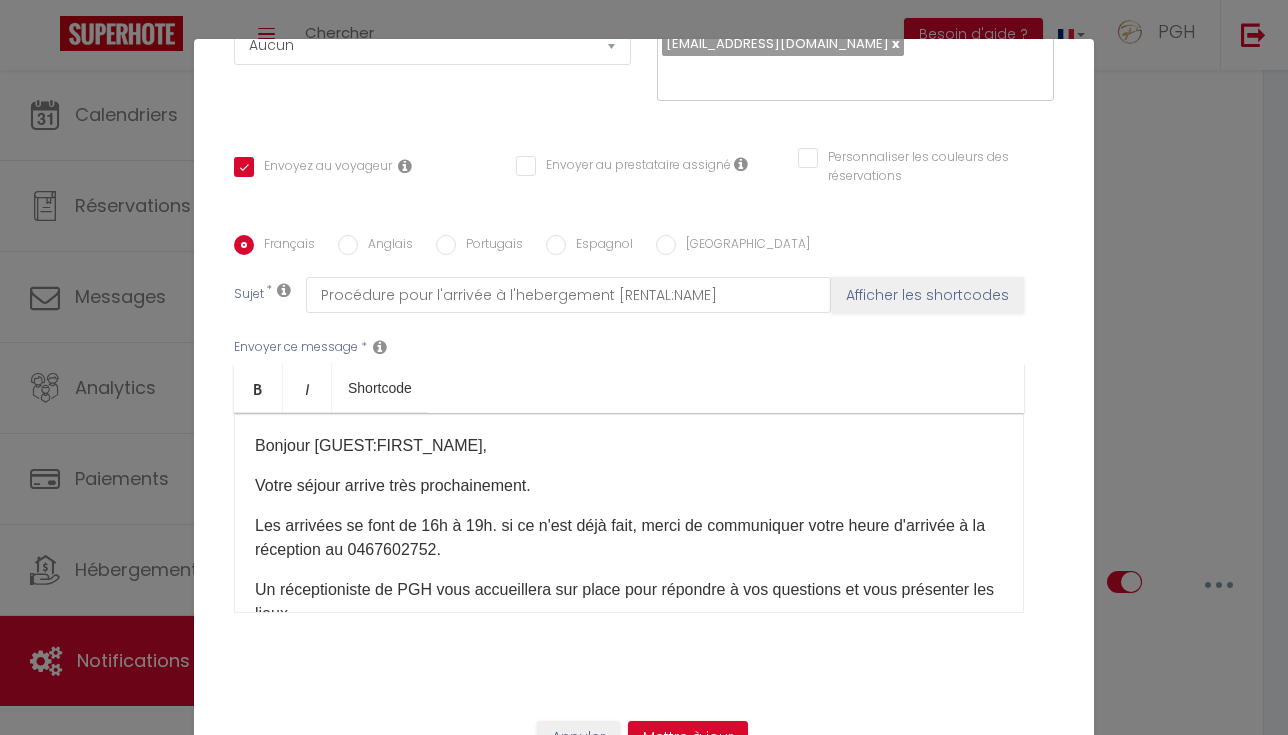 click on "Annuler
Mettre à jour" at bounding box center [644, 745] 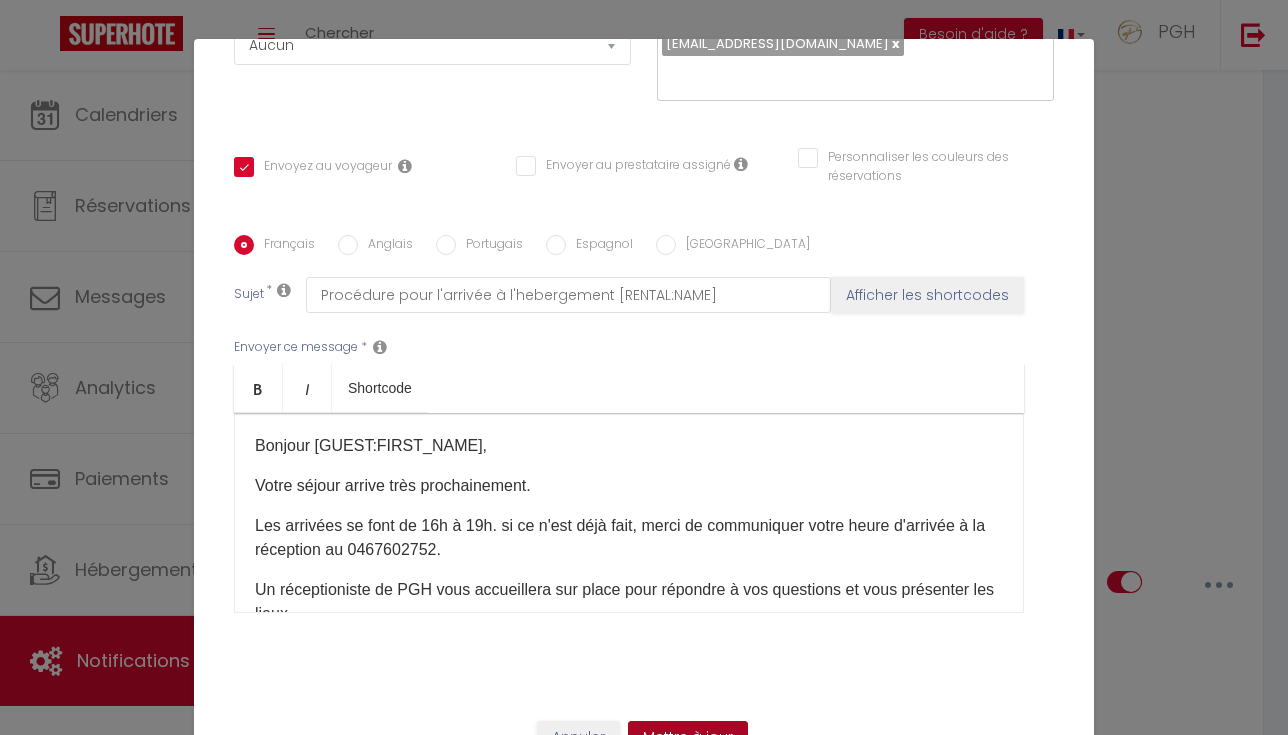 click on "Mettre à jour" at bounding box center [688, 738] 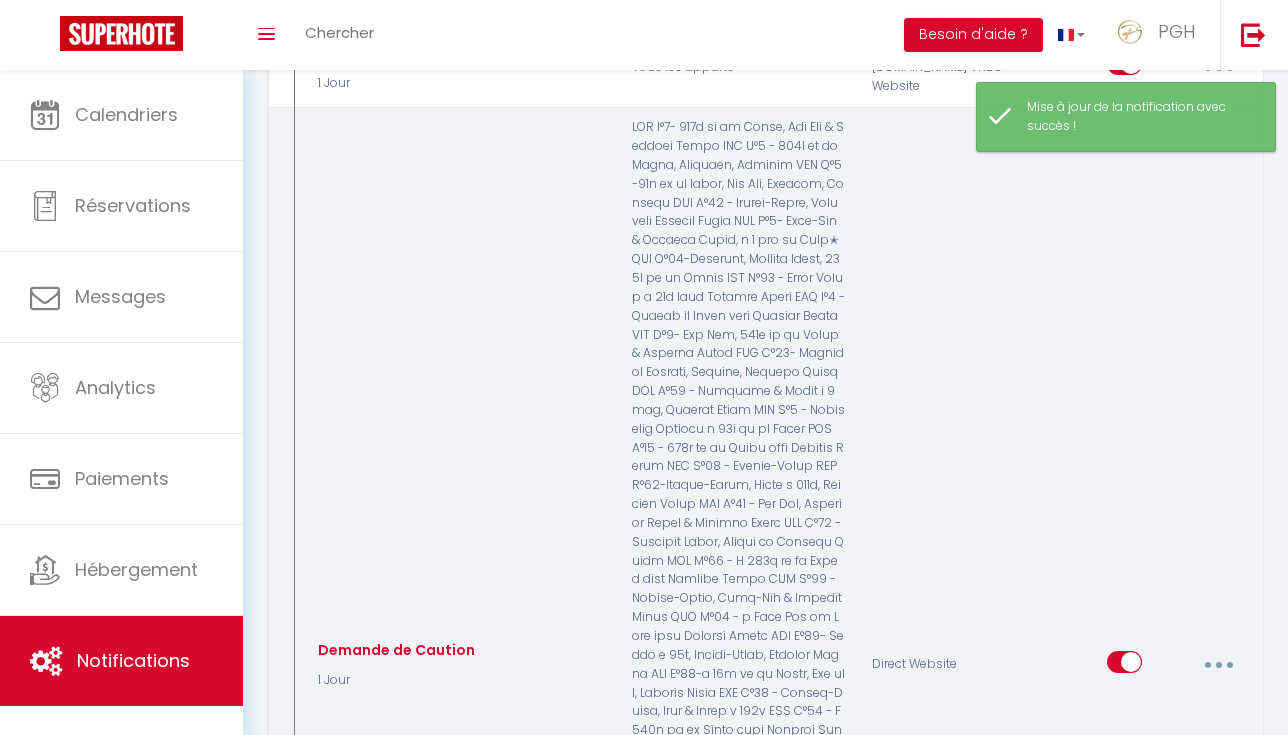 click at bounding box center (1218, 665) 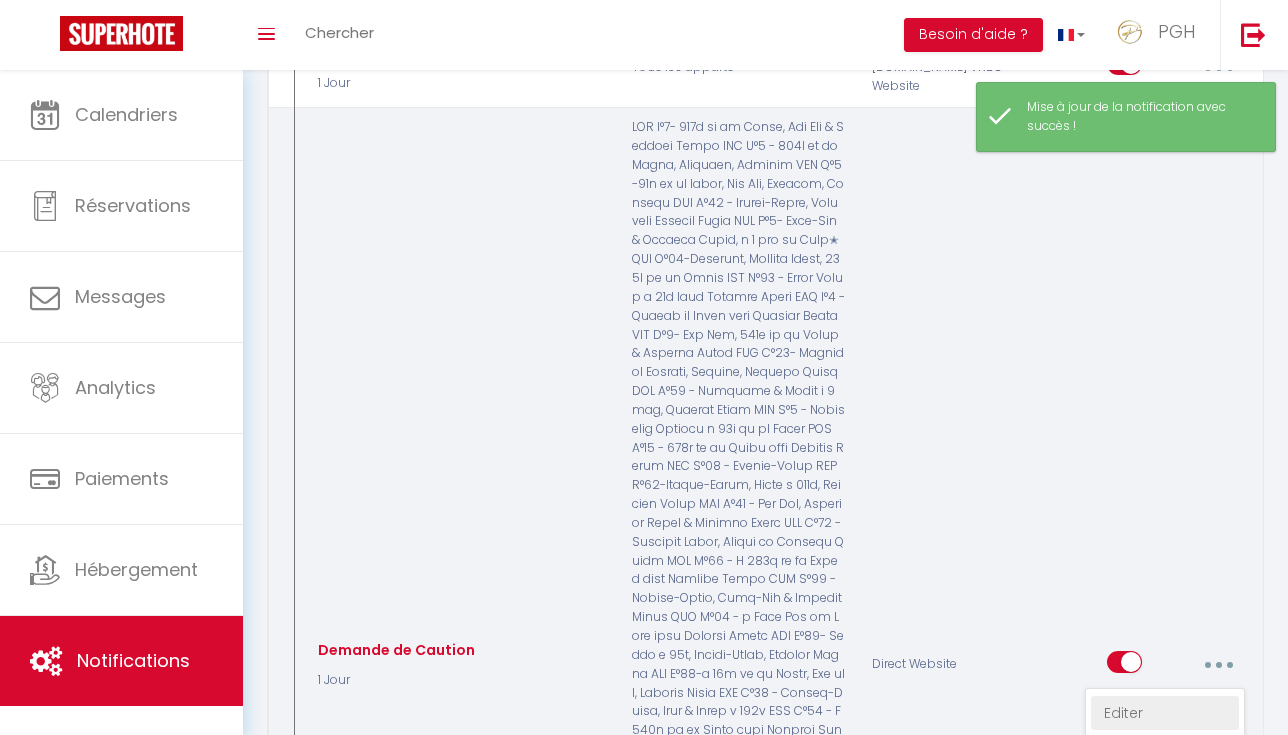 click on "Editer" at bounding box center (1165, 713) 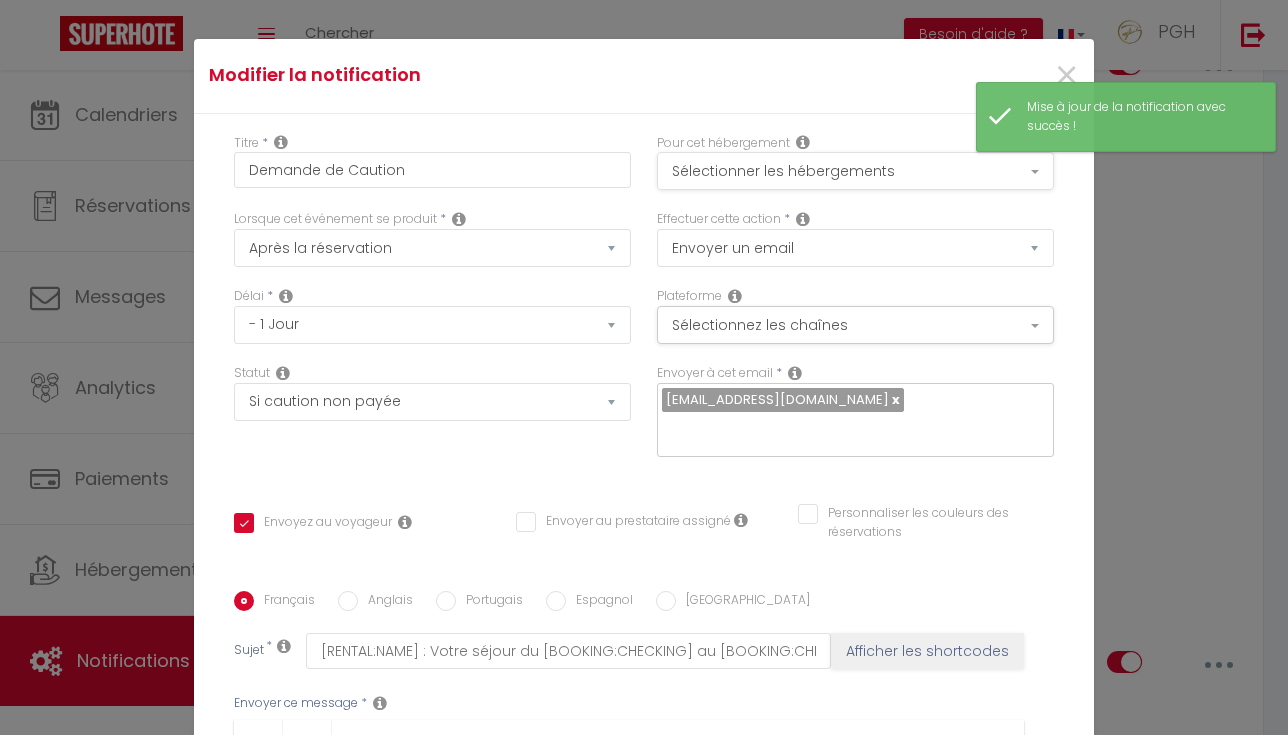 scroll, scrollTop: -1, scrollLeft: 0, axis: vertical 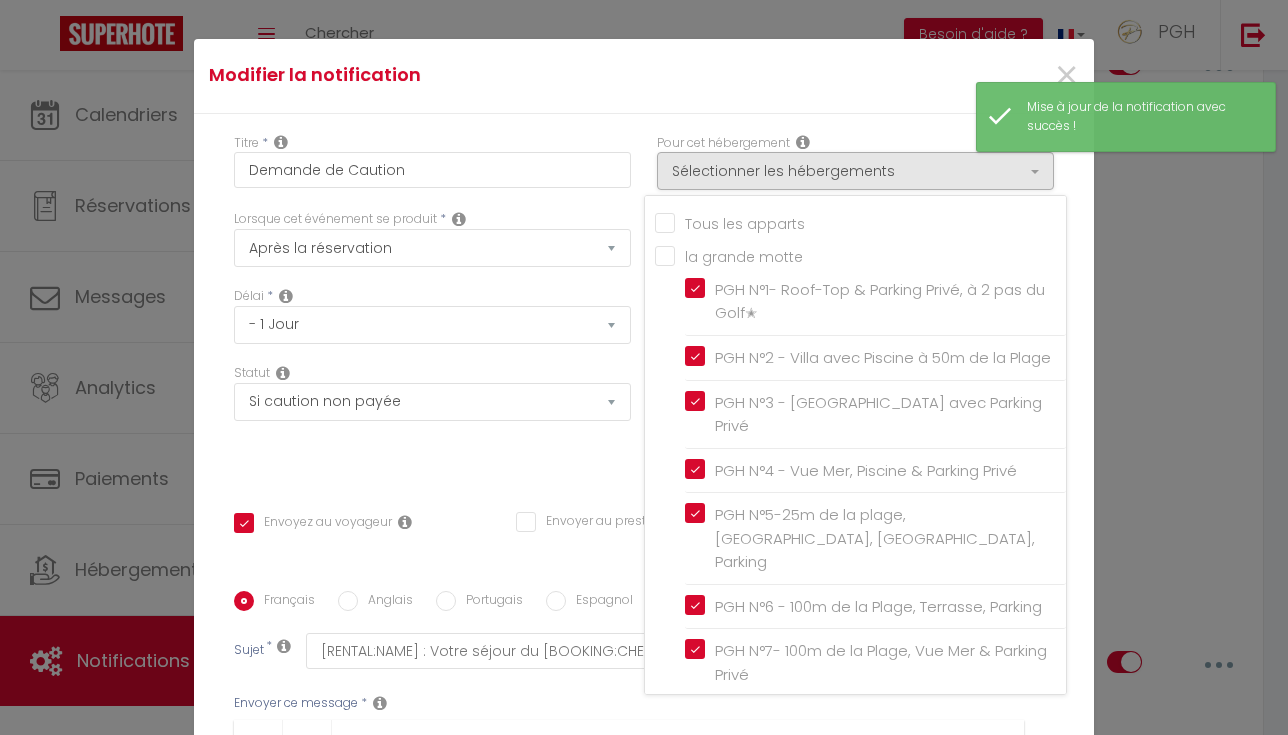 click on "Tous les apparts" at bounding box center [860, 221] 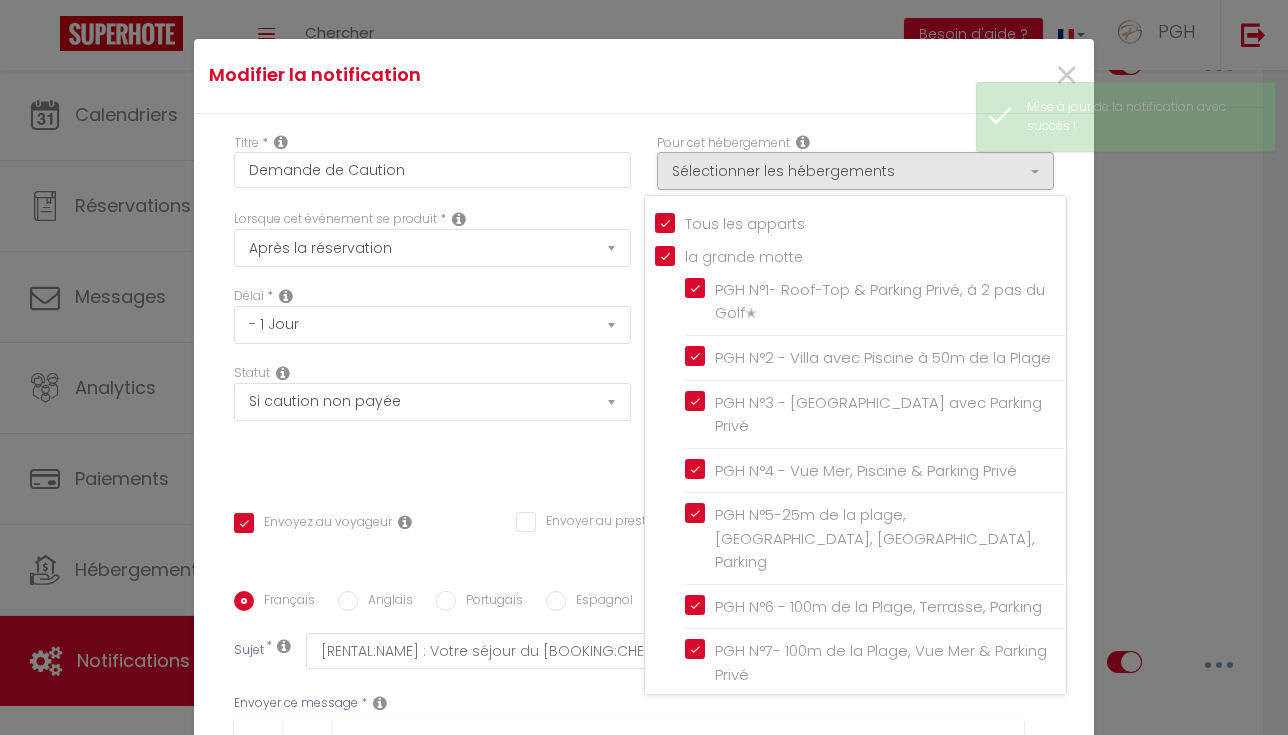 click on "Statut     Aucun   Si la réservation est payée   Si réservation non payée   Si la caution a été prise   Si caution non payée" at bounding box center [432, 420] 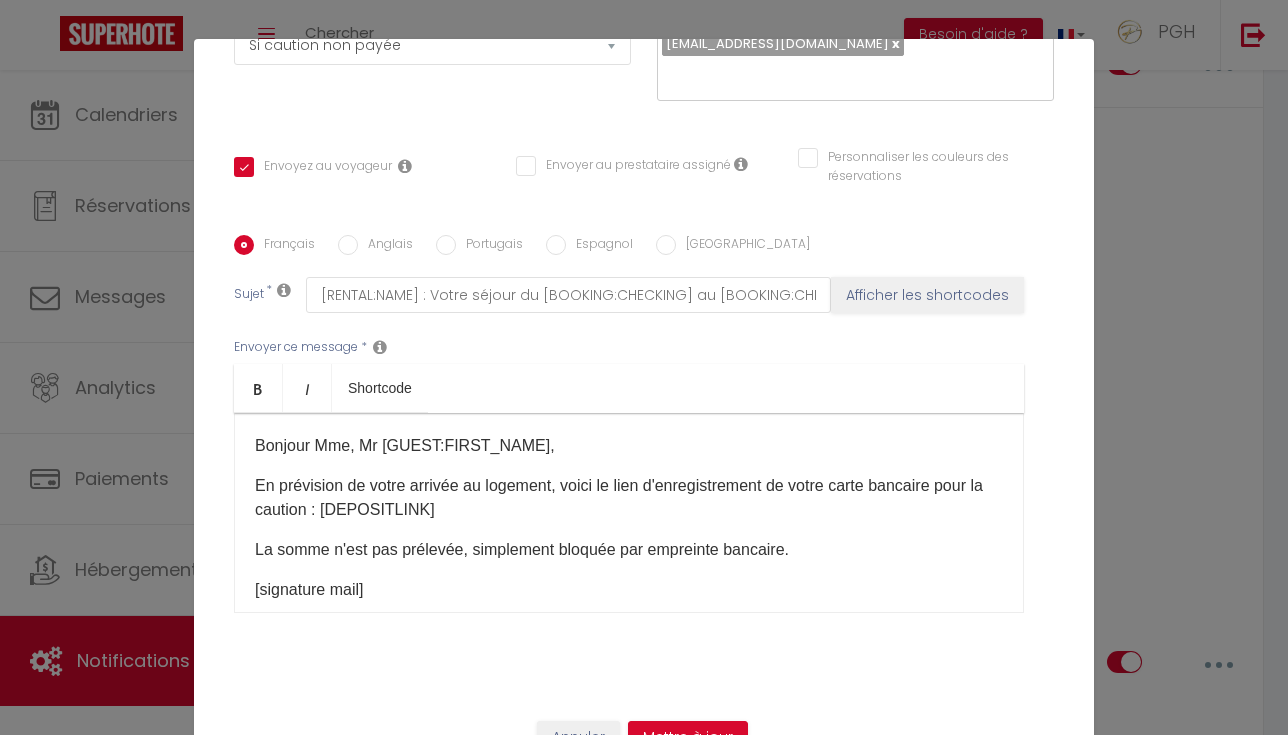 scroll, scrollTop: 356, scrollLeft: 0, axis: vertical 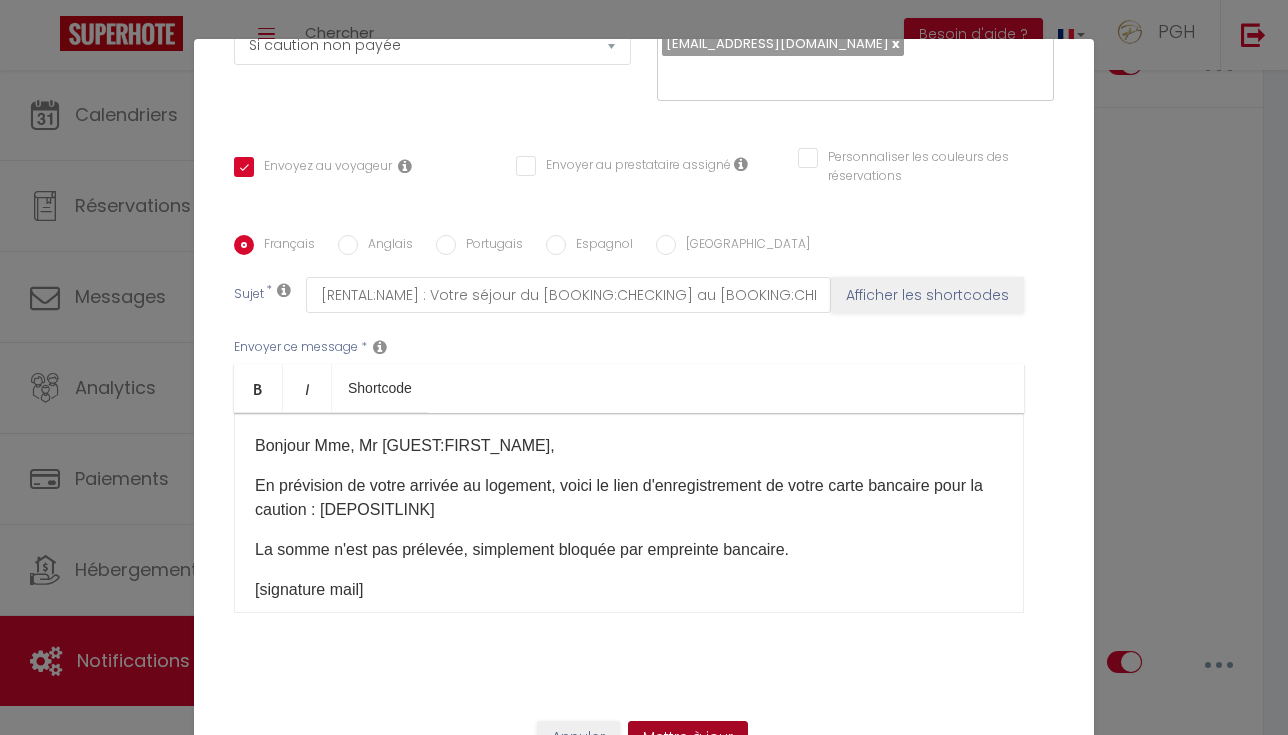 click on "Mettre à jour" at bounding box center (688, 738) 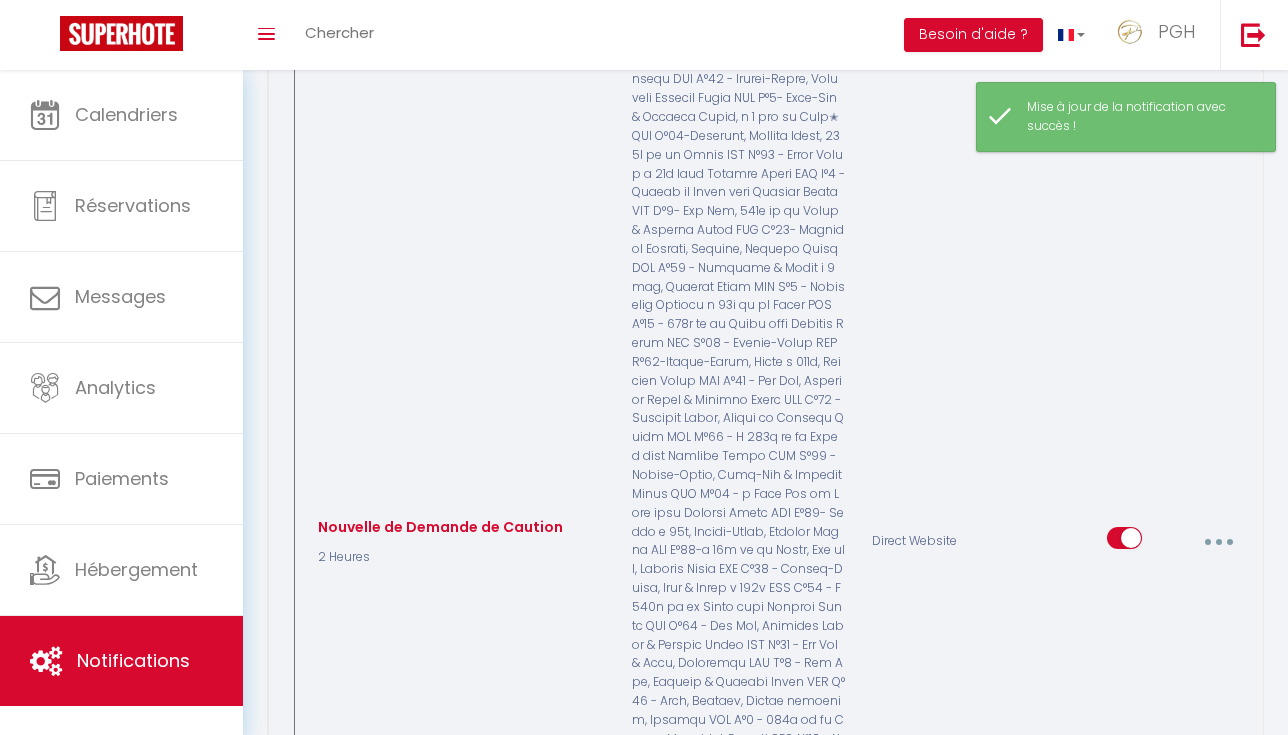 scroll, scrollTop: 1327, scrollLeft: 0, axis: vertical 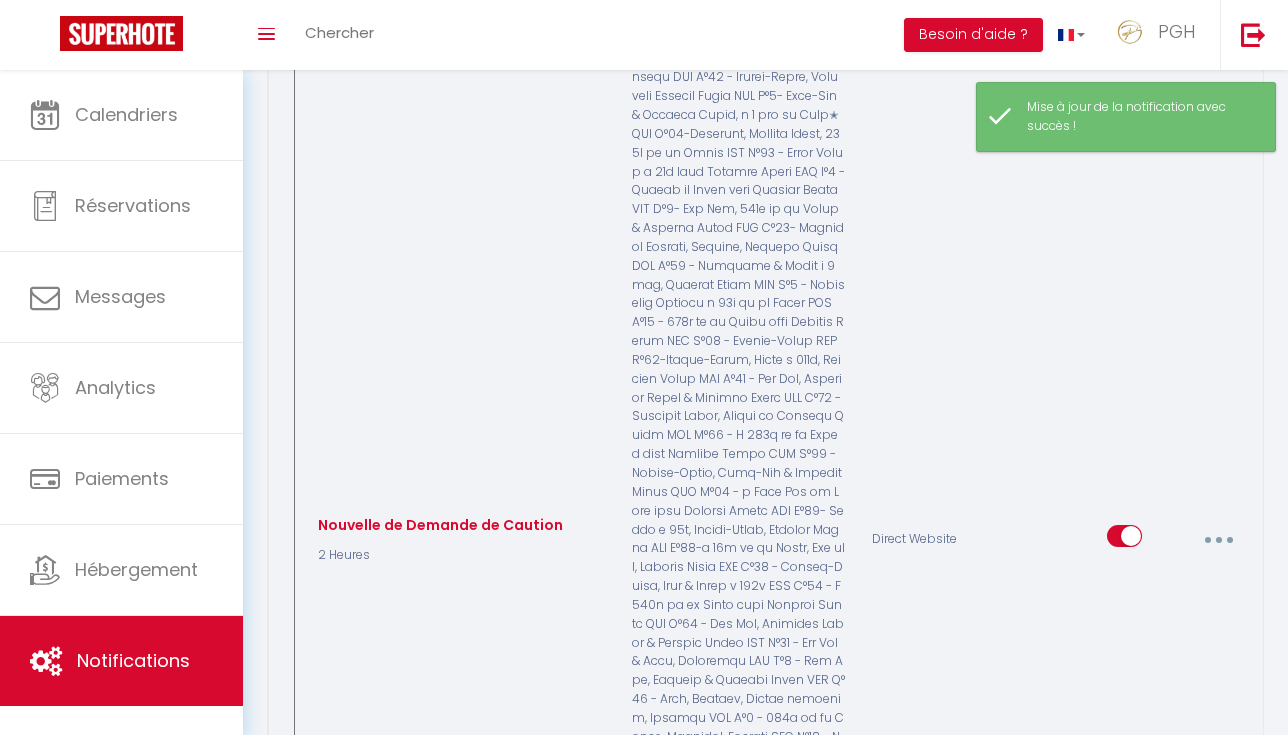 click at bounding box center [1218, 539] 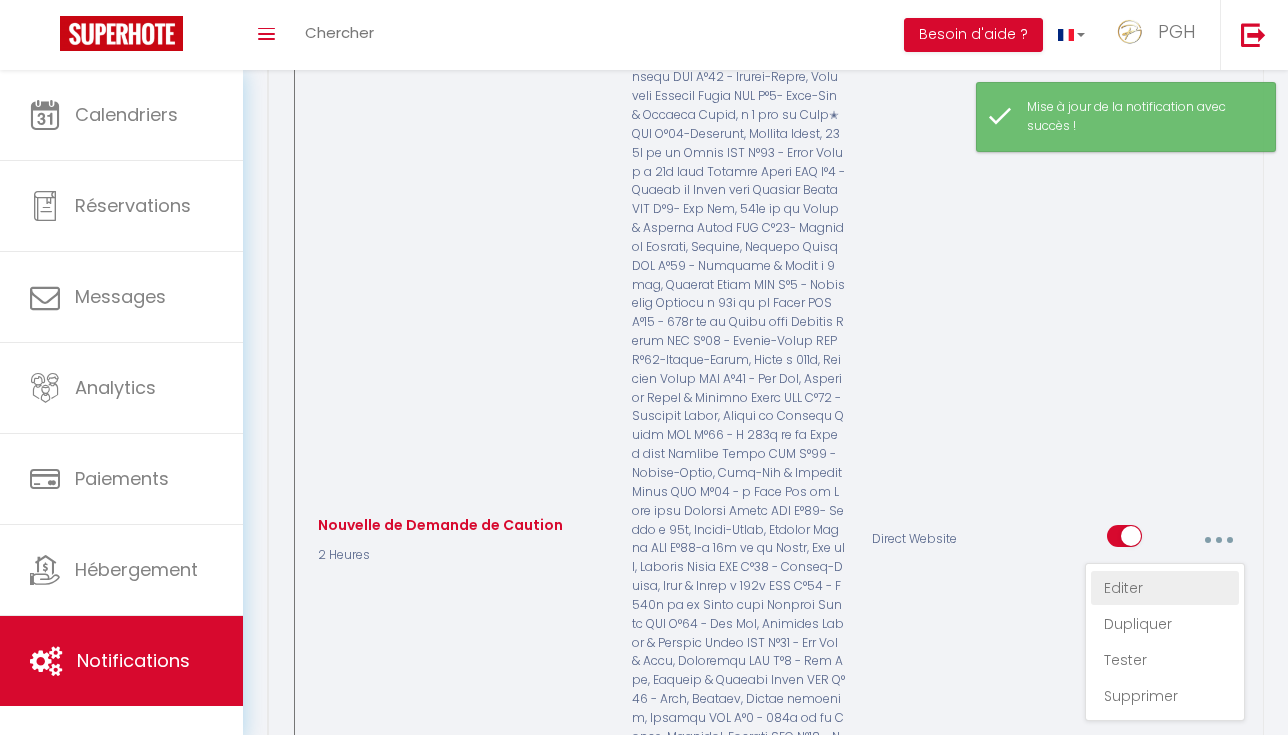 click on "Editer" at bounding box center (1165, 588) 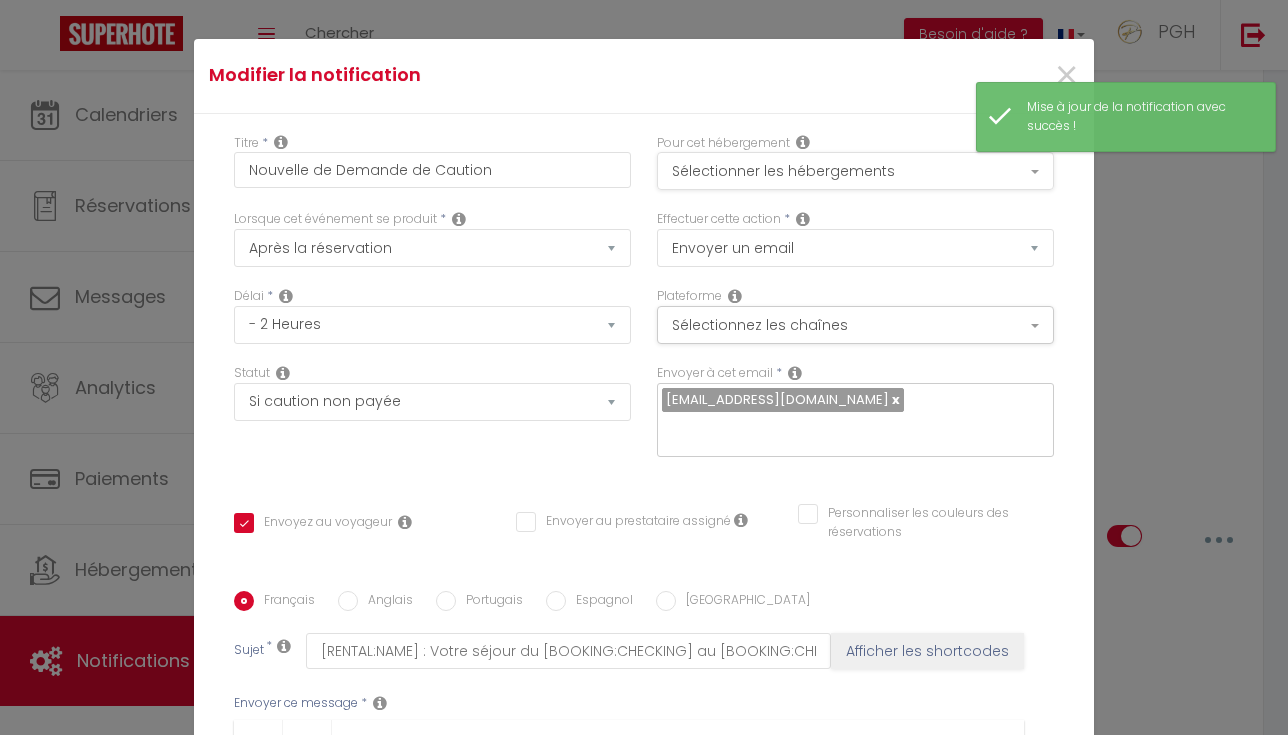 scroll, scrollTop: 0, scrollLeft: 0, axis: both 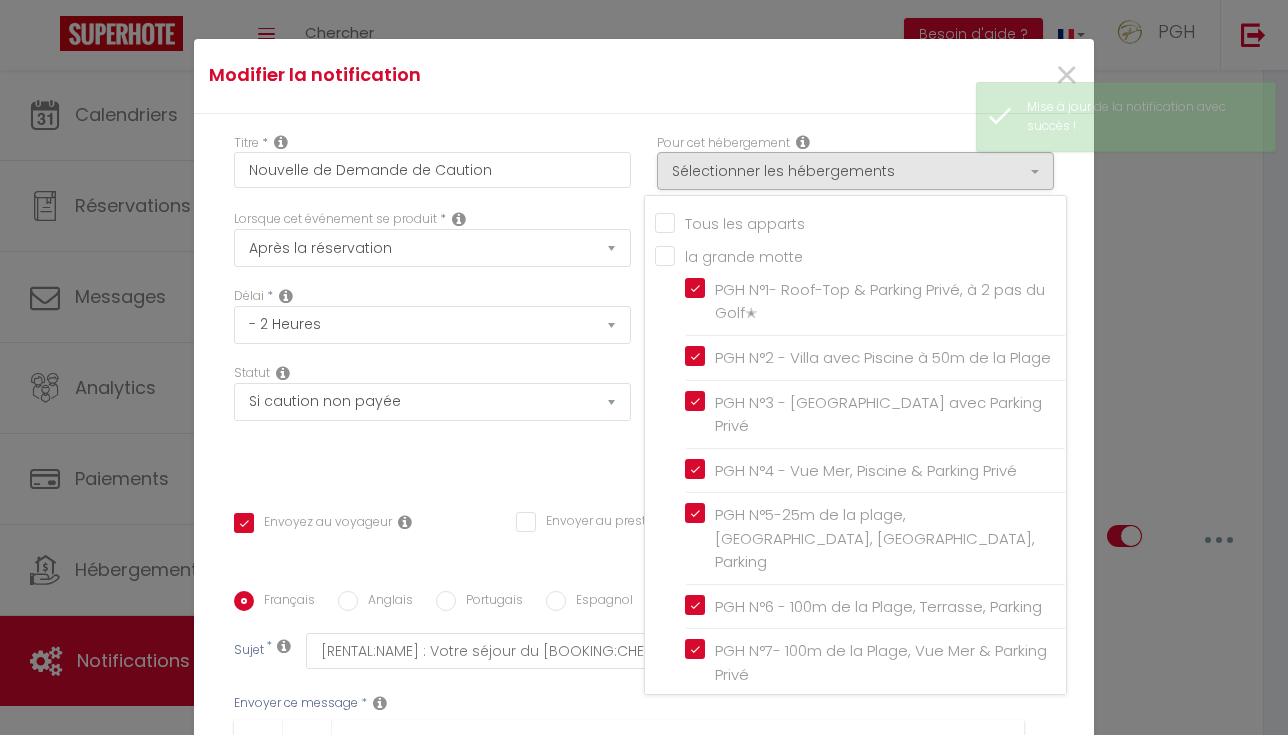 click on "Tous les apparts" at bounding box center (860, 221) 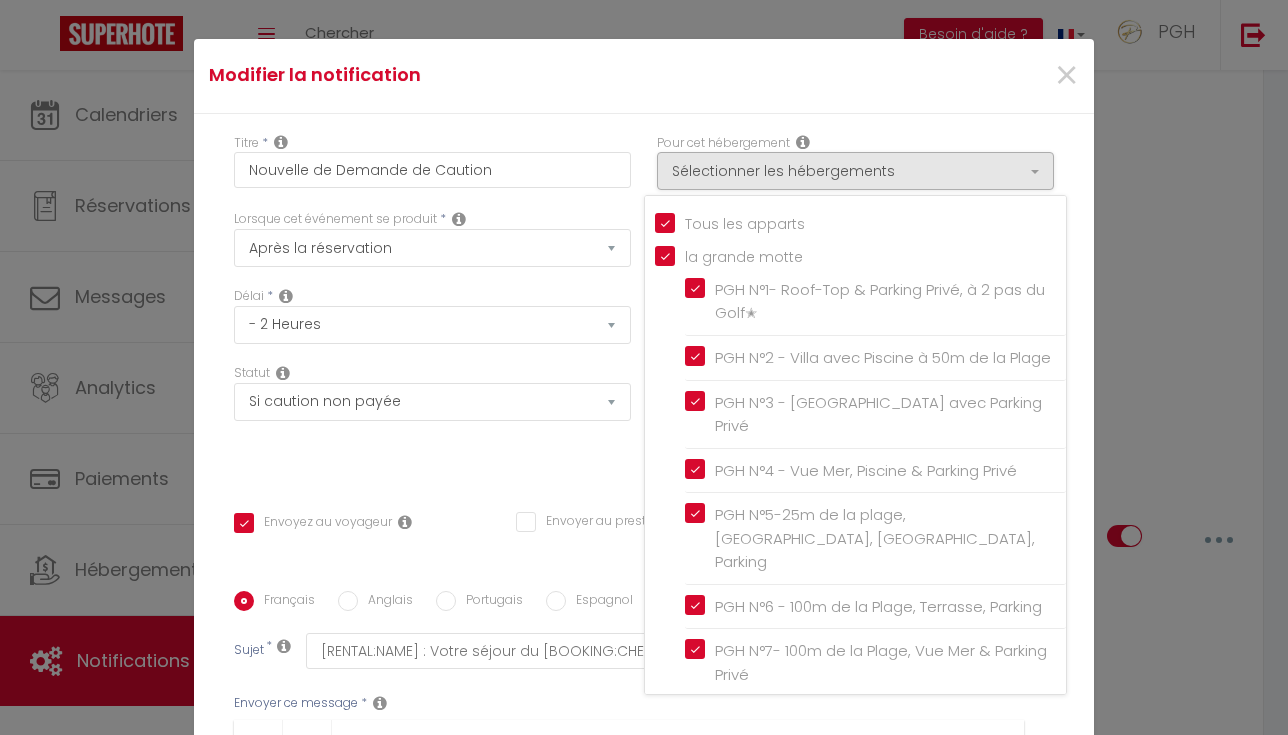 click on "Statut     Aucun   Si la réservation est payée   Si réservation non payée   Si la caution a été prise   Si caution non payée" at bounding box center (432, 420) 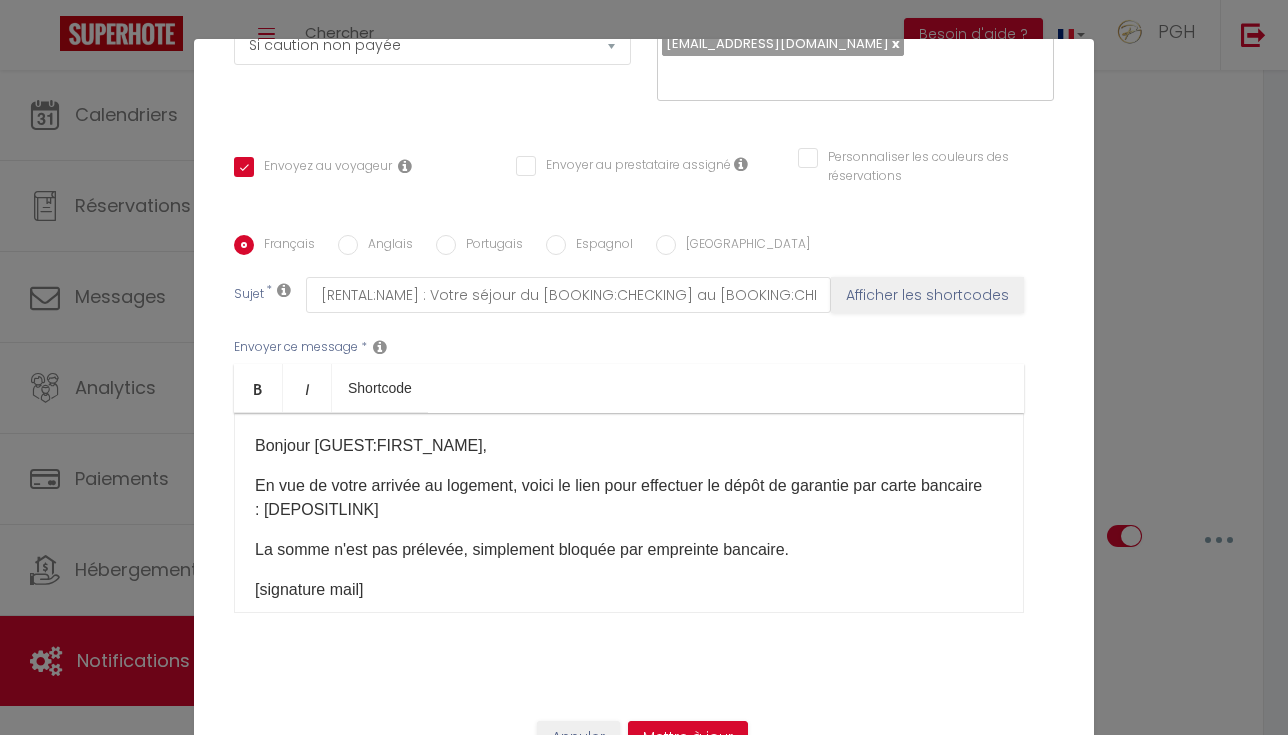 scroll, scrollTop: 356, scrollLeft: 0, axis: vertical 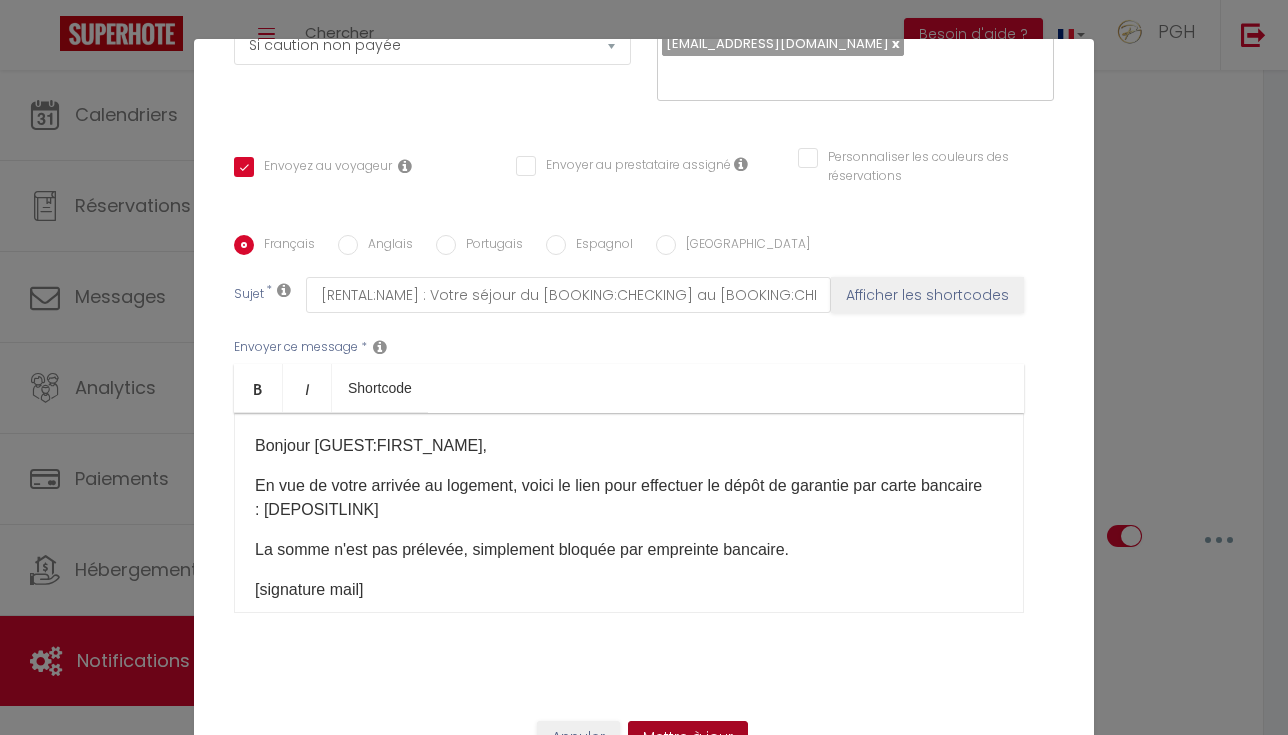 click on "Mettre à jour" at bounding box center (688, 738) 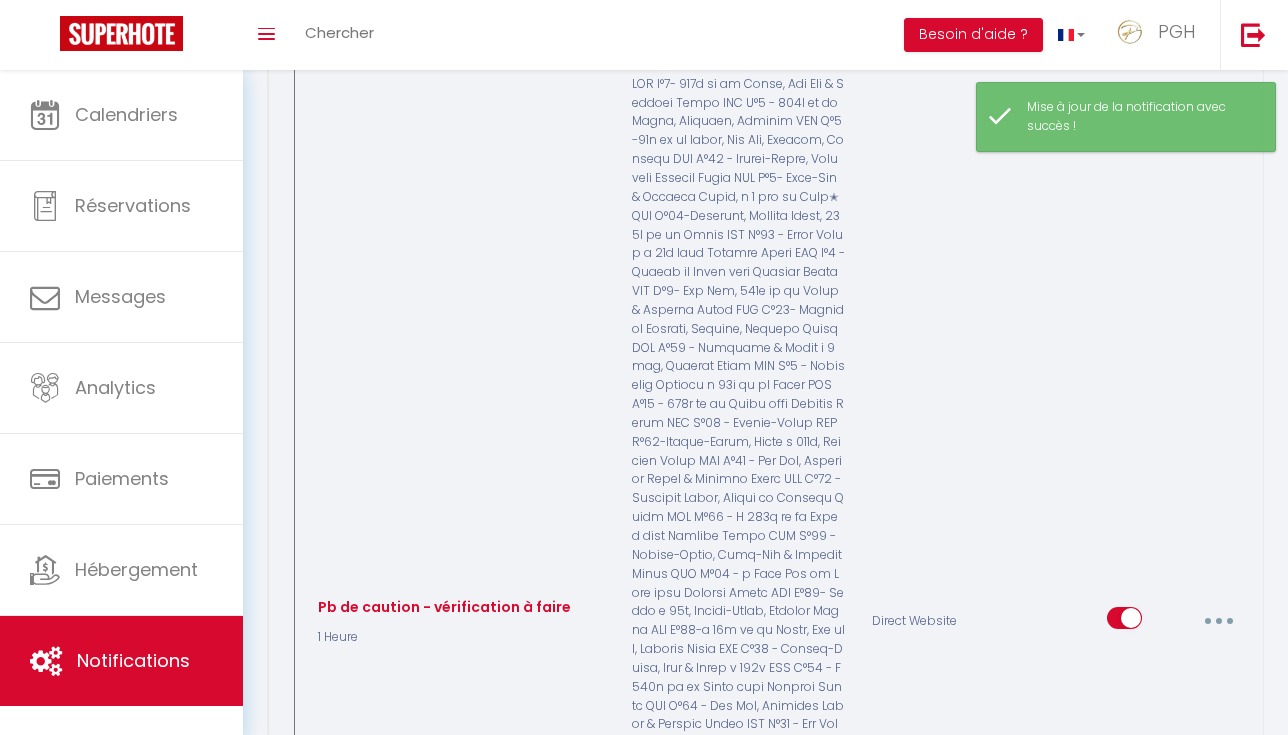 scroll, scrollTop: 1315, scrollLeft: 0, axis: vertical 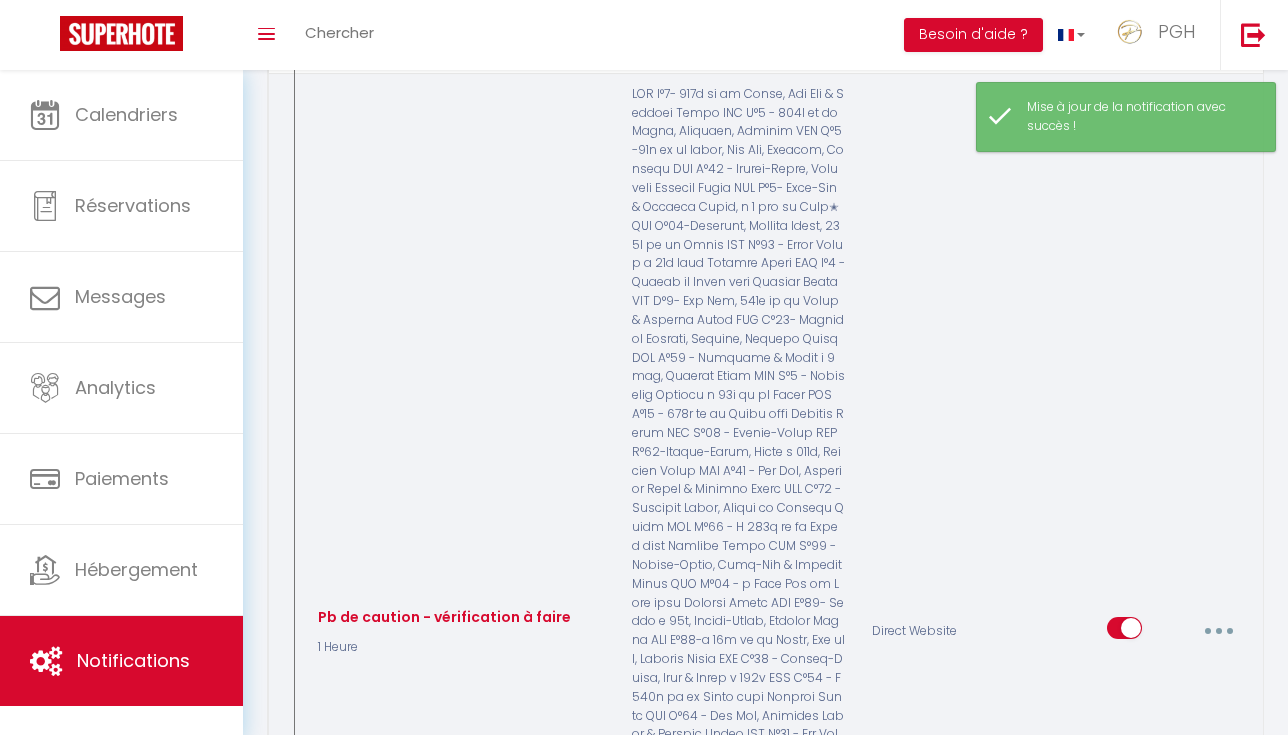 click at bounding box center [1218, 631] 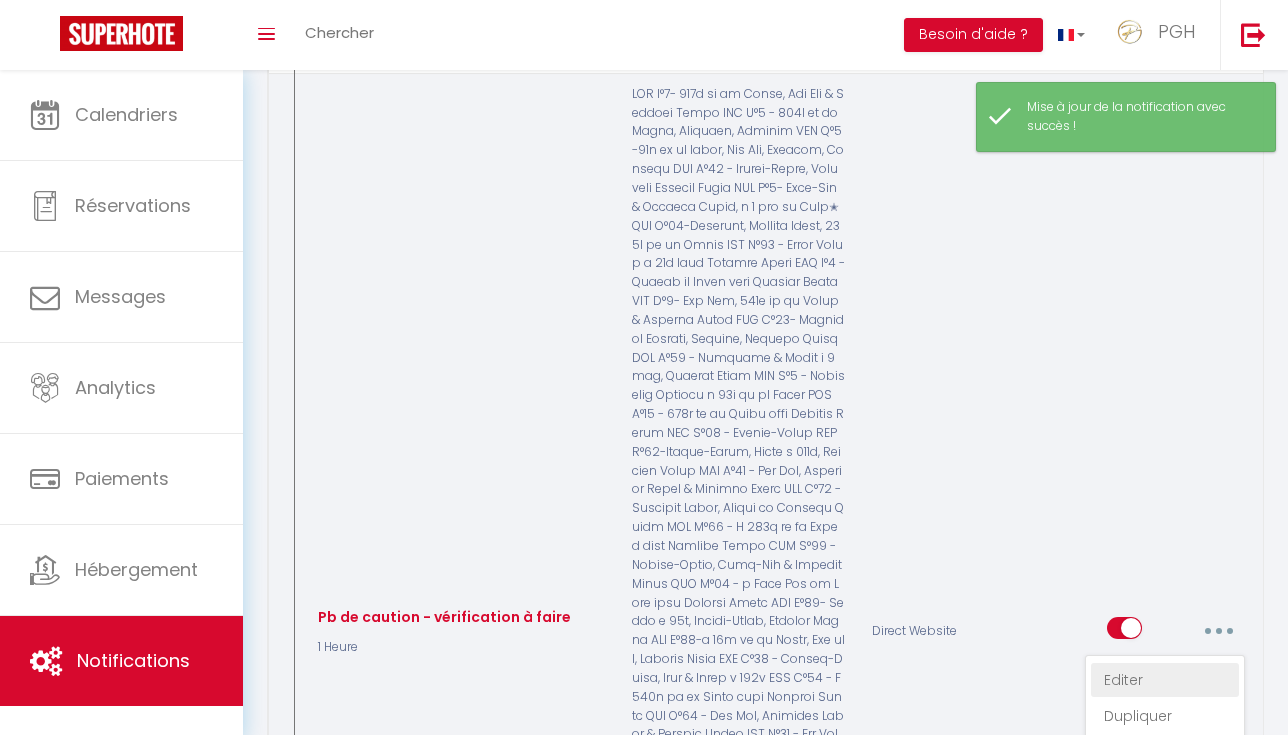 click on "Editer" at bounding box center (1165, 680) 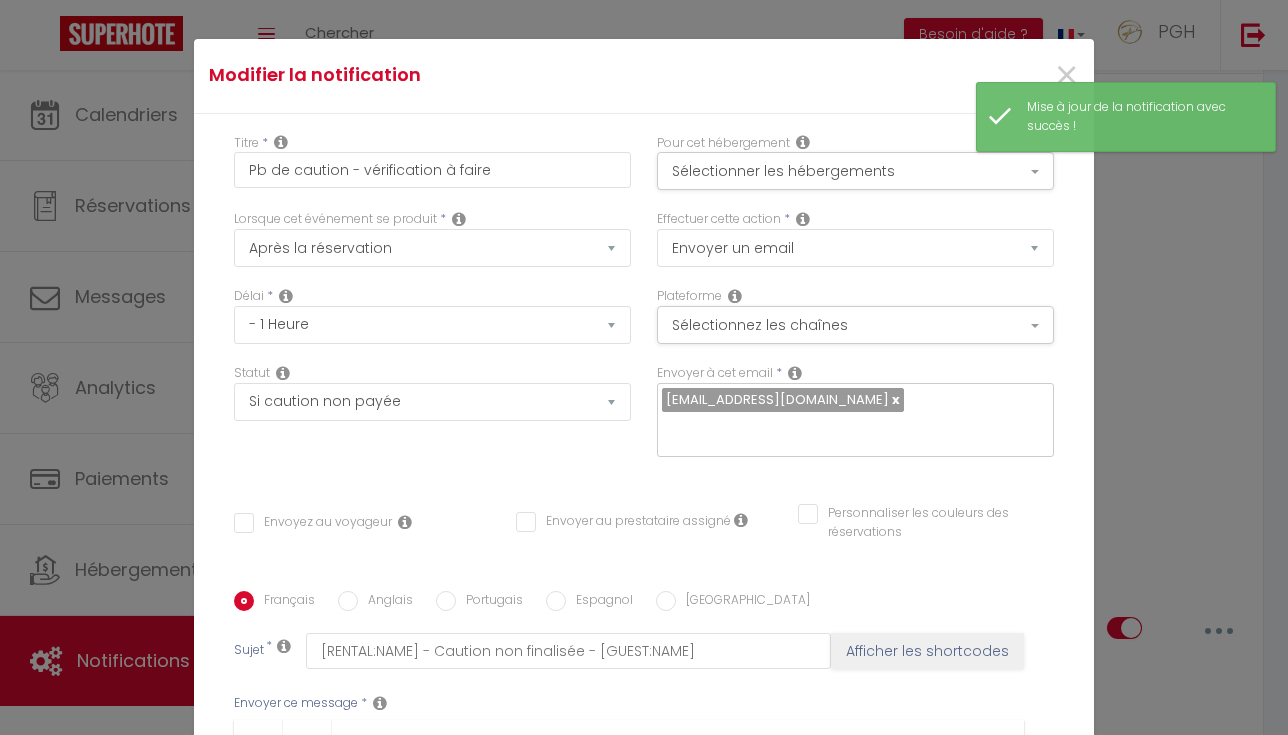 scroll, scrollTop: 0, scrollLeft: 0, axis: both 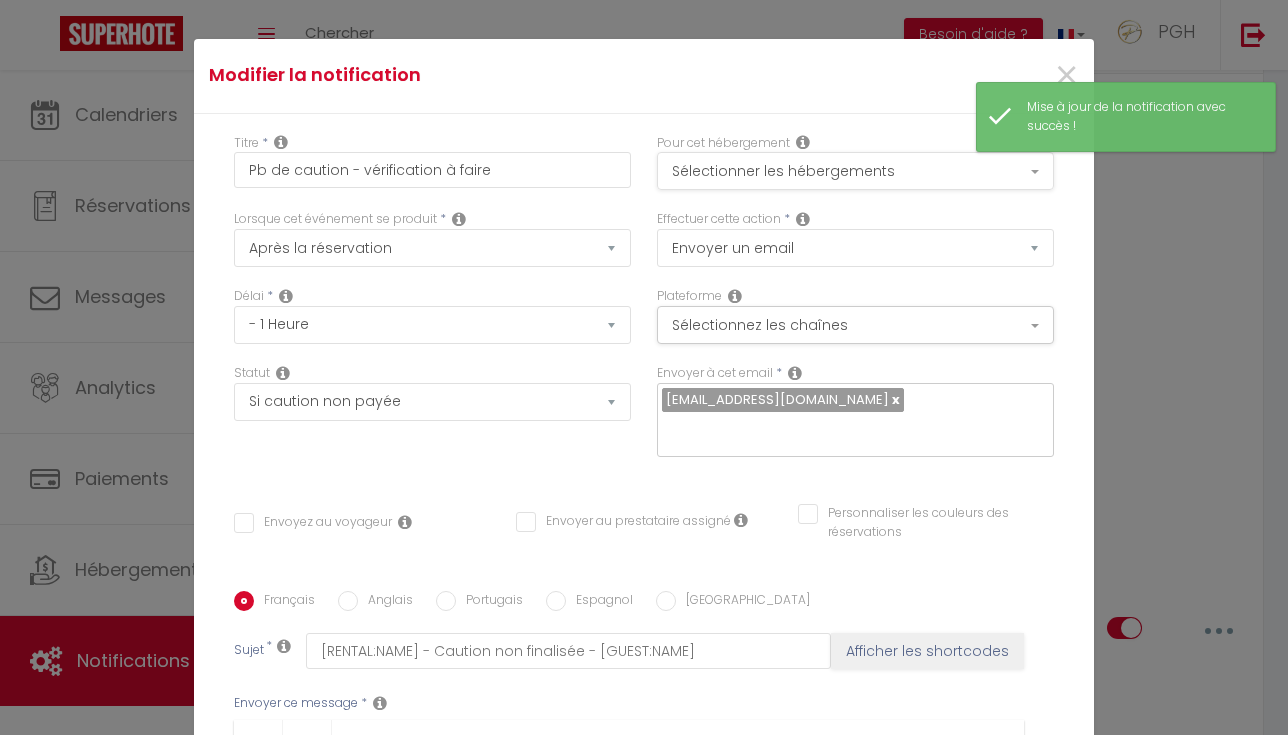 click on "Sélectionner les hébergements" at bounding box center [855, 171] 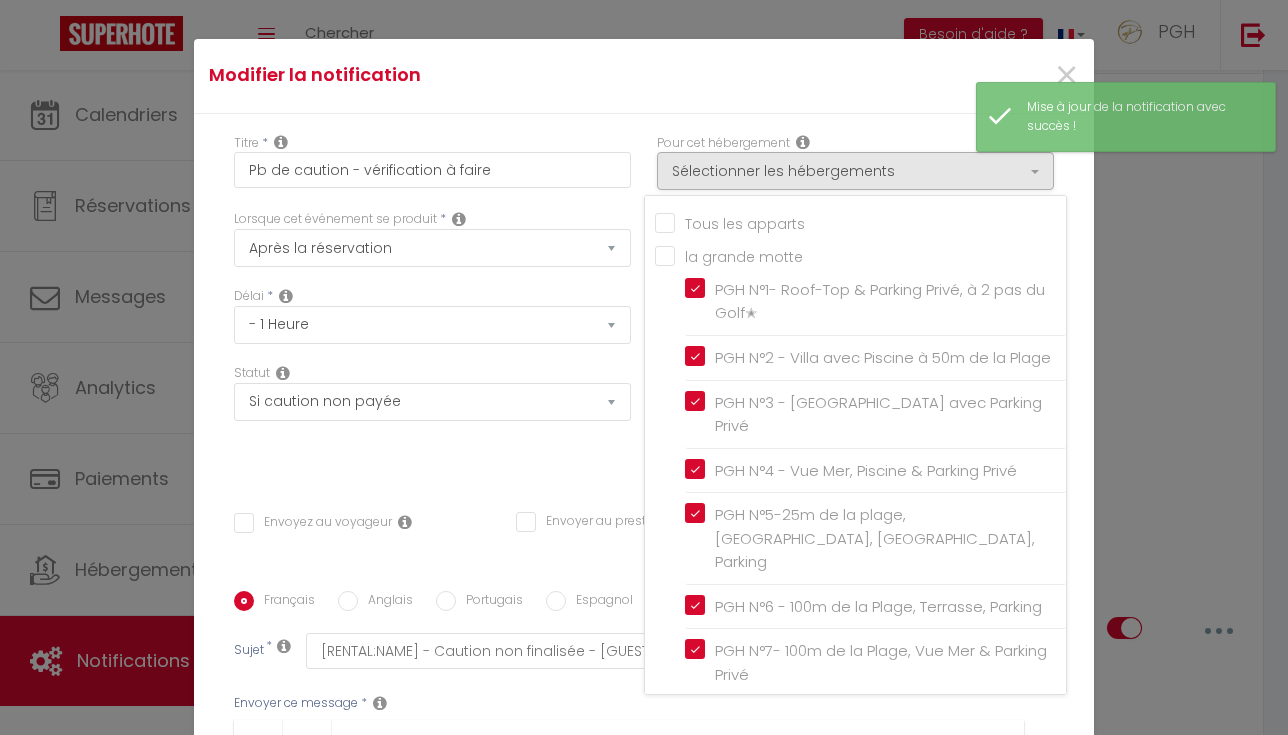 click on "Tous les apparts" at bounding box center (860, 221) 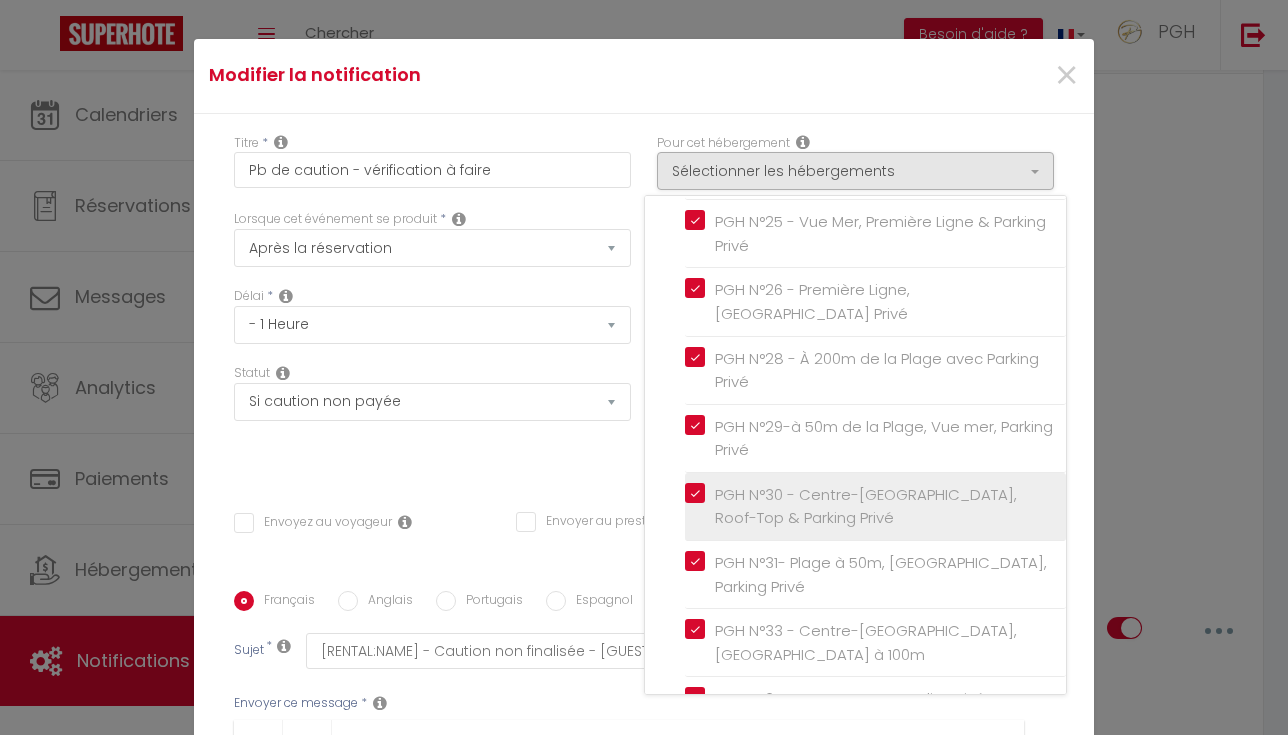 scroll, scrollTop: 1583, scrollLeft: 0, axis: vertical 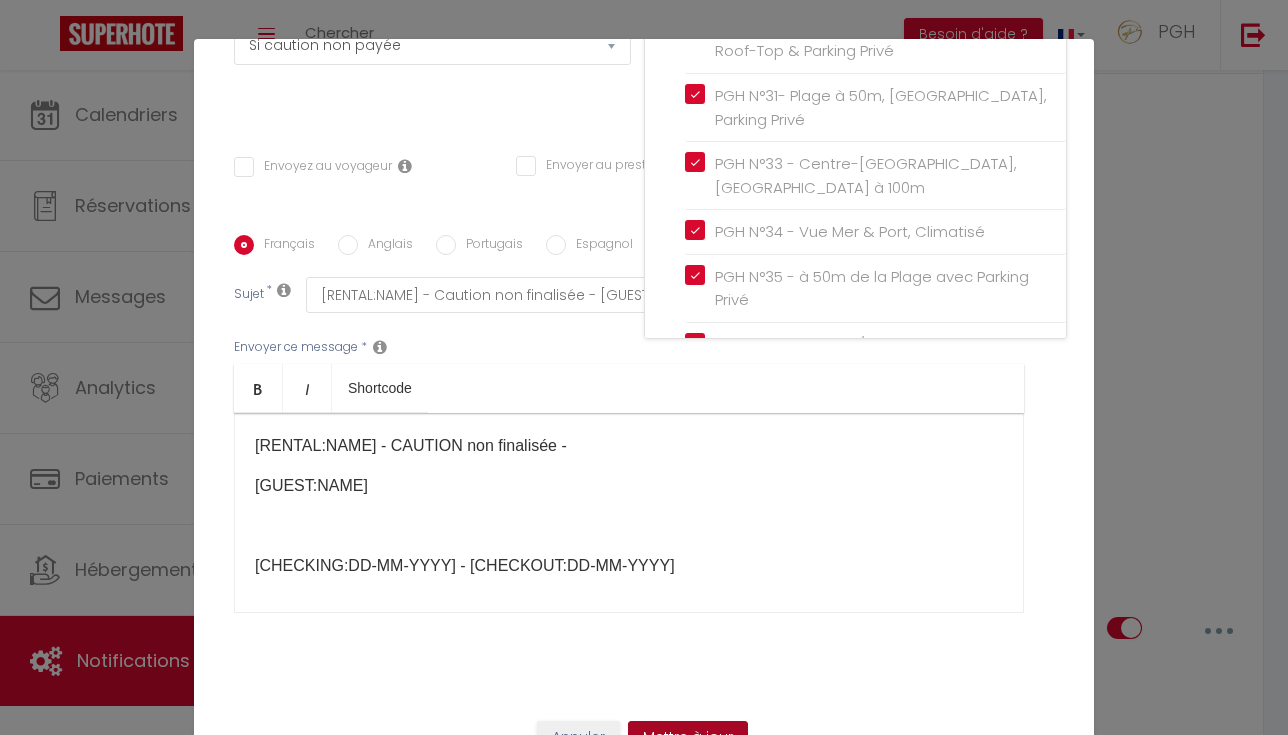 click on "Mettre à jour" at bounding box center [688, 738] 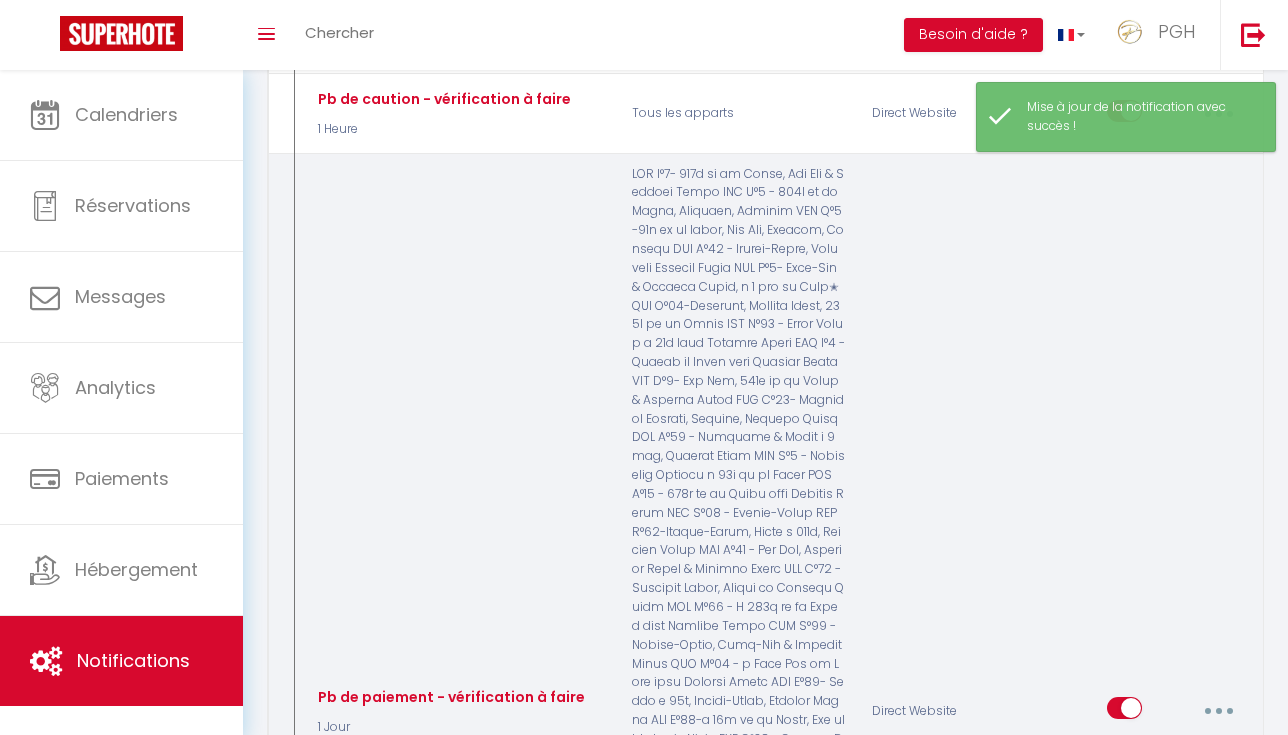 click at bounding box center [1218, 711] 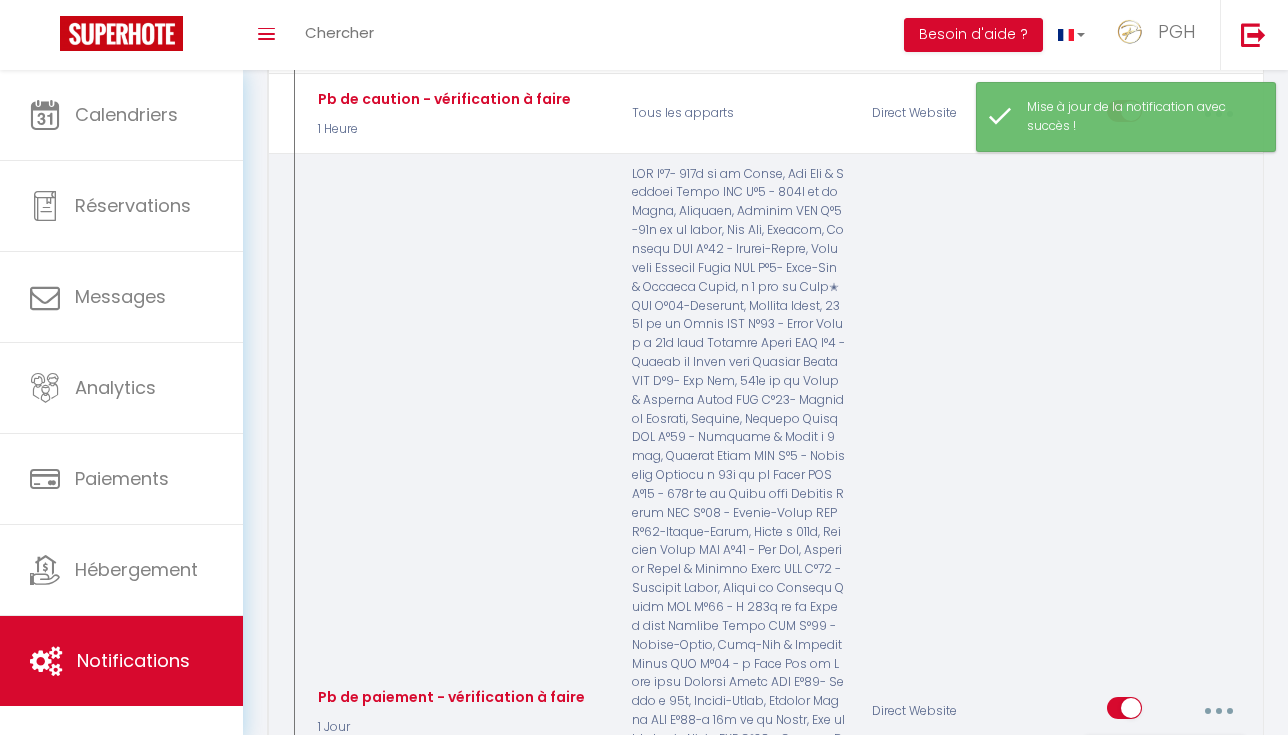 click on "Editer" at bounding box center (1165, 760) 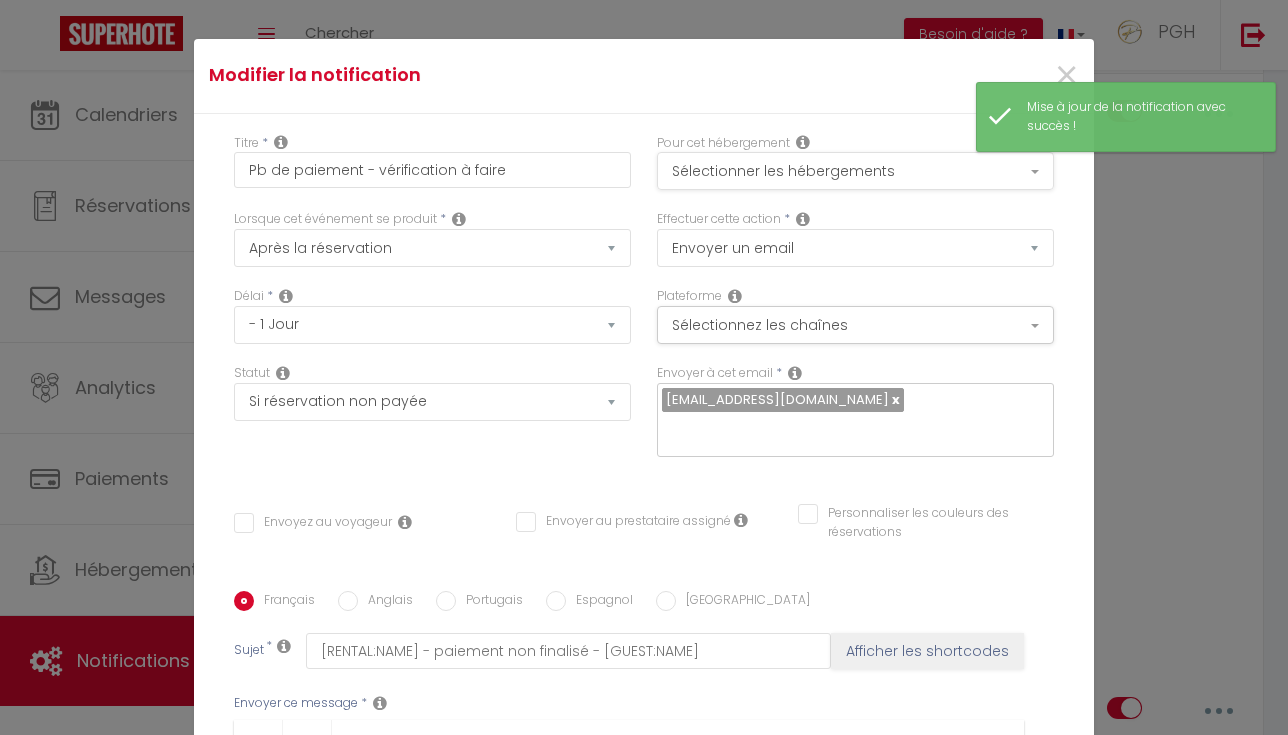 scroll, scrollTop: -1, scrollLeft: 0, axis: vertical 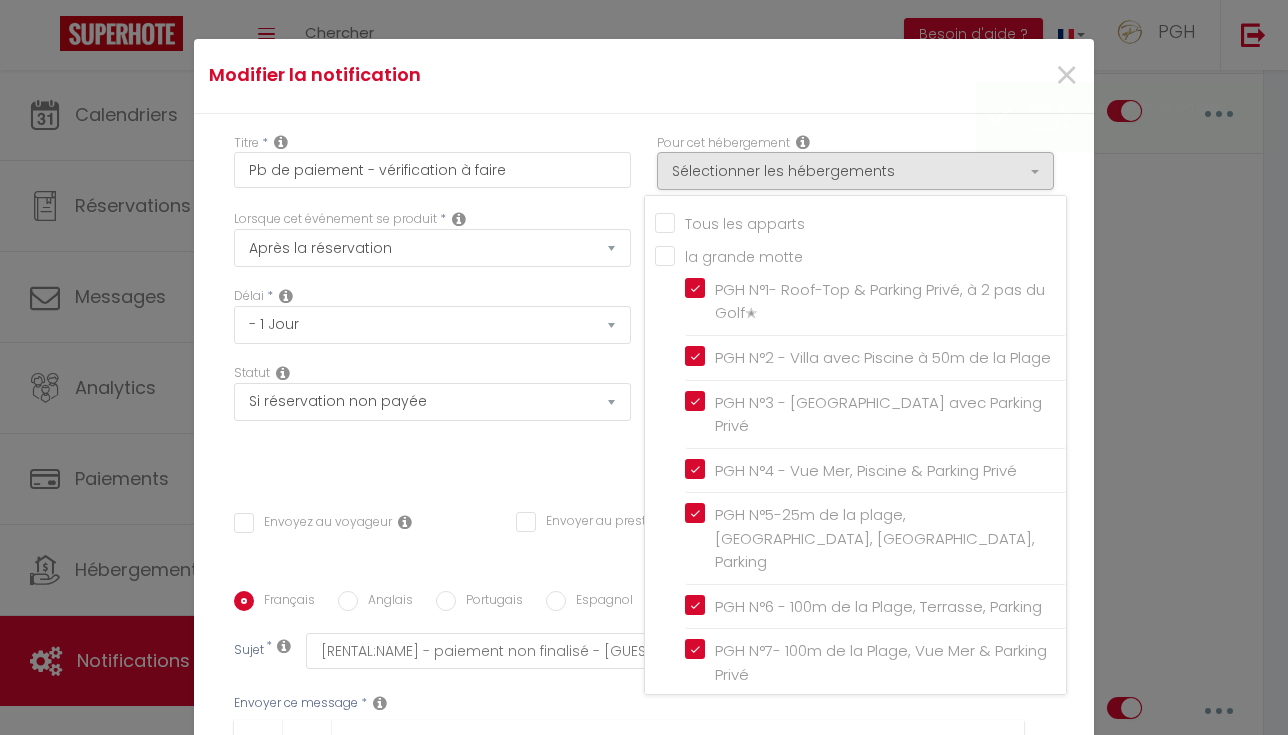 click on "Tous les apparts" at bounding box center [860, 221] 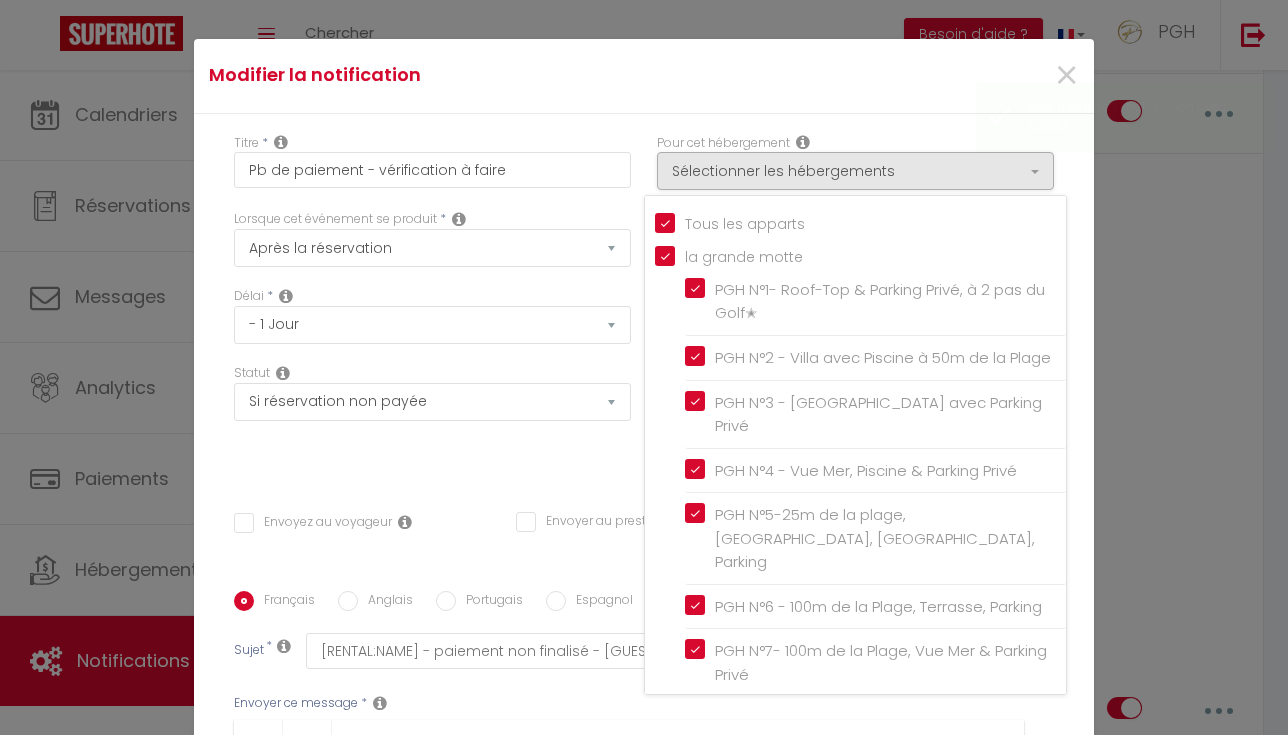 scroll, scrollTop: 0, scrollLeft: 0, axis: both 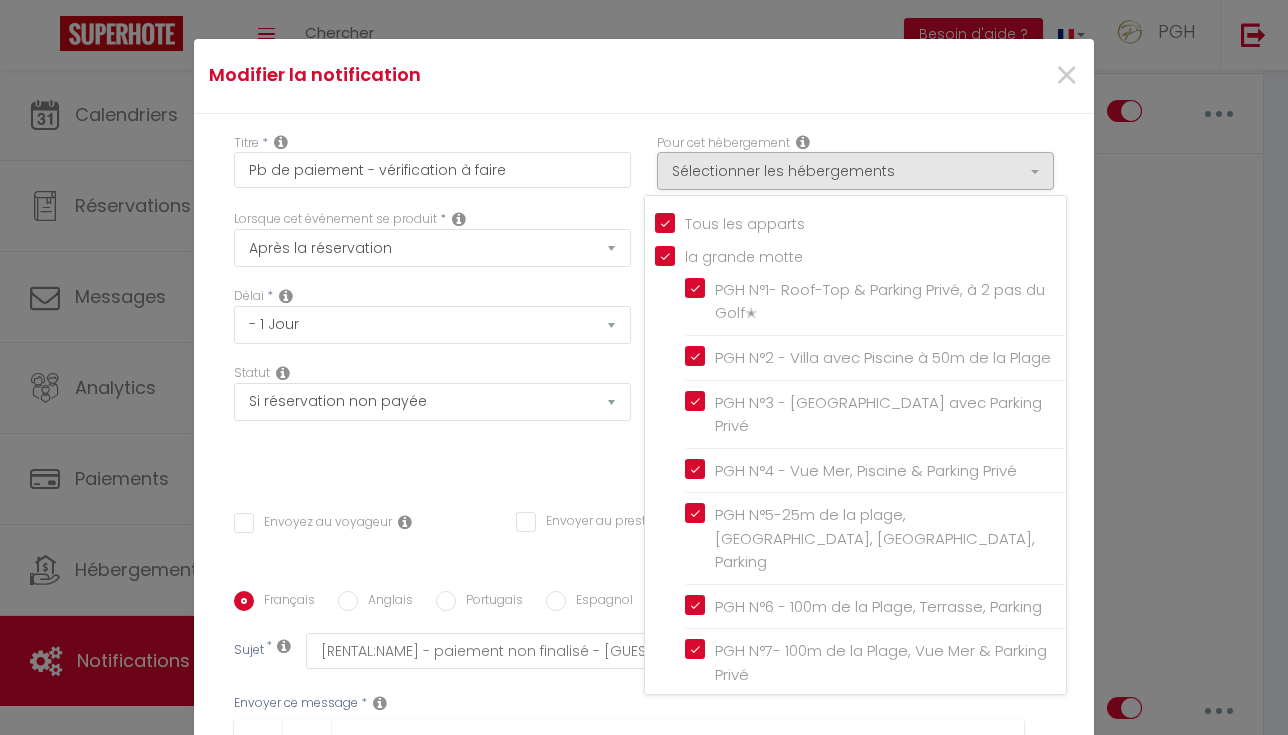 click on "Statut     Aucun   Si la réservation est payée   Si réservation non payée   Si la caution a été prise   Si caution non payée" at bounding box center (432, 420) 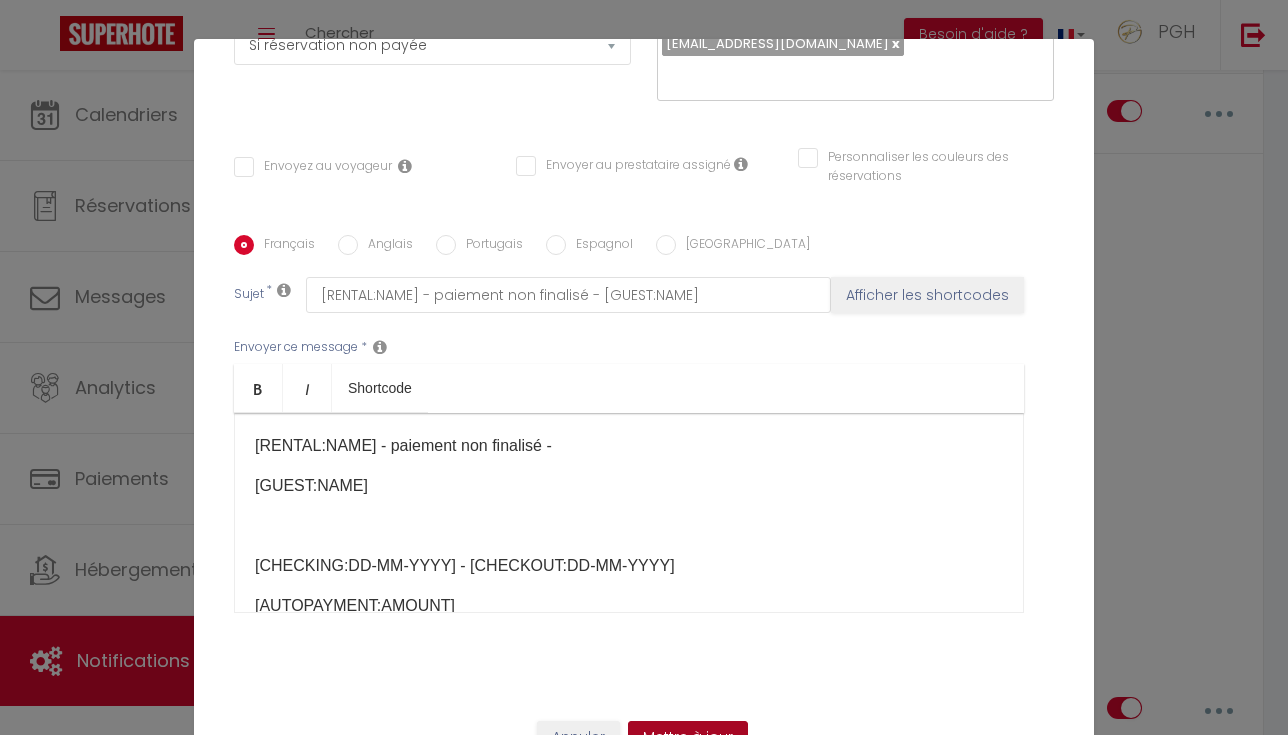 scroll, scrollTop: 356, scrollLeft: 0, axis: vertical 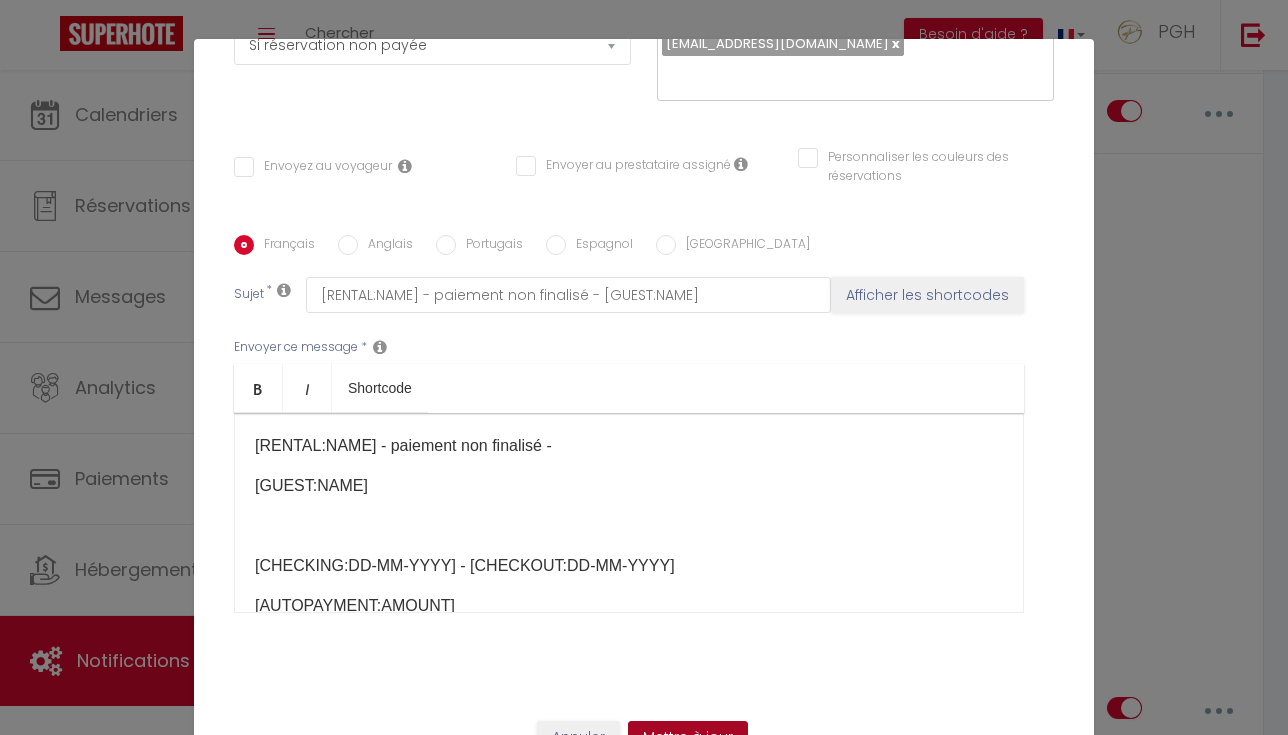click on "Mettre à jour" at bounding box center [688, 738] 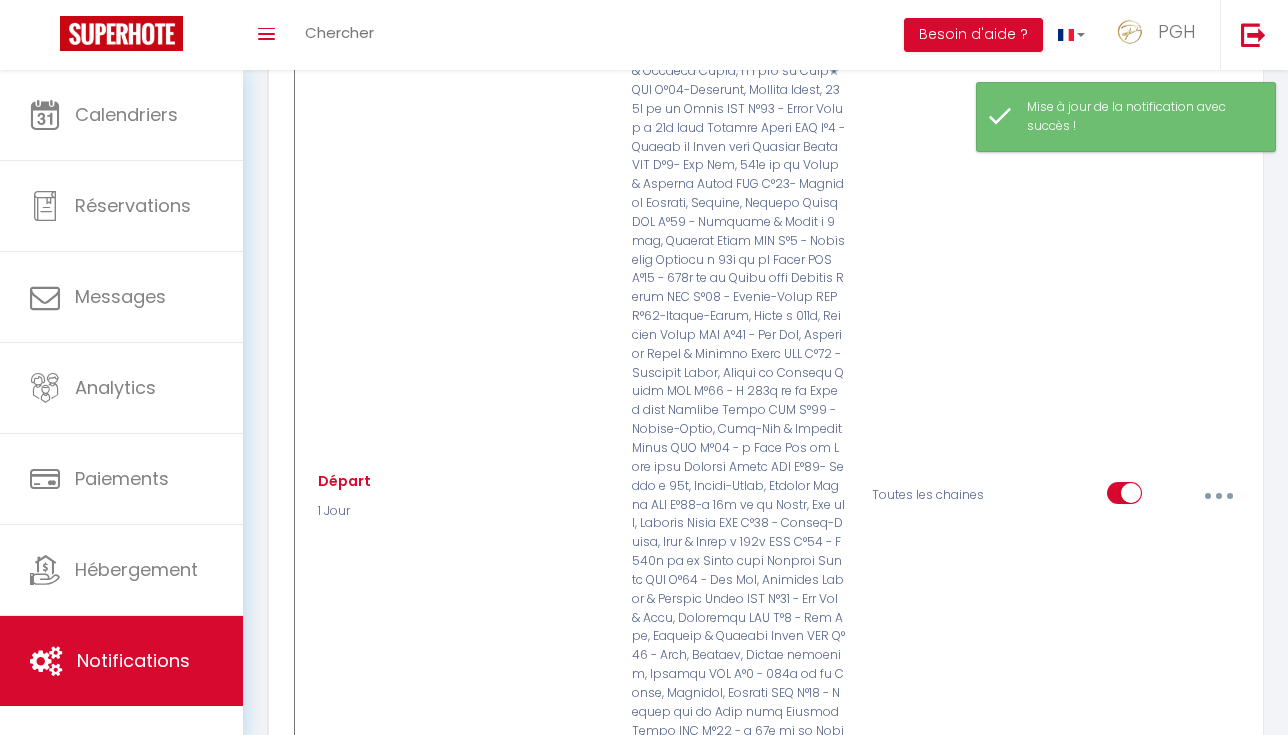 scroll, scrollTop: 2311, scrollLeft: 0, axis: vertical 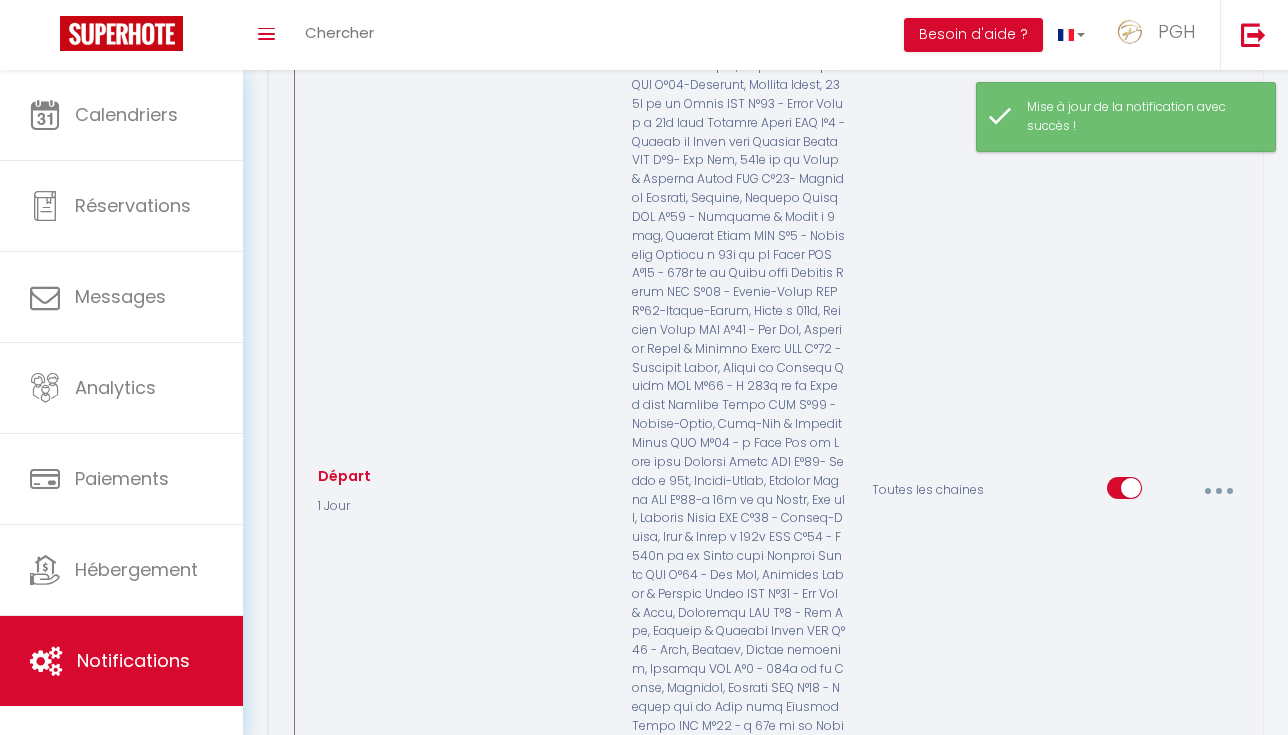 click at bounding box center [1218, 491] 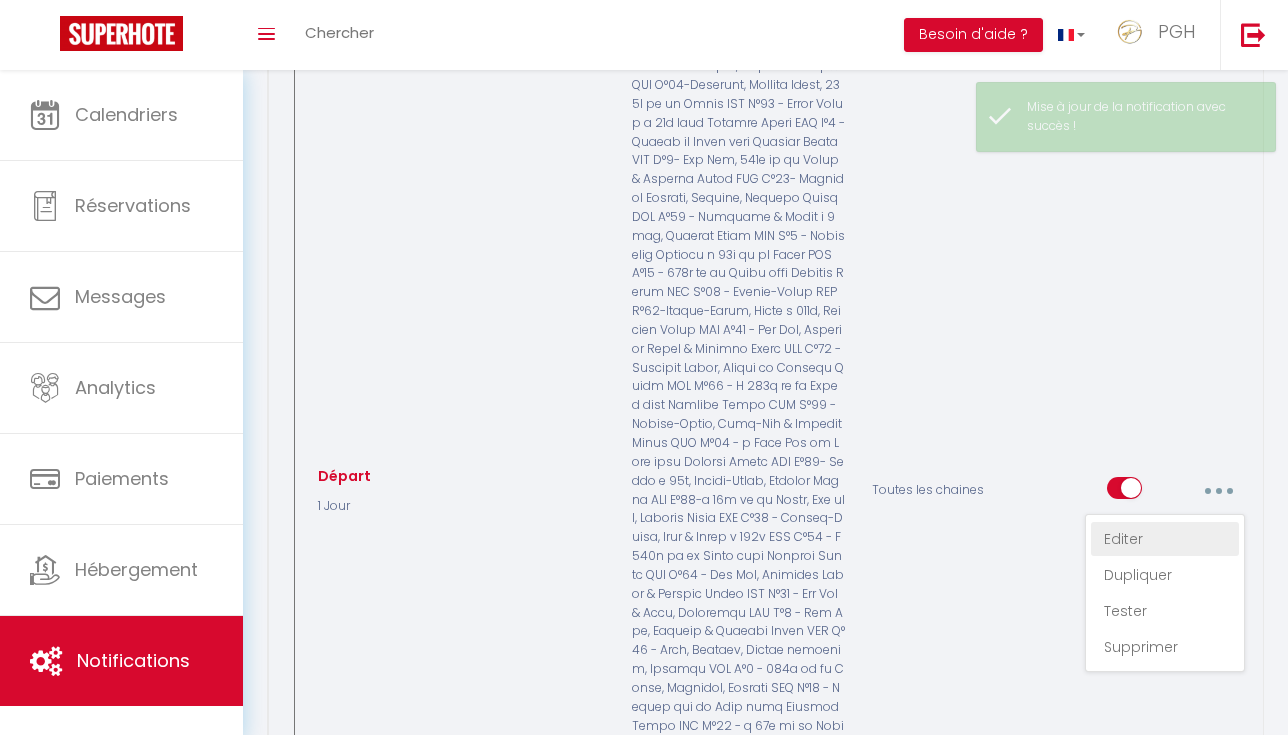 click on "Editer" at bounding box center [1165, 539] 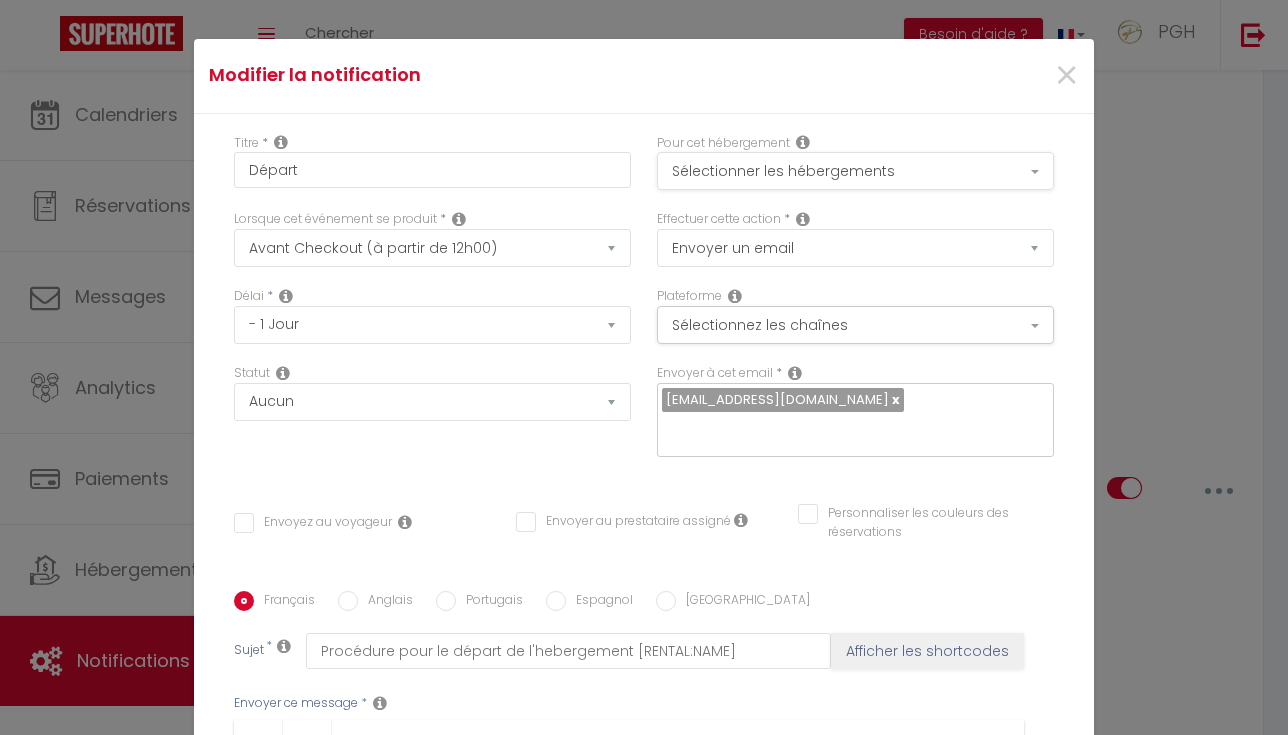 scroll, scrollTop: 0, scrollLeft: 0, axis: both 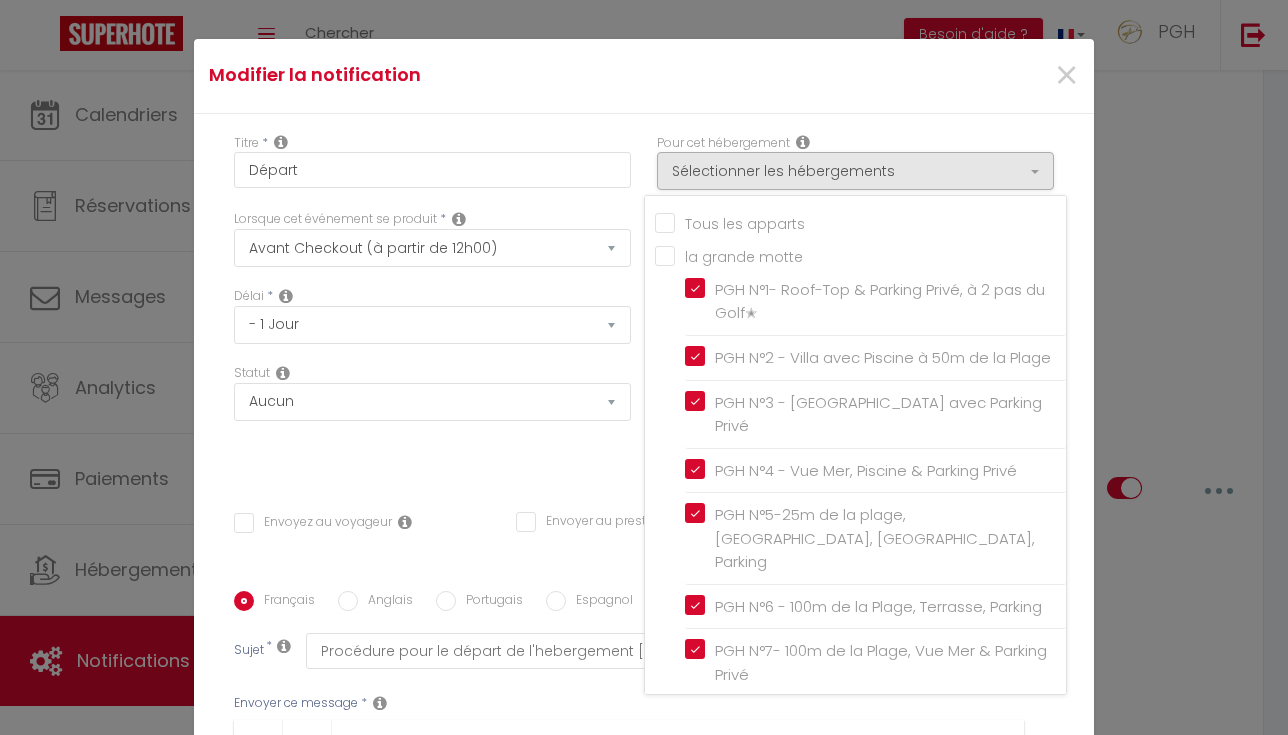 click on "Tous les apparts" at bounding box center [860, 221] 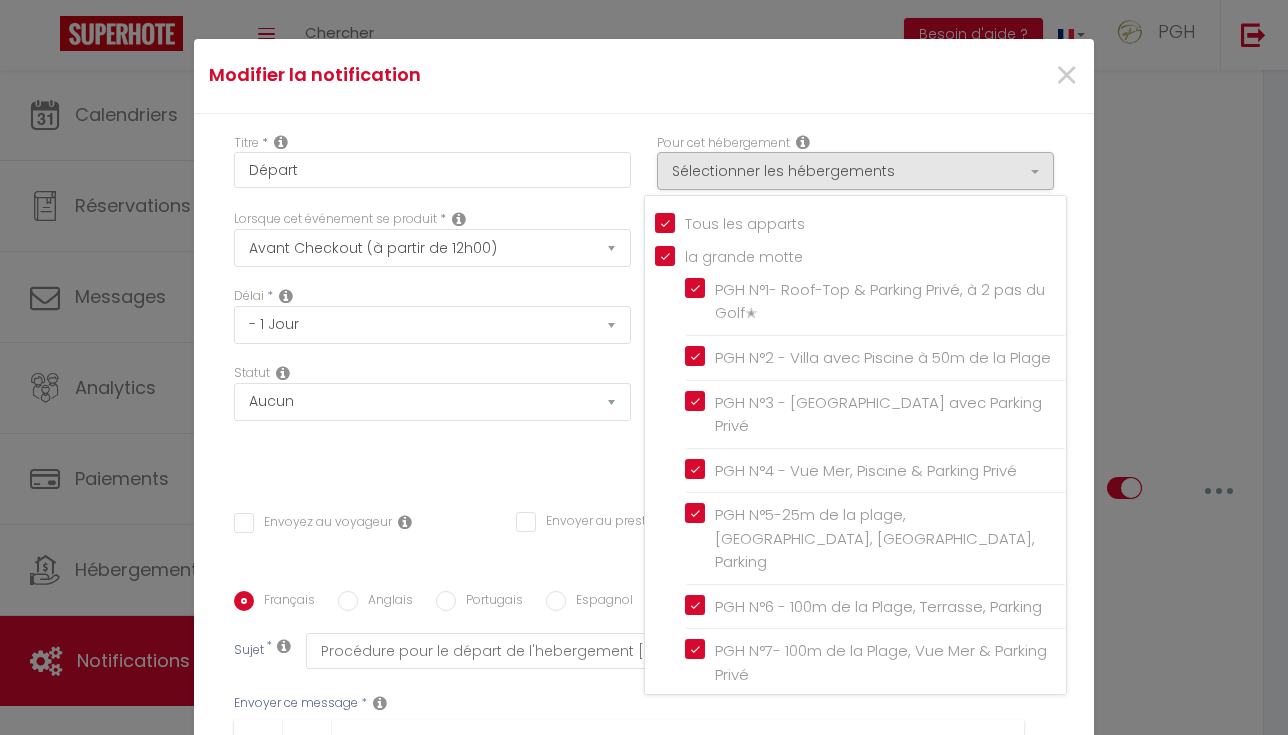 click on "Statut     Aucun   Si la réservation est payée   Si réservation non payée   Si la caution a été prise   Si caution non payée" at bounding box center (432, 420) 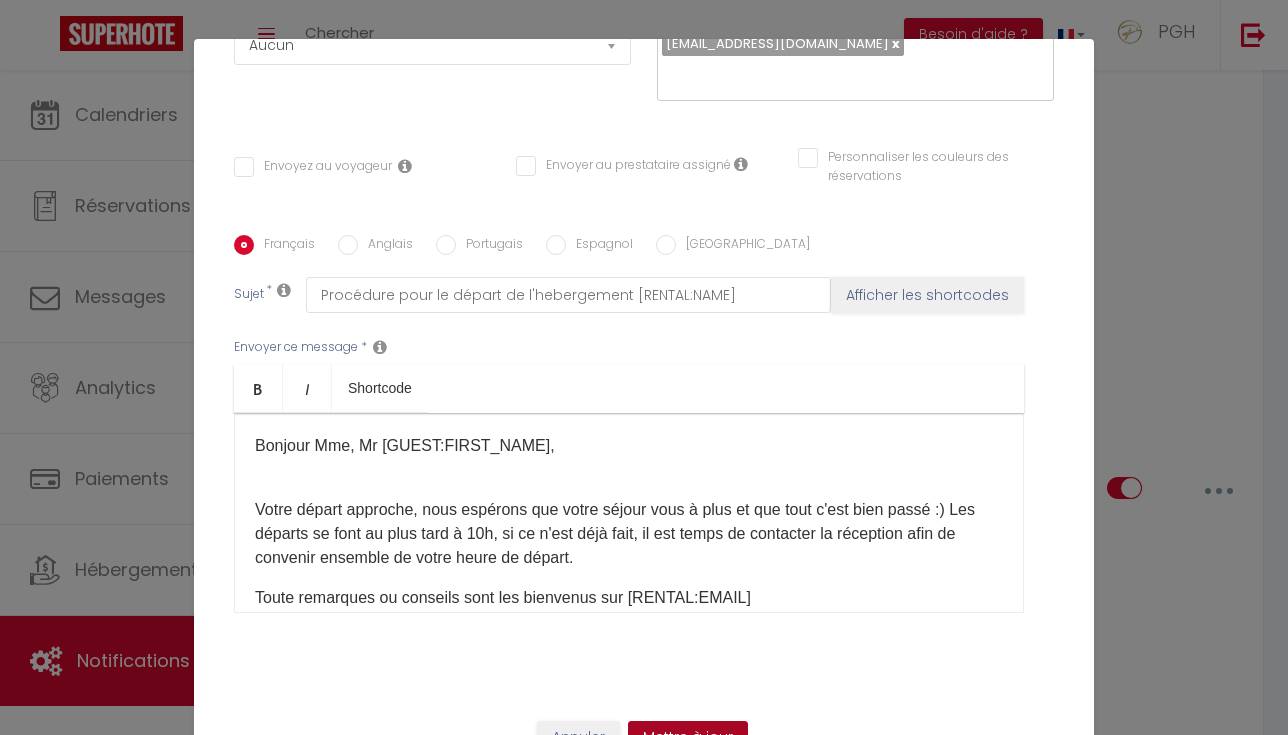 scroll, scrollTop: 356, scrollLeft: 0, axis: vertical 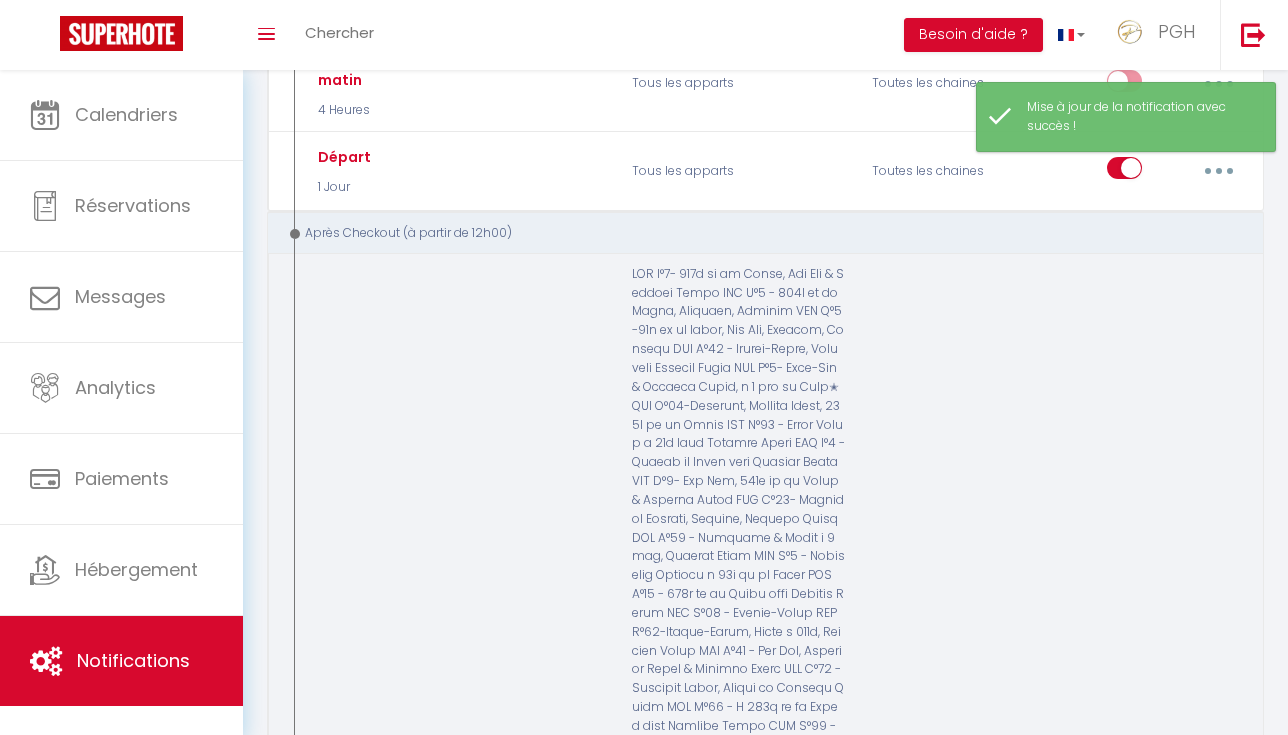 click at bounding box center (1218, 811) 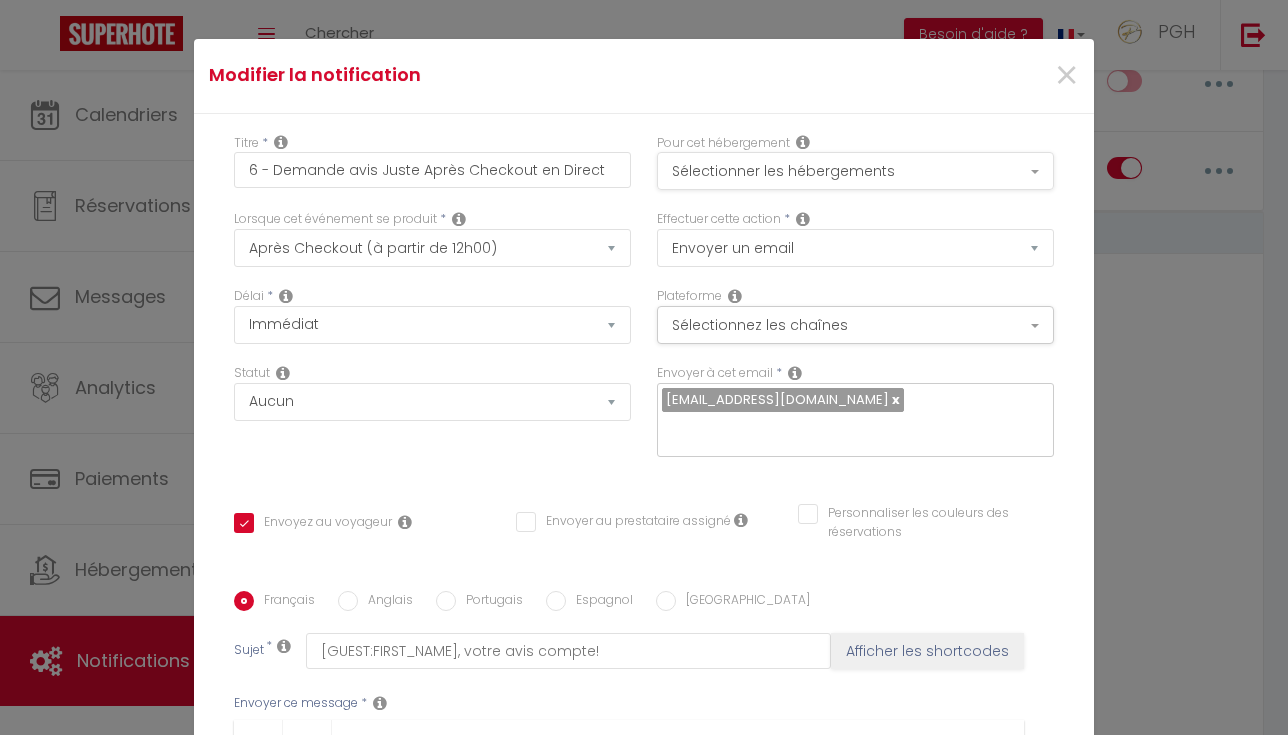 scroll, scrollTop: 0, scrollLeft: 0, axis: both 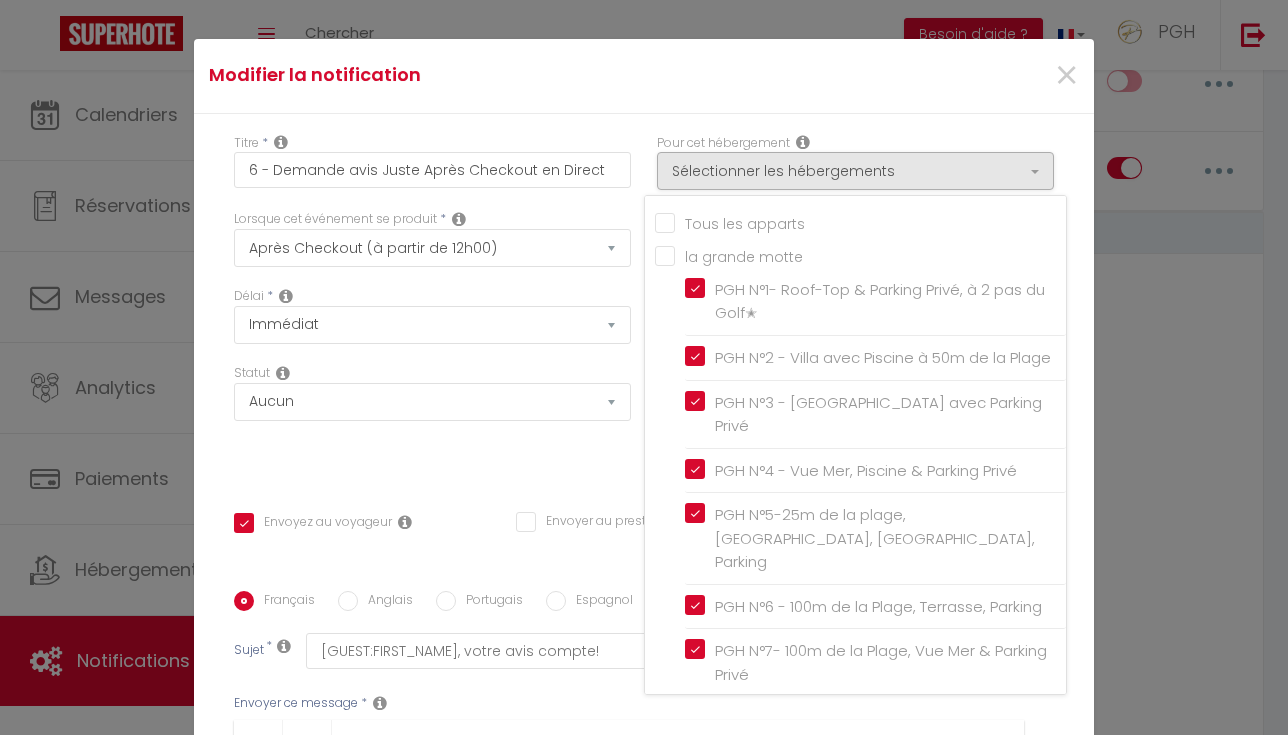 click on "Tous les apparts" at bounding box center (860, 221) 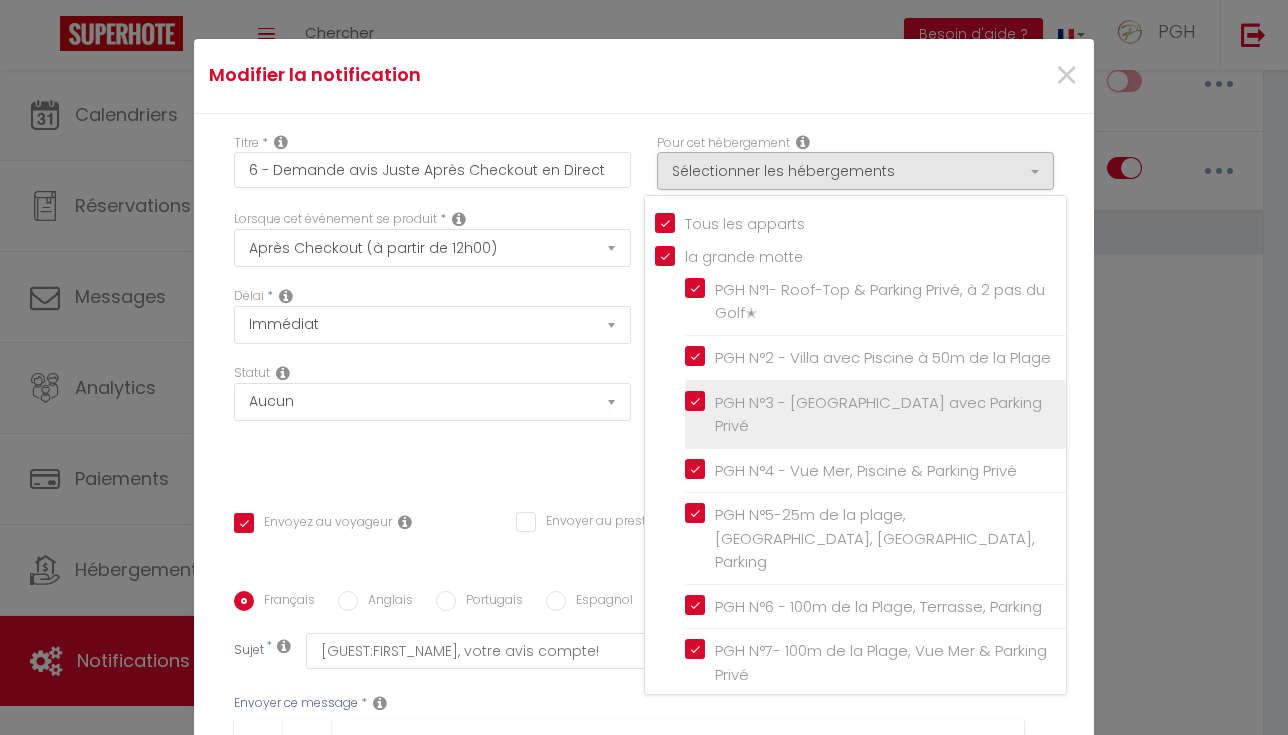 click on "PGH N°3 - [GEOGRAPHIC_DATA] avec Parking Privé" at bounding box center (875, 415) 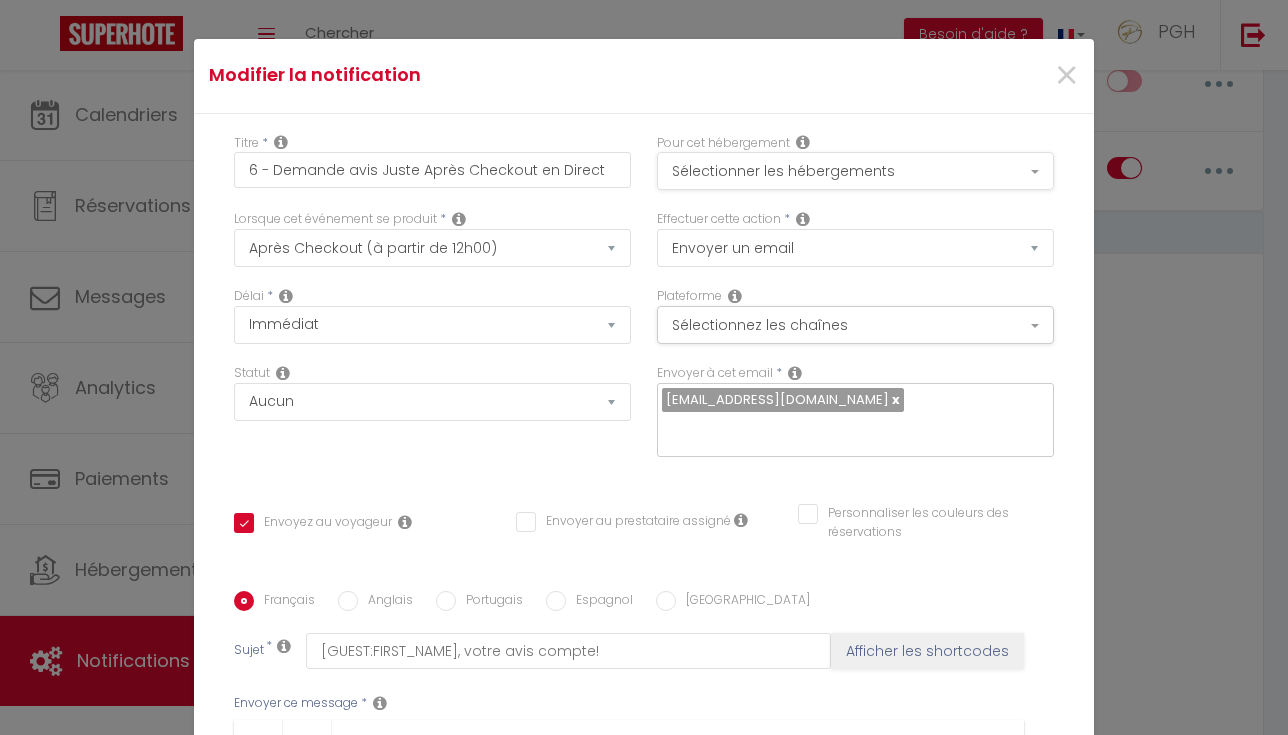 click on "Sélectionner les hébergements" at bounding box center [855, 171] 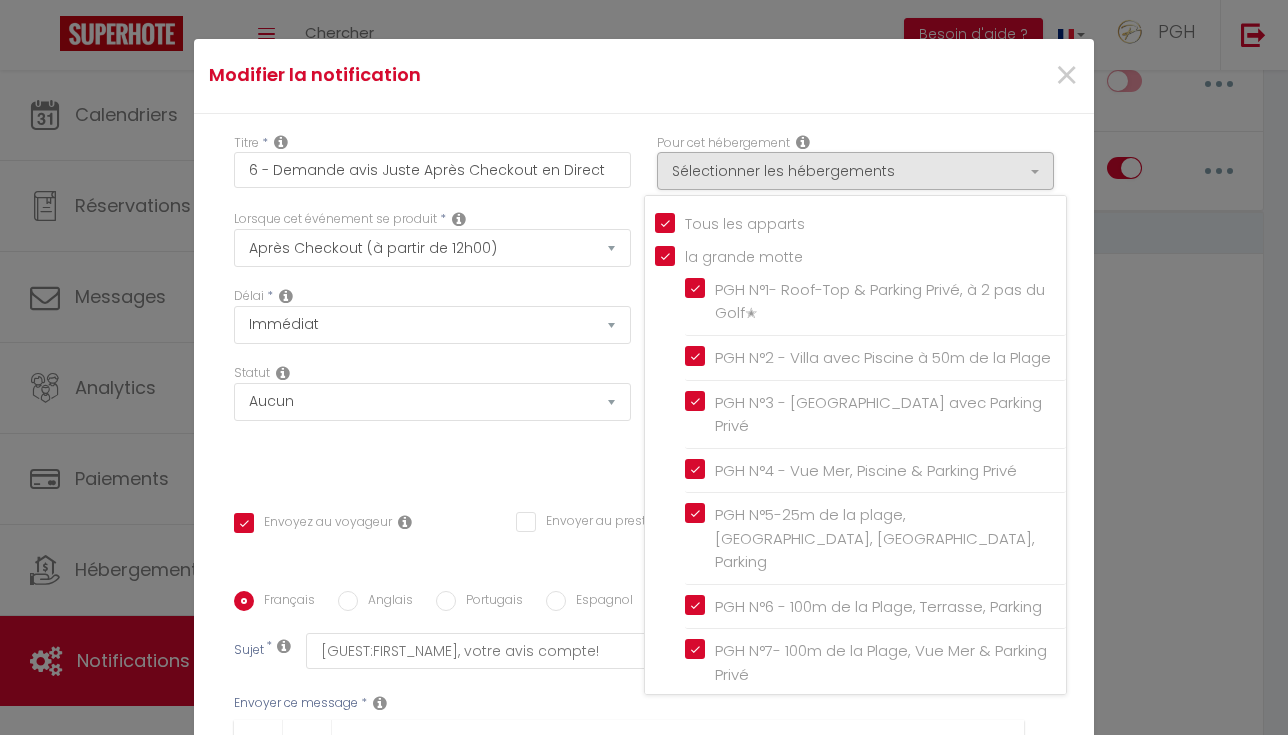 click on "Statut     Aucun   Si la réservation est payée   Si réservation non payée   Si la caution a été prise   Si caution non payée" at bounding box center (432, 420) 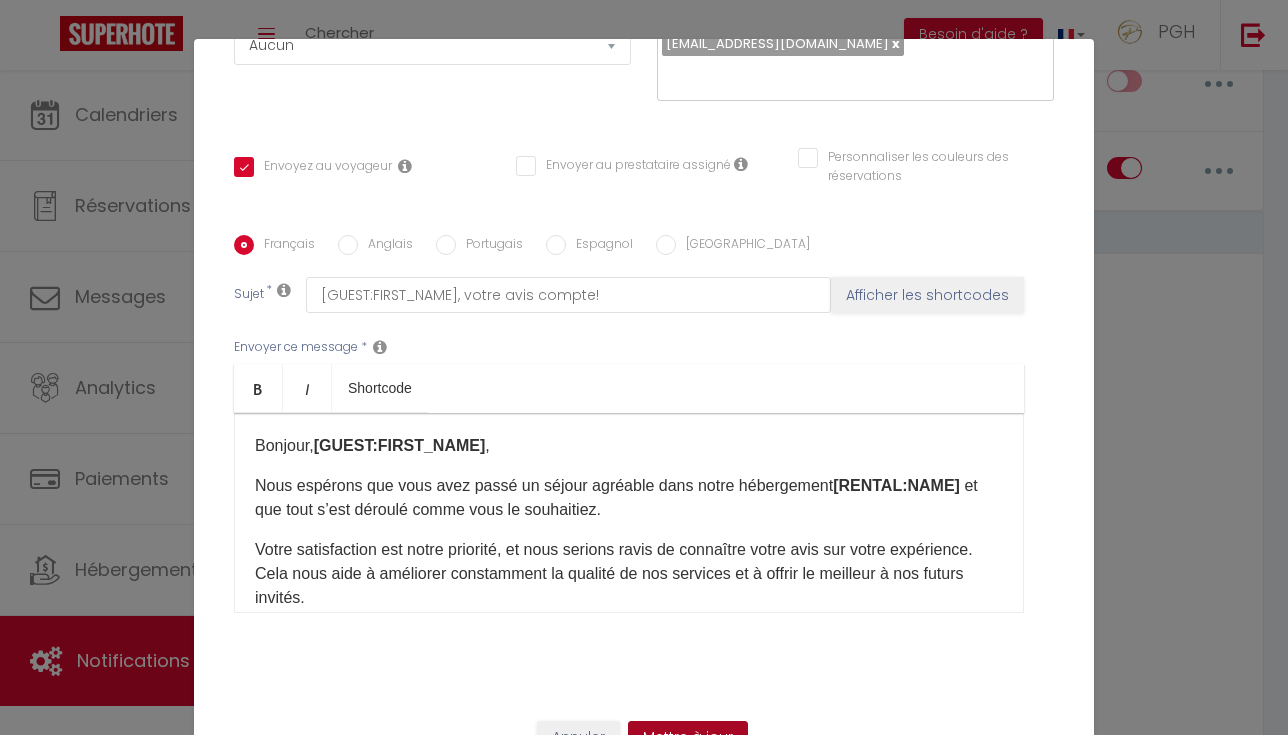scroll, scrollTop: 356, scrollLeft: 0, axis: vertical 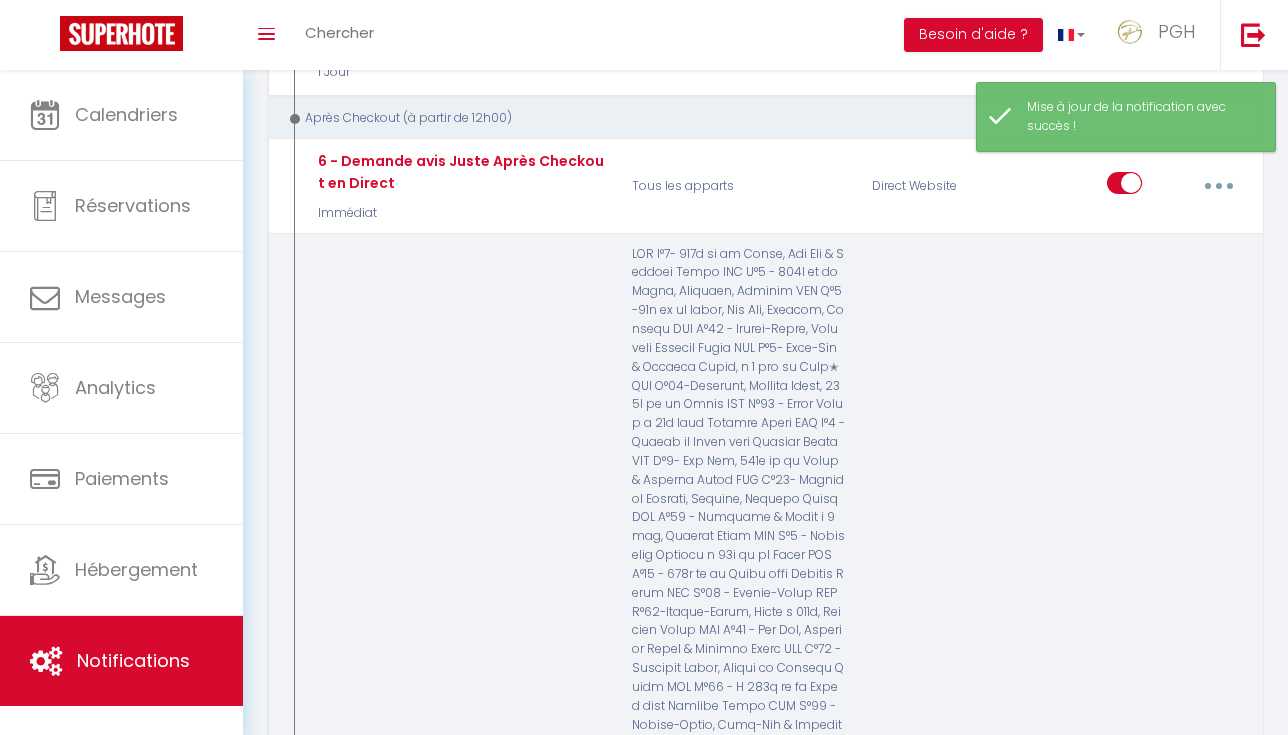 click on "Editer   Dupliquer   Tester   Supprimer" at bounding box center [1176, 791] 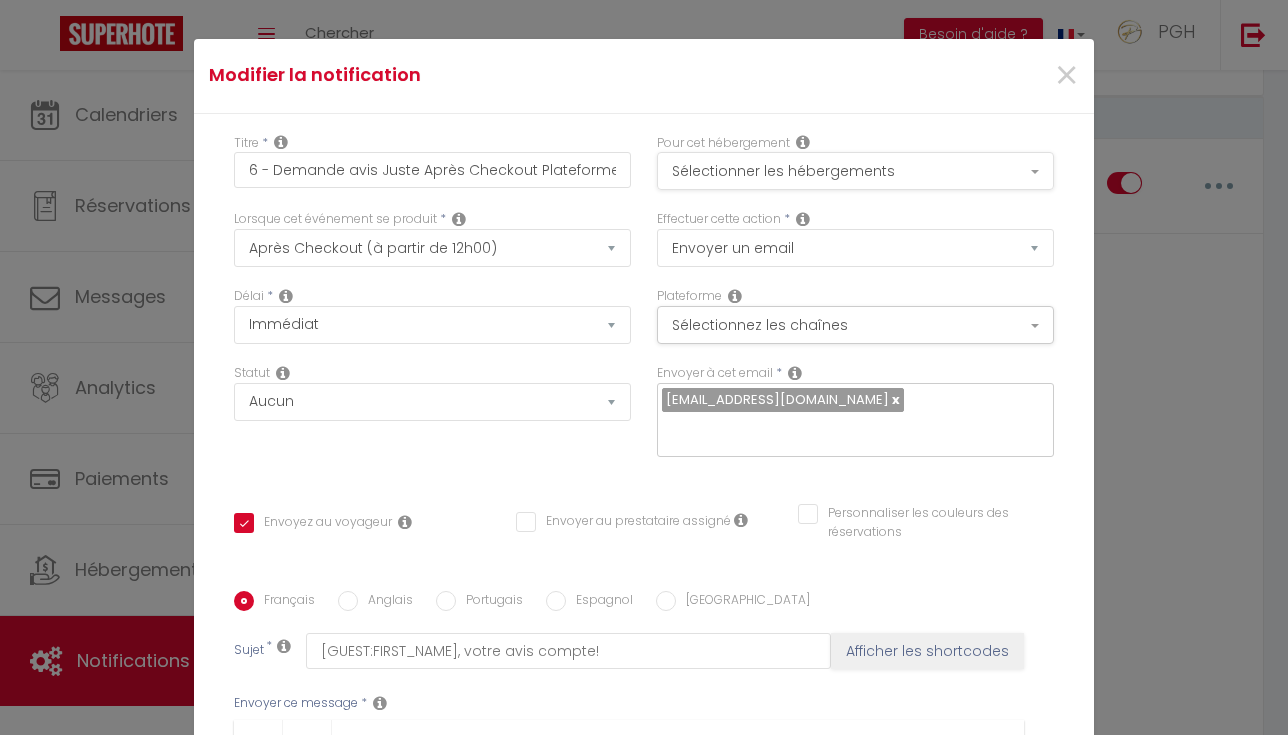 scroll, scrollTop: 0, scrollLeft: 0, axis: both 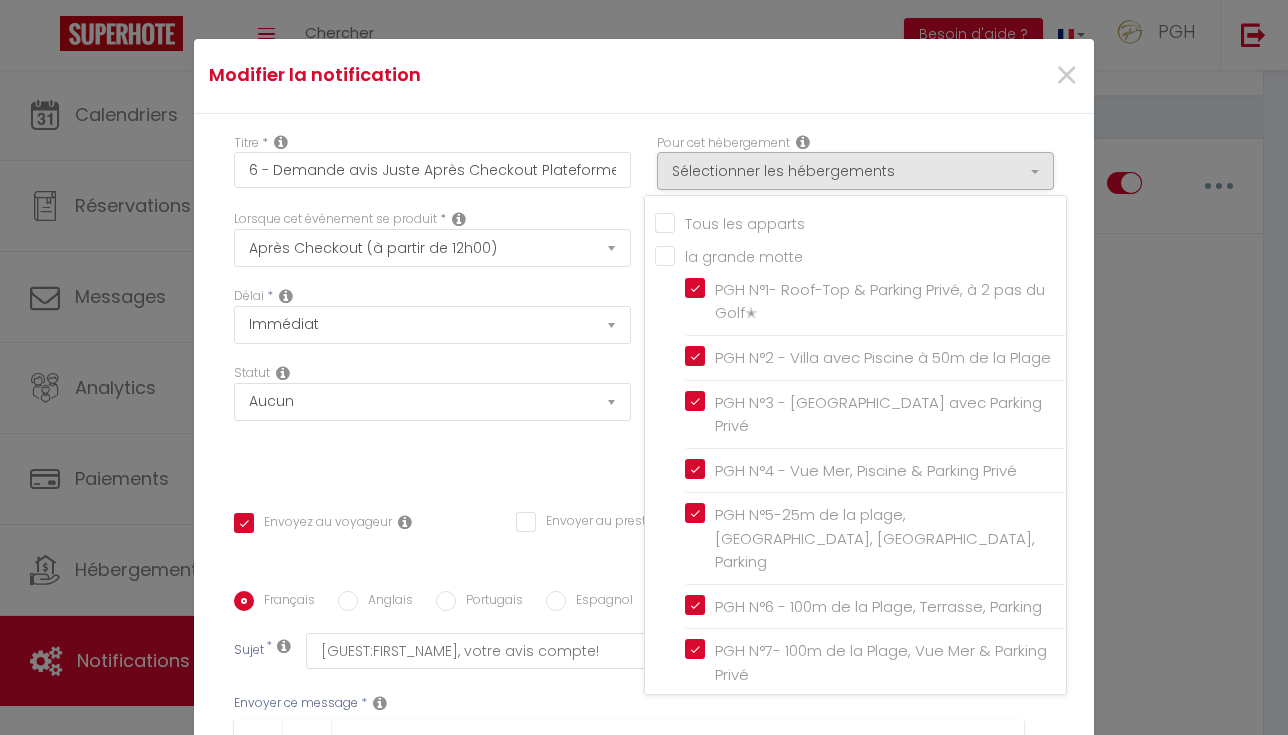 click on "Tous les apparts" at bounding box center [860, 221] 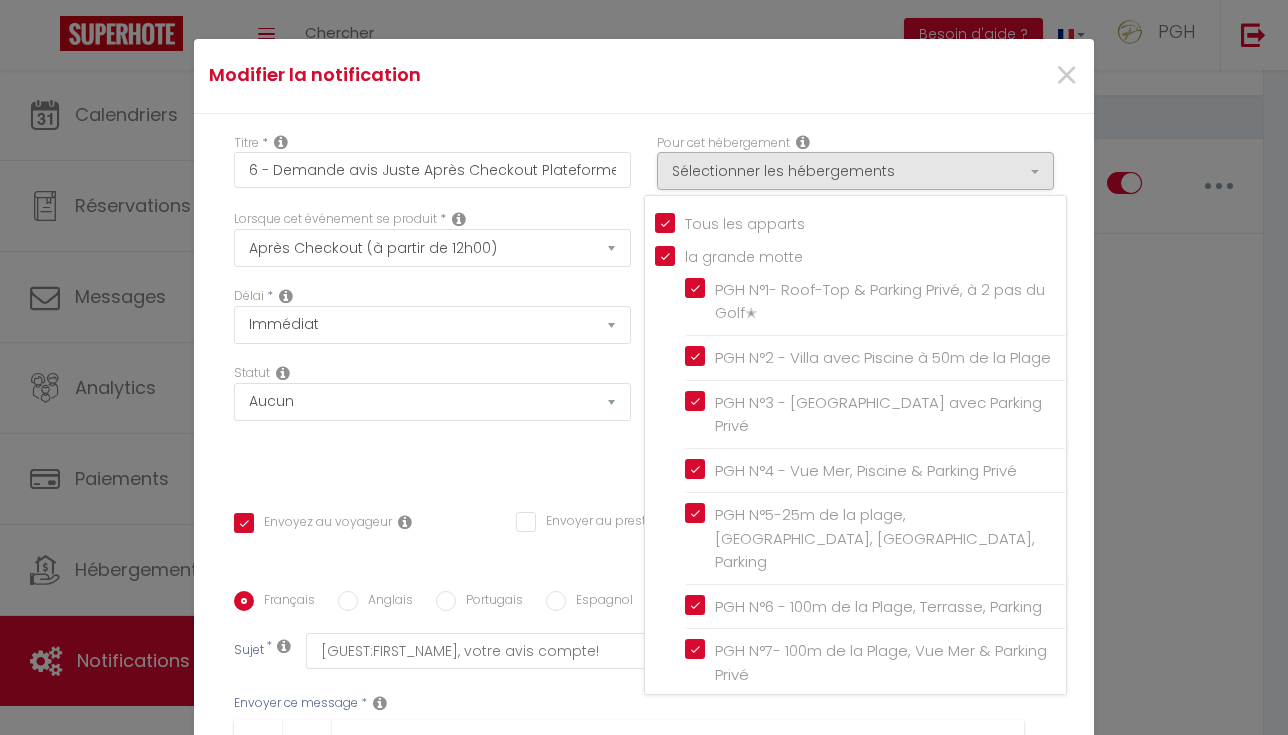click on "Statut     Aucun   Si la réservation est payée   Si réservation non payée   Si la caution a été prise   Si caution non payée" at bounding box center (432, 420) 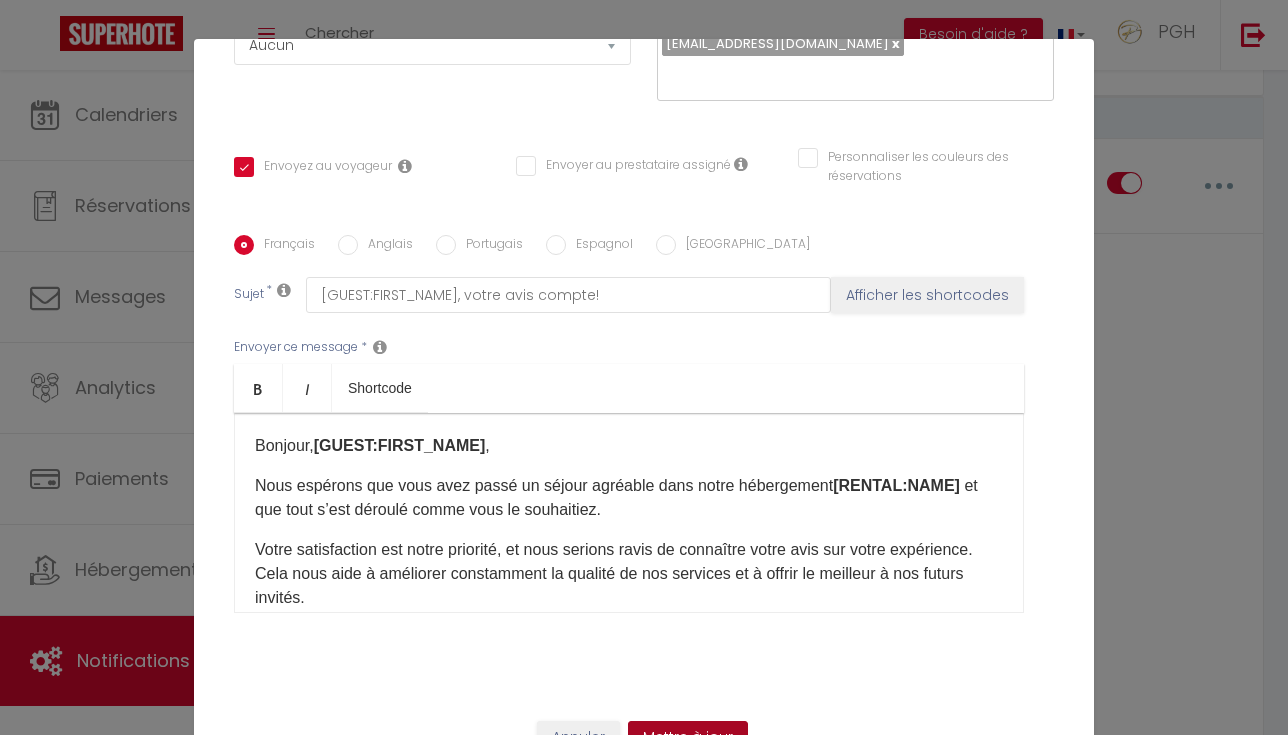 scroll, scrollTop: 356, scrollLeft: 0, axis: vertical 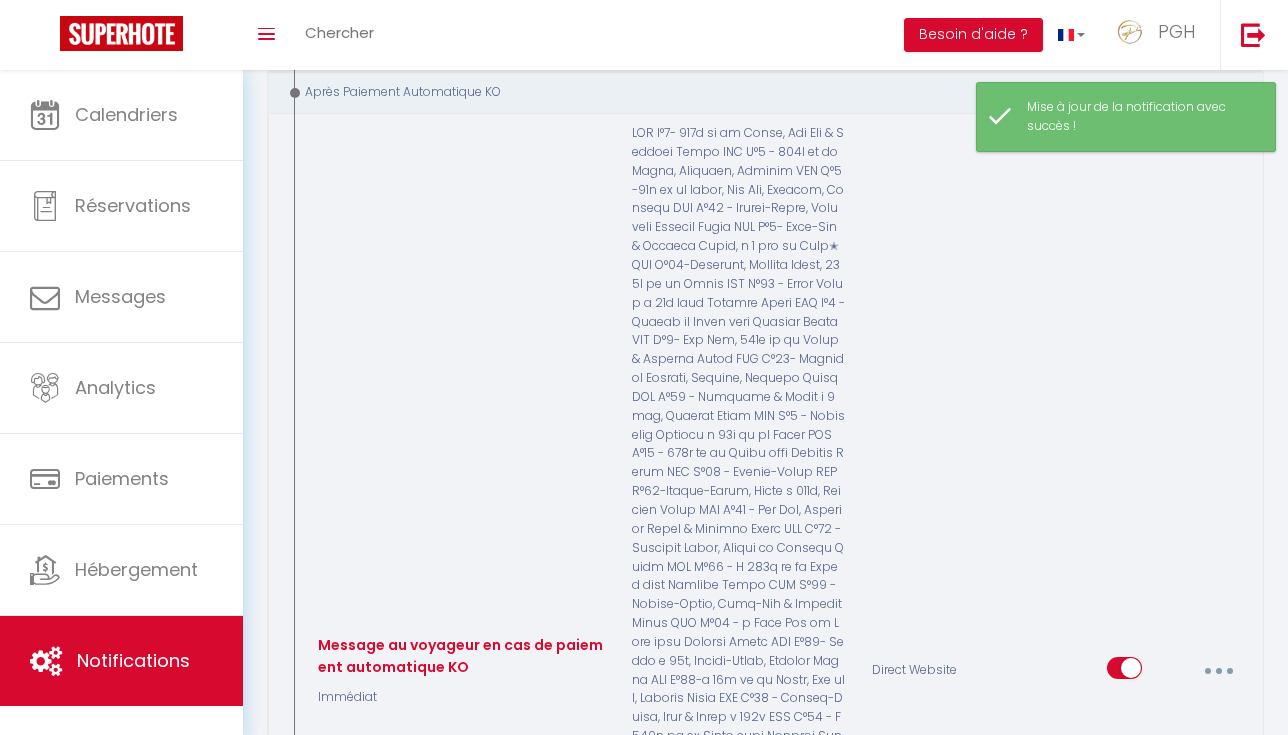click at bounding box center [1218, 671] 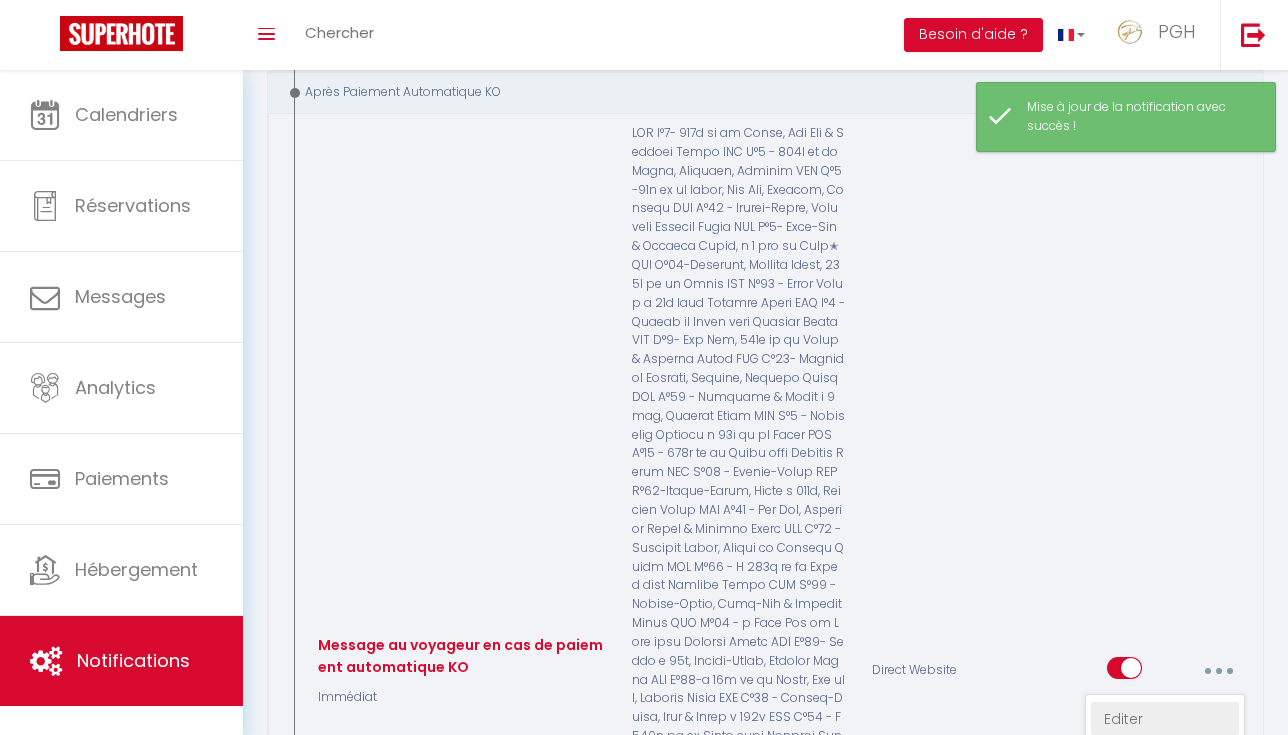 click on "Editer" at bounding box center [1165, 719] 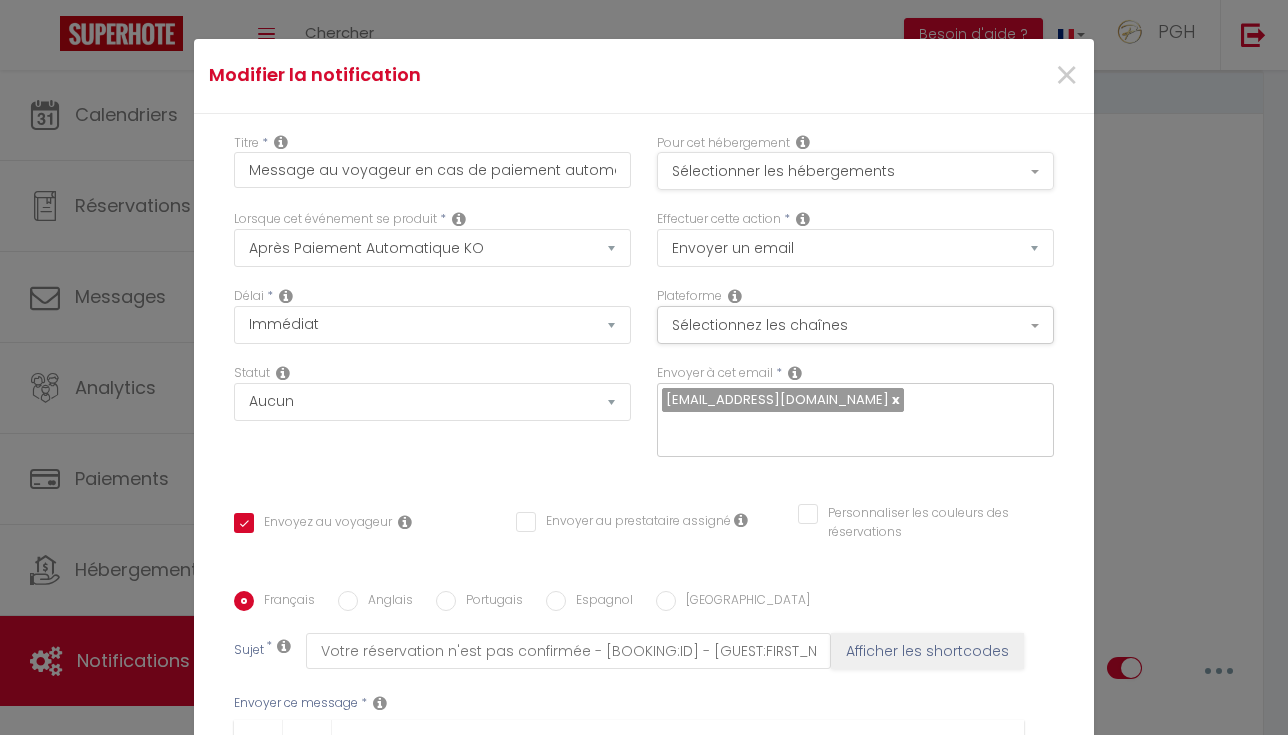 scroll, scrollTop: 0, scrollLeft: 0, axis: both 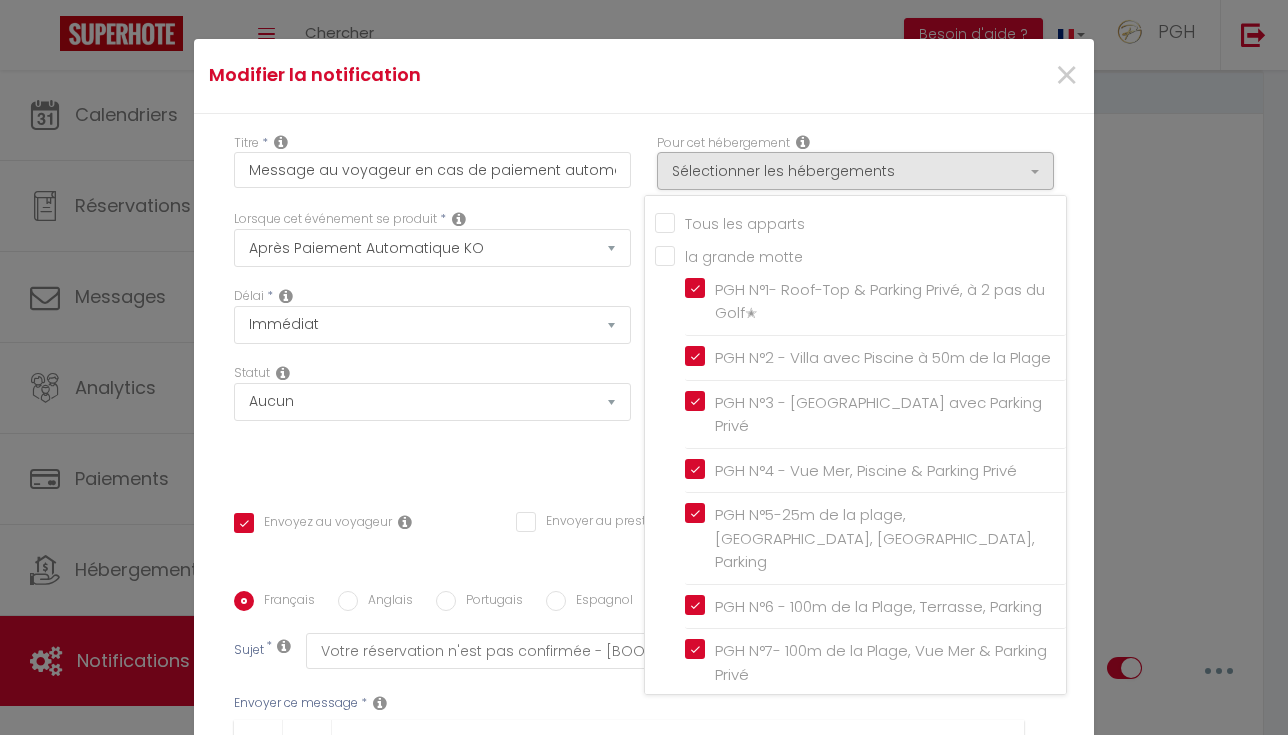 click on "Tous les apparts" at bounding box center [860, 221] 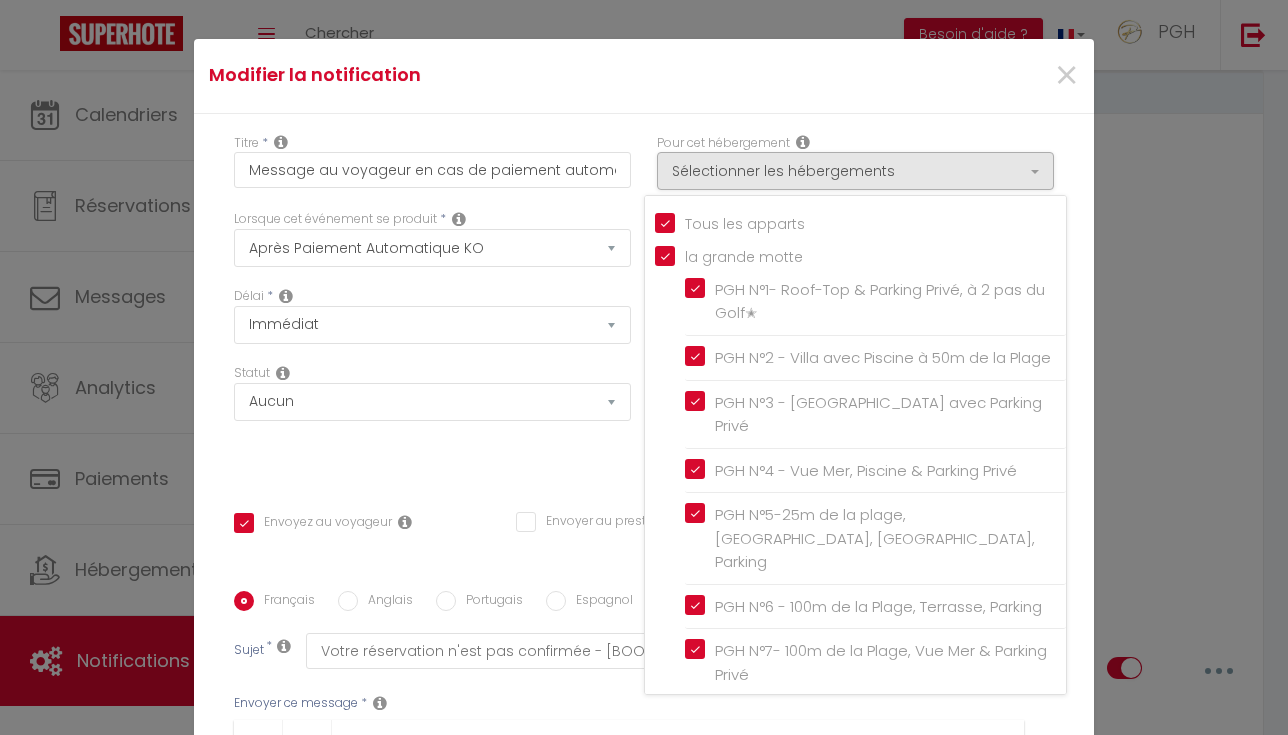 click on "Titre   *     Message au voyageur en cas de paiement automatique KO   Pour cet hébergement
Sélectionner les hébergements
Tous les apparts
la [GEOGRAPHIC_DATA]
PGH N°1- Roof-Top & Parking Privé, à 2 pas du Golf✭
PGH N°2 - Villa avec Piscine à 50m de la Plage
PGH N°3 - [GEOGRAPHIC_DATA] avec Parking Privé
PGH N°4 - Vue Mer, Piscine & Parking Privé
PGH N°5-25m de la plage, [GEOGRAPHIC_DATA], [GEOGRAPHIC_DATA], [GEOGRAPHIC_DATA]" at bounding box center (644, 592) 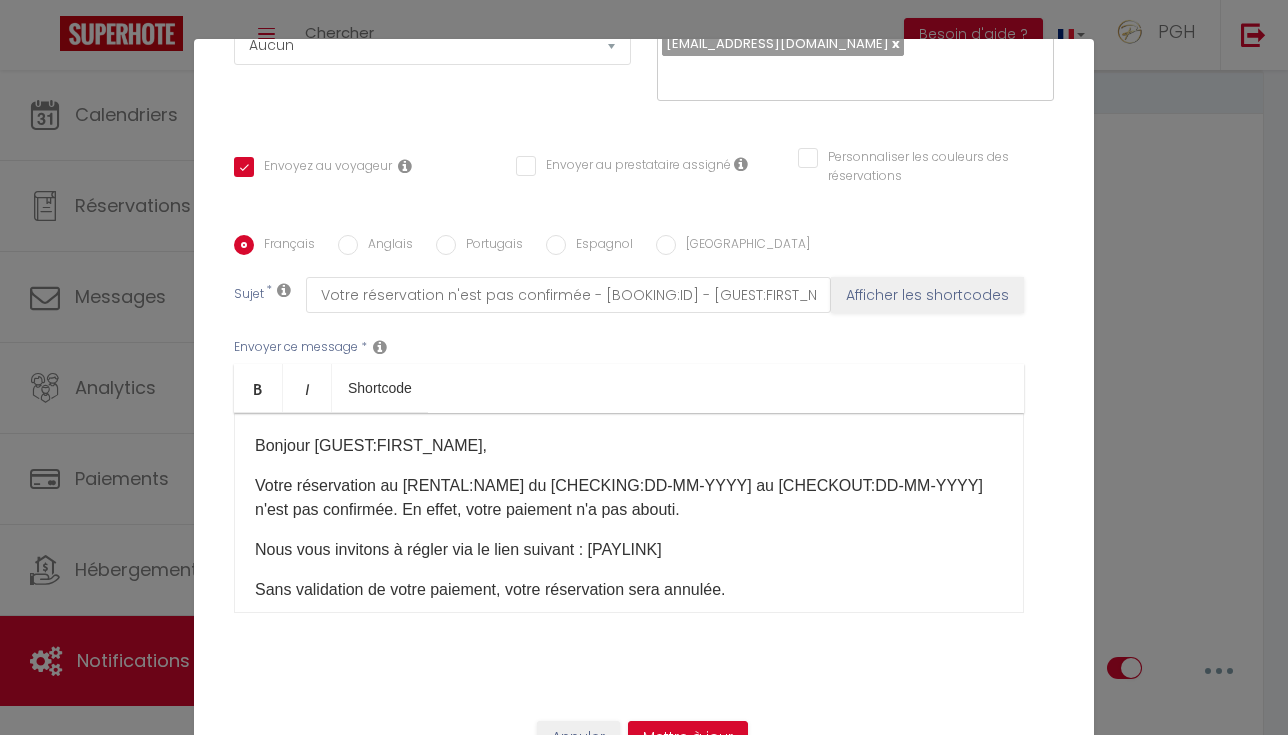 scroll, scrollTop: 356, scrollLeft: 0, axis: vertical 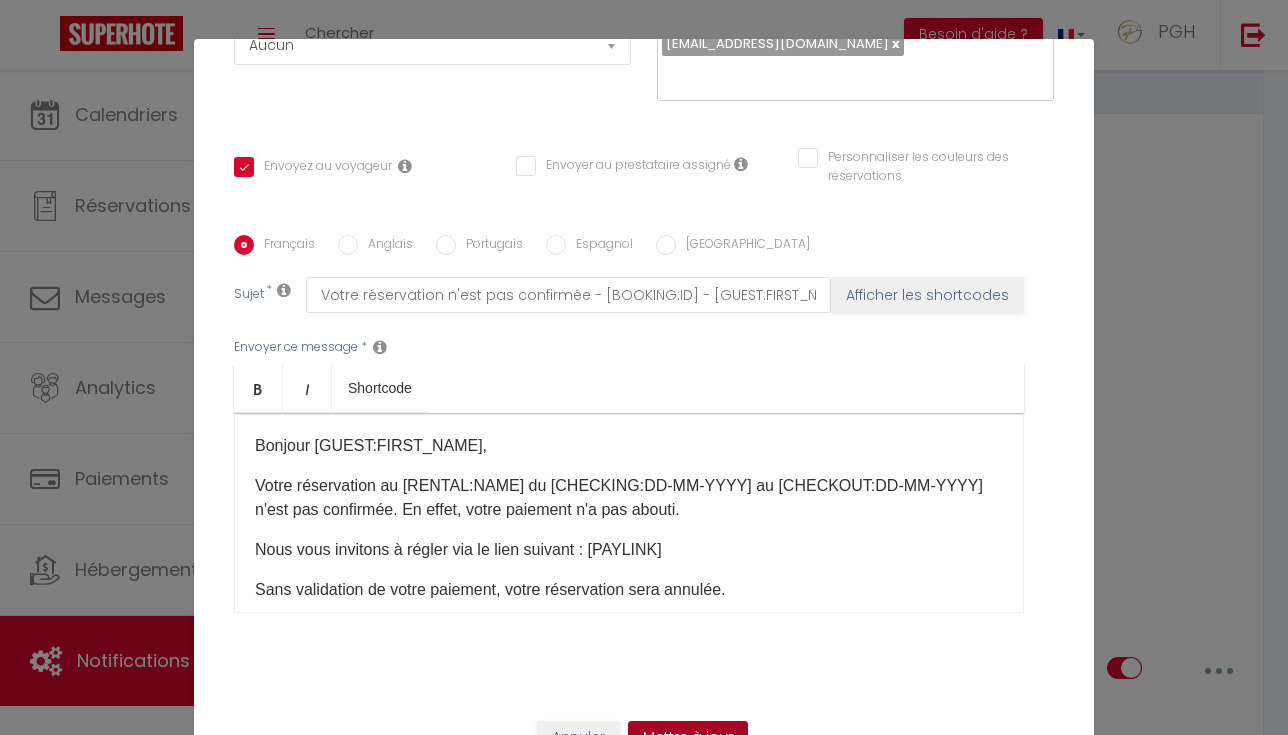 click on "Mettre à jour" at bounding box center (688, 738) 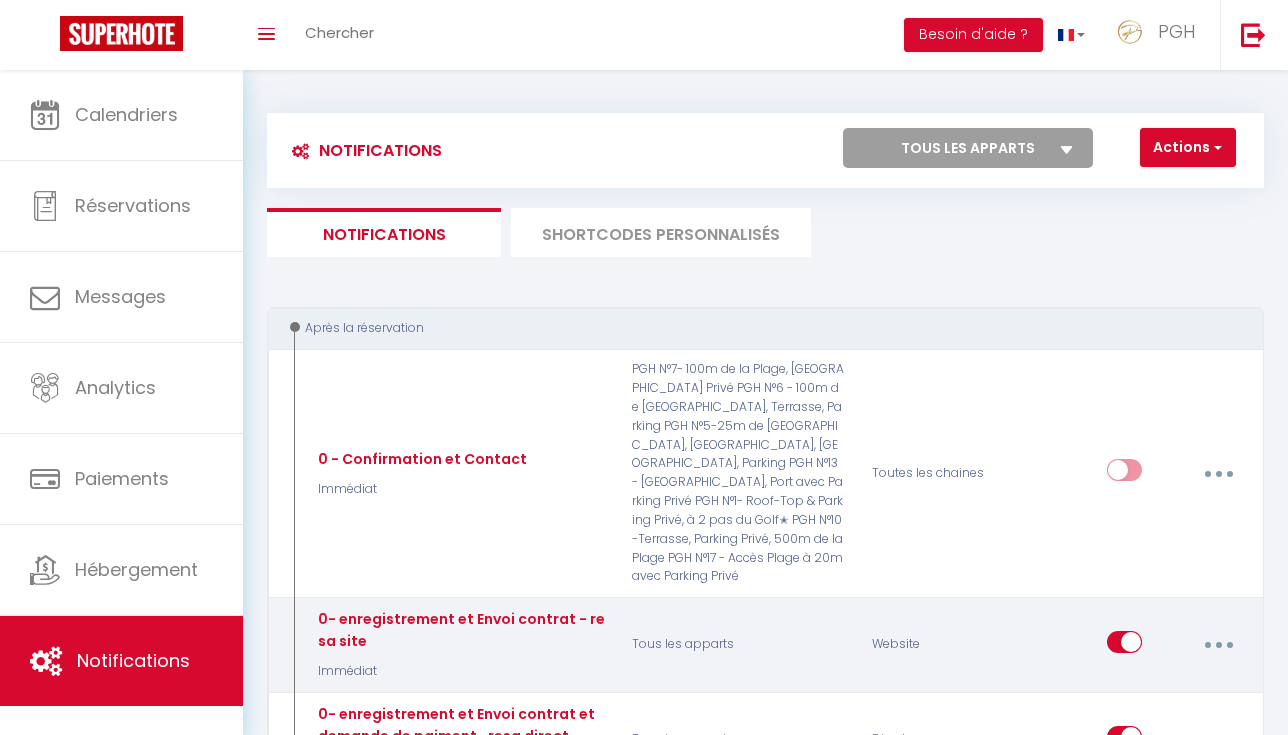 scroll, scrollTop: 0, scrollLeft: 0, axis: both 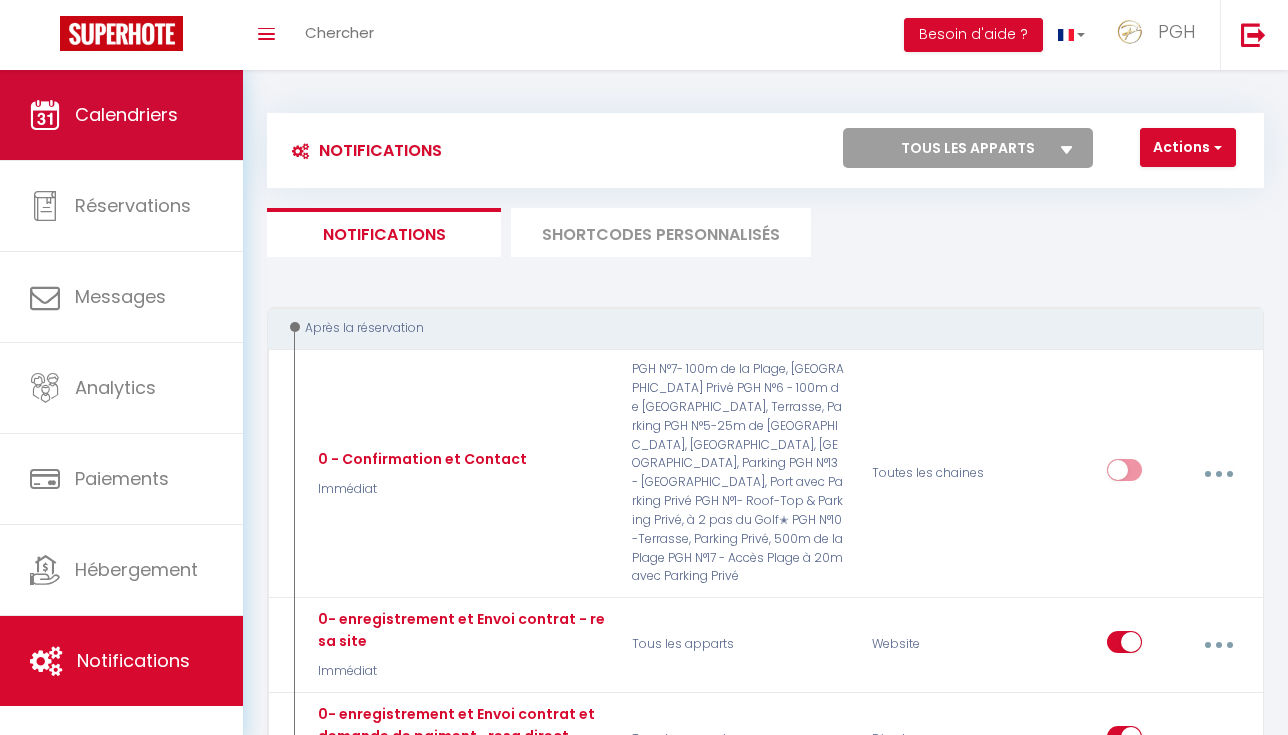 click on "Calendriers" at bounding box center [126, 114] 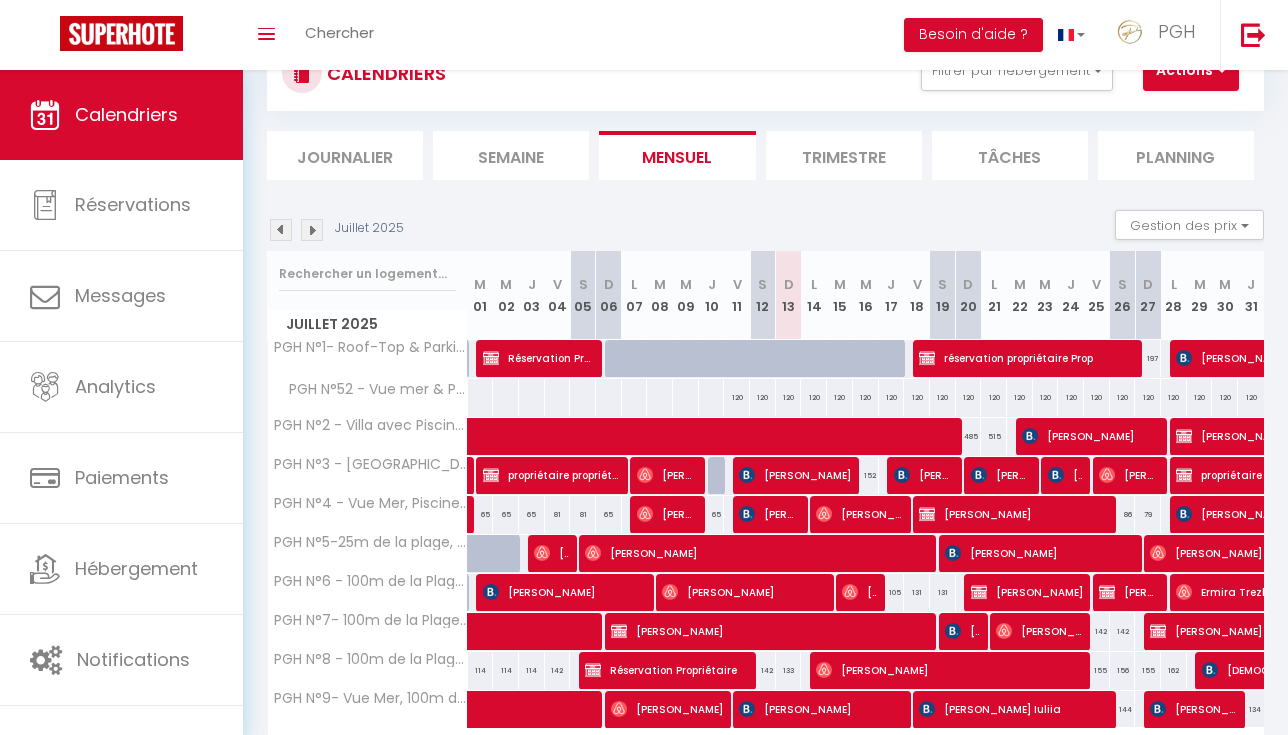 scroll, scrollTop: 206, scrollLeft: 1, axis: both 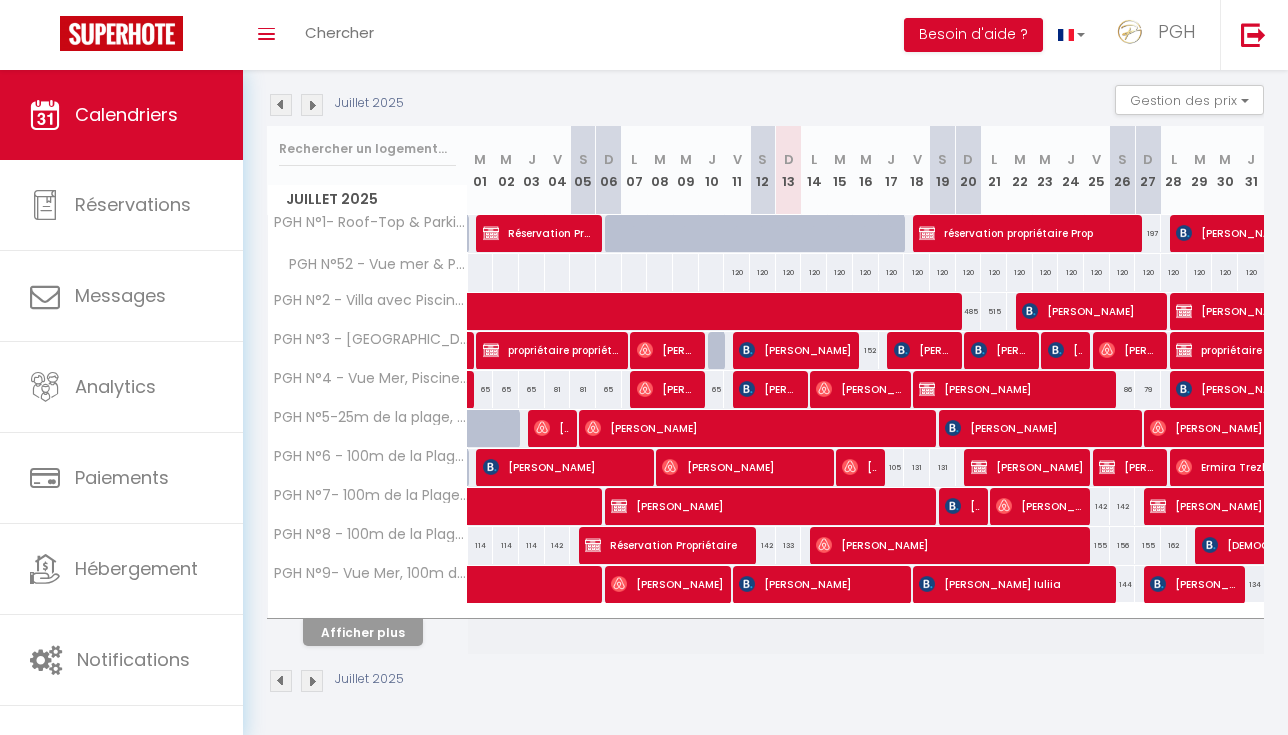 click on "Afficher plus" at bounding box center (363, 632) 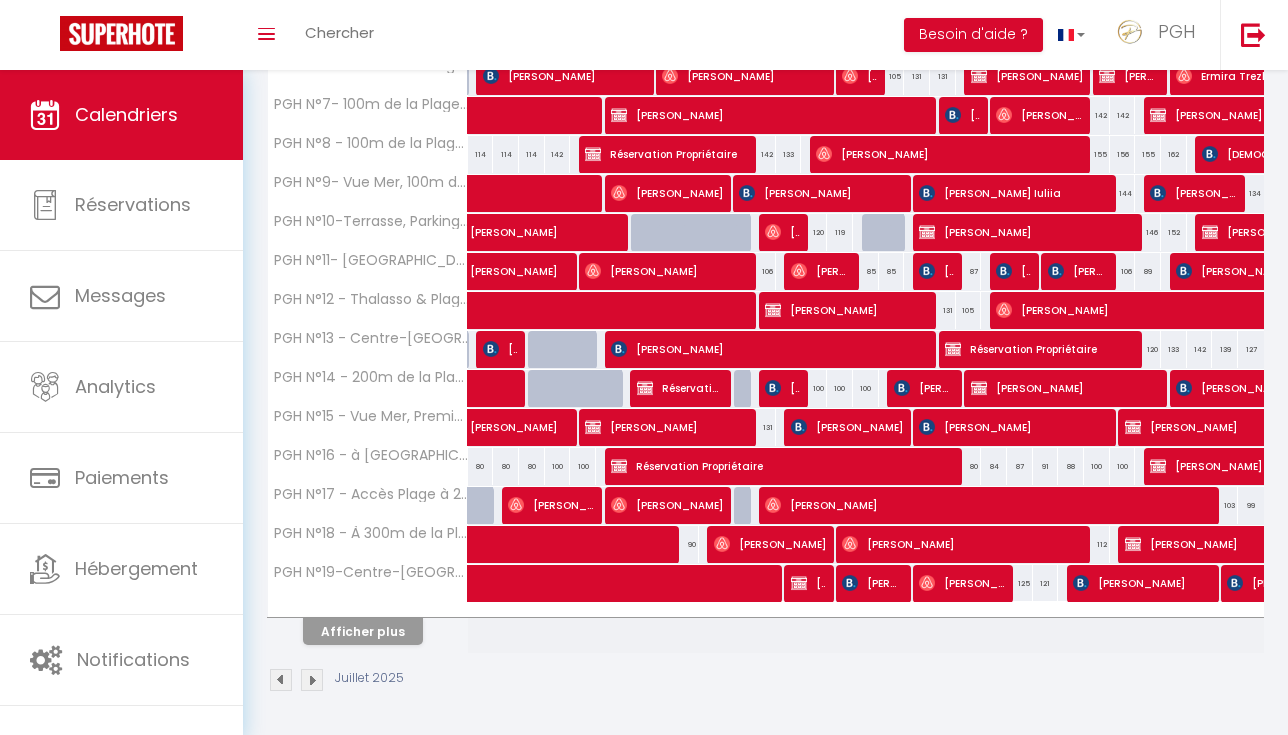 click on "Afficher plus" at bounding box center [363, 631] 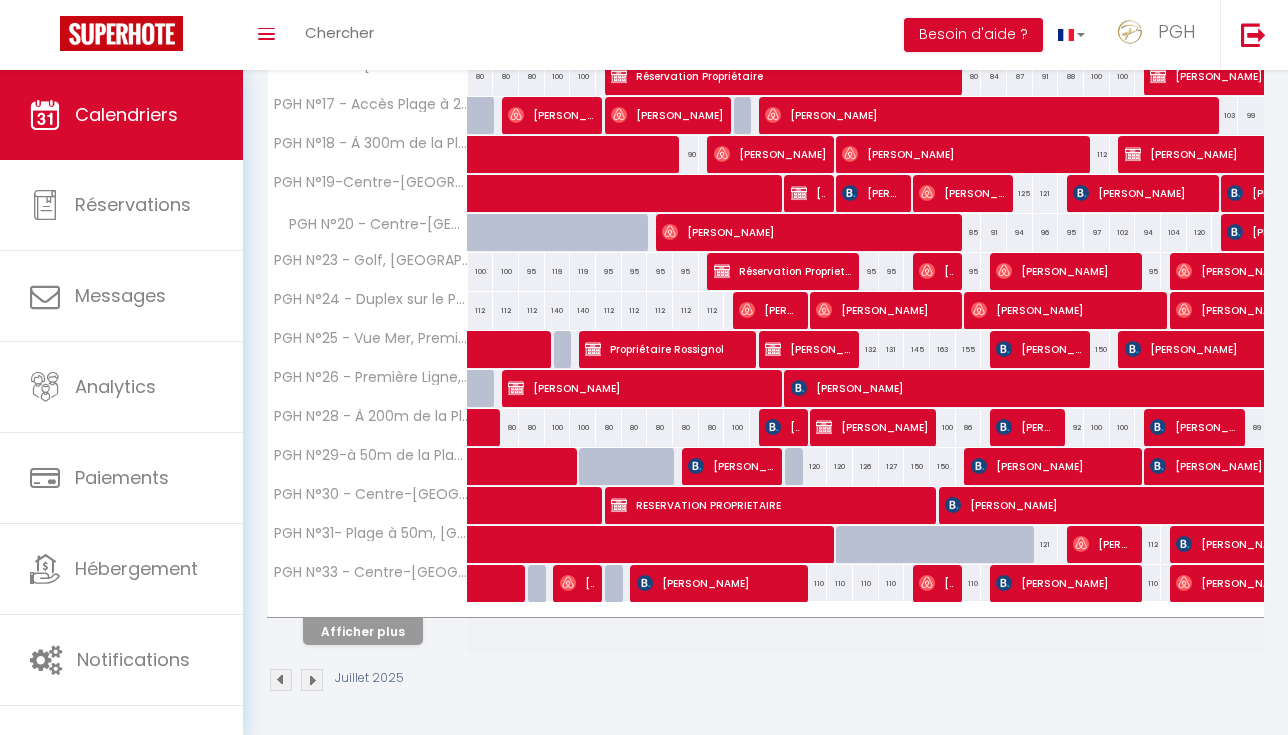 click on "Afficher plus" at bounding box center (363, 631) 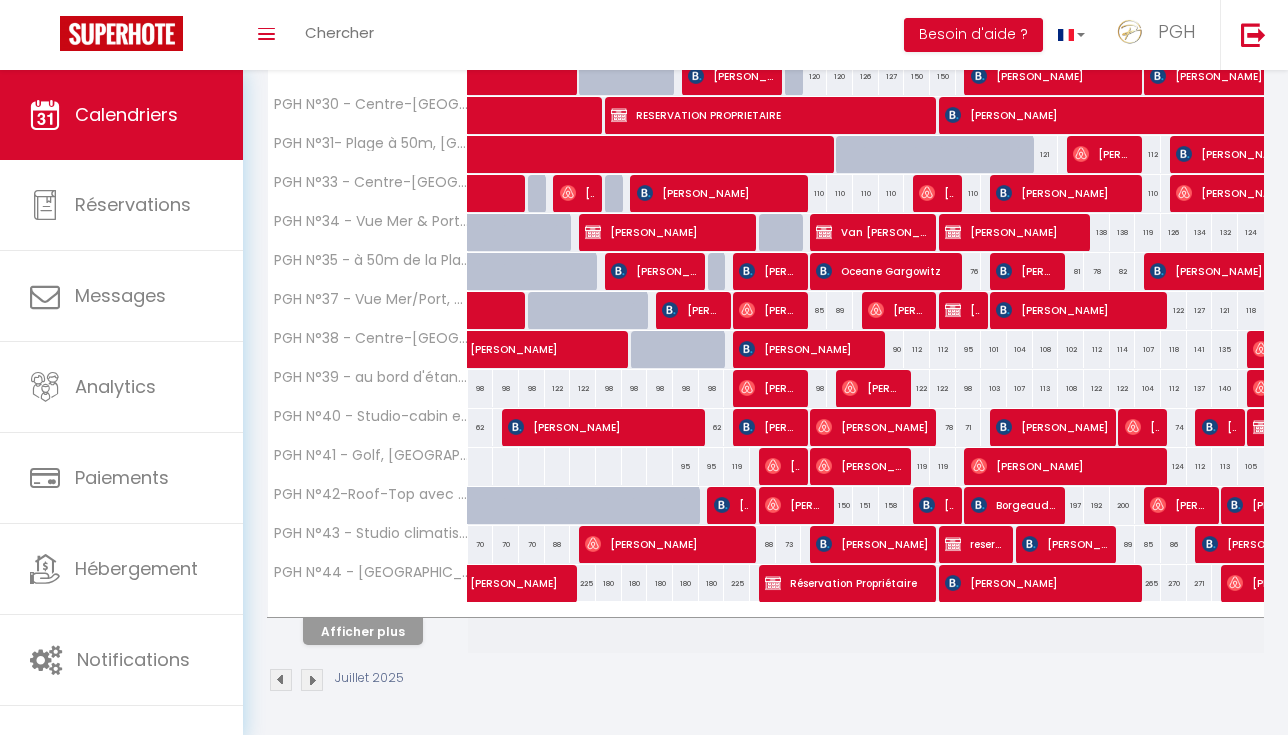 click on "Afficher plus" at bounding box center (363, 631) 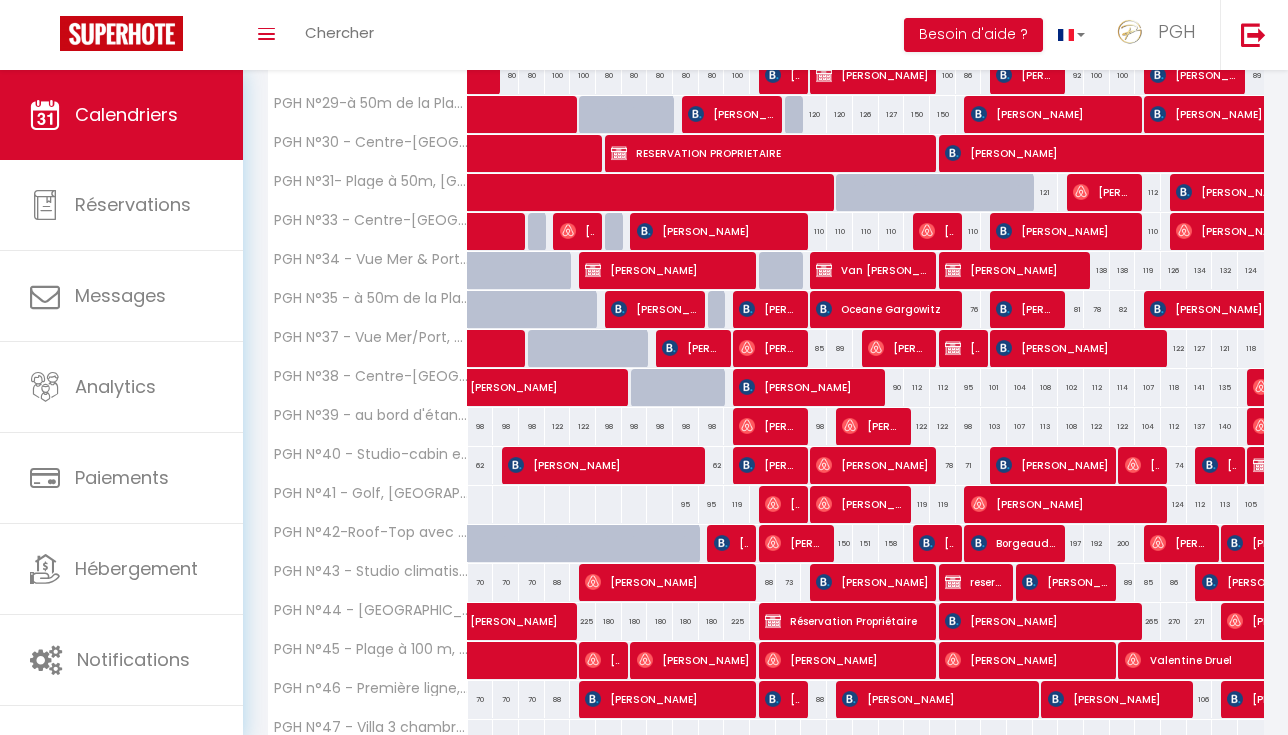 scroll, scrollTop: 1511, scrollLeft: 0, axis: vertical 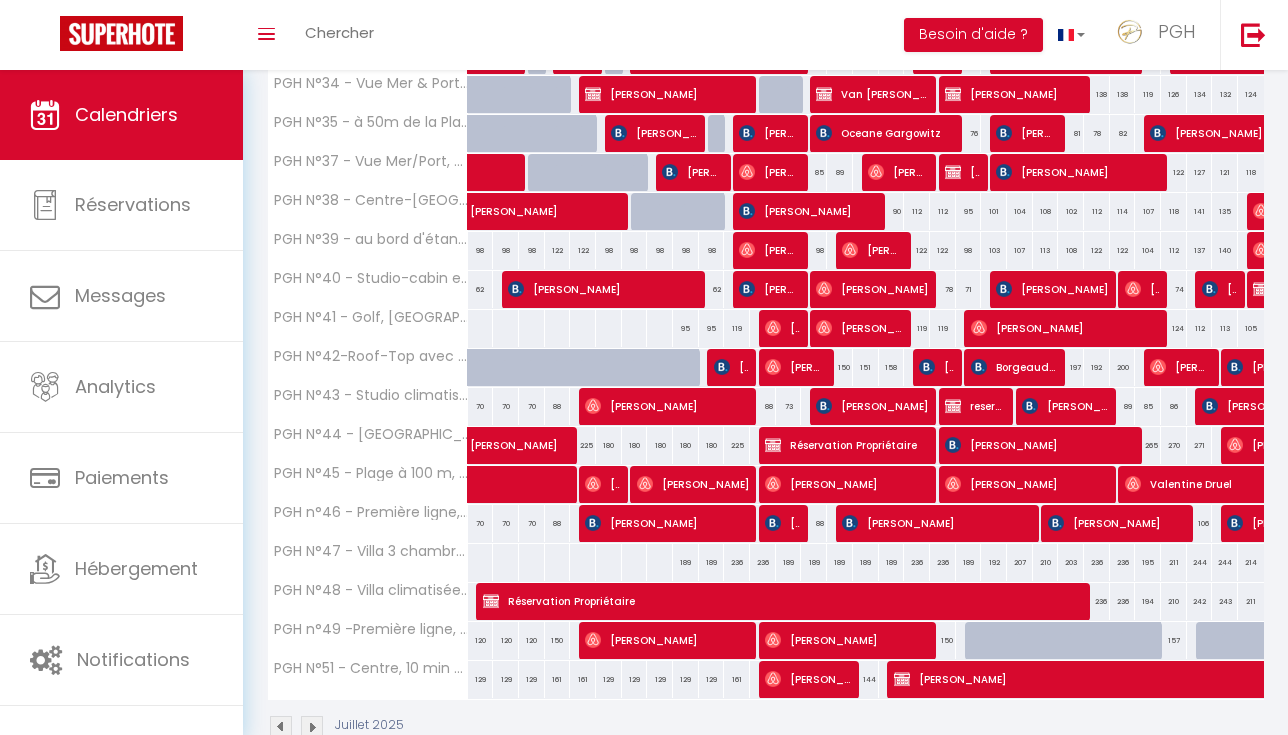 click on "[PERSON_NAME]" at bounding box center (937, 523) 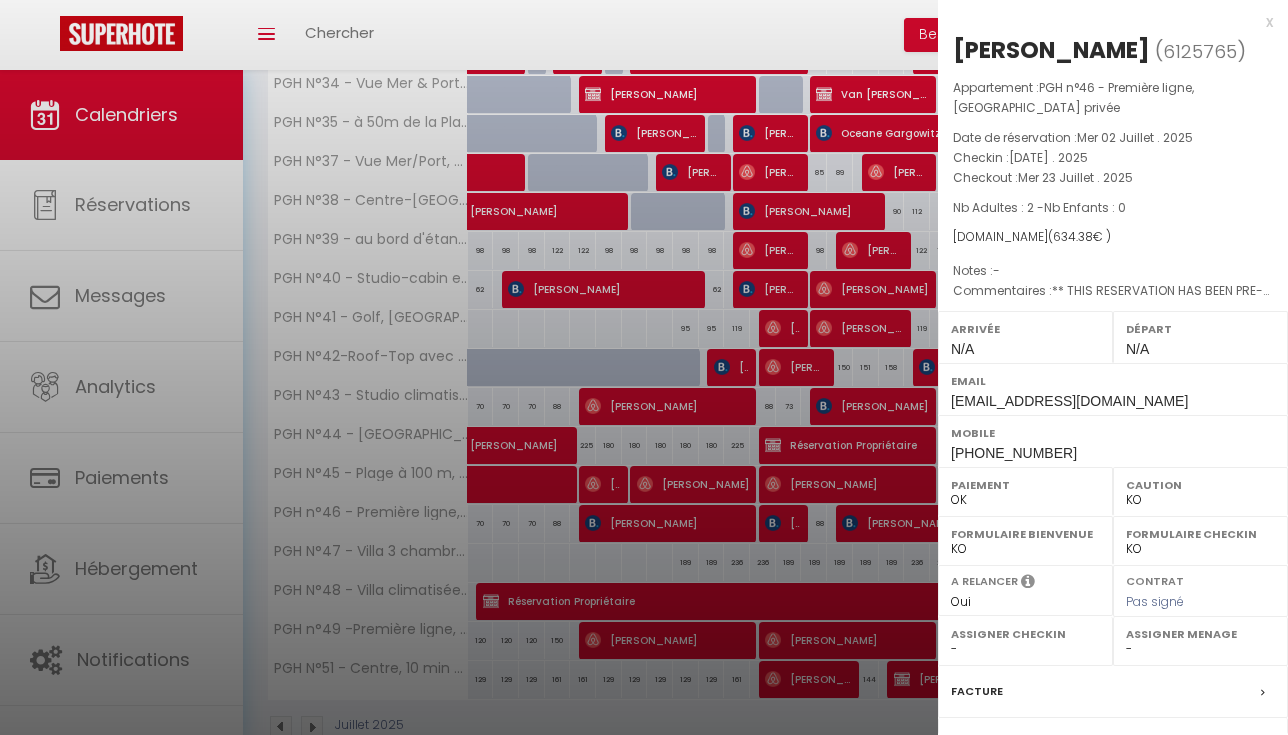 click on "x" at bounding box center [1105, 22] 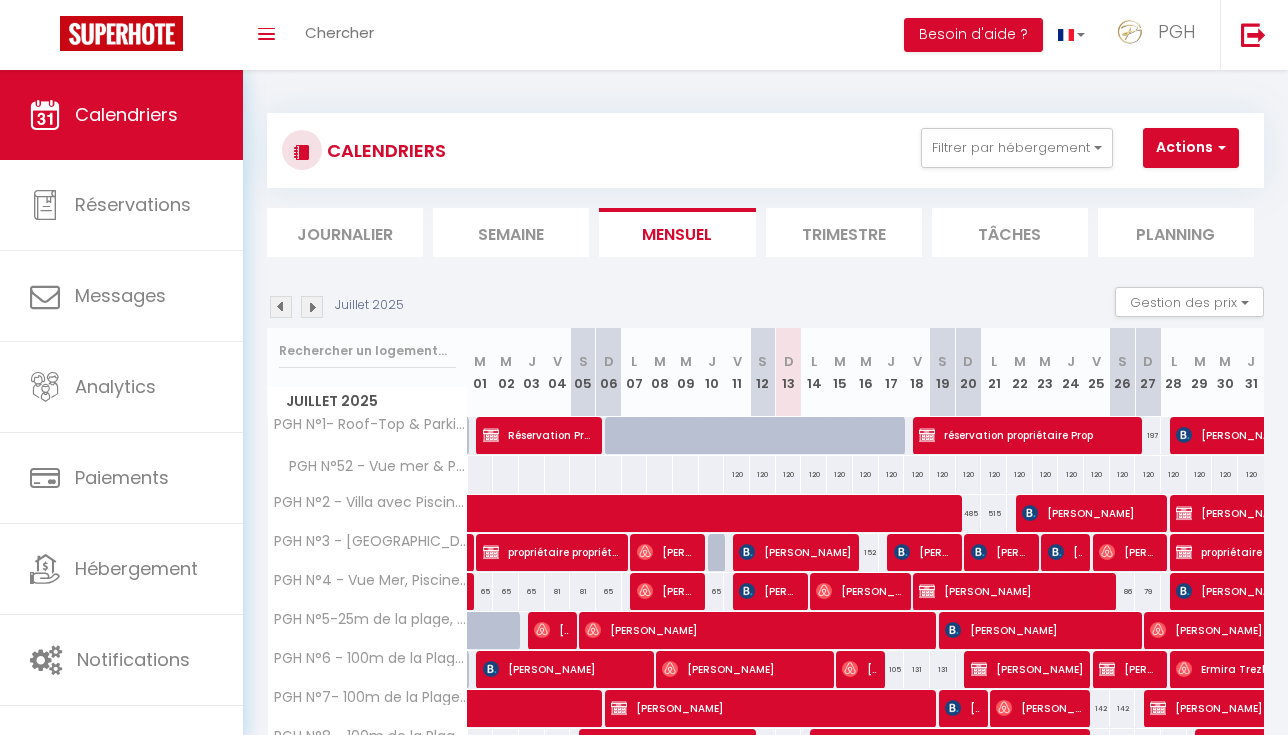 scroll, scrollTop: 0, scrollLeft: 0, axis: both 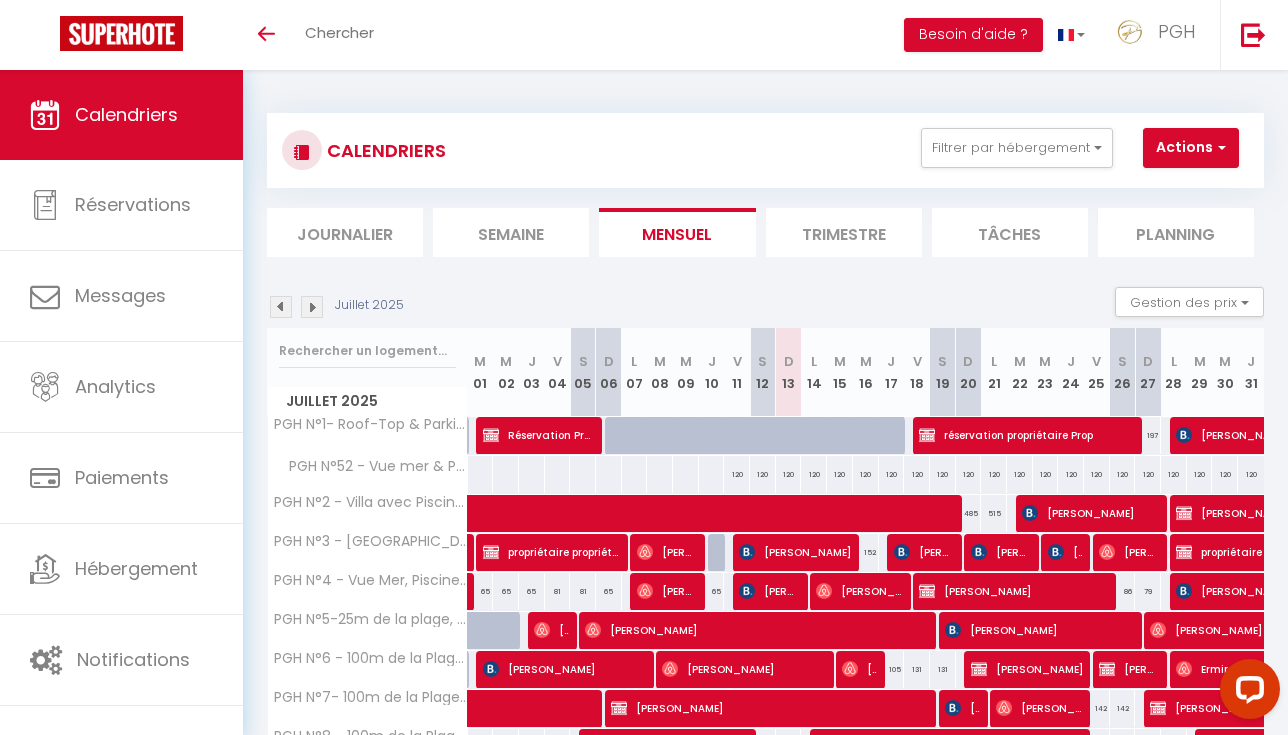 click on "Actions" at bounding box center [1191, 148] 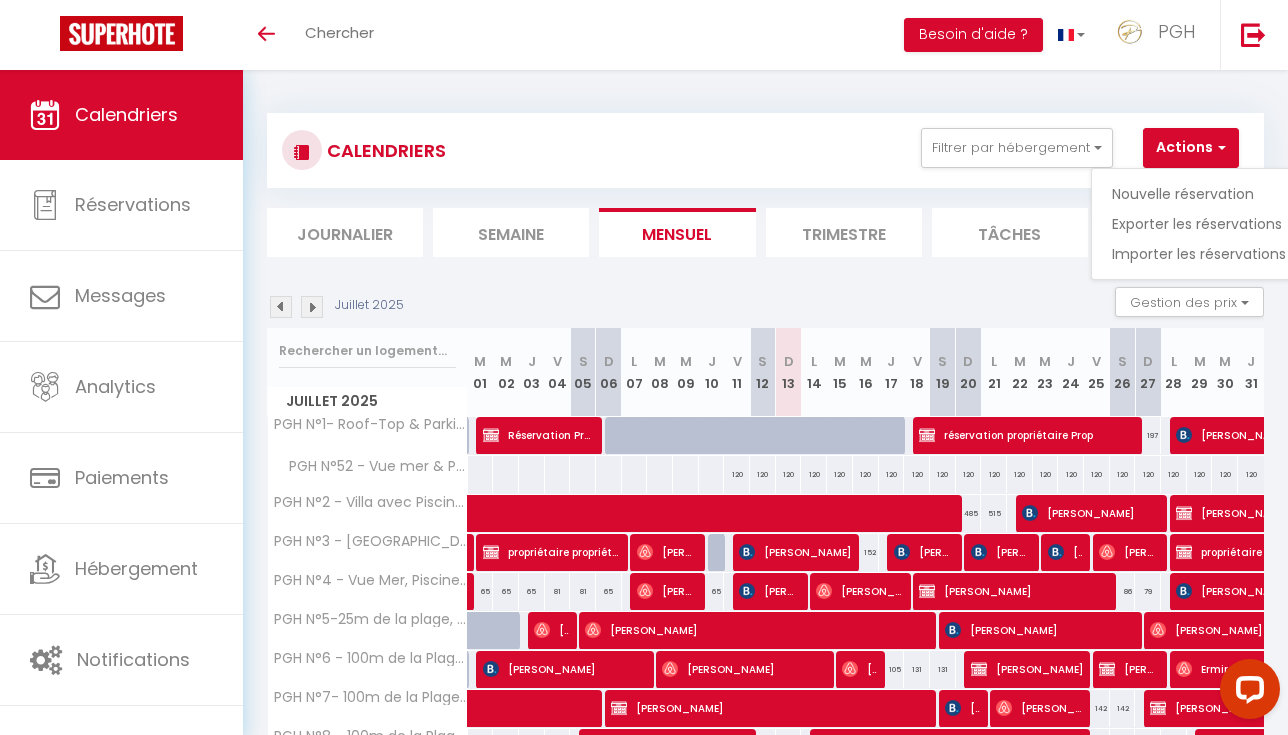 click on "Nouvelle réservation" at bounding box center (1199, 194) 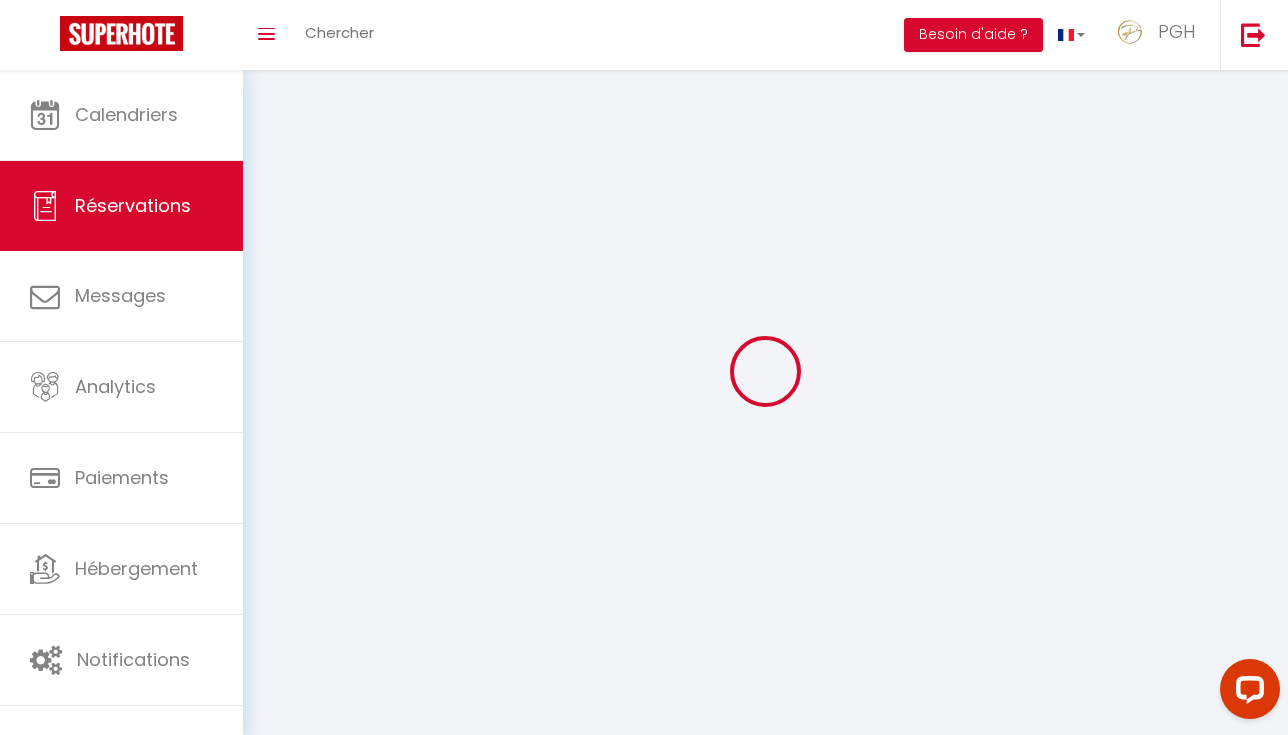 select 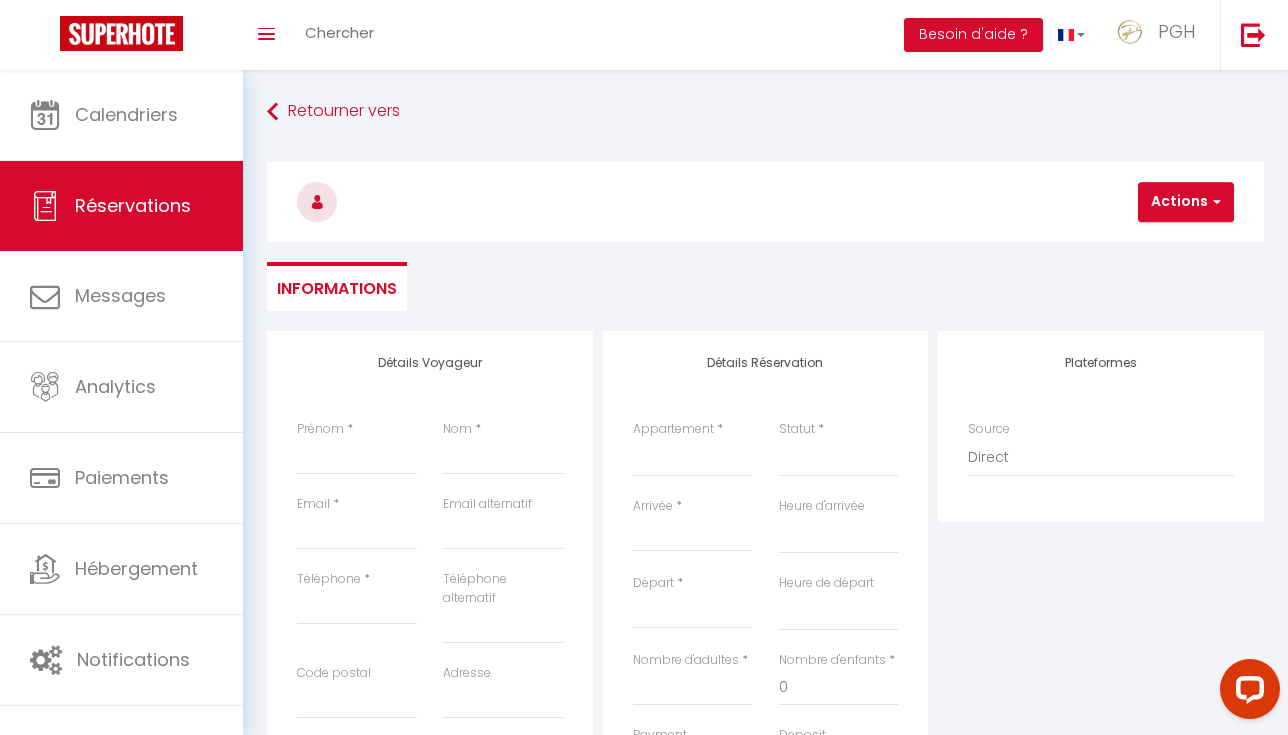 select 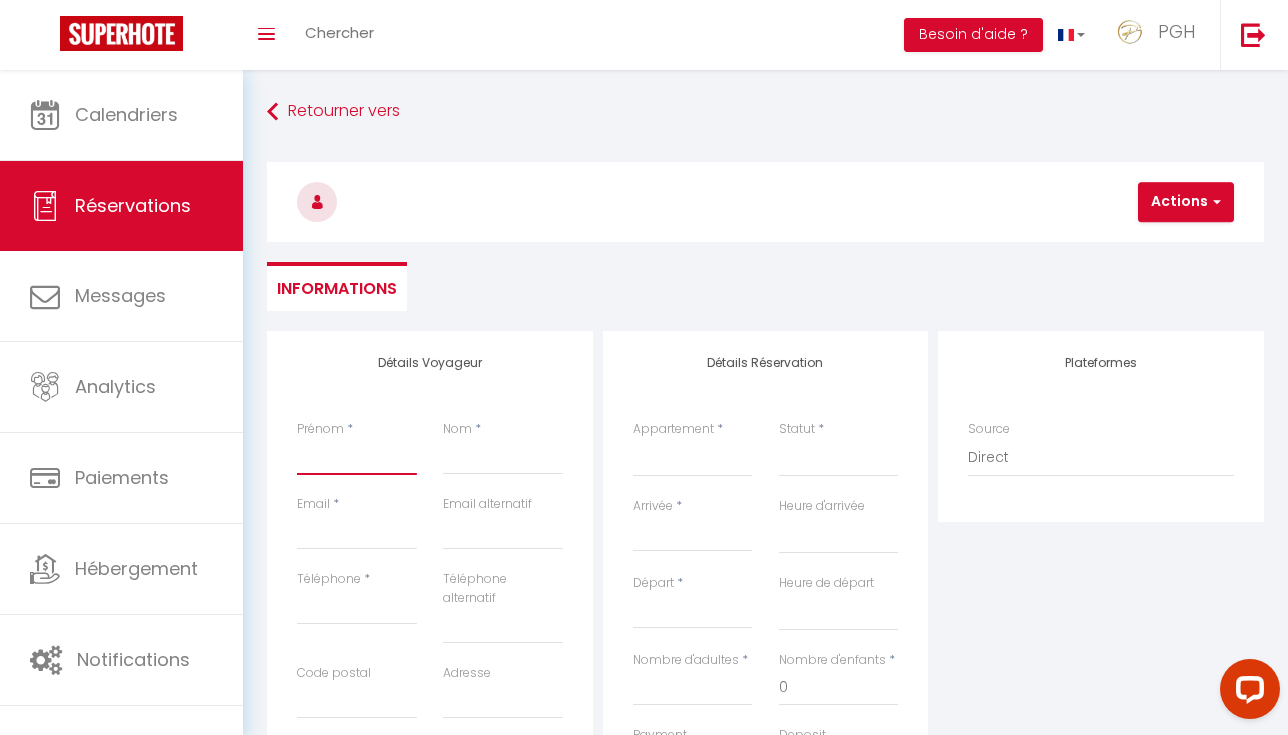 type on "M" 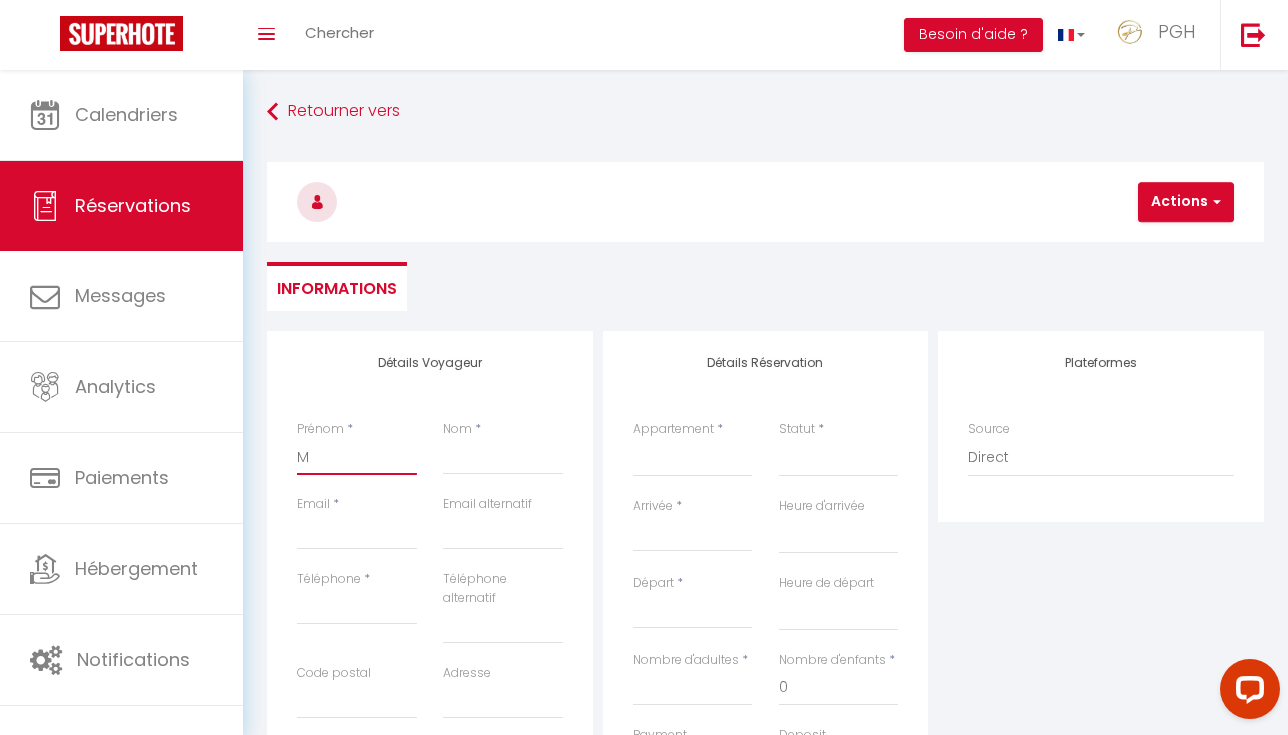 select 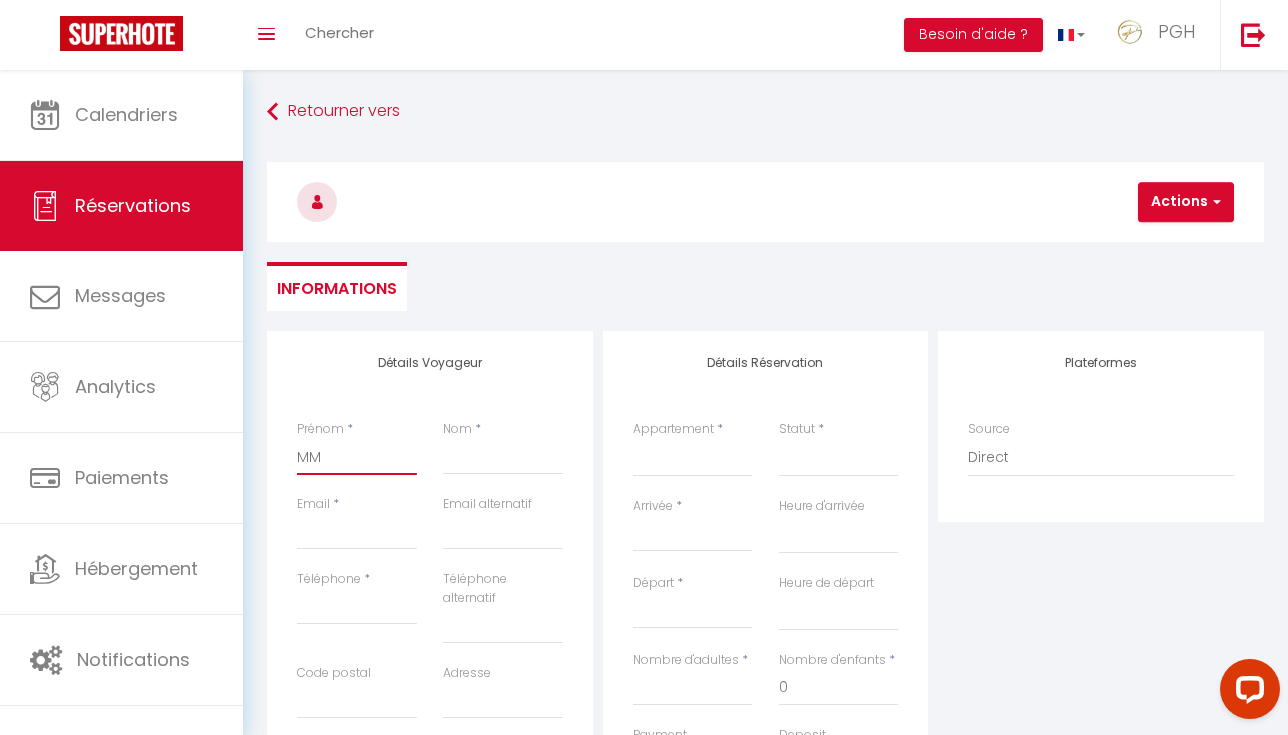 select 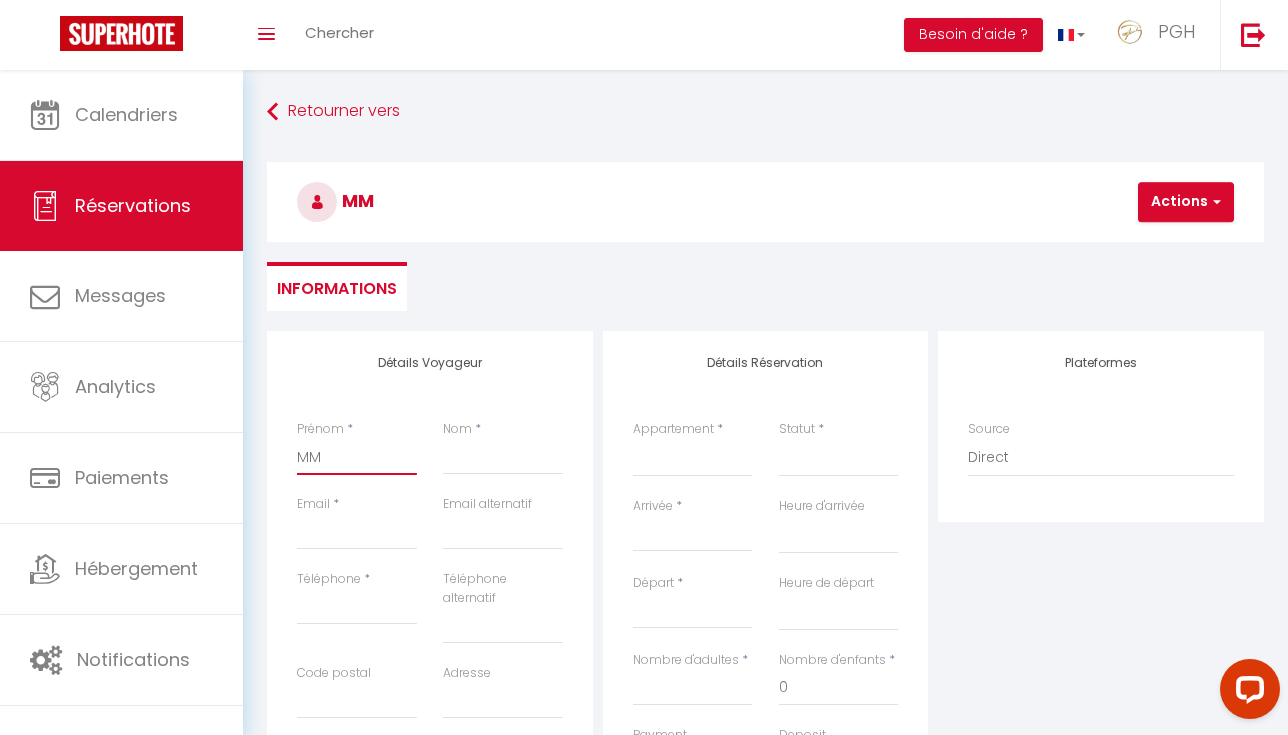 type on "MME" 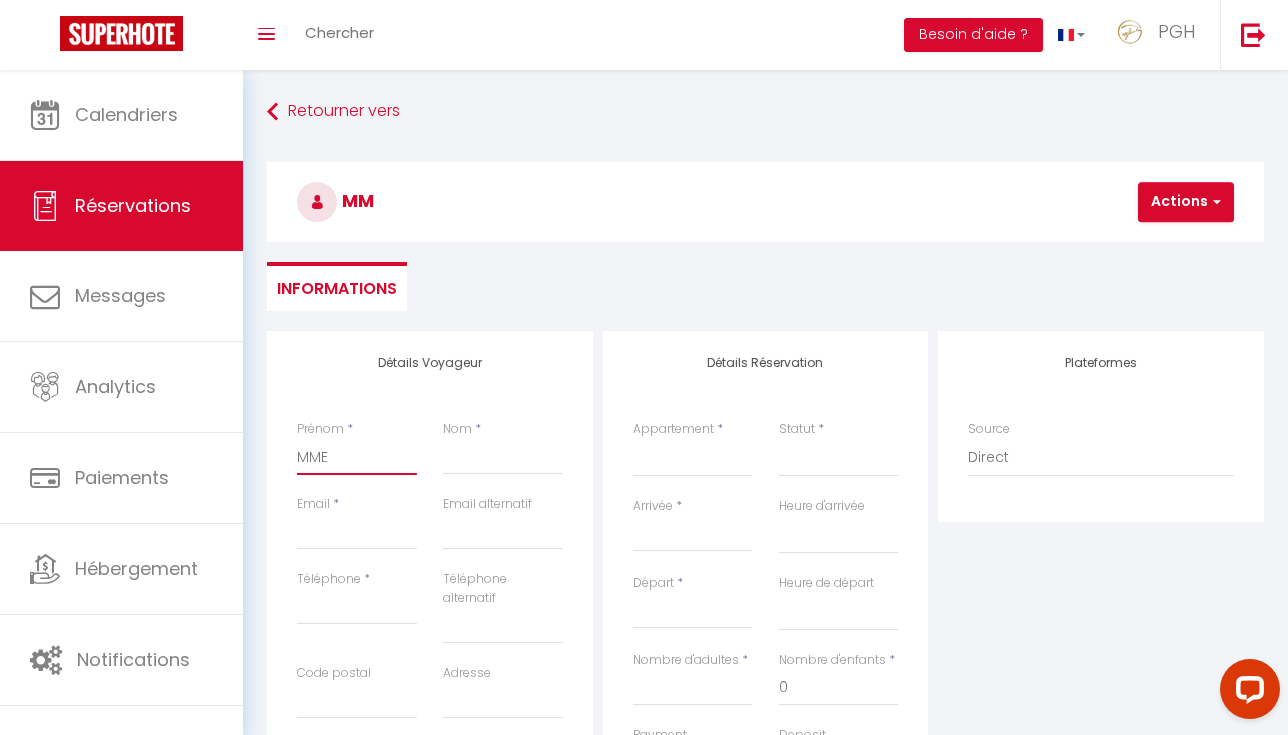 select 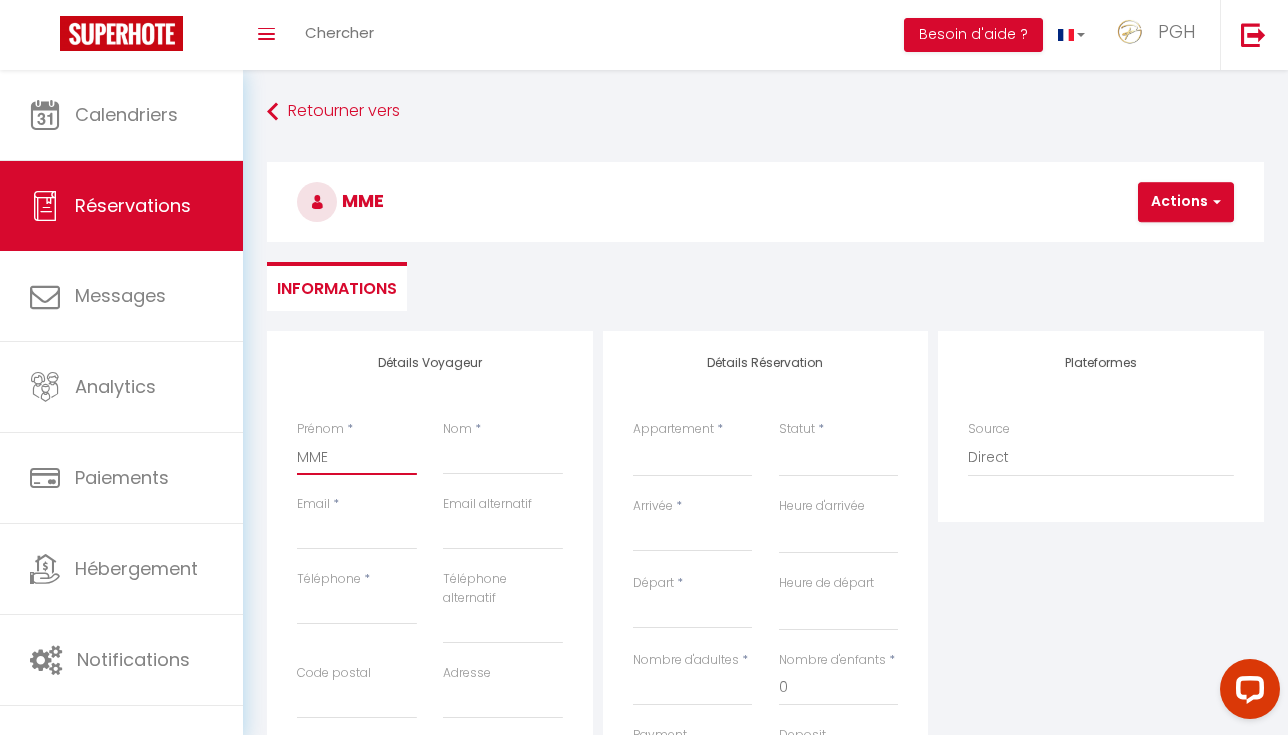 type on "MM" 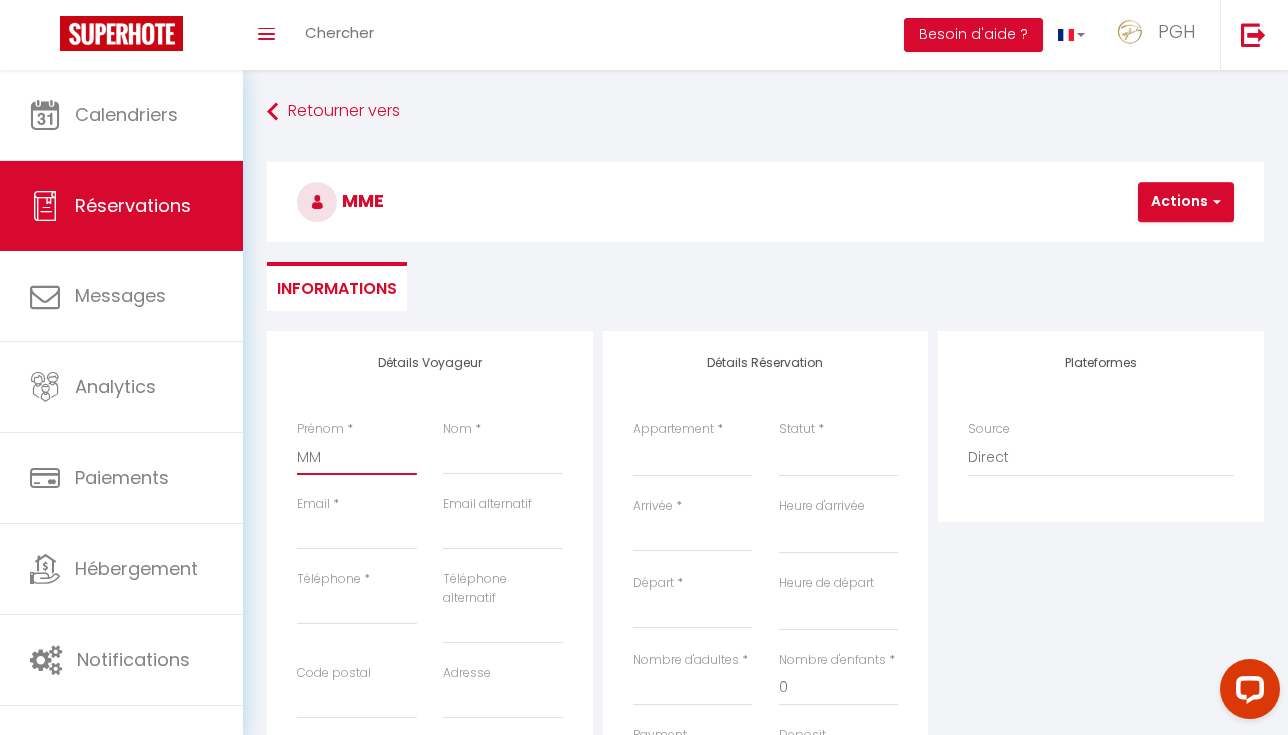 select 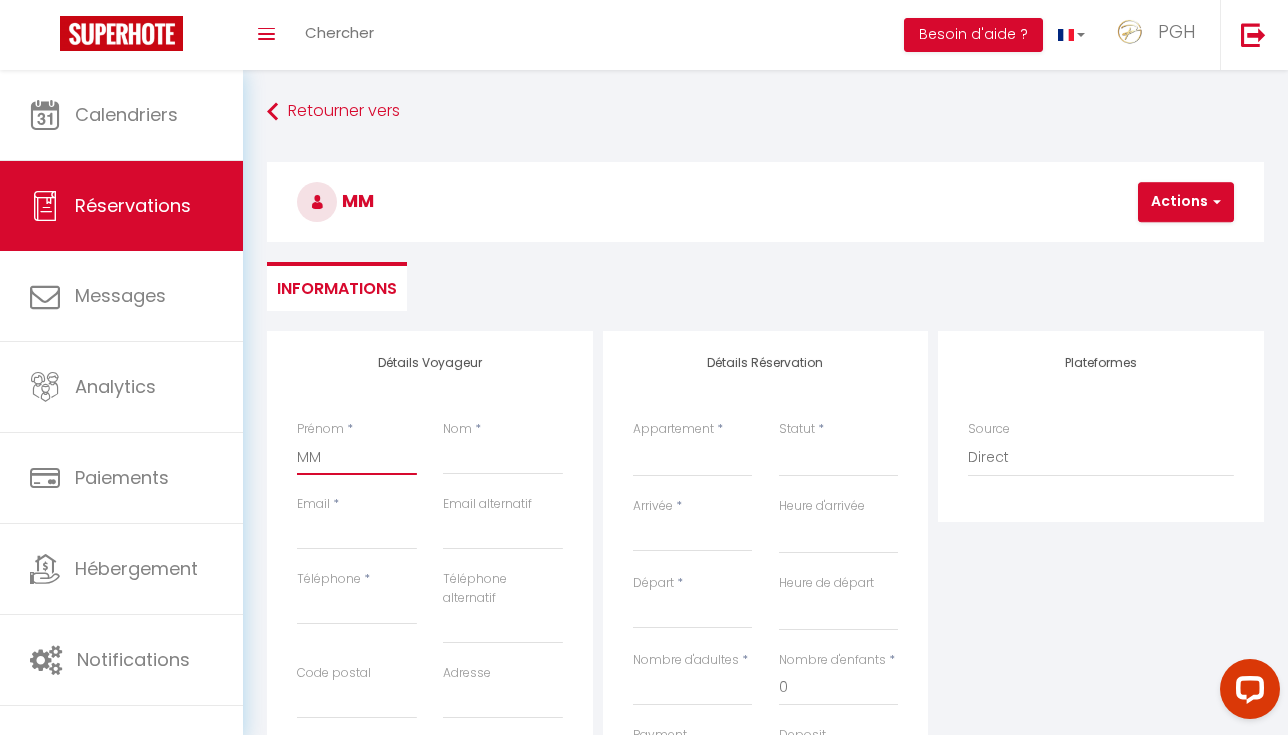 type on "M" 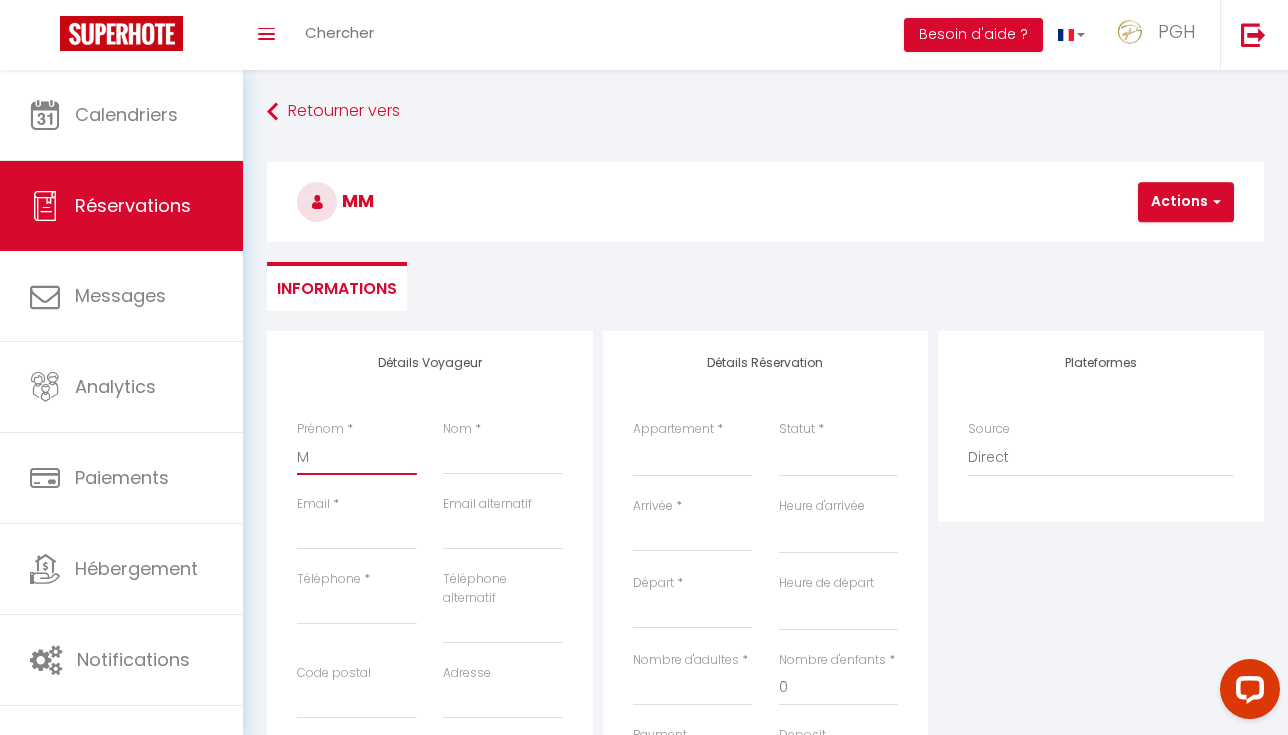 select 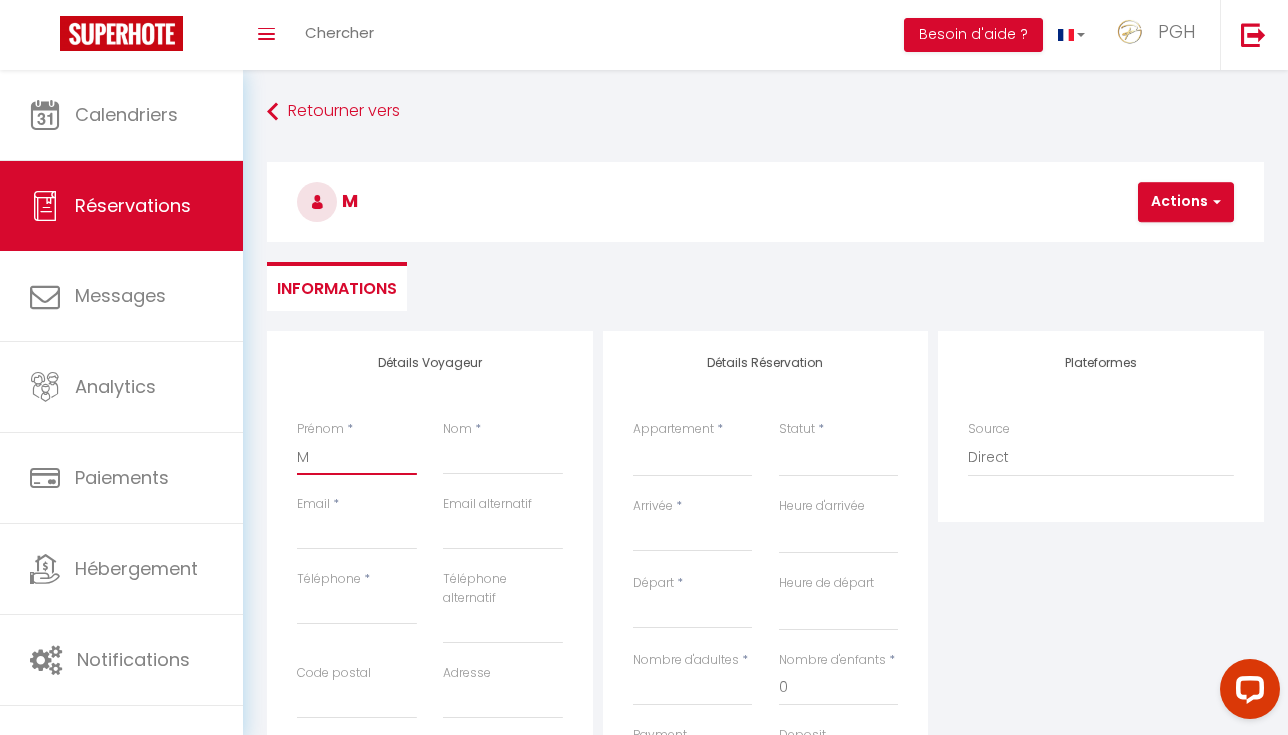 type on "Me" 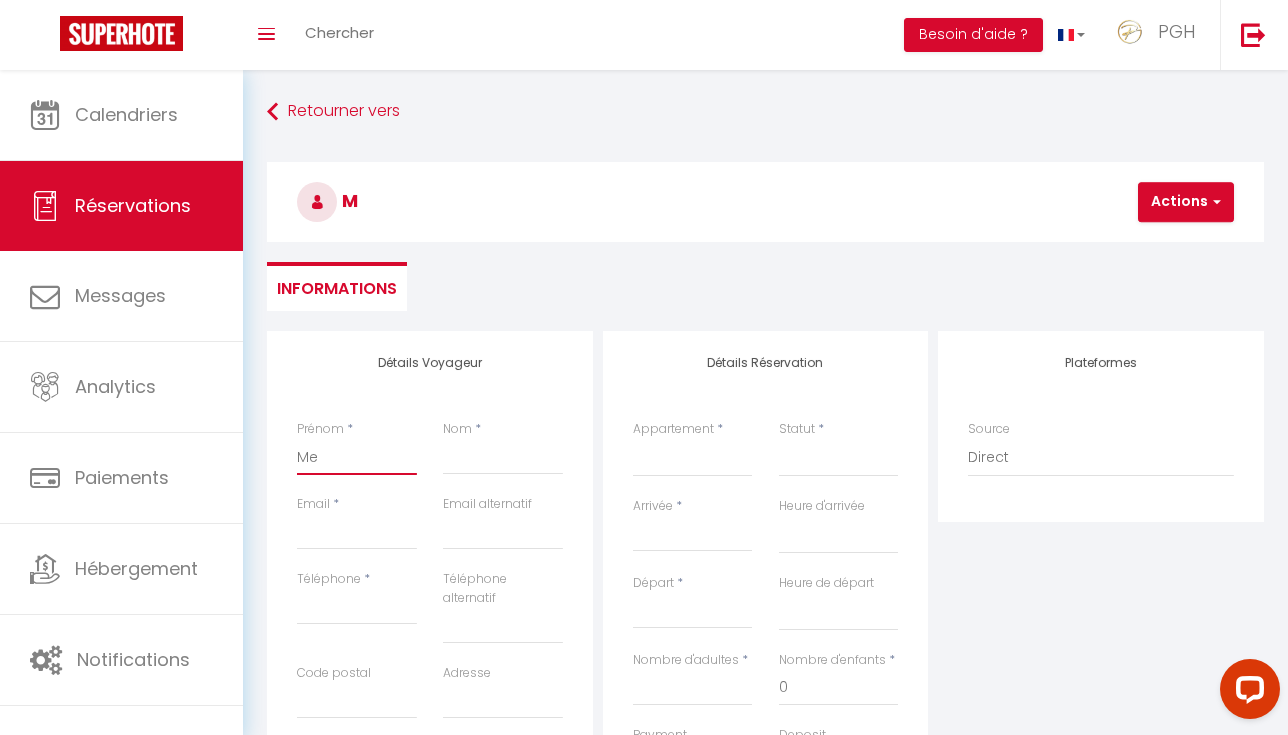 select 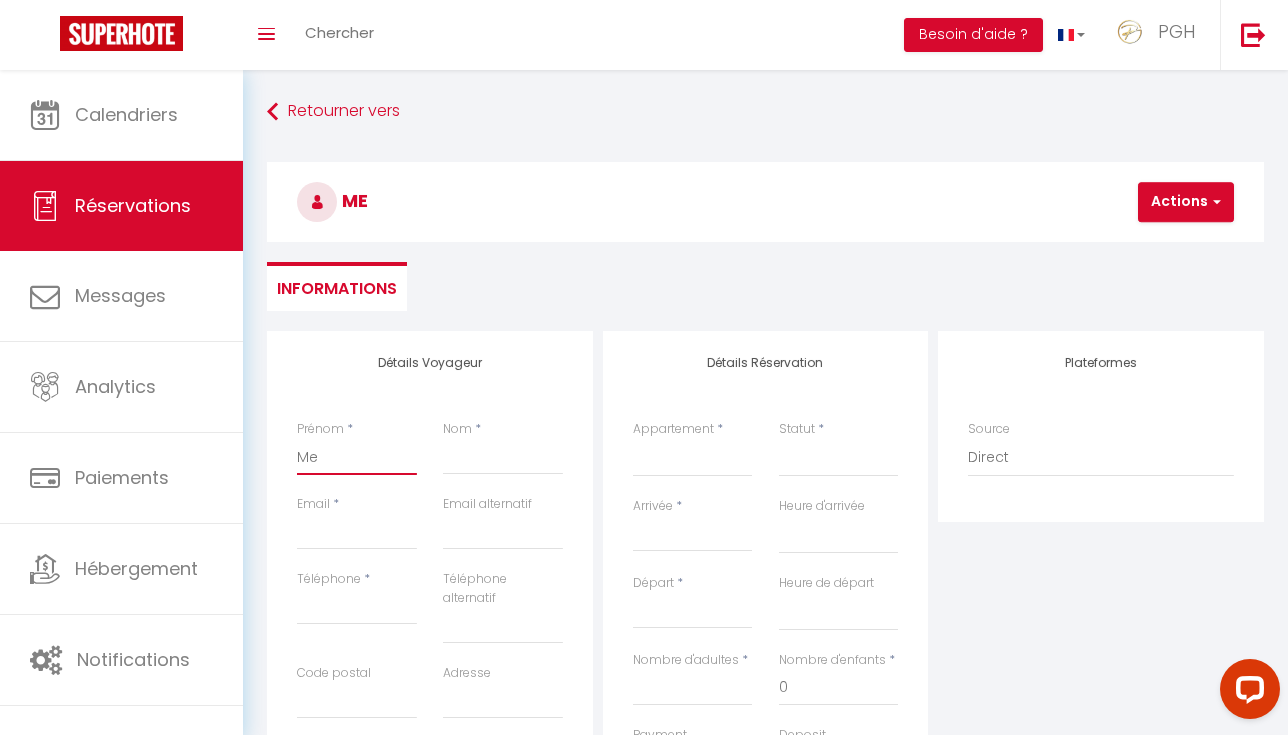 type on "Mee" 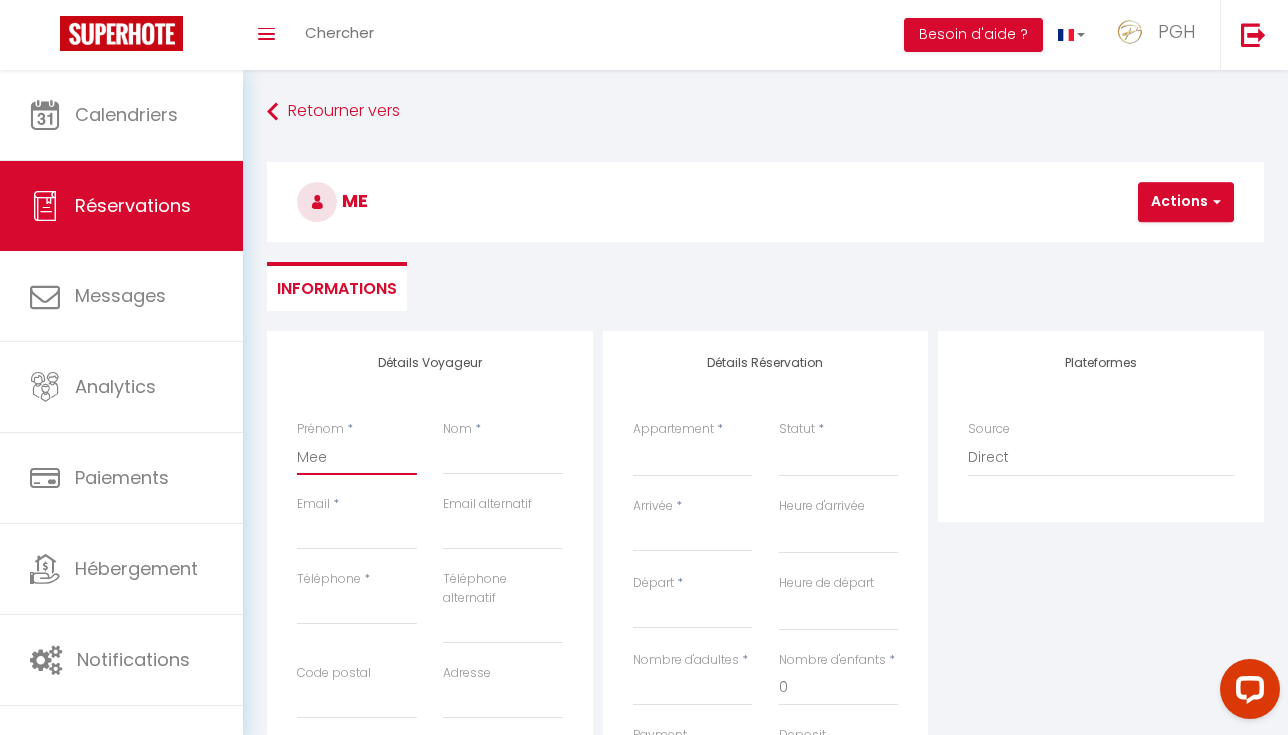 select 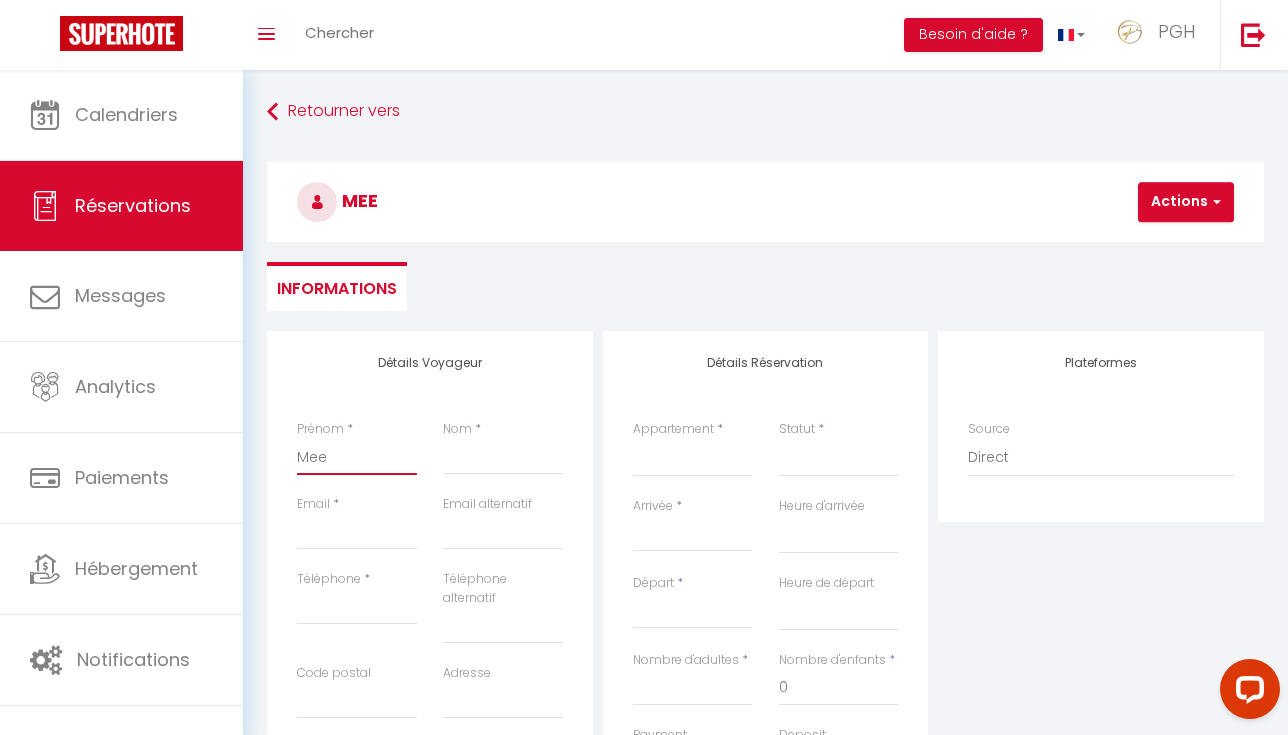type on "Me" 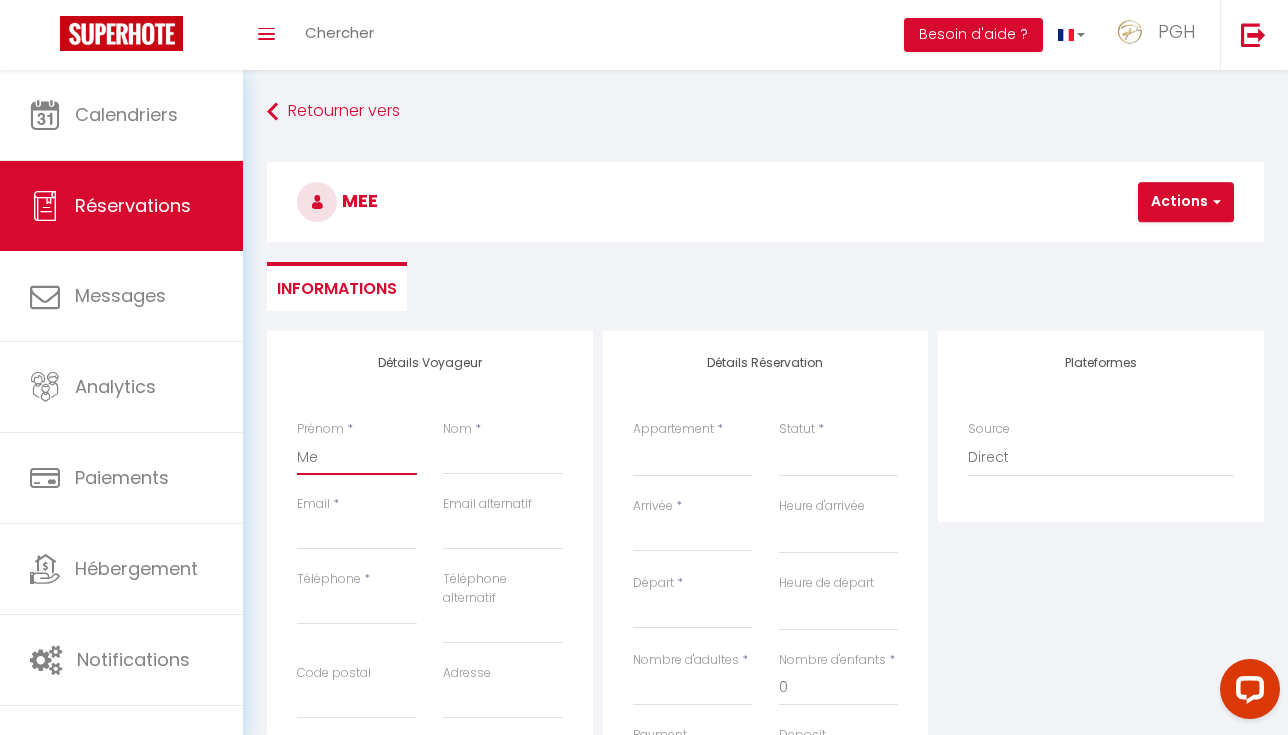 select 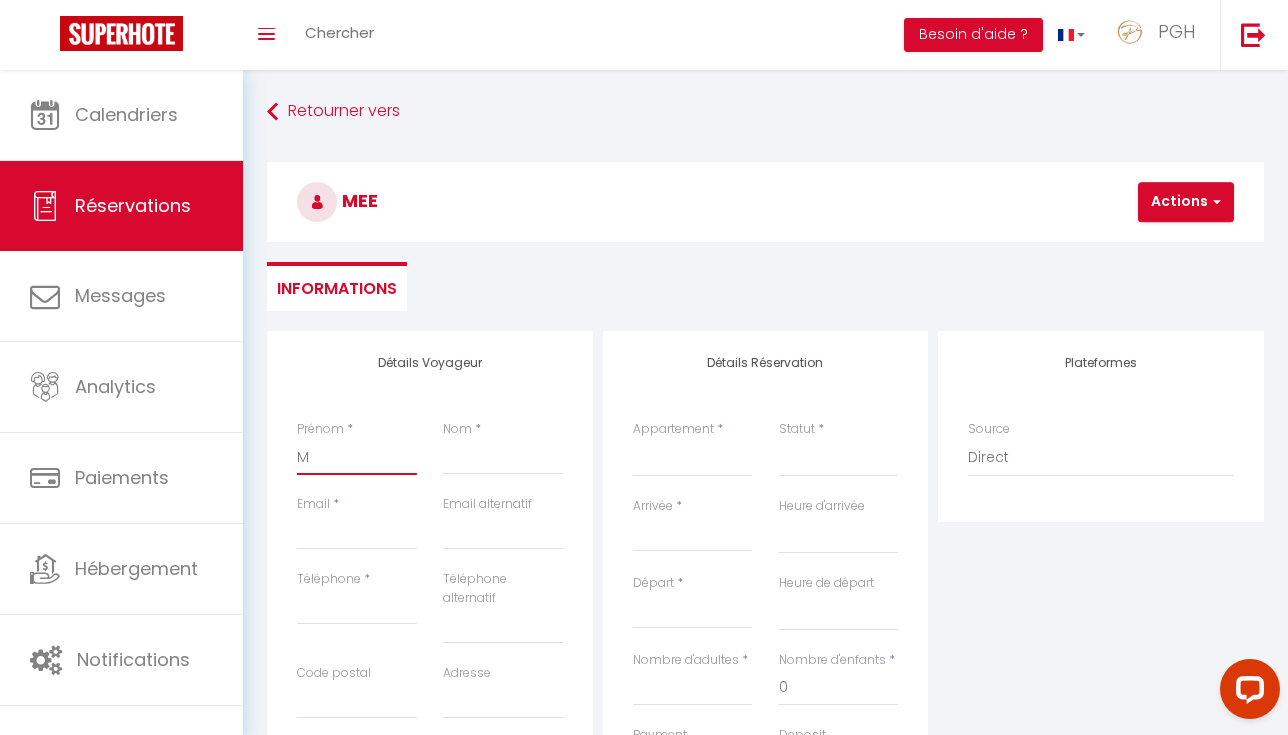 select 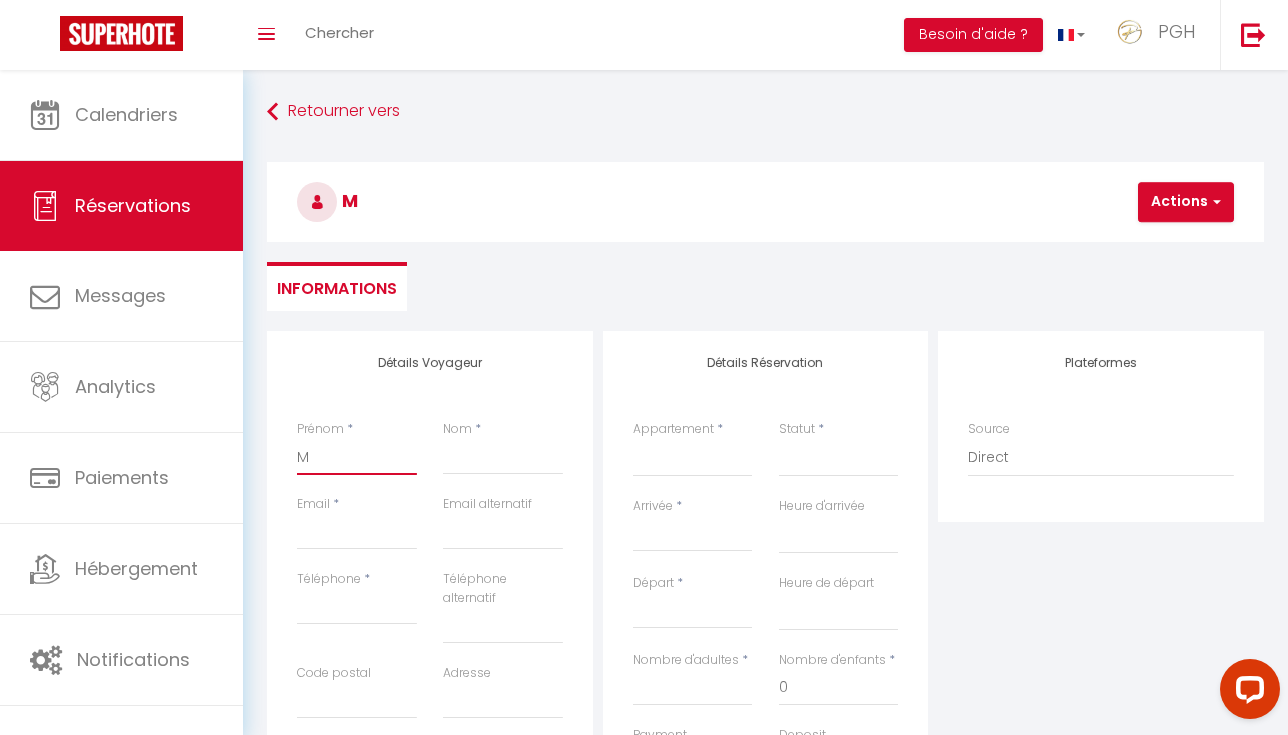 type on "Mm" 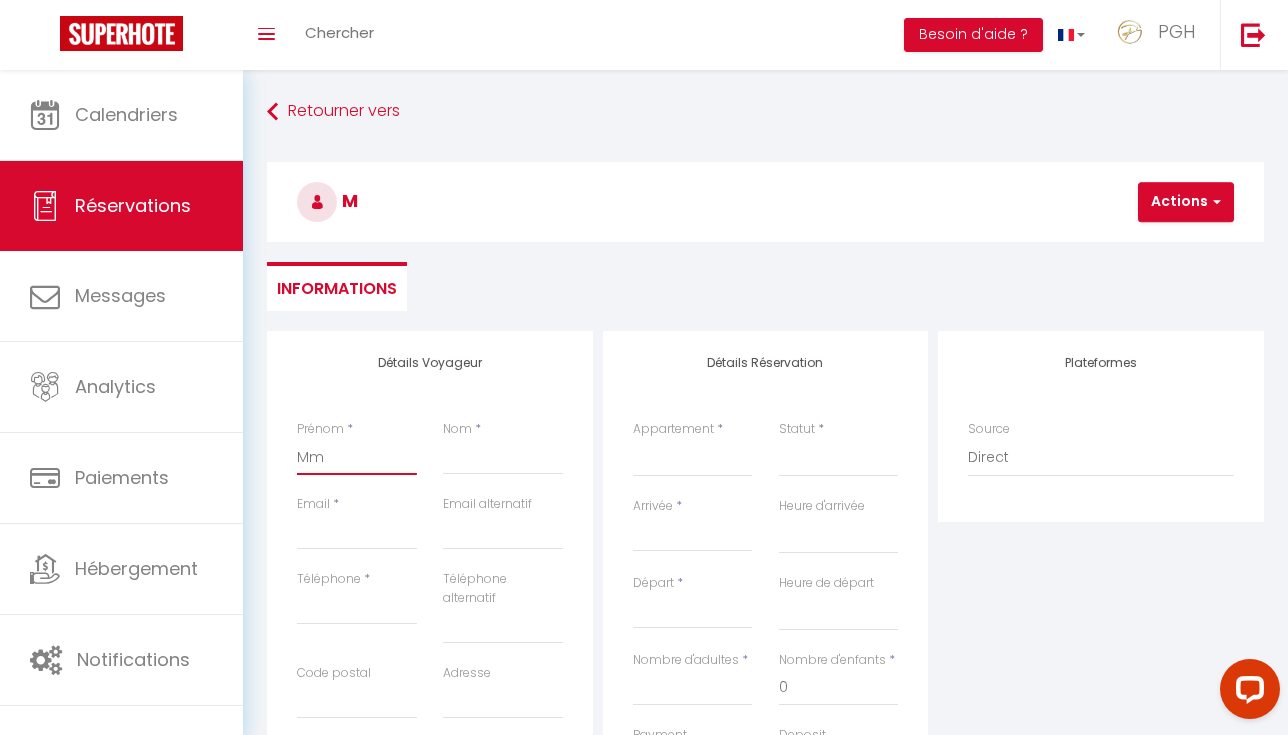 select 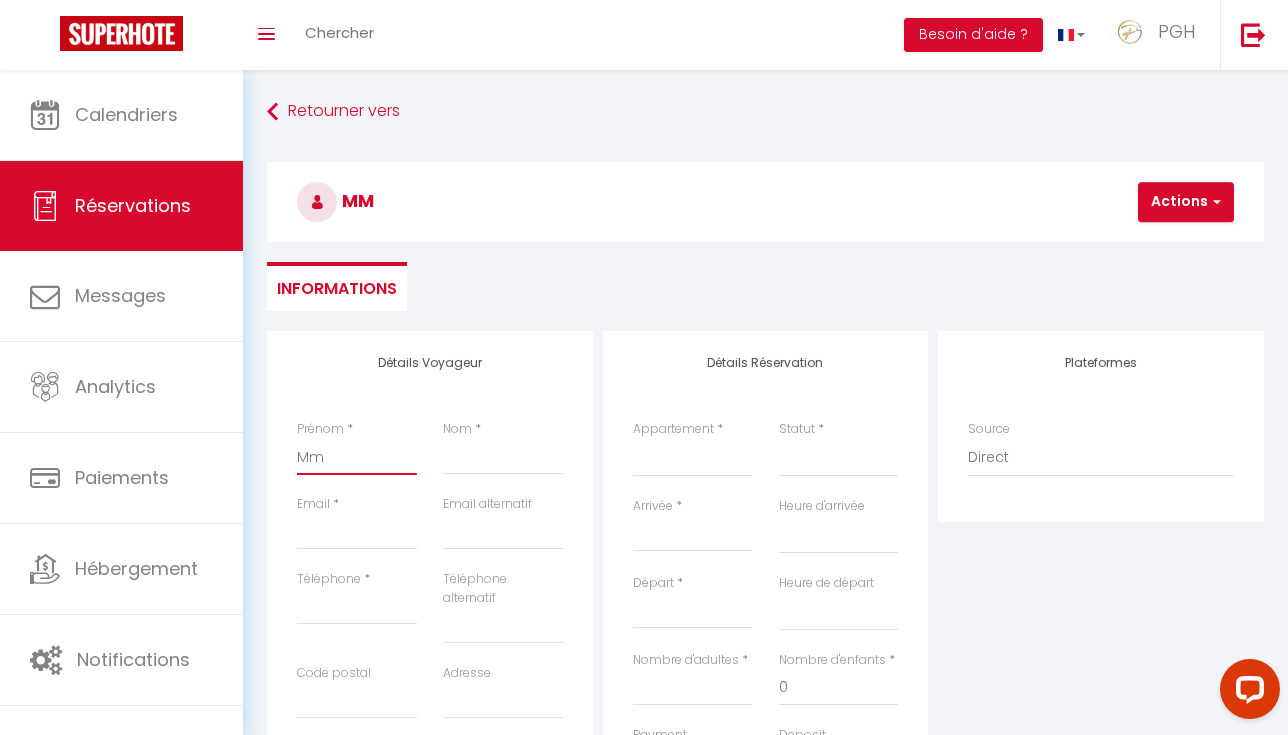 type on "Mme" 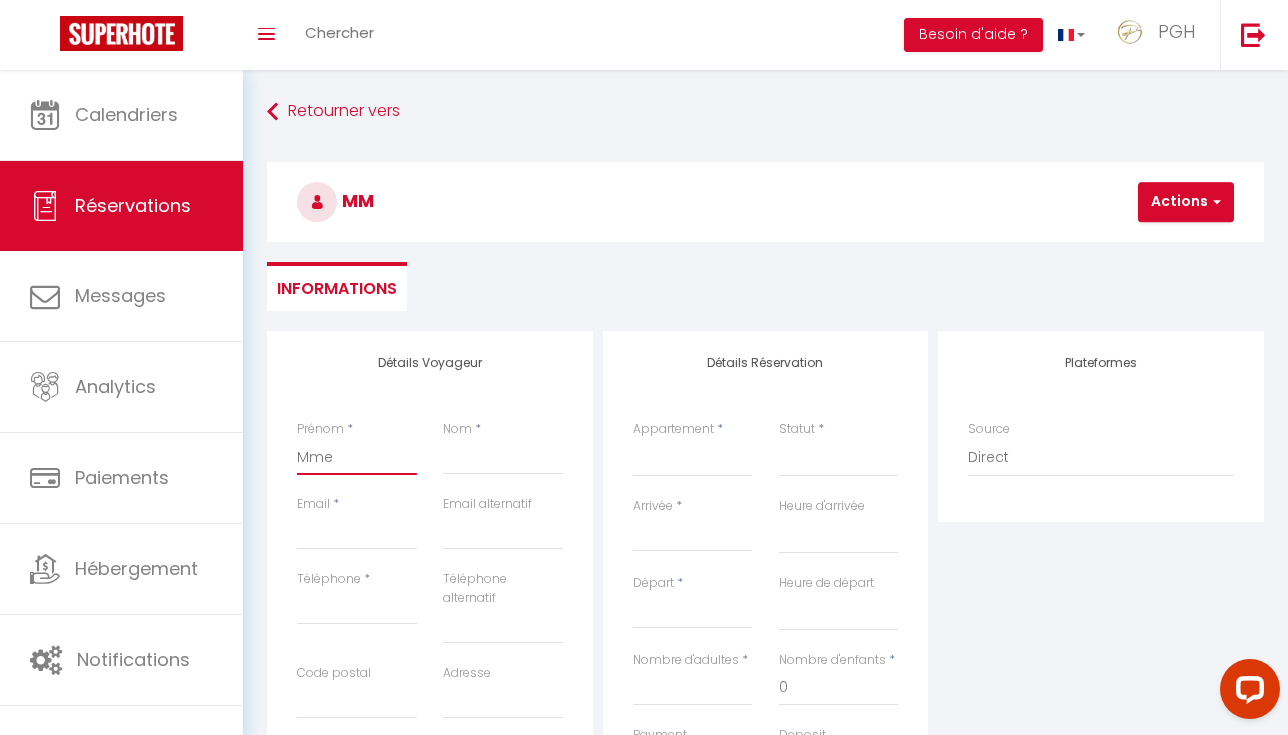 select 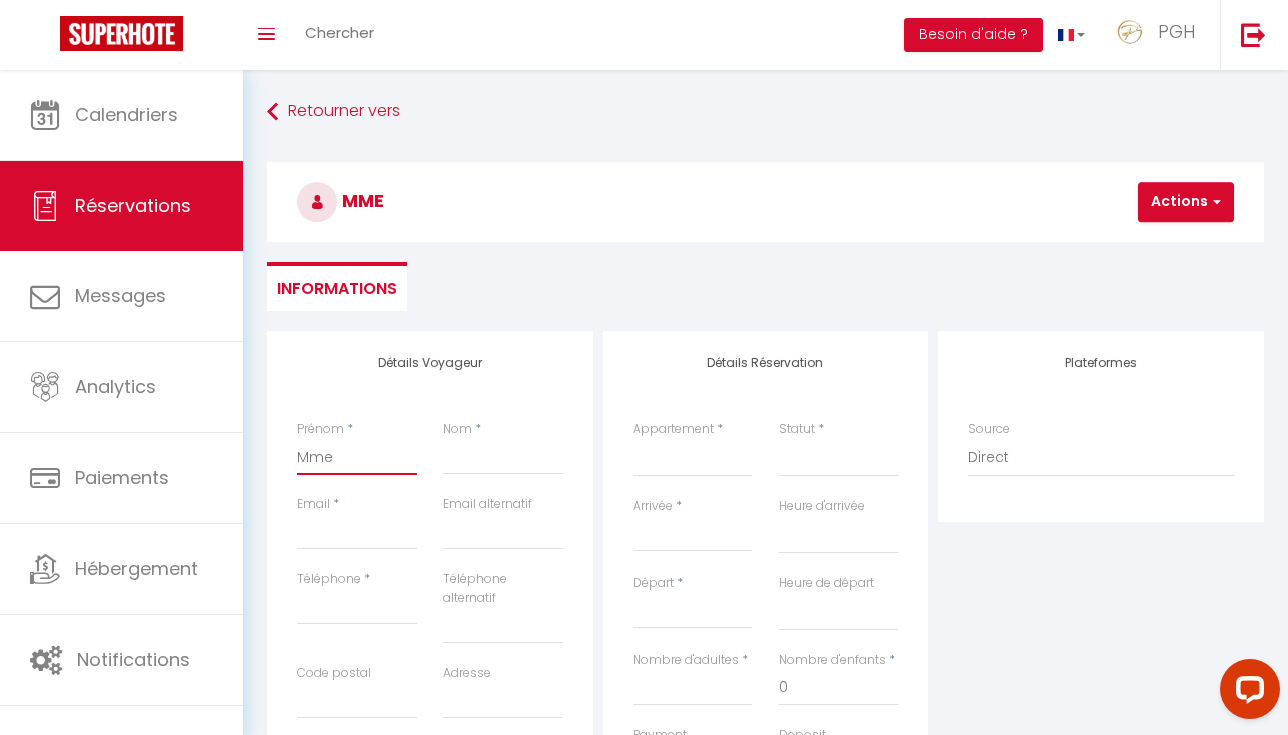 type on "Mme" 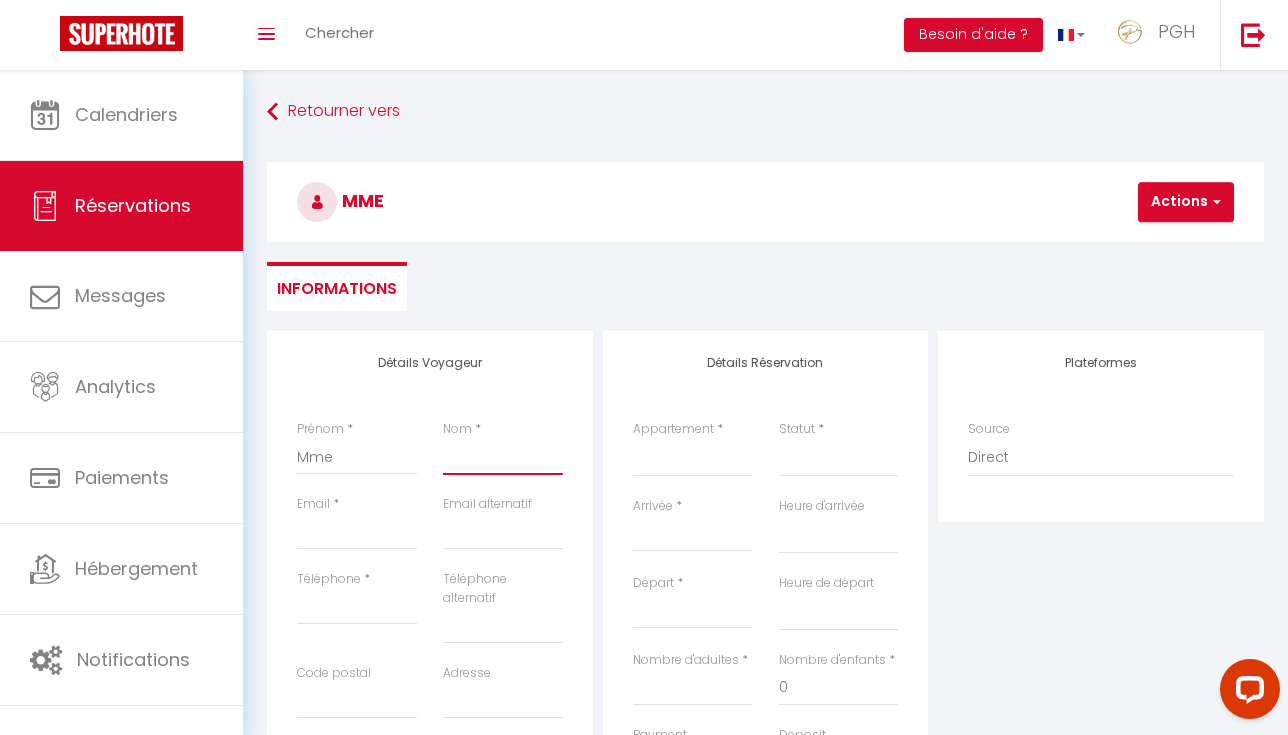 type on "C" 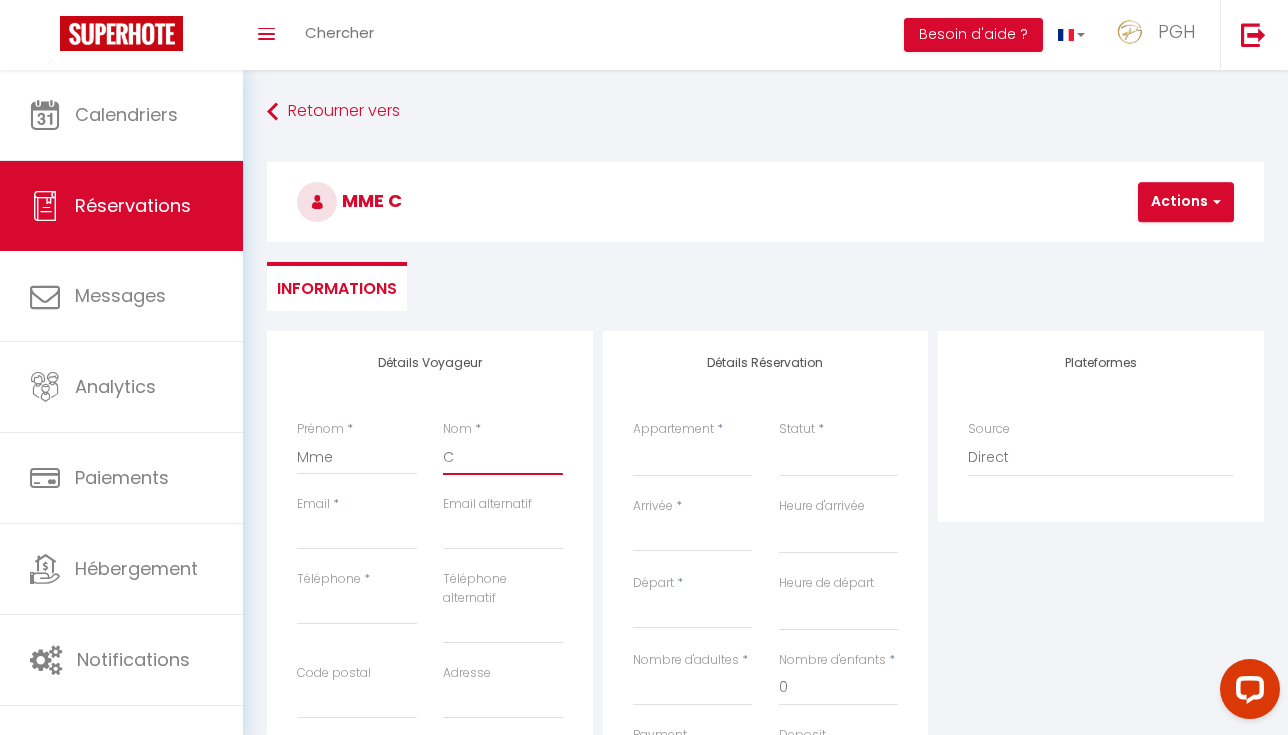 select 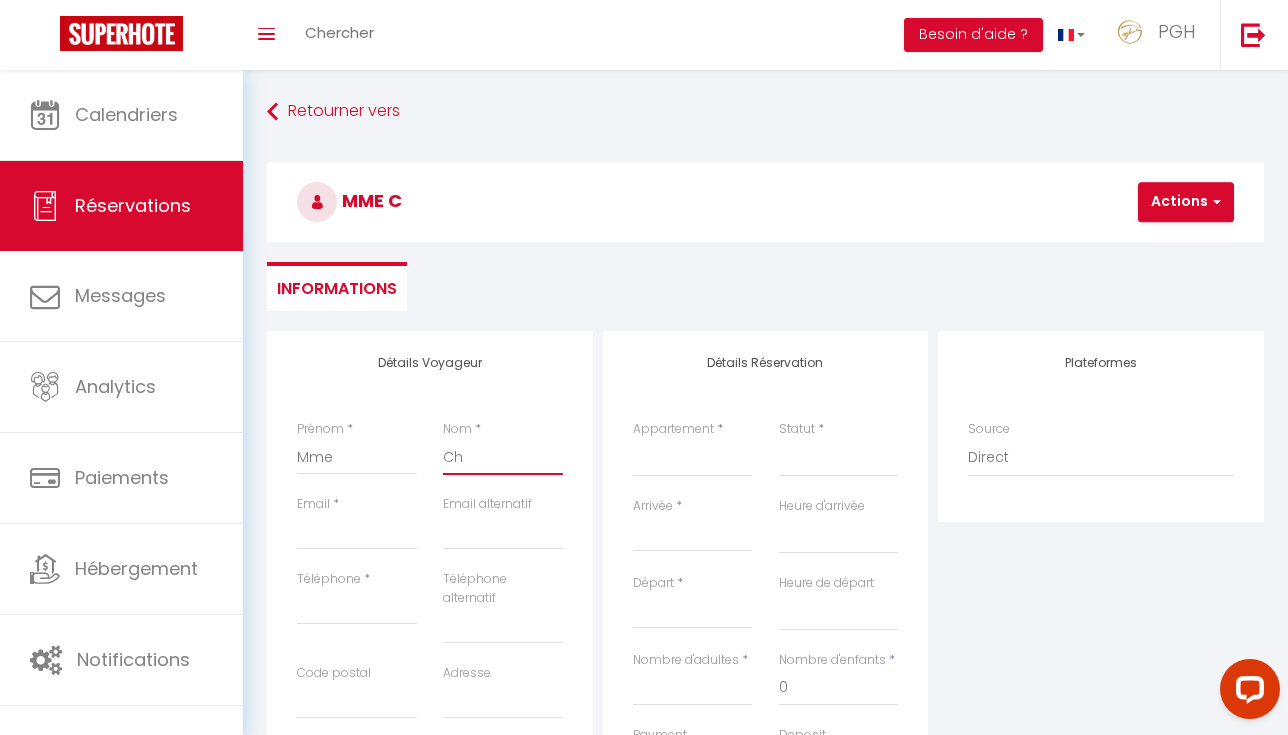 select 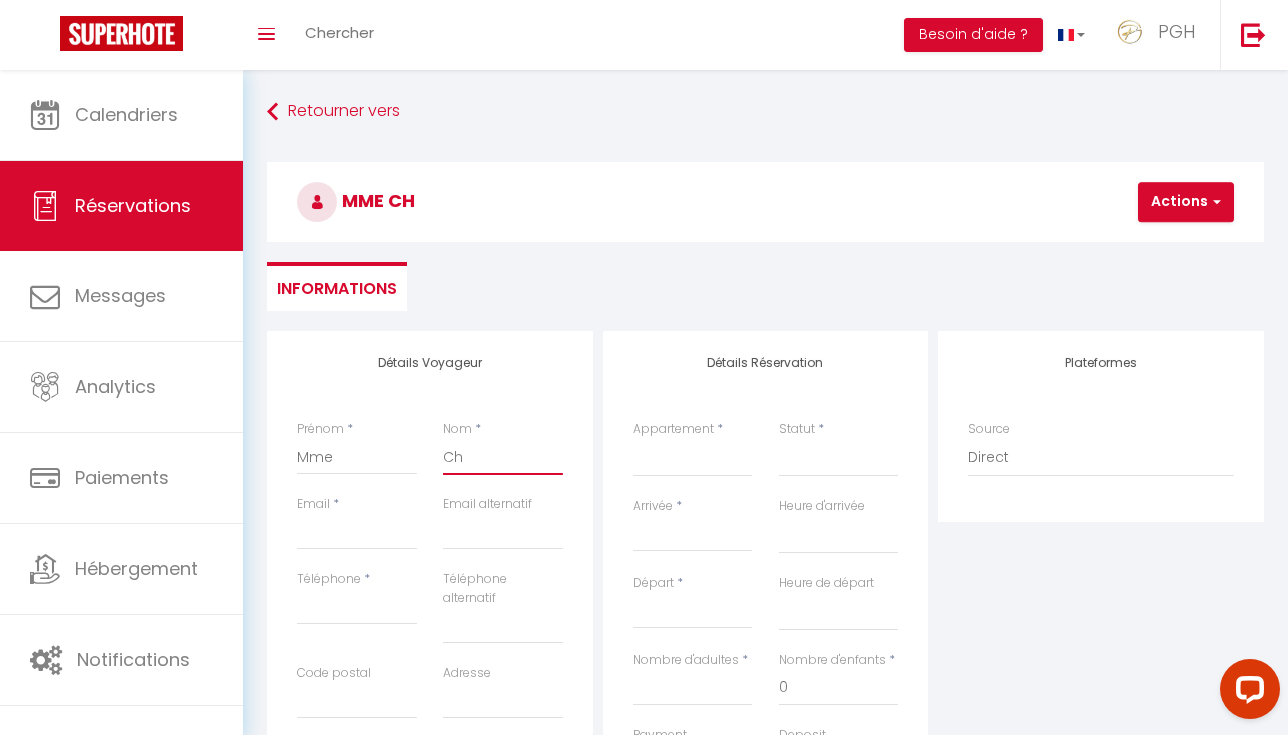 type on "Cho" 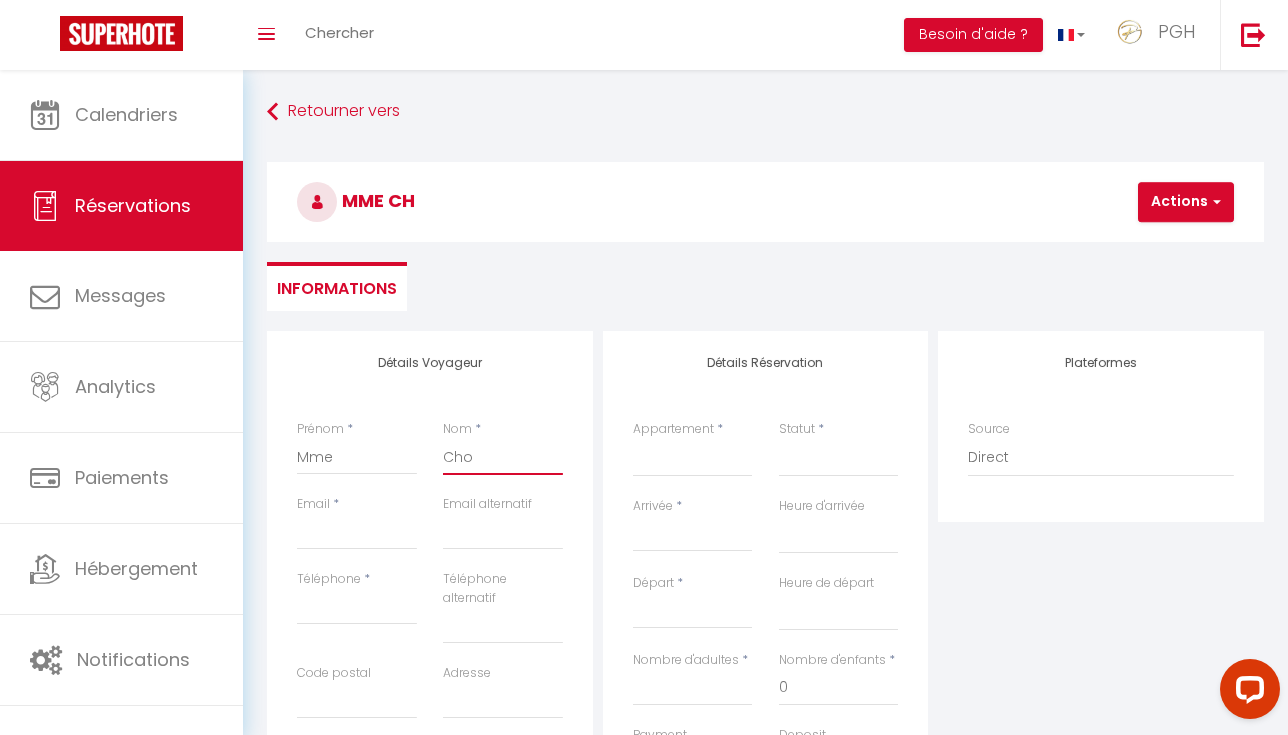 select 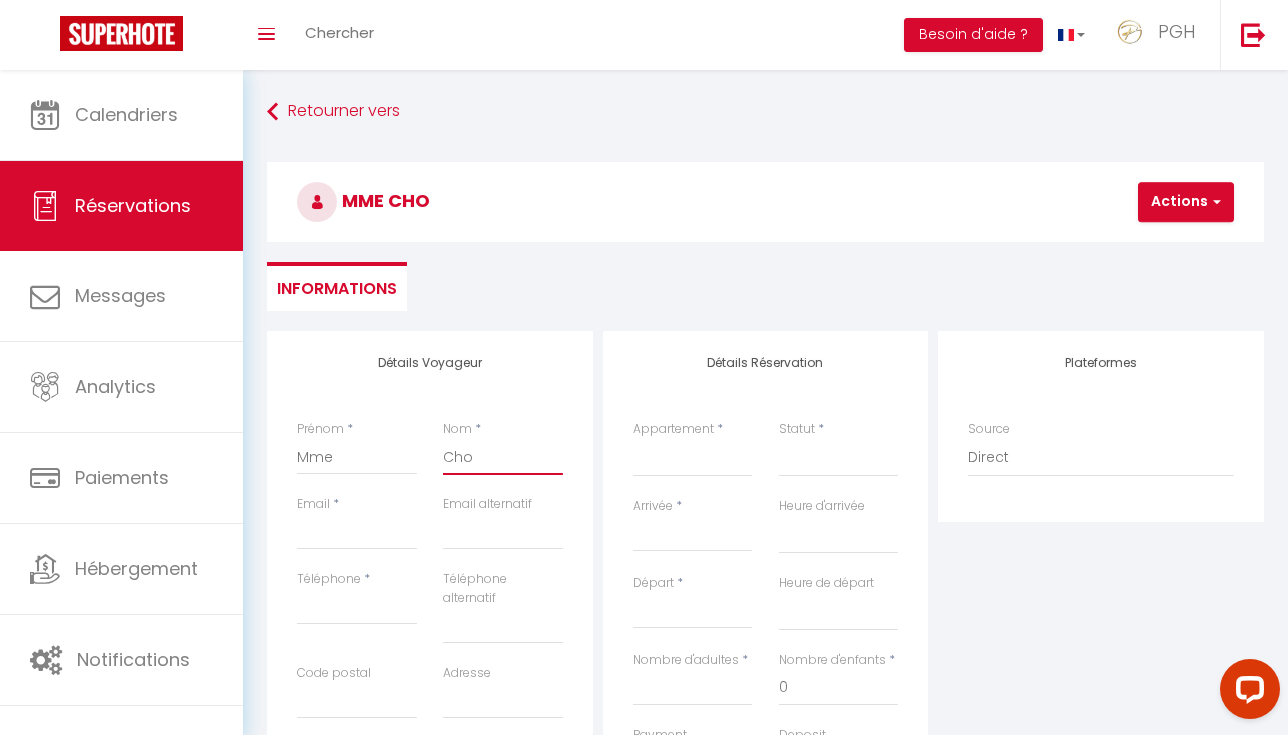 type on "Chob" 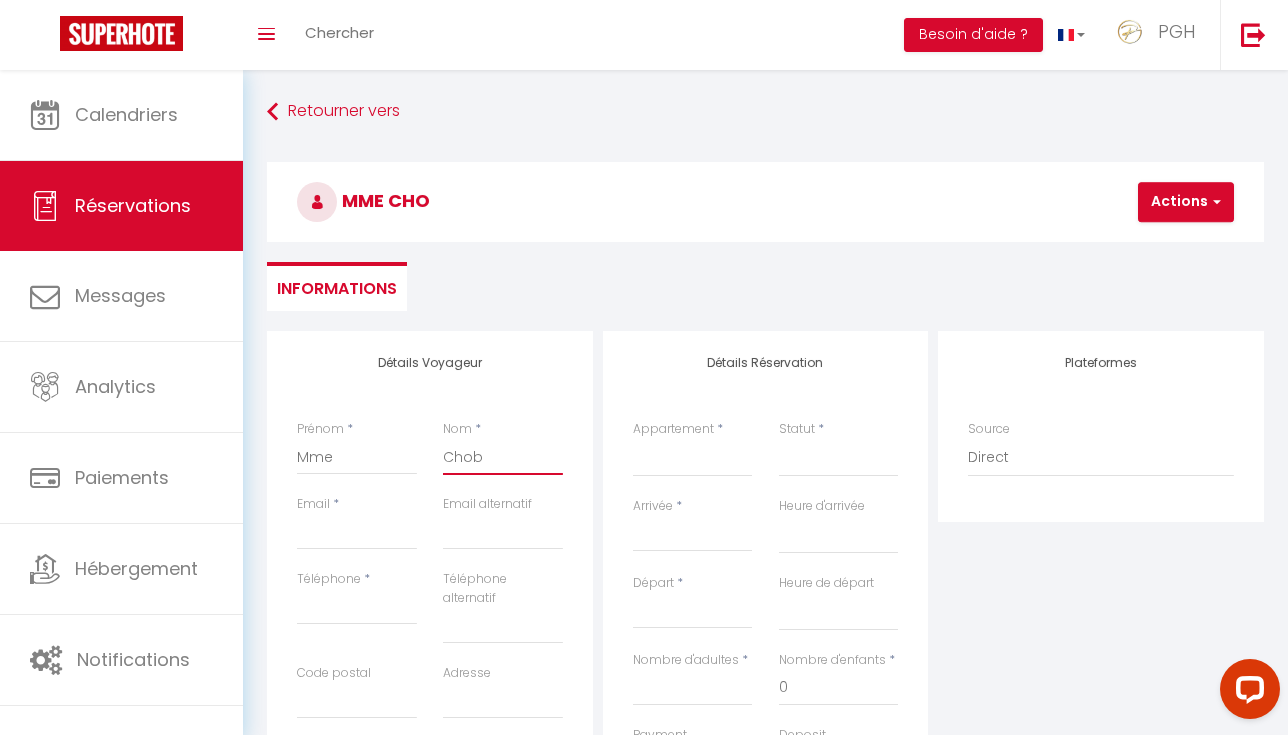 select 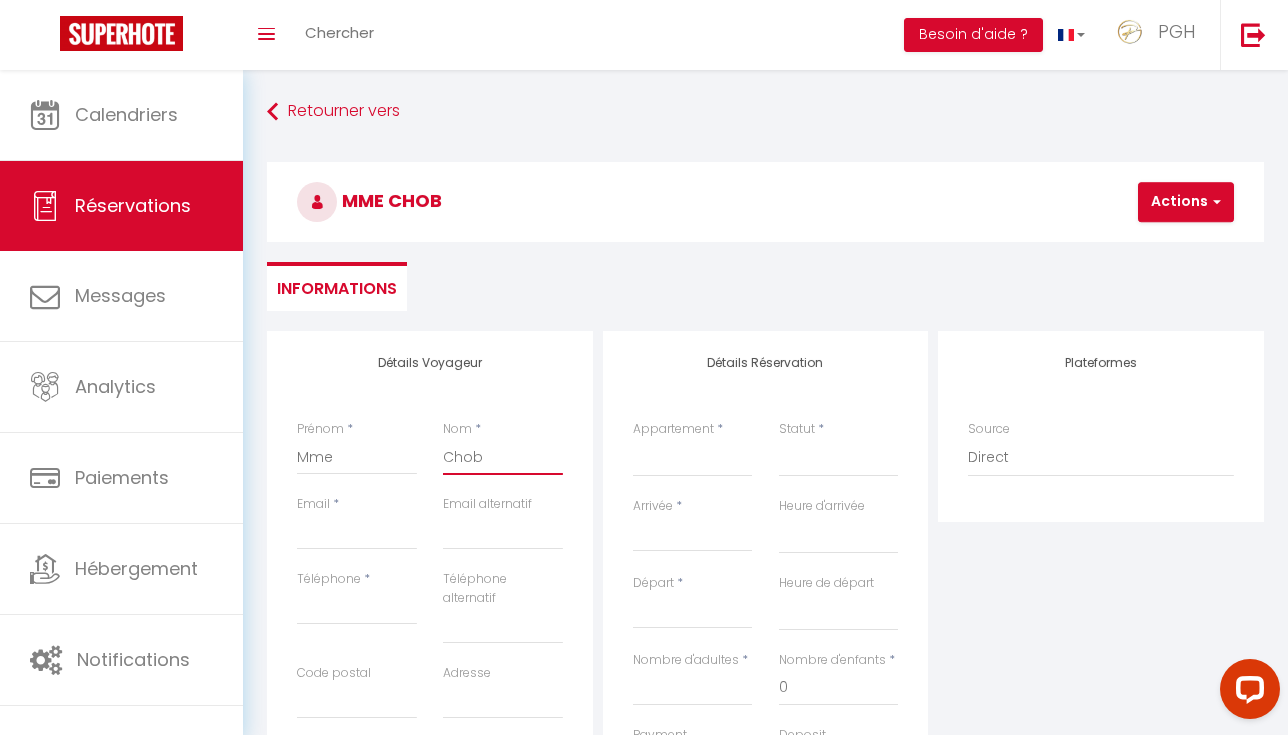 type on "Chobl" 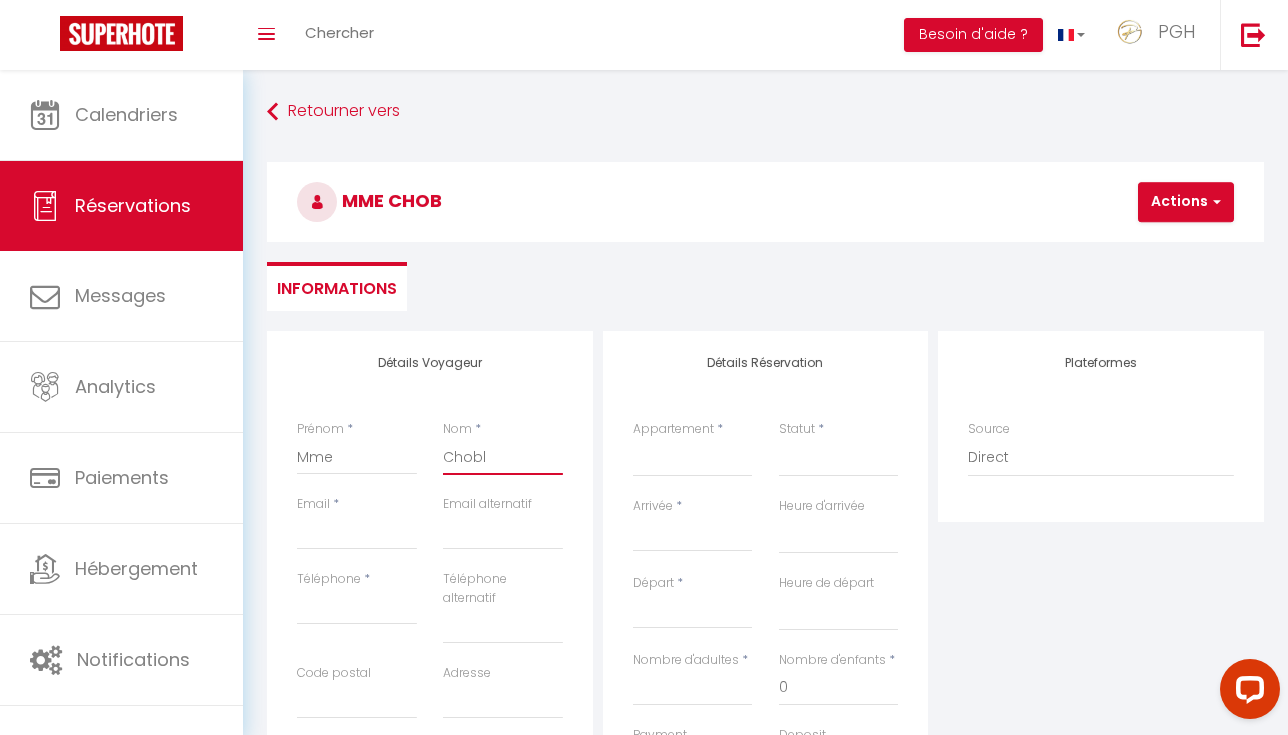 select 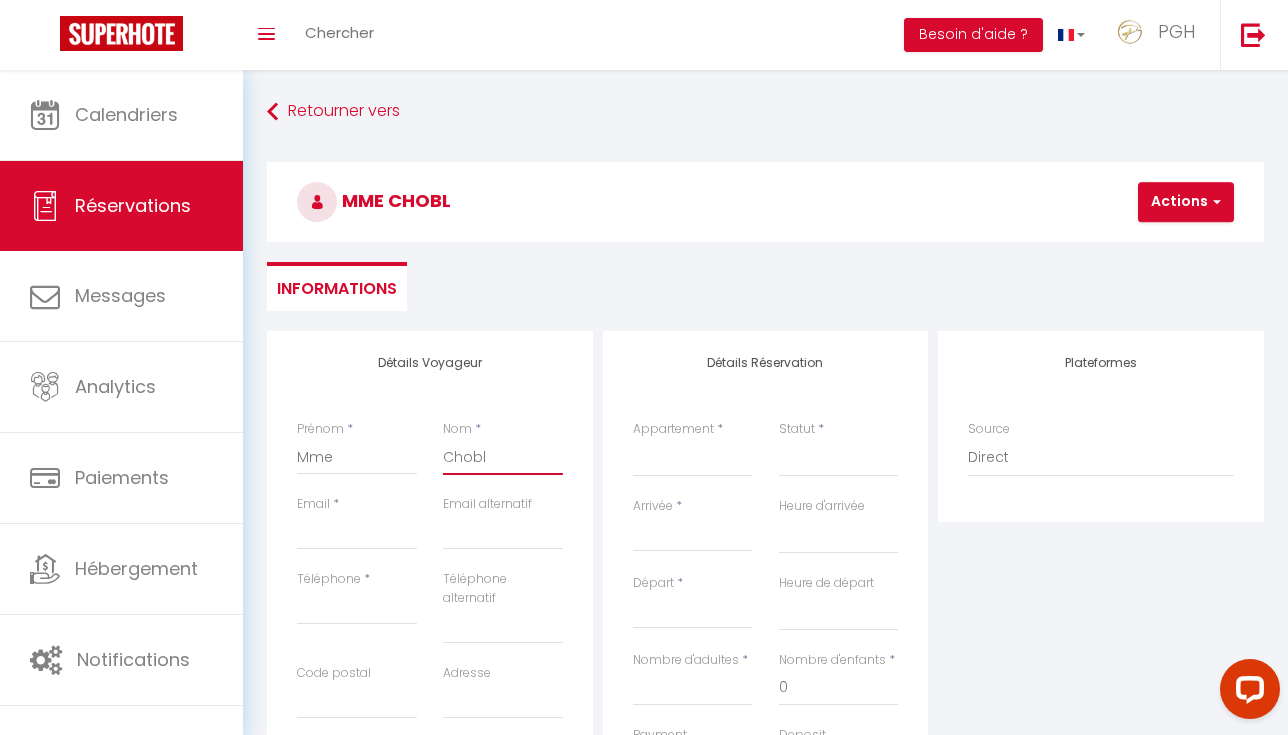 type on "Choble" 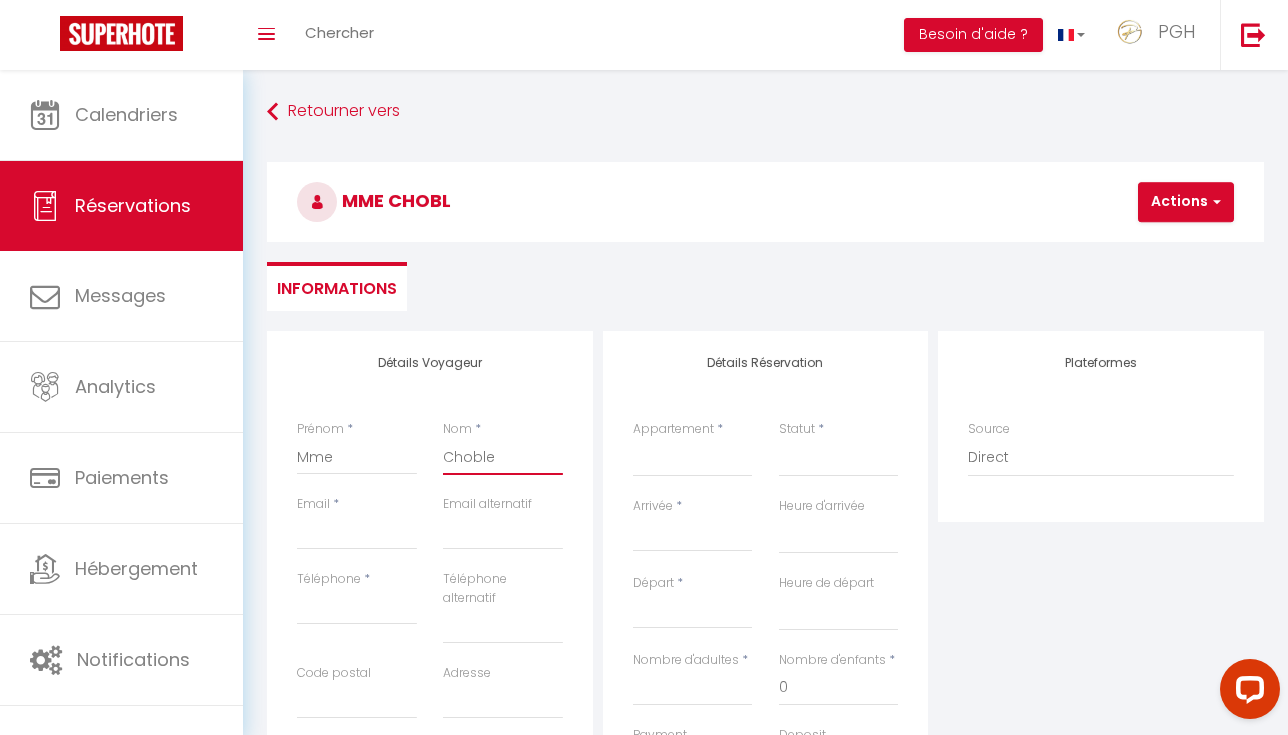 select 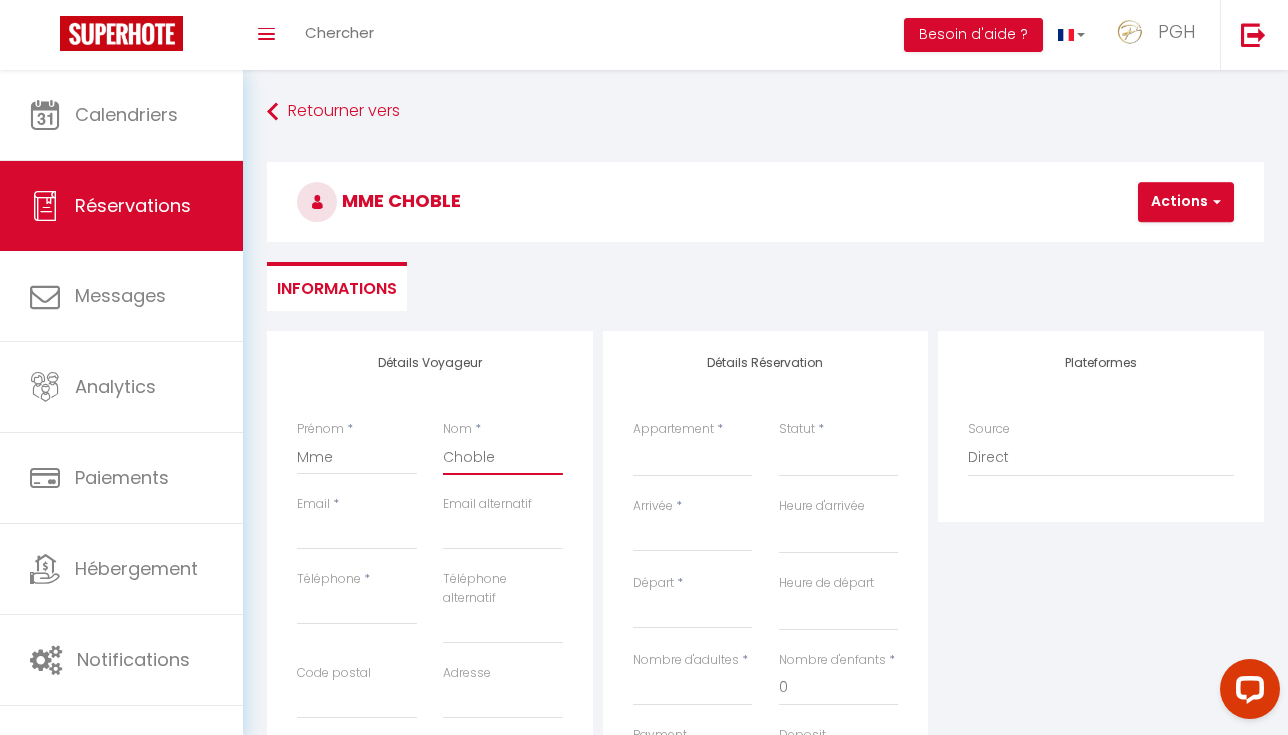 type on "Choblet" 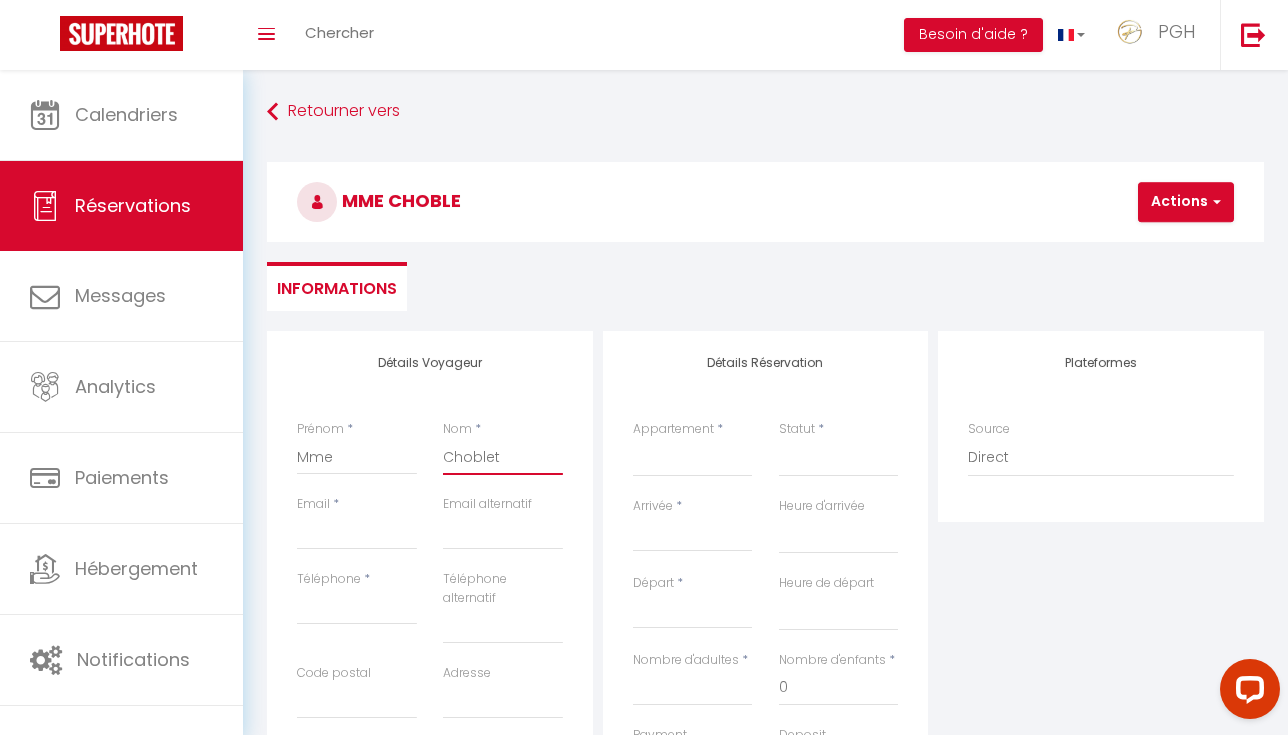 select 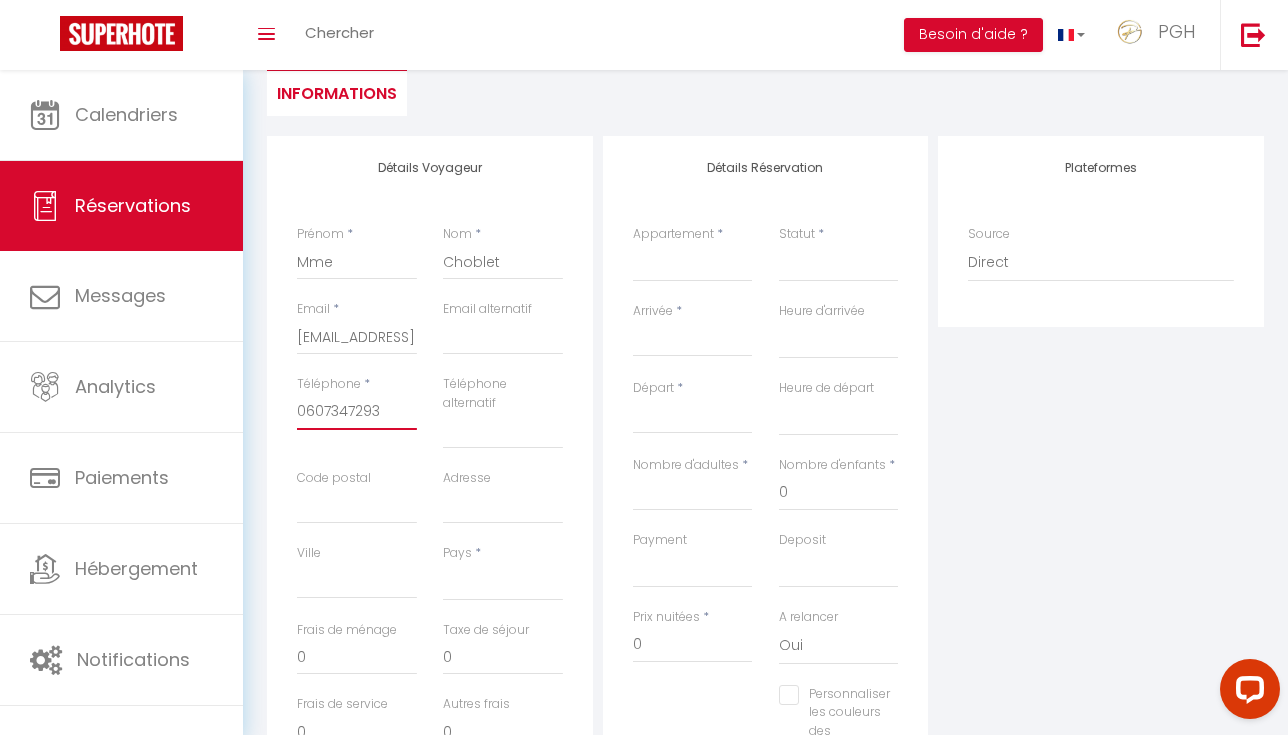 scroll, scrollTop: 196, scrollLeft: 0, axis: vertical 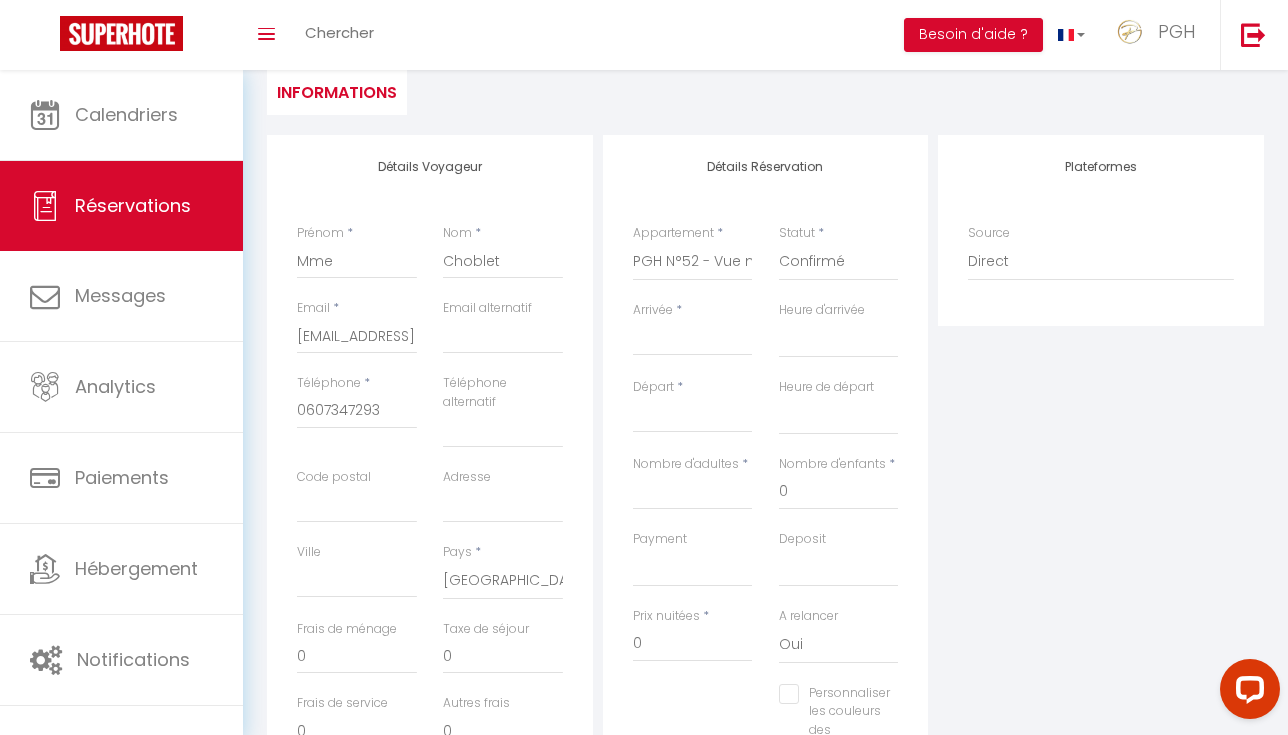 click on "Arrivée   *               <   Juil 2025   >   Dim Lun Mar Mer Jeu Ven Sam   1 2 3 4 5 6 7 8 9 10 11 12 13 14 15 16 17 18 19 20 21 22 23 24 25 26 27 28 29 30 31     <   2025   >   Janvier Février Mars Avril Mai Juin Juillet Août Septembre Octobre Novembre Décembre     <   2020 - 2029   >   2020 2021 2022 2023 2024 2025 2026 2027 2028 2029" at bounding box center [693, 339] 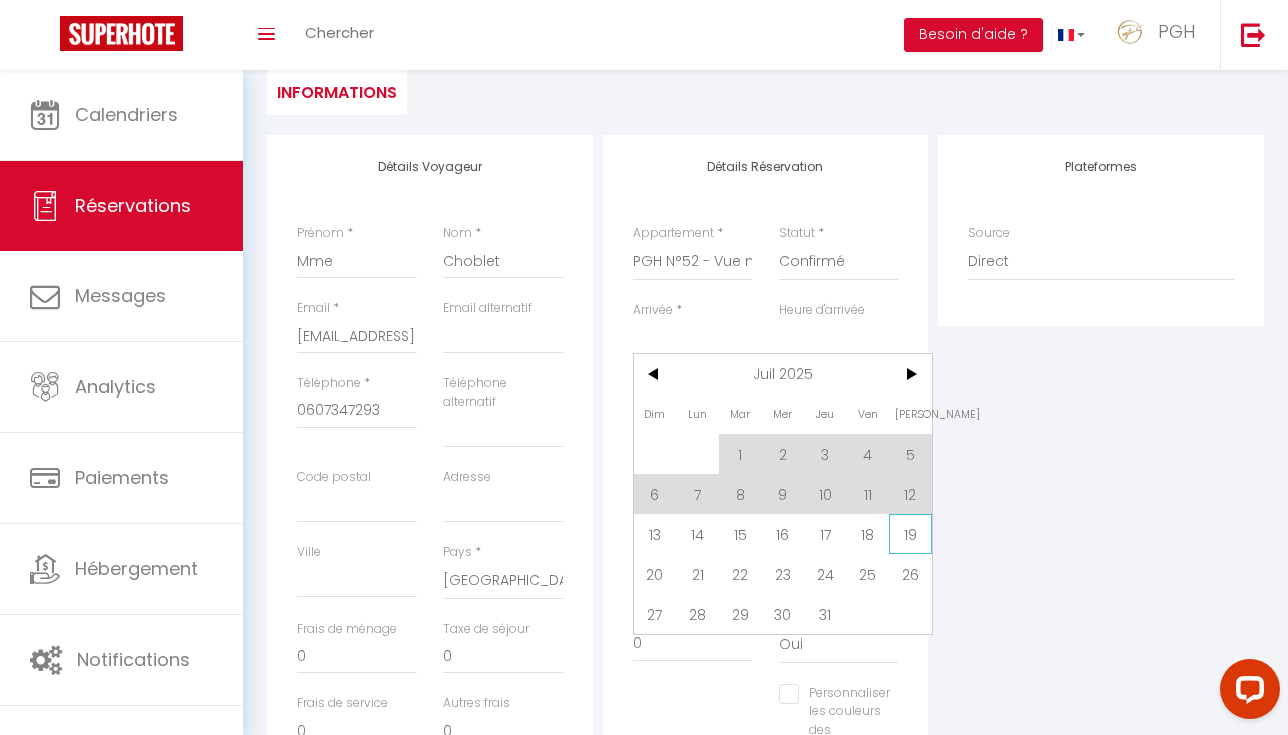 click on "19" at bounding box center (910, 534) 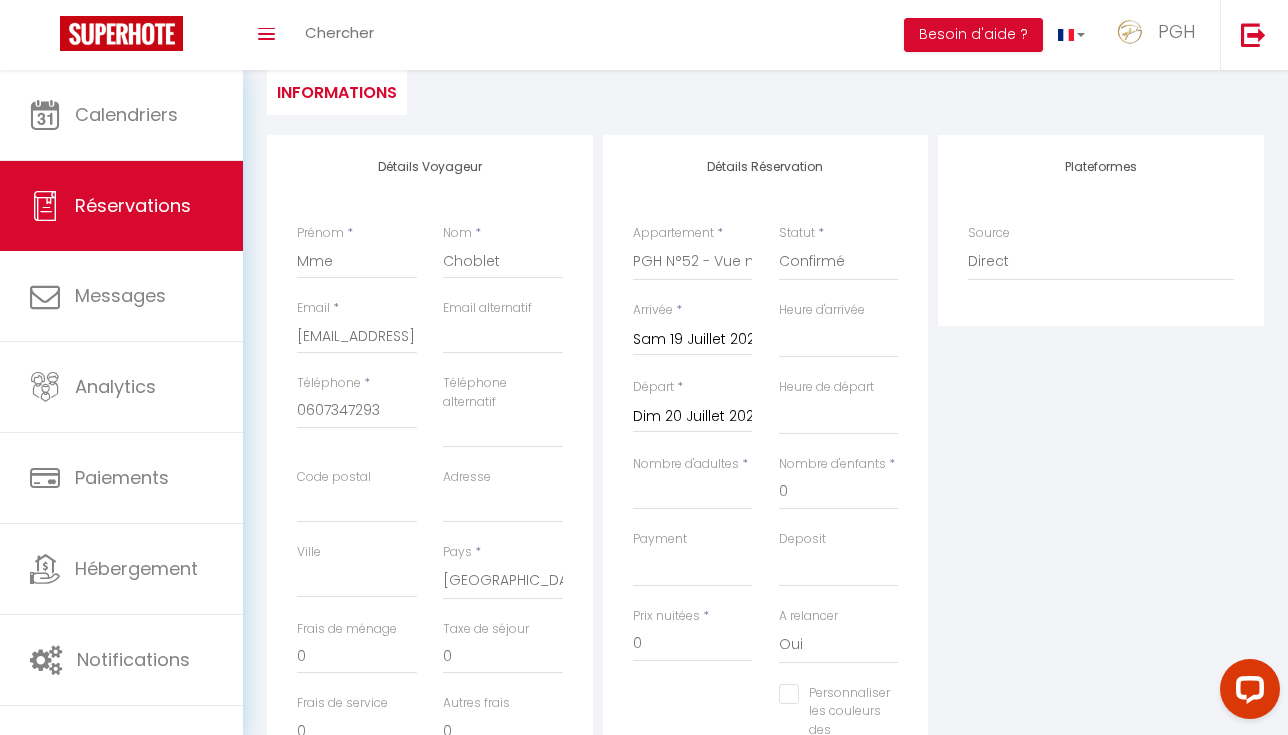 click on "Dim 20 Juillet 2025" at bounding box center [693, 417] 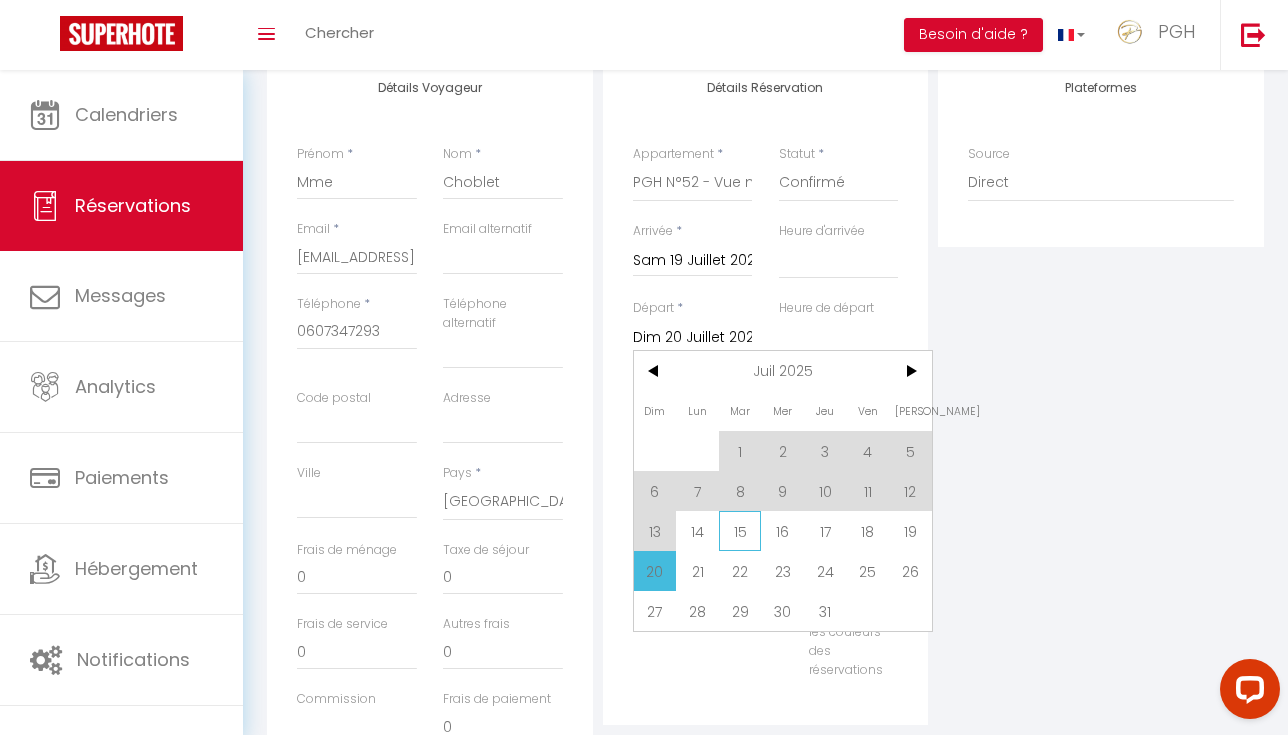scroll, scrollTop: 276, scrollLeft: 0, axis: vertical 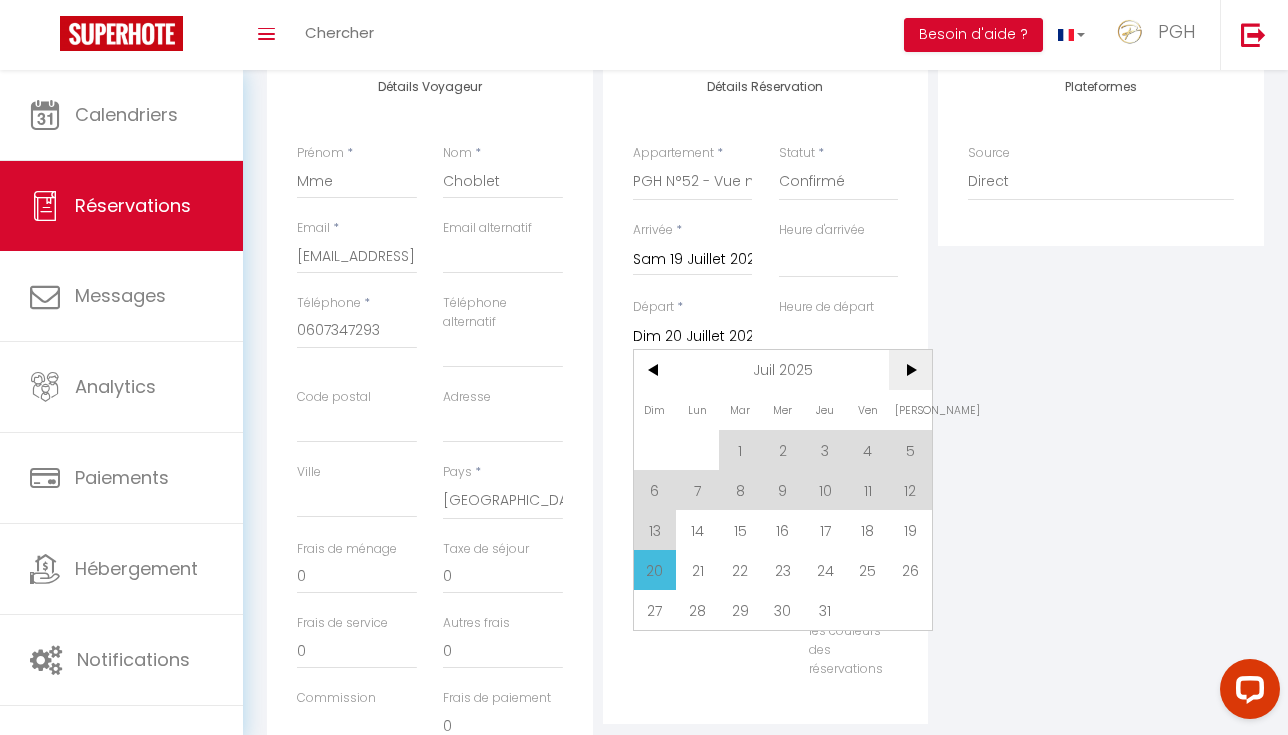 click on ">" at bounding box center [910, 370] 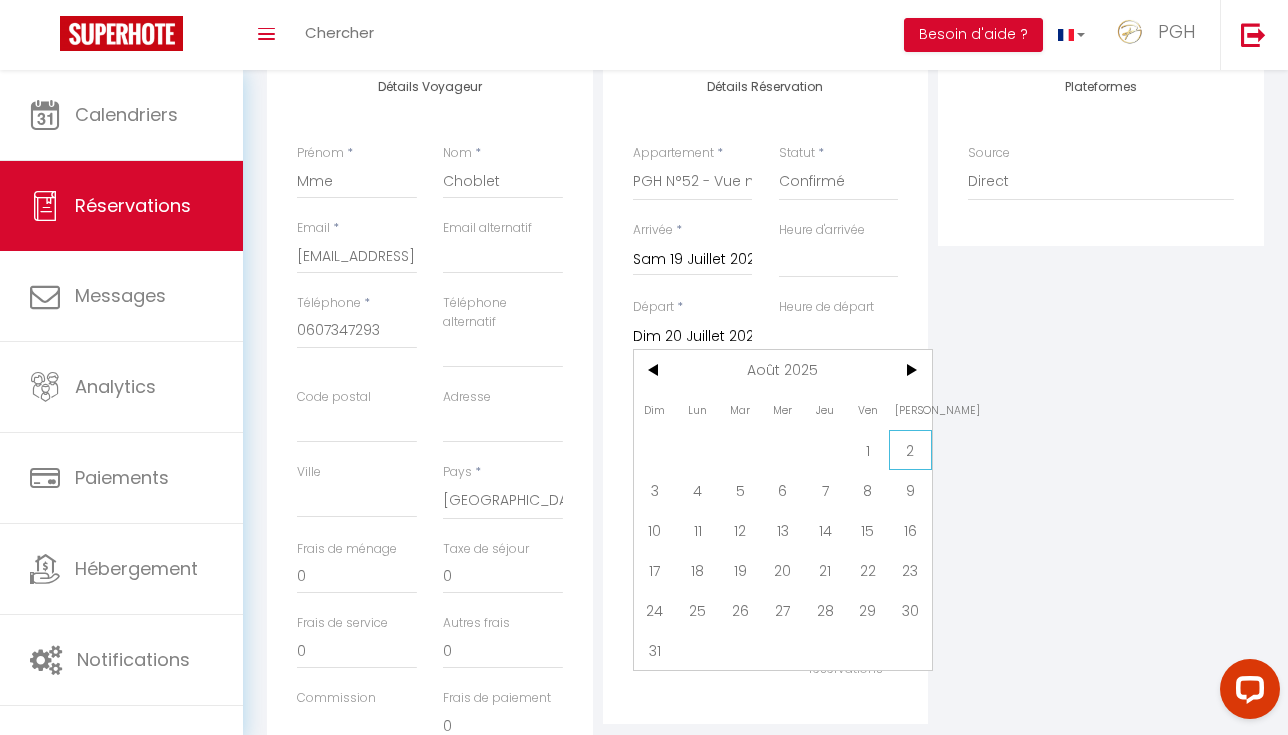 click on "2" at bounding box center [910, 450] 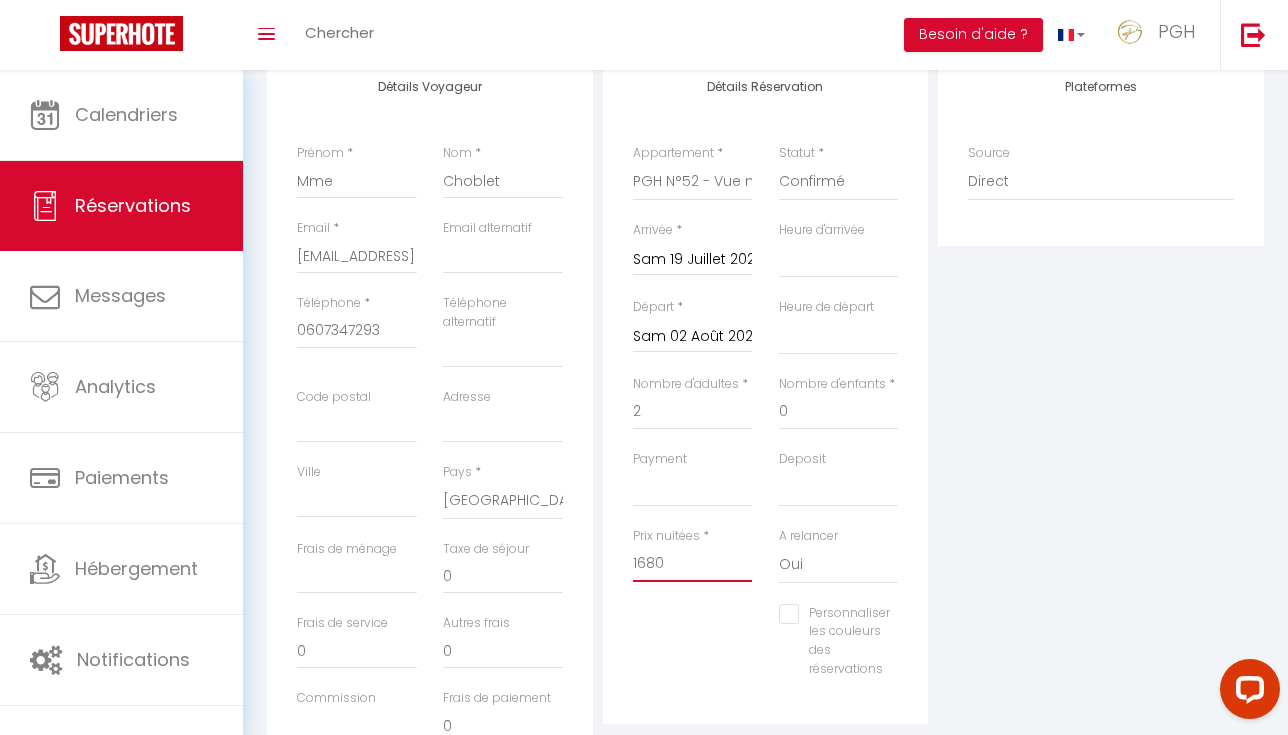 drag, startPoint x: 676, startPoint y: 563, endPoint x: 573, endPoint y: 556, distance: 103.23759 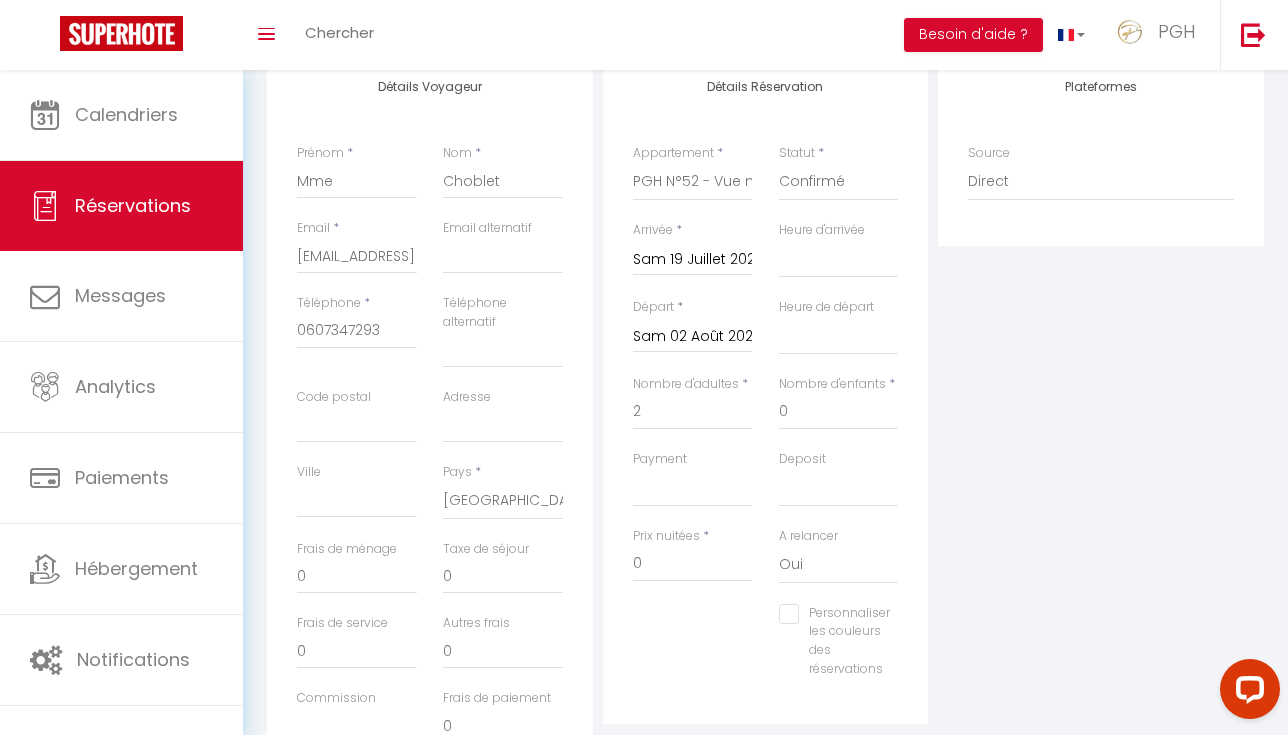 click on "Plateformes    Source
Direct
Airbnb.com
Booking.com
Chalet montagne
Expedia
Gite de France
Homeaway
Homeaway iCal
Homeaway.com
Hotels.com
Housetrip.com
Ical" at bounding box center [1101, 422] 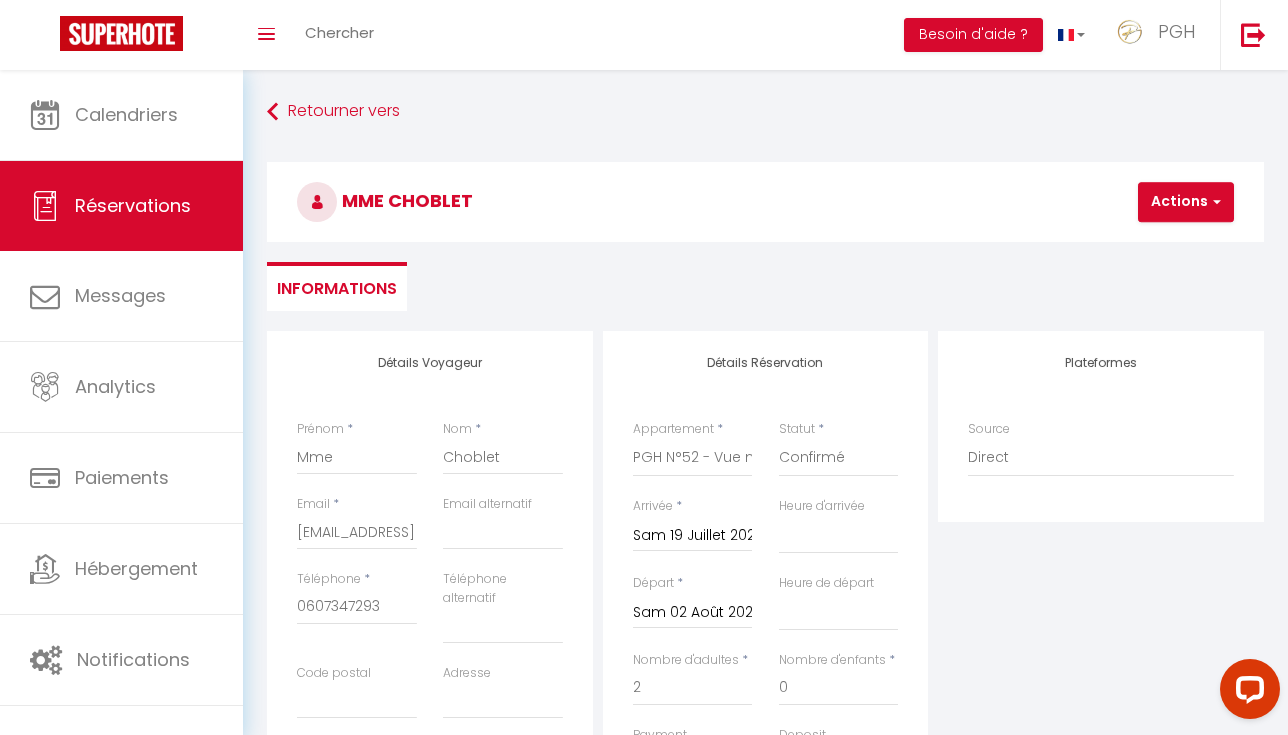 scroll, scrollTop: 0, scrollLeft: 0, axis: both 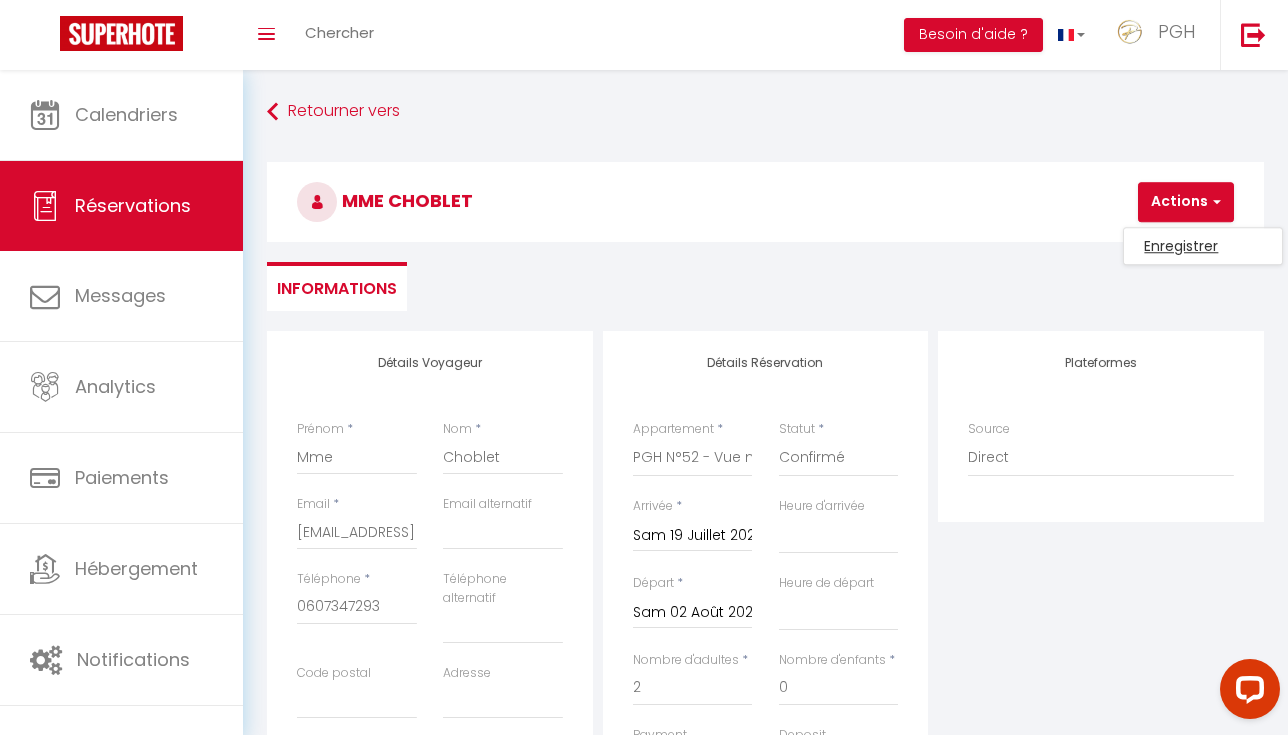 click on "Enregistrer" at bounding box center (1203, 246) 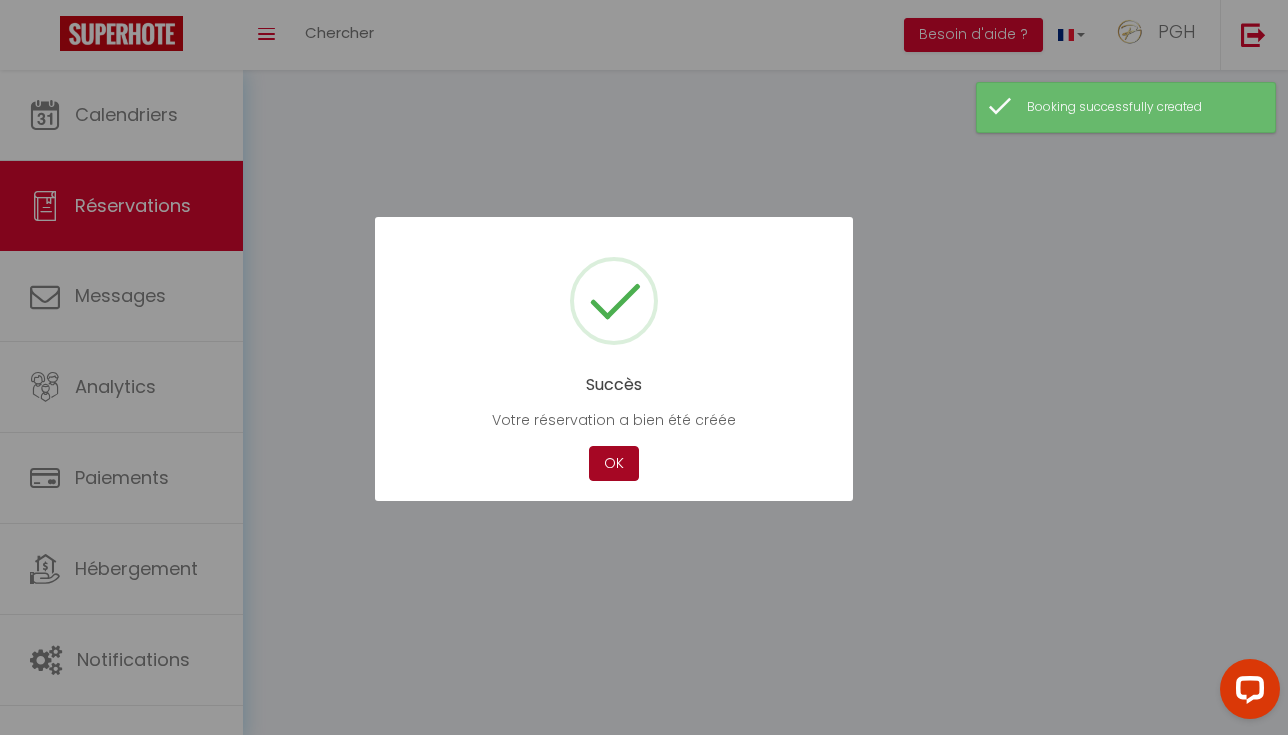 click on "OK" at bounding box center [614, 463] 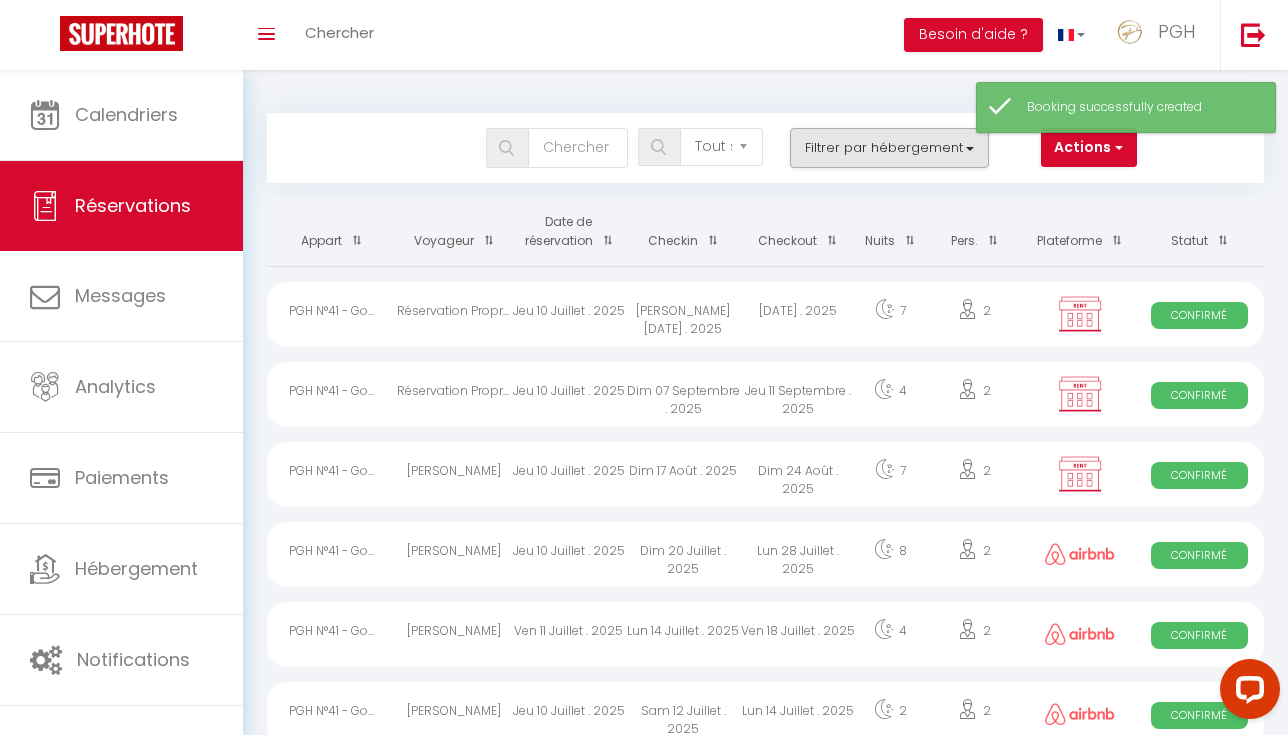 click on "Filtrer par hébergement" at bounding box center (890, 148) 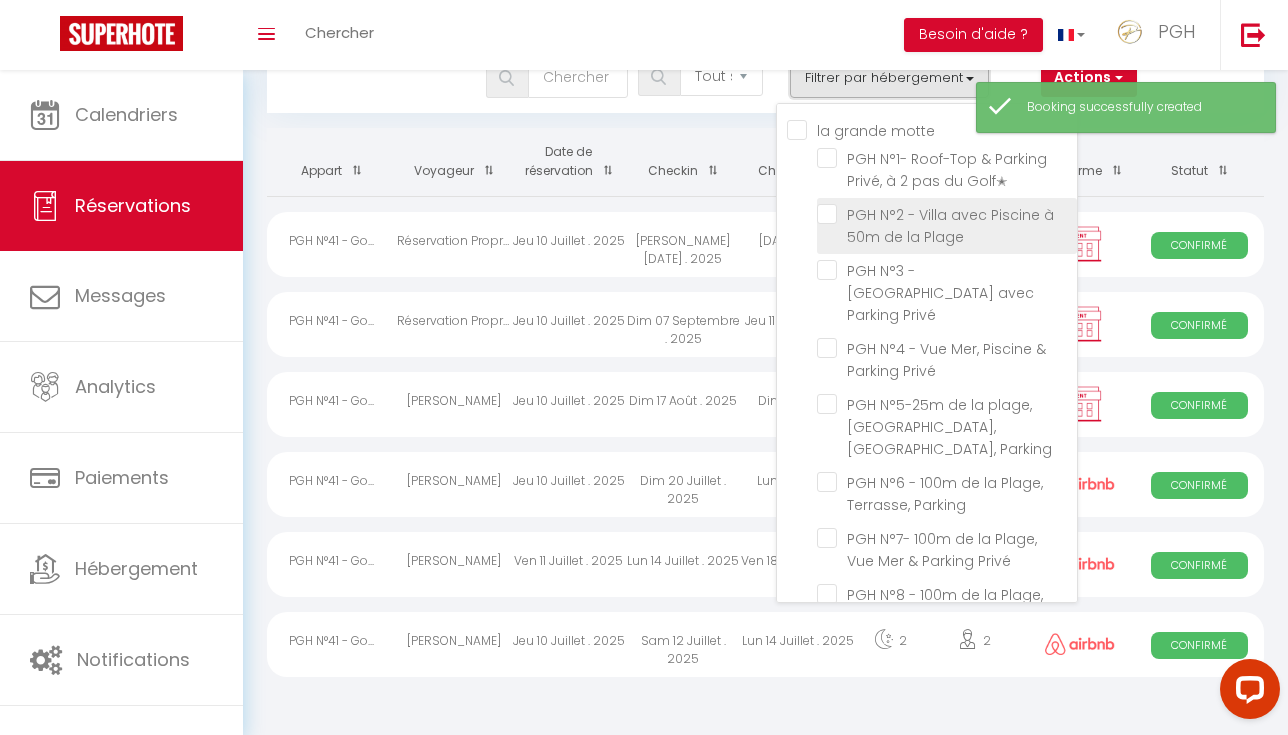 scroll, scrollTop: 75, scrollLeft: 0, axis: vertical 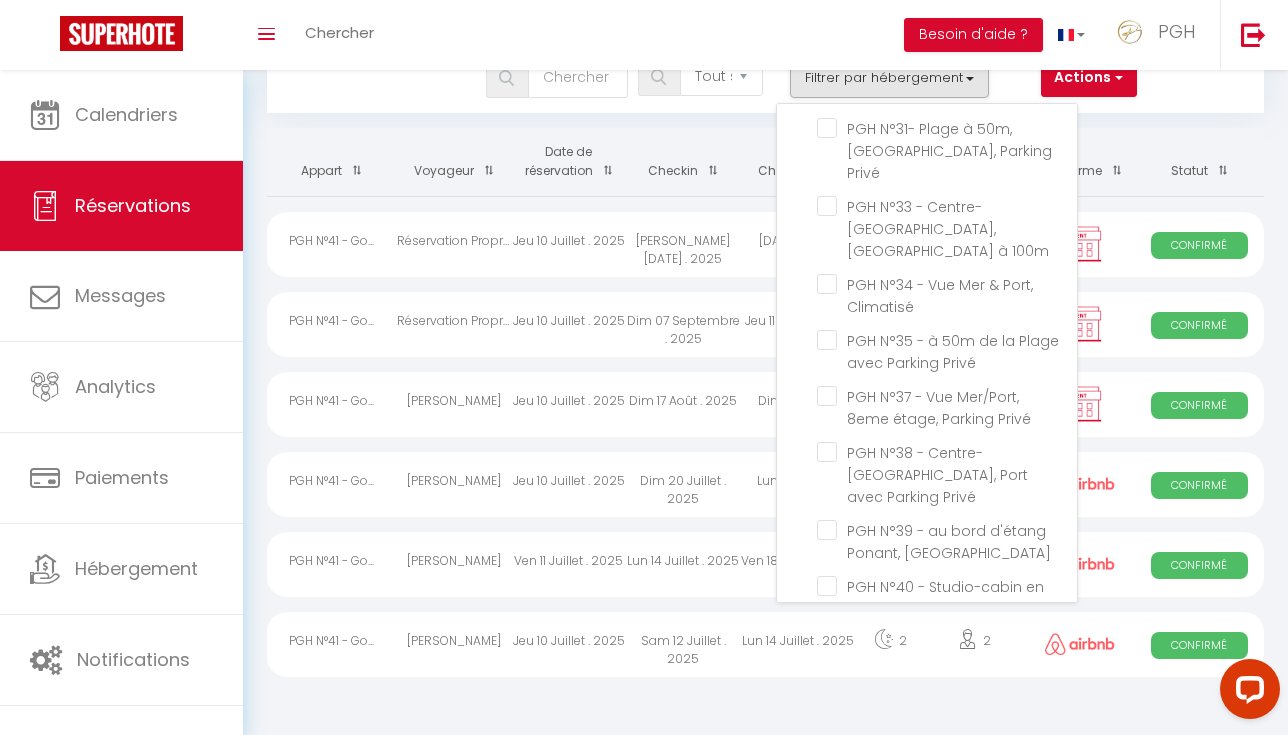 click on "PGH N°41 - Golf, [GEOGRAPHIC_DATA], Parking privé" at bounding box center (947, 642) 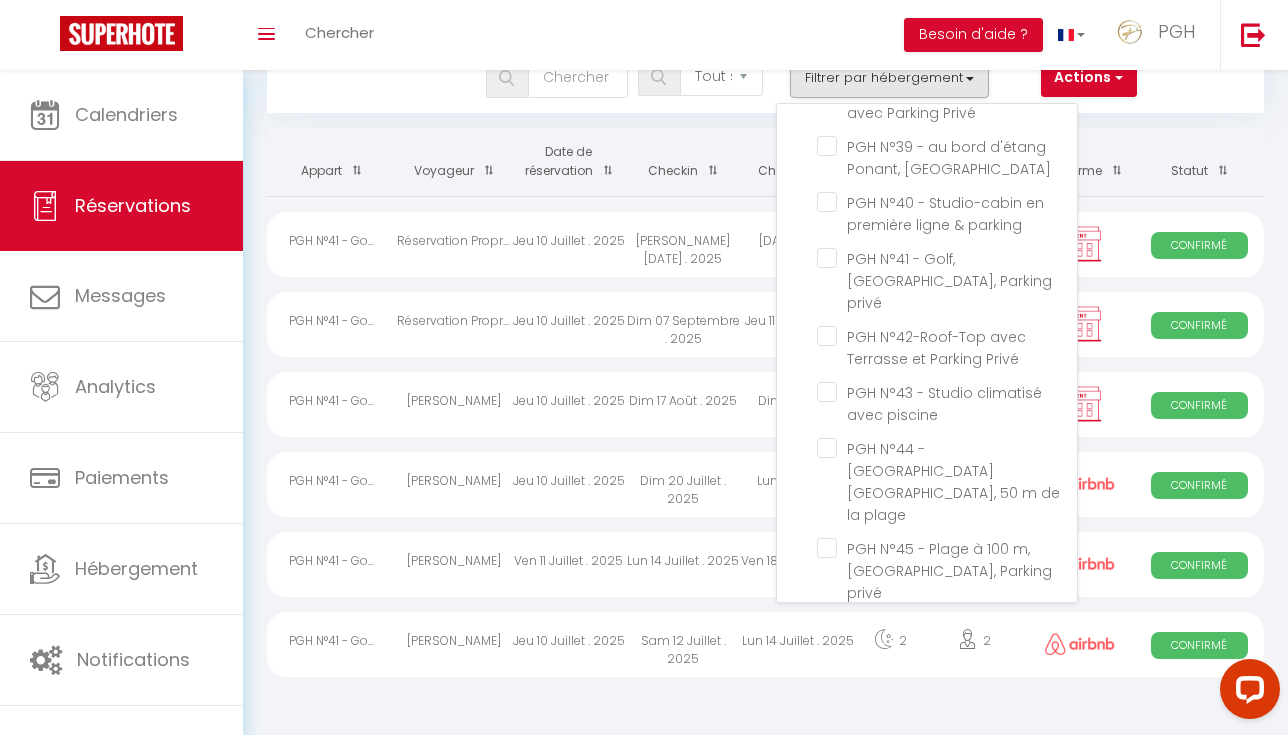scroll, scrollTop: 2123, scrollLeft: 0, axis: vertical 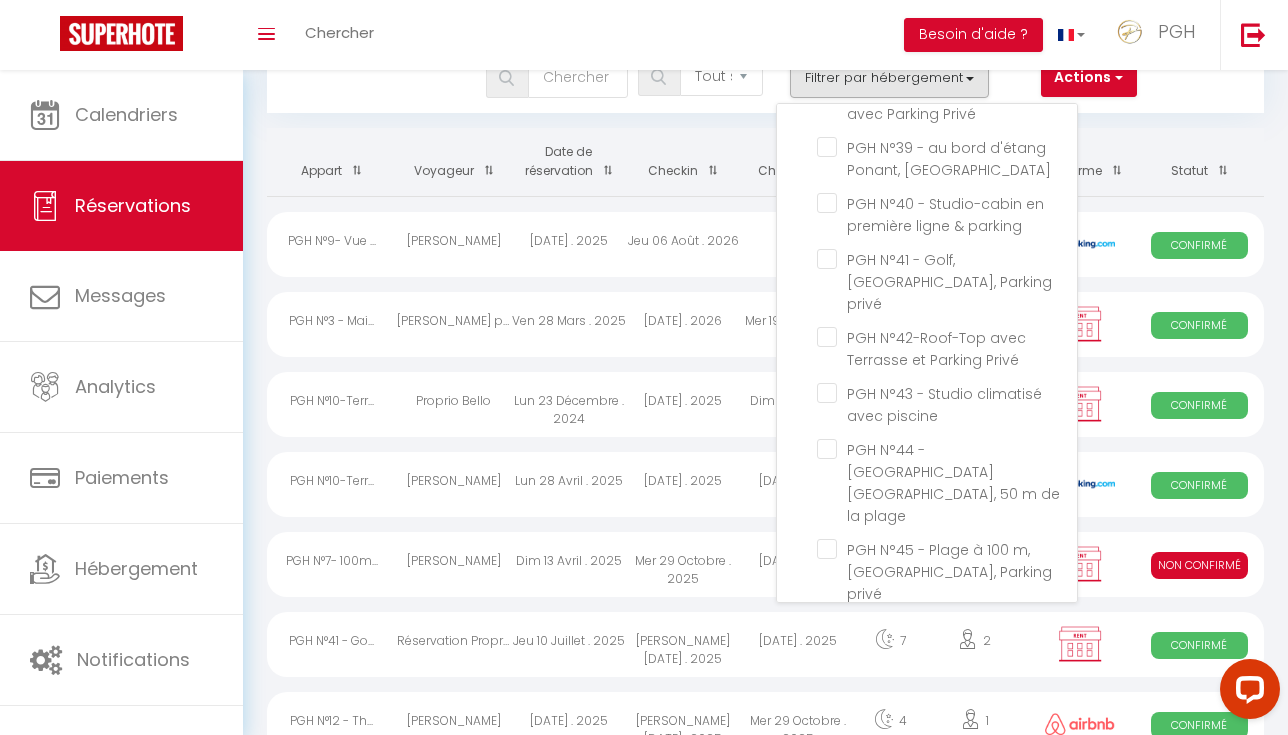 click on "PGH N°52 - Vue mer & Port" at bounding box center [947, 962] 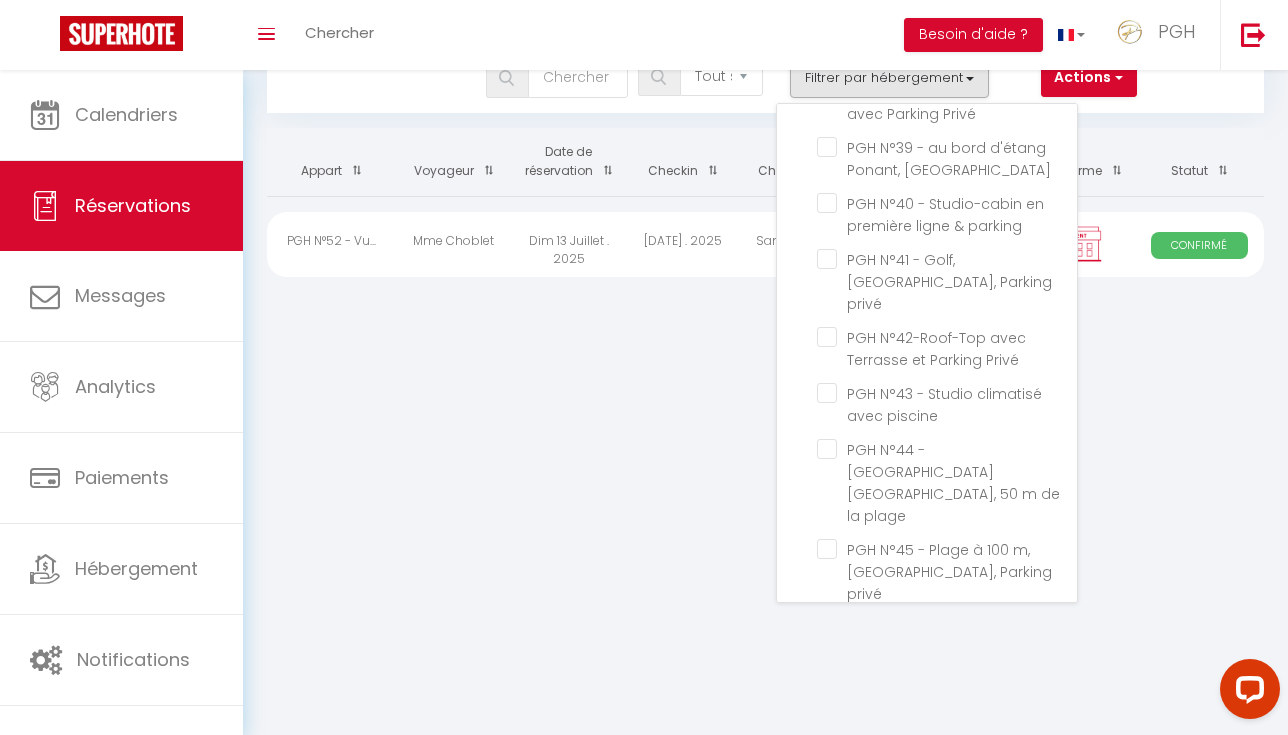 click on "Dim 13 Juillet . 2025" at bounding box center [568, 244] 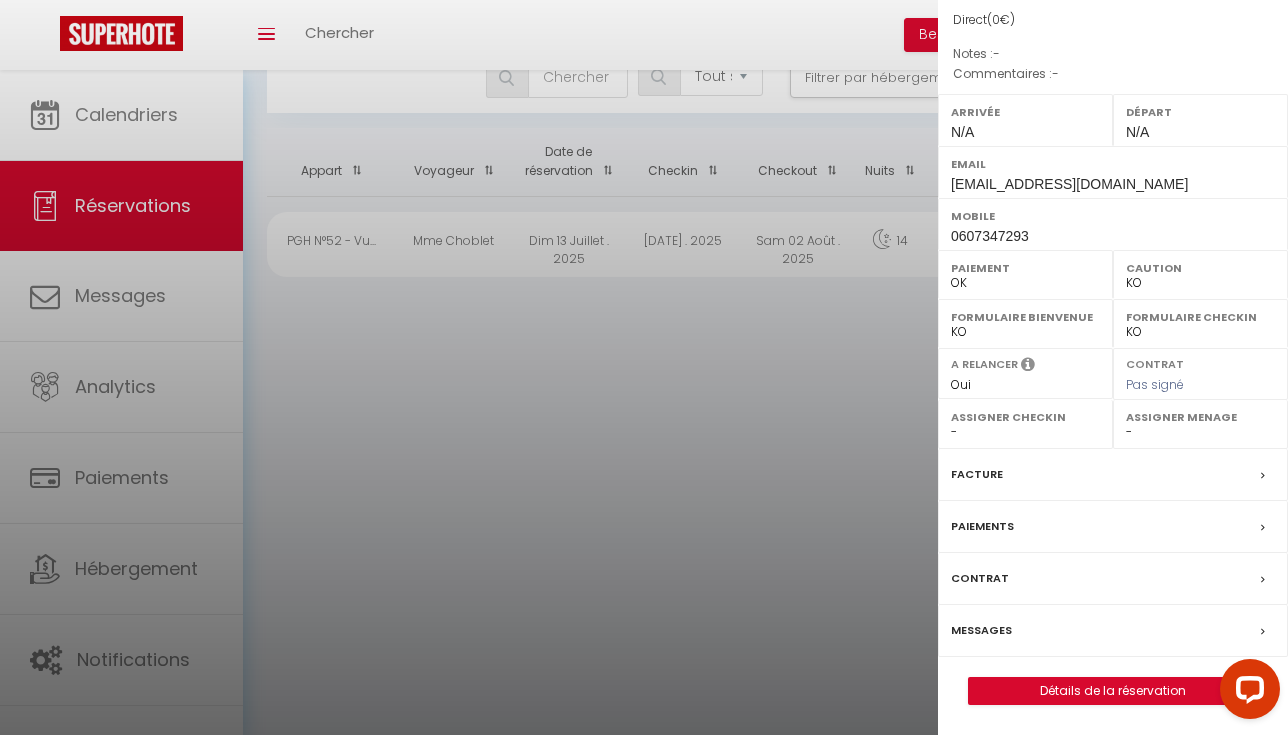 scroll, scrollTop: 191, scrollLeft: 0, axis: vertical 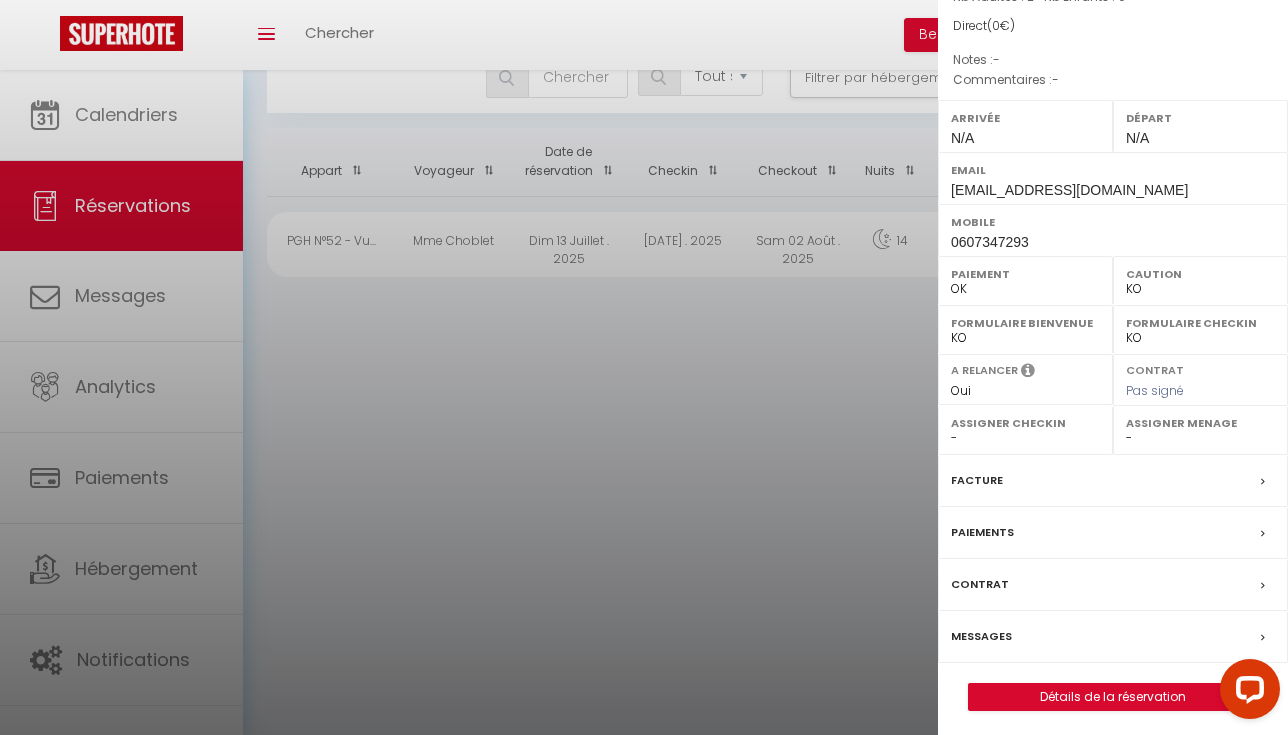 click on "Détails de la réservation" at bounding box center [1113, 697] 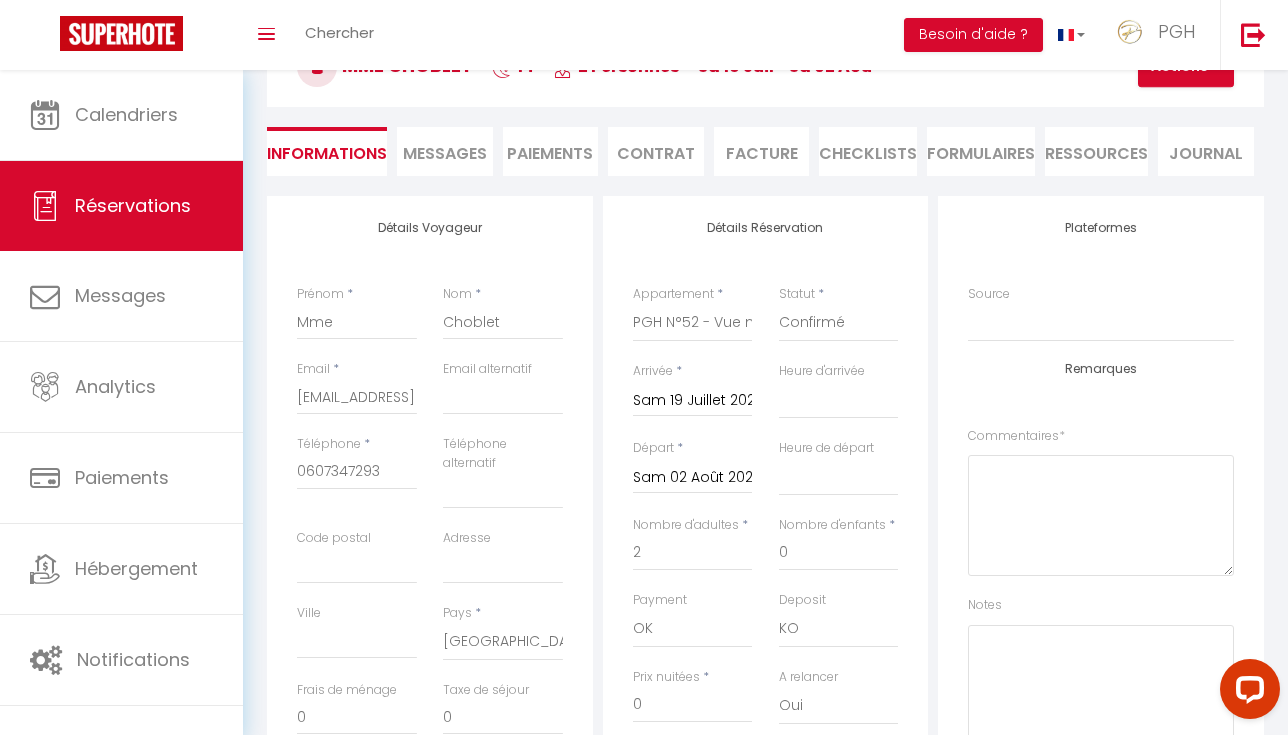 scroll, scrollTop: 138, scrollLeft: 0, axis: vertical 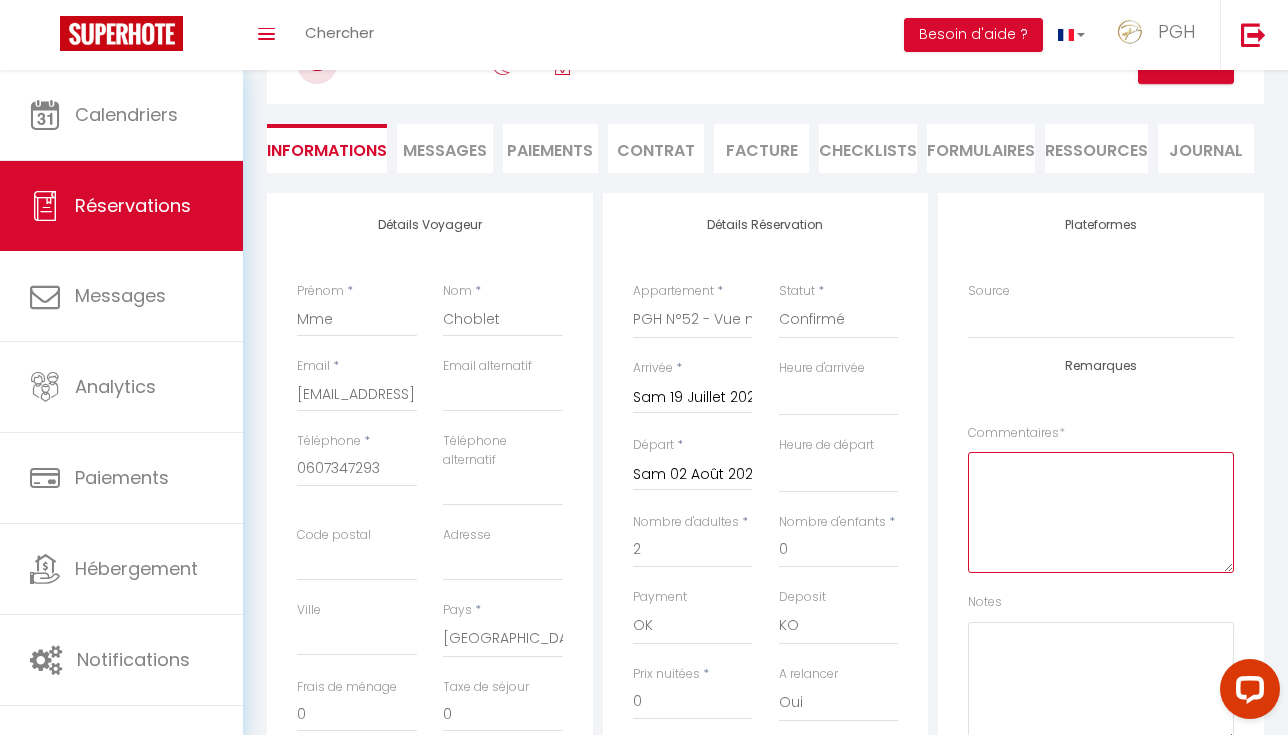 click at bounding box center (1101, 512) 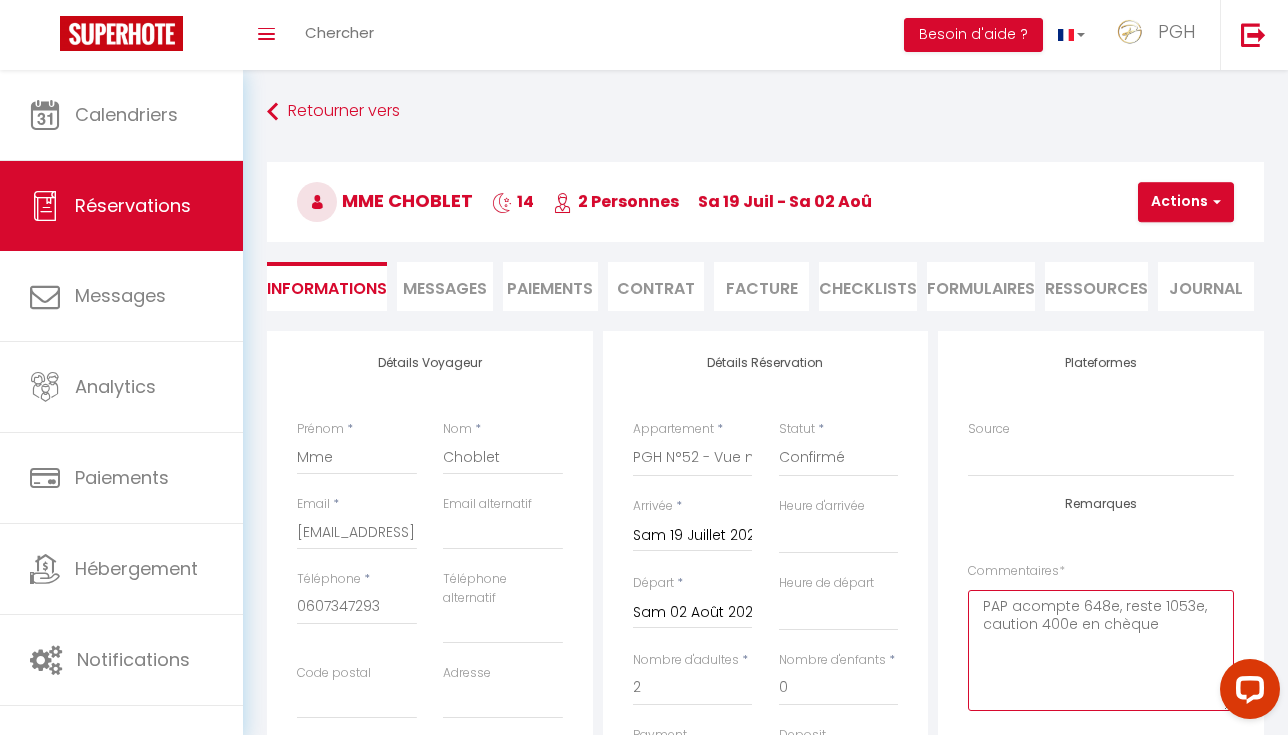scroll, scrollTop: 0, scrollLeft: 0, axis: both 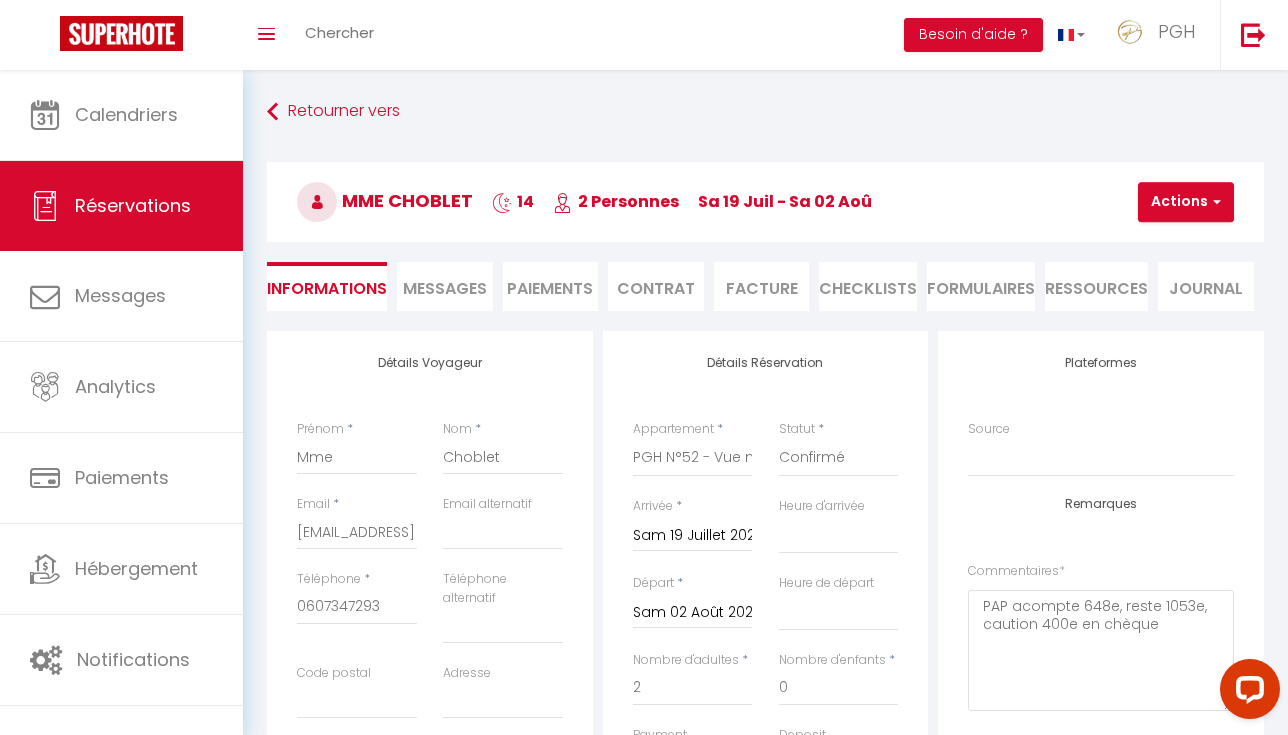 click on "Actions" at bounding box center (1186, 202) 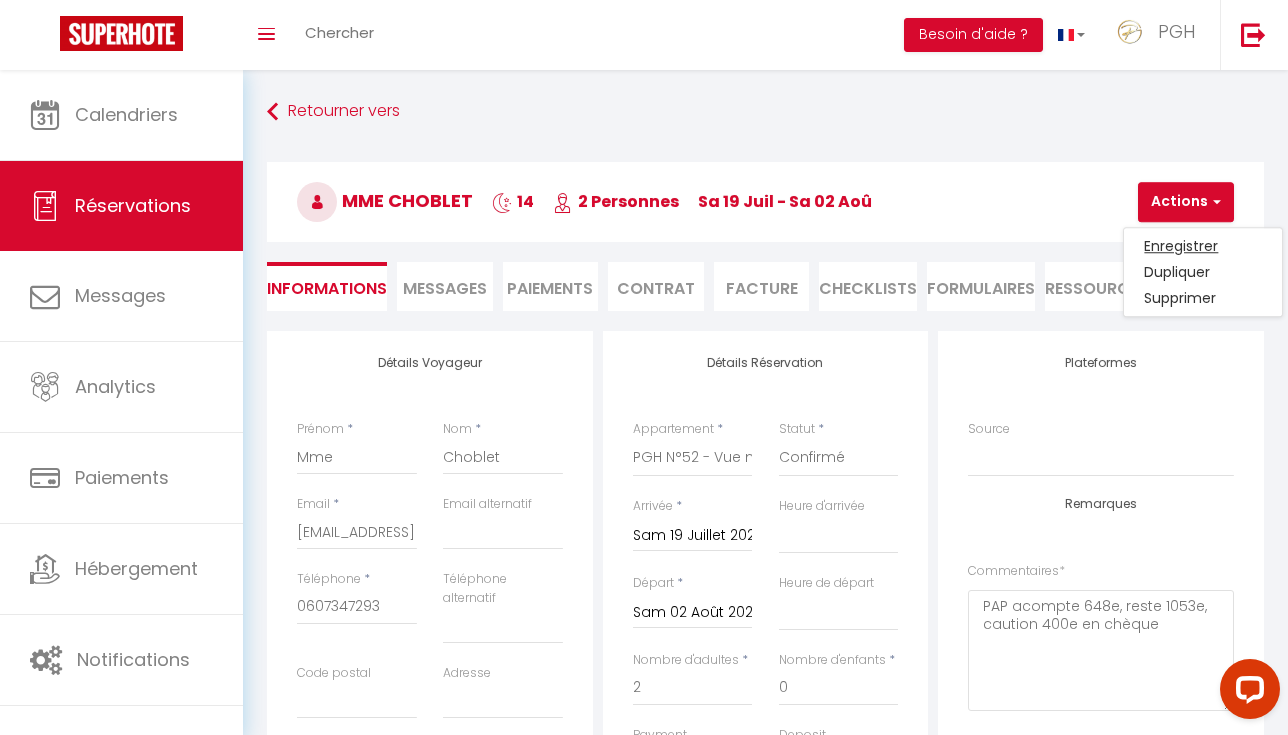 click on "Enregistrer" at bounding box center [1203, 246] 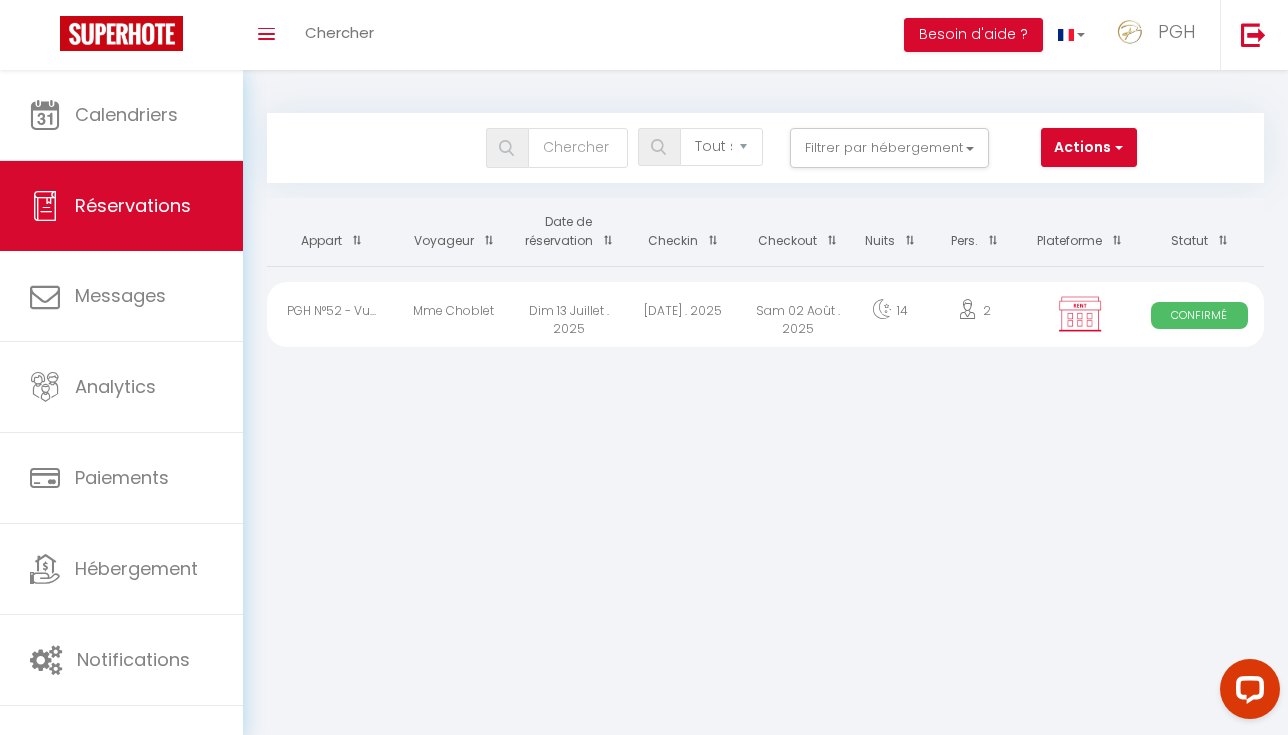 click on "Actions" at bounding box center [1089, 148] 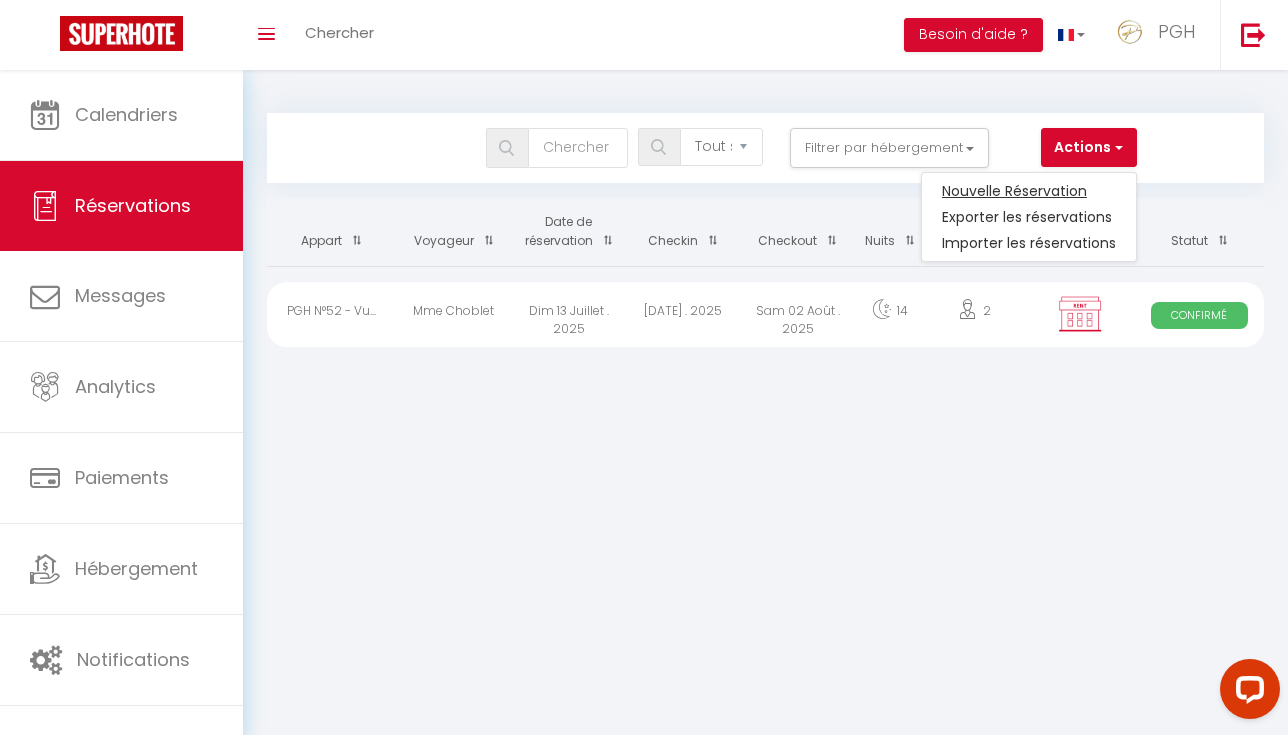 click on "Nouvelle Réservation" at bounding box center (1029, 191) 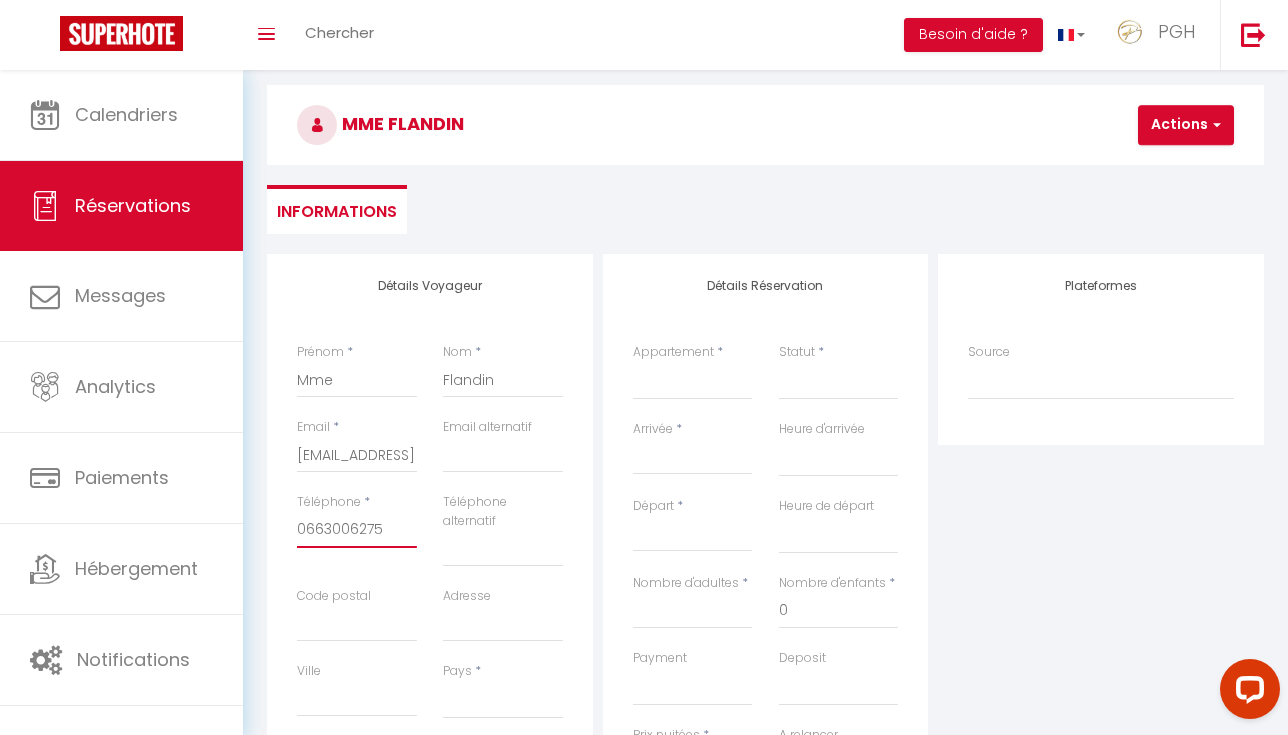 scroll, scrollTop: 109, scrollLeft: 0, axis: vertical 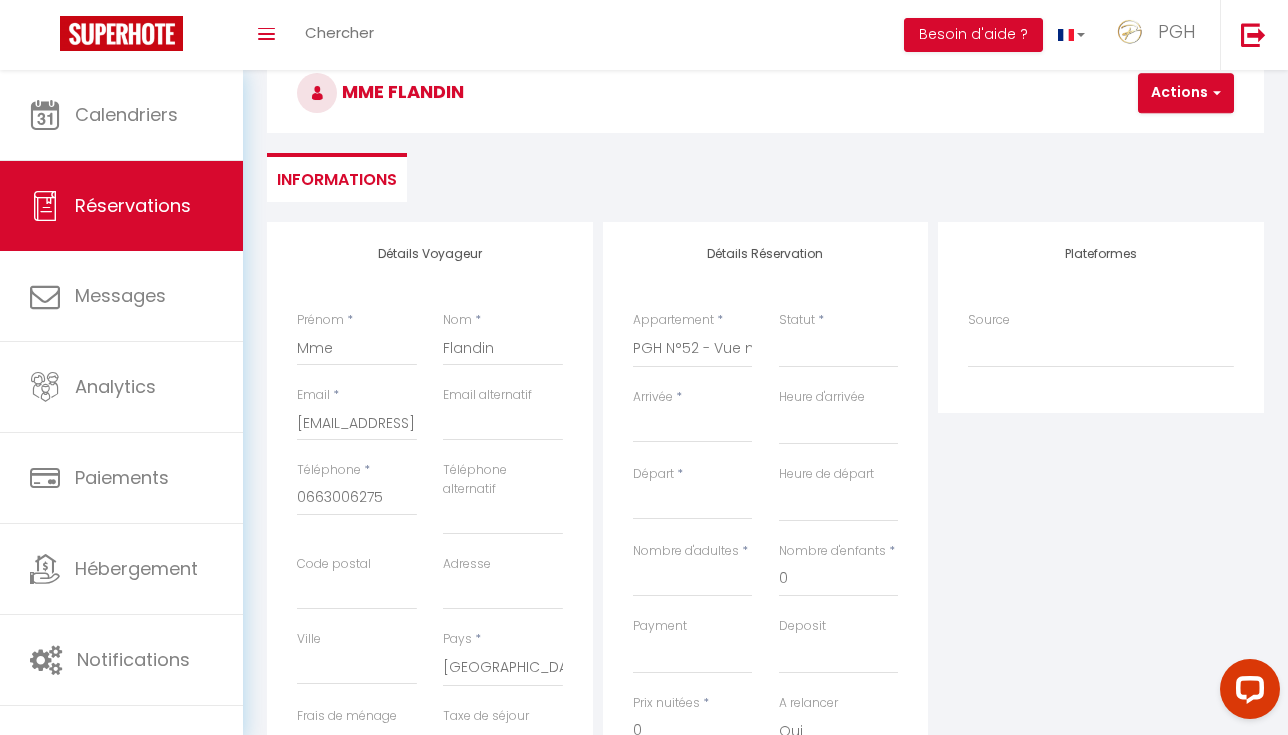 click on "Statut   *   Confirmé Non Confirmé Annulé Annulé par le voyageur No Show Request" at bounding box center [839, 339] 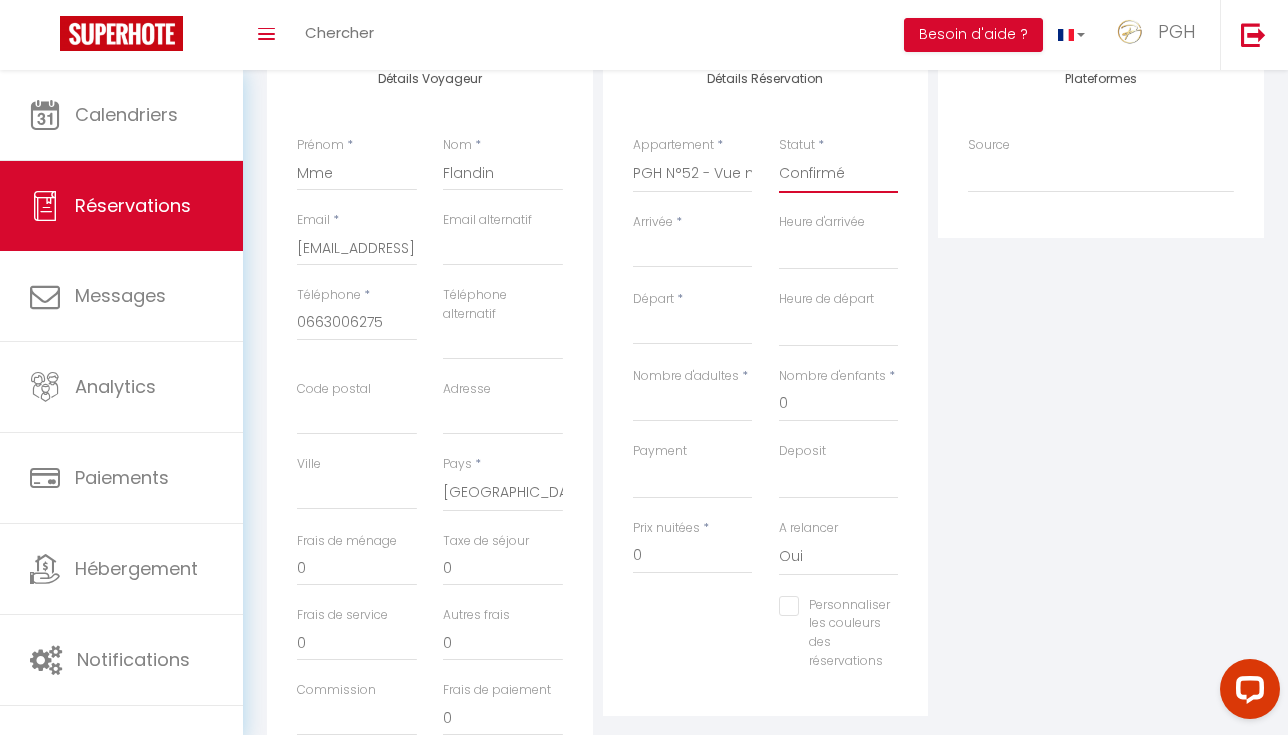 scroll, scrollTop: 282, scrollLeft: 0, axis: vertical 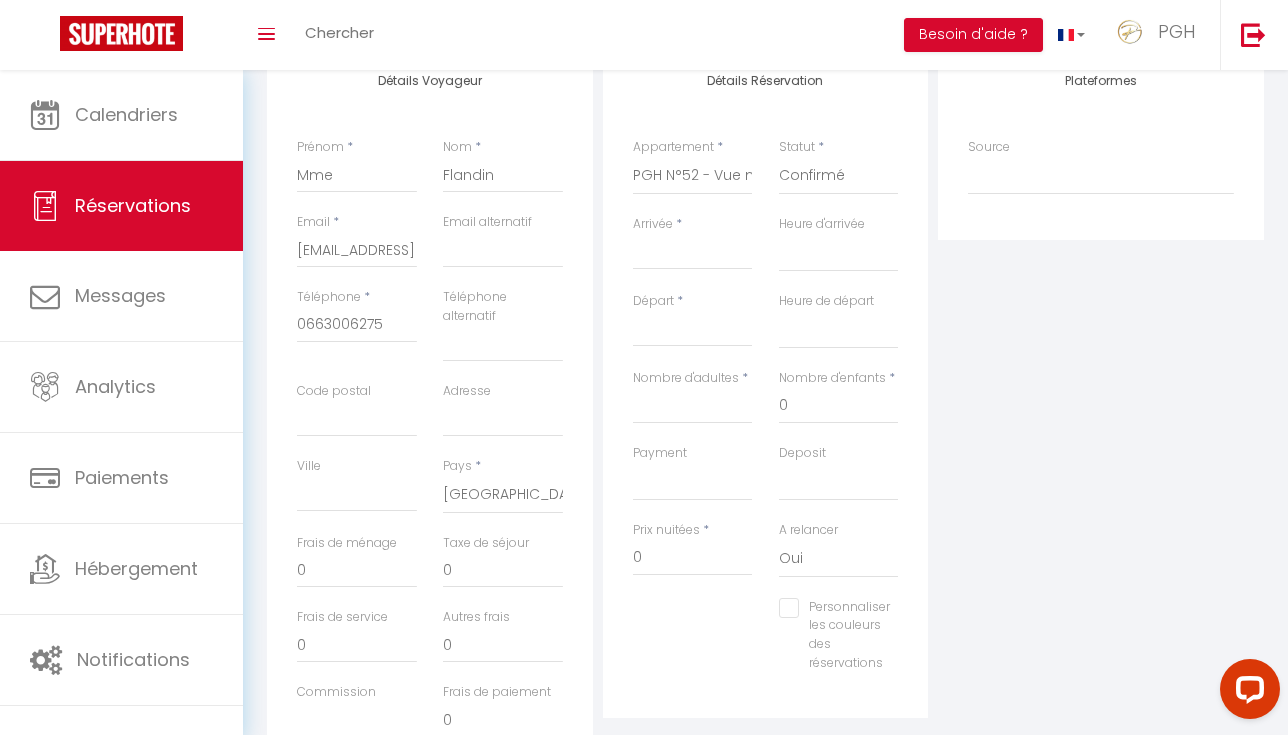 click on "Arrivée" at bounding box center [693, 254] 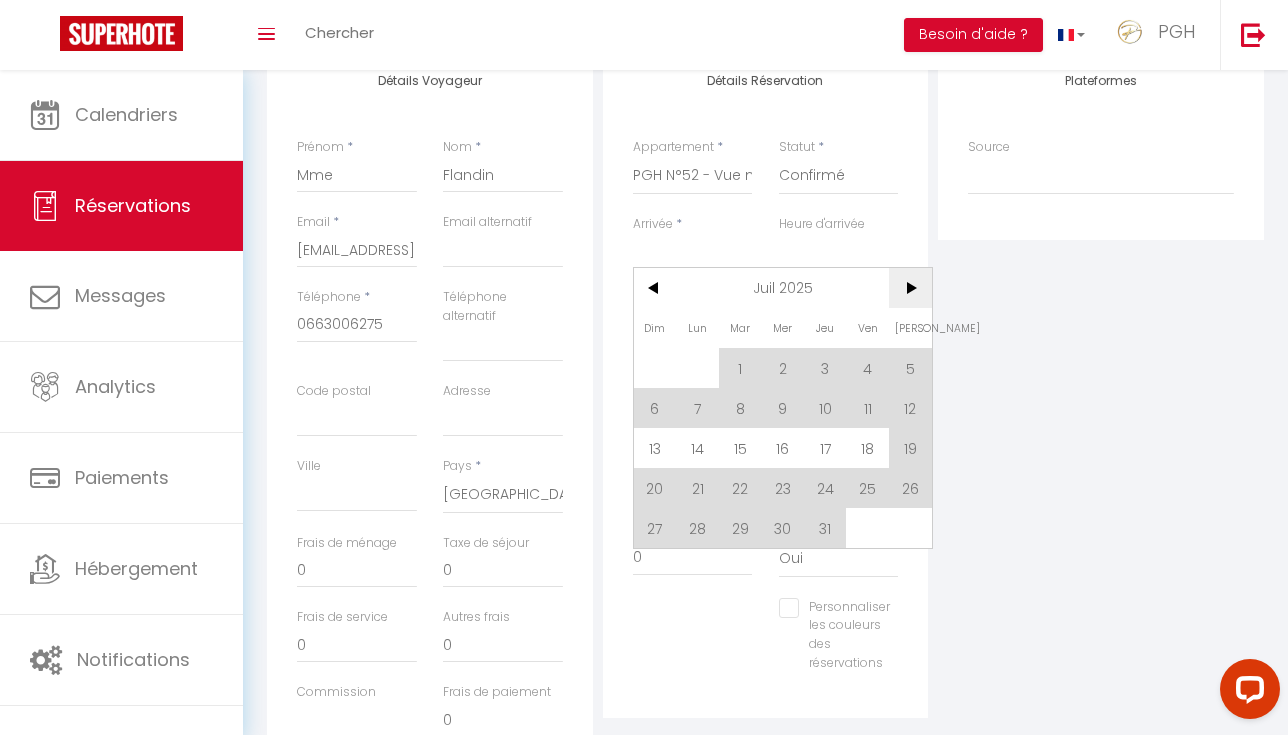 click on ">" at bounding box center (910, 288) 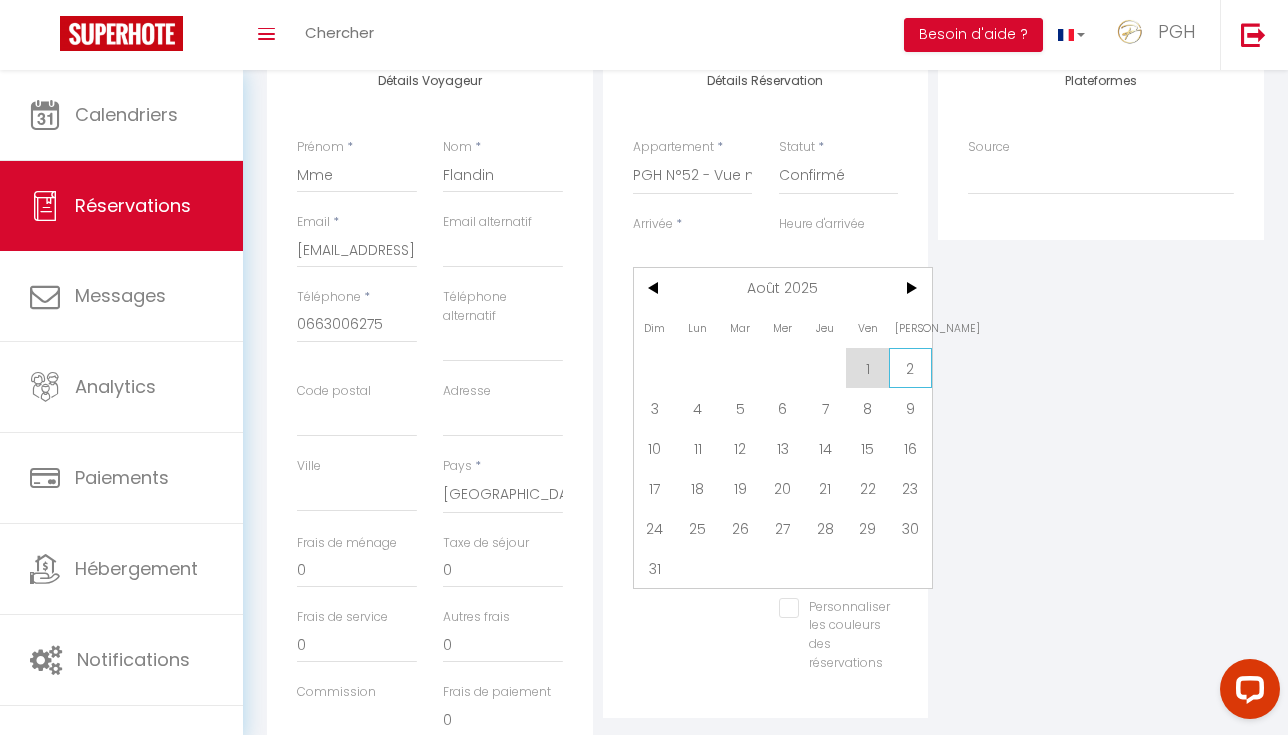 click on "2" at bounding box center [910, 368] 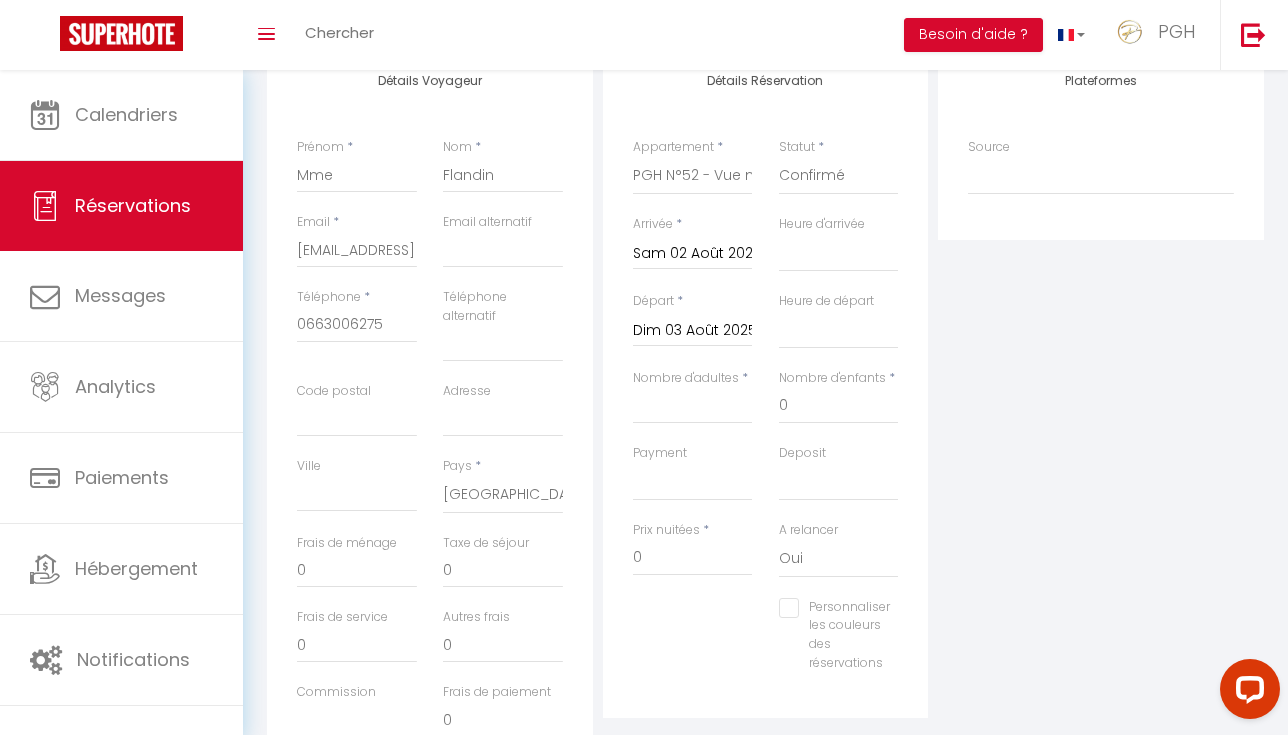 click on "Dim 03 Août 2025" at bounding box center (693, 331) 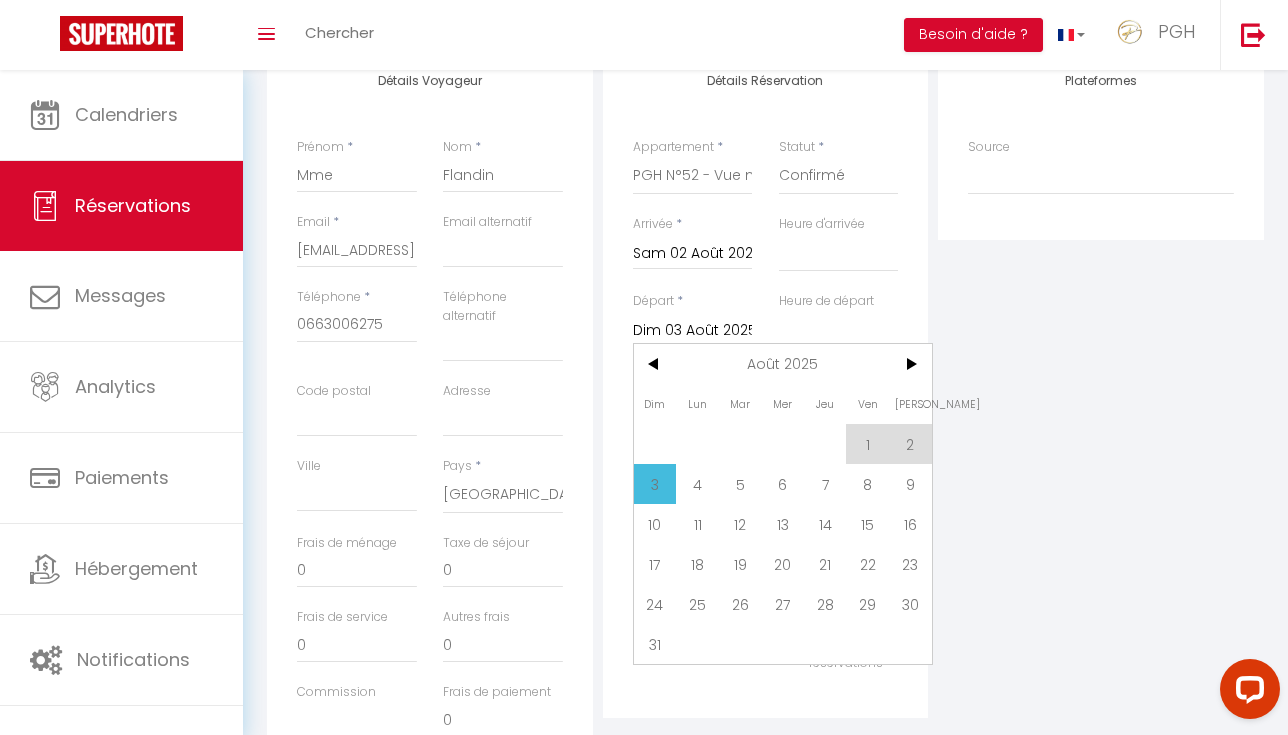 click on "22" at bounding box center (867, 564) 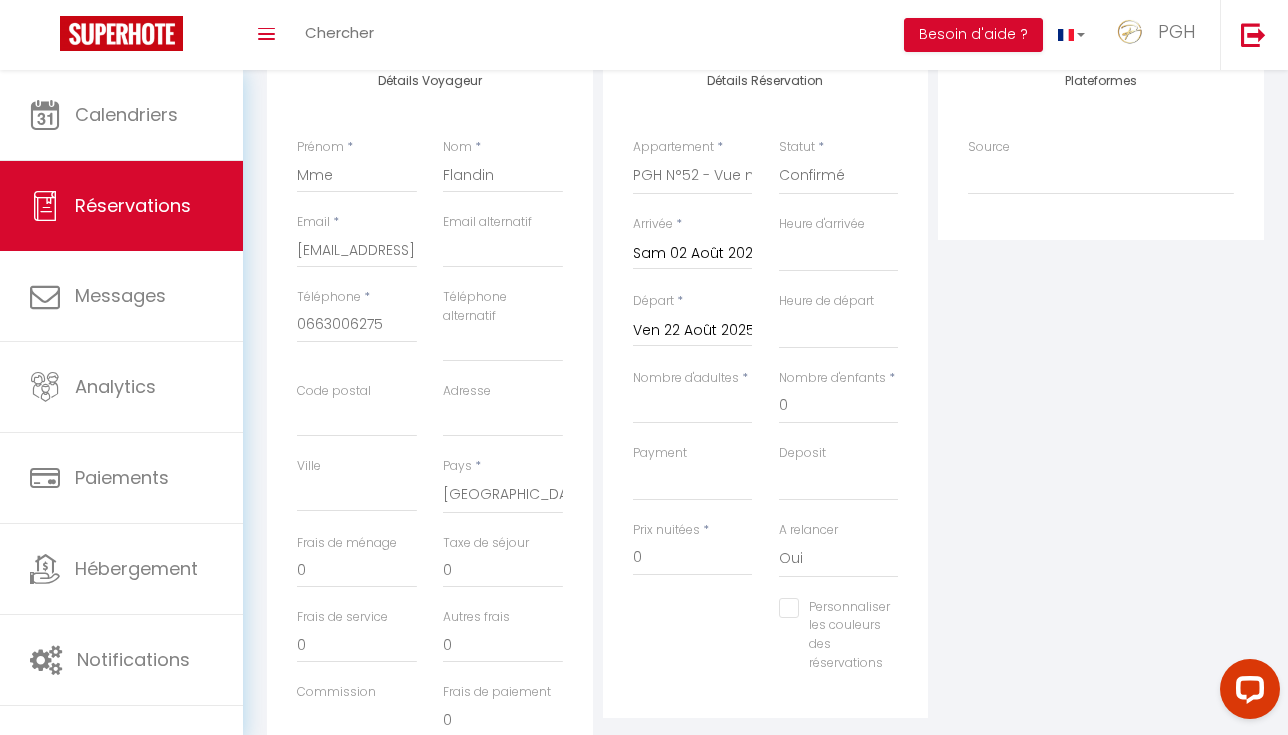 scroll, scrollTop: 327, scrollLeft: 0, axis: vertical 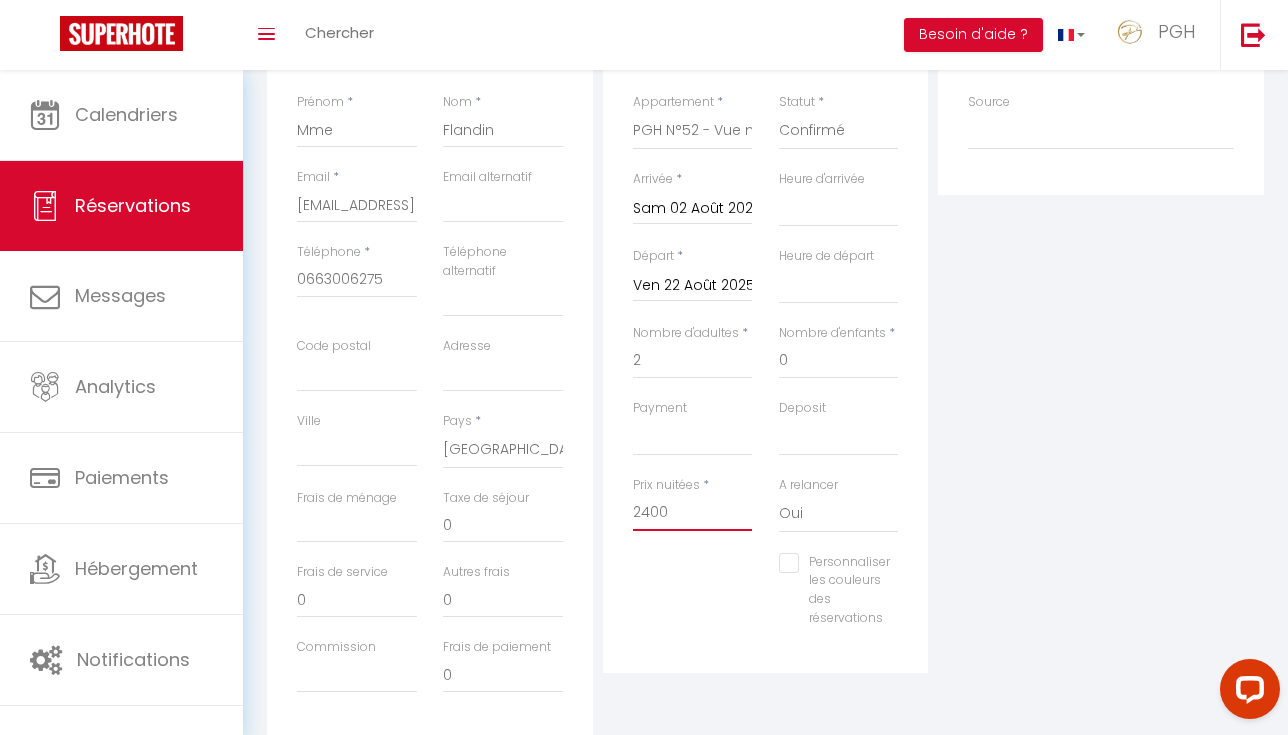 drag, startPoint x: 687, startPoint y: 505, endPoint x: 484, endPoint y: 501, distance: 203.0394 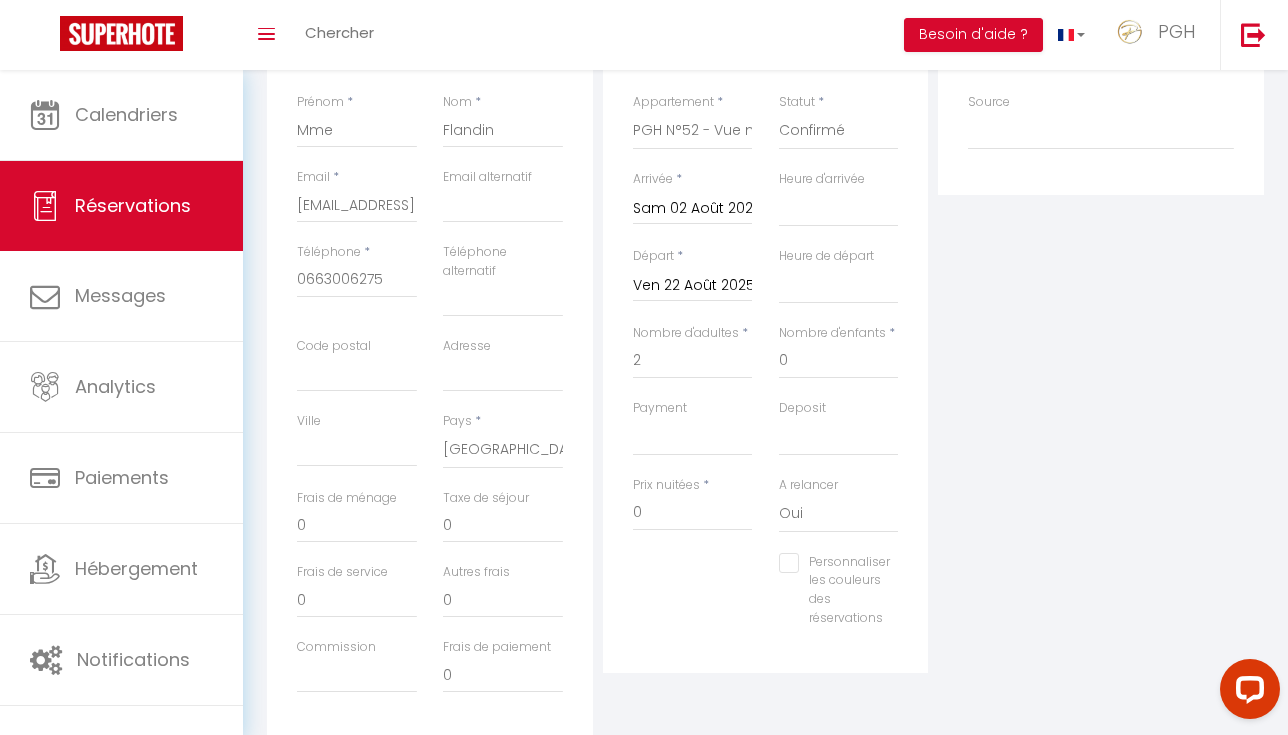 click on "Plateformes    Source
Direct
Airbnb.com
Booking.com
Chalet montagne
Expedia
Gite de France
Homeaway
Homeaway iCal
Homeaway.com
Hotels.com
Housetrip.com
Ical" at bounding box center [1101, 371] 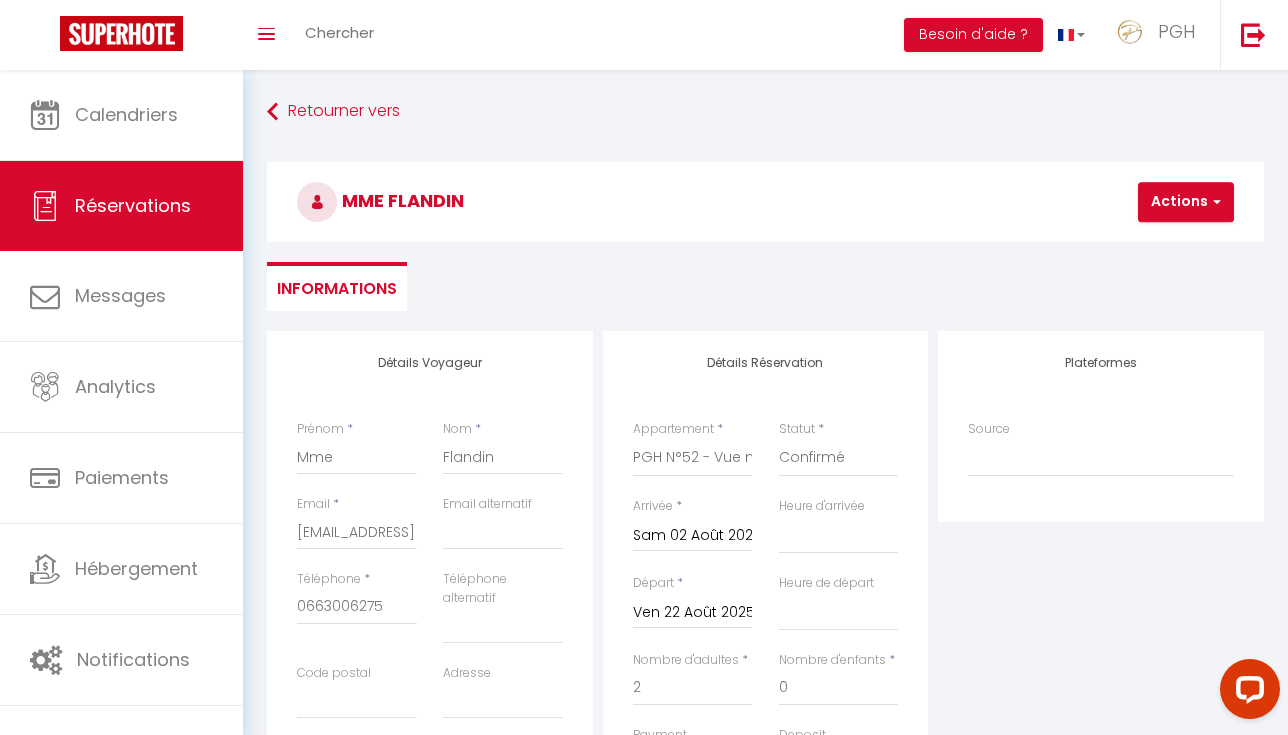 scroll, scrollTop: 0, scrollLeft: 0, axis: both 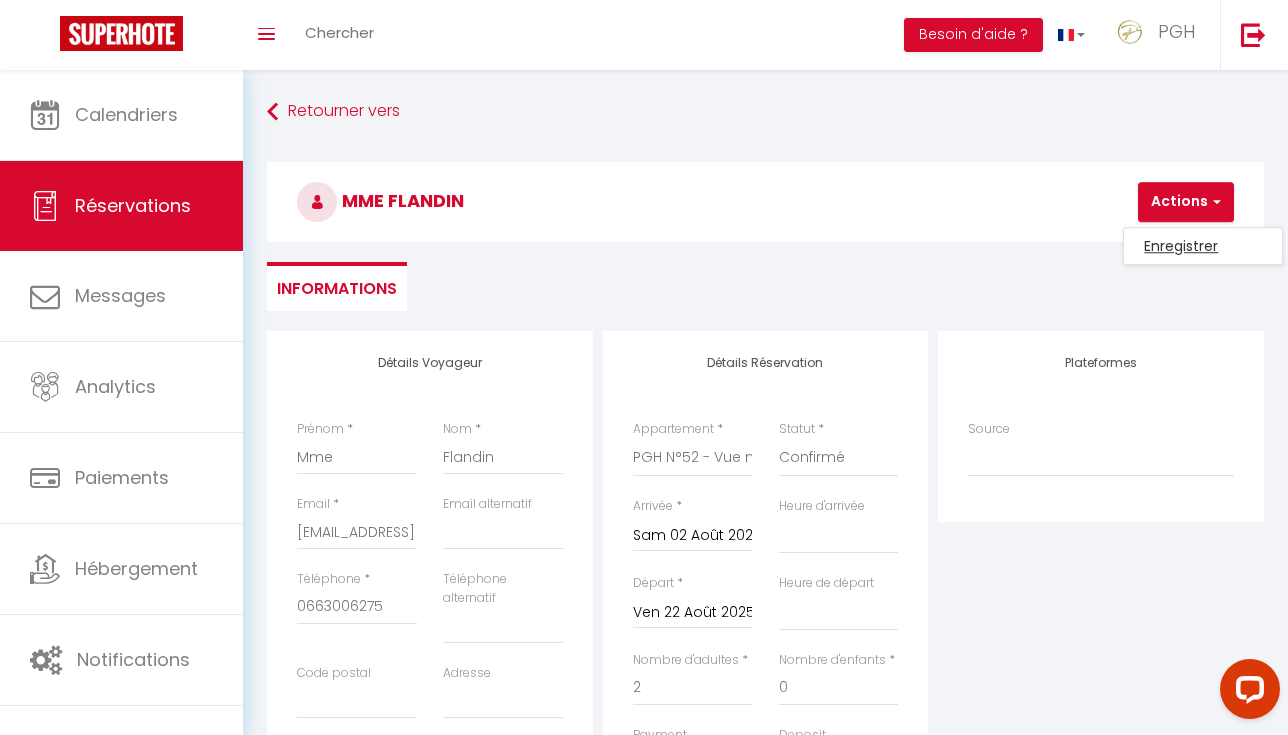click on "Enregistrer" at bounding box center (1203, 246) 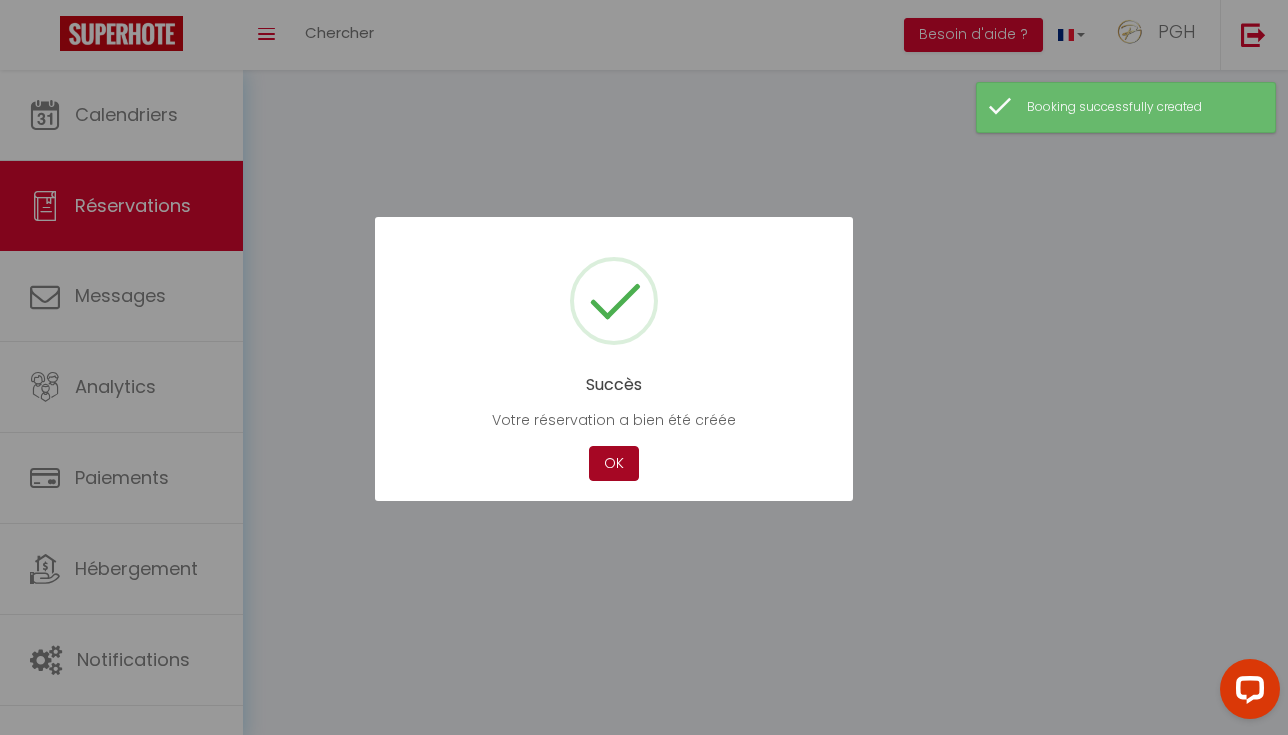 click on "OK" at bounding box center (614, 463) 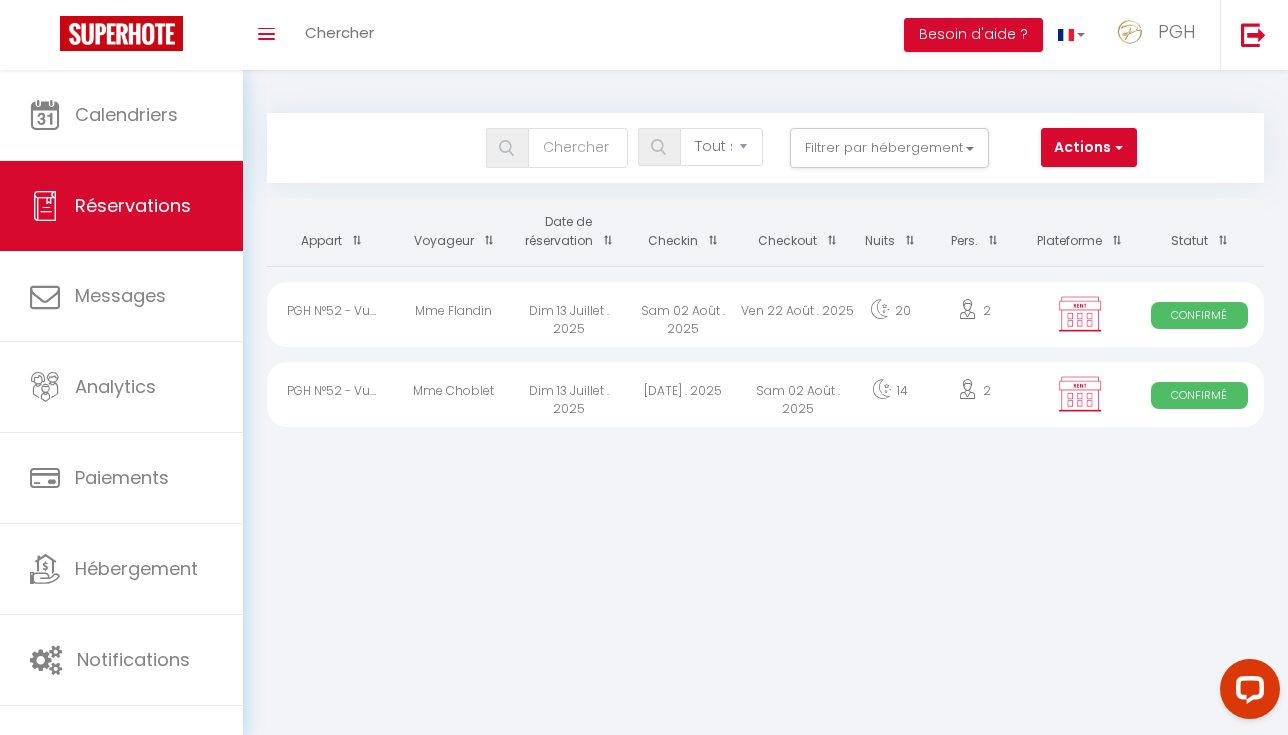 click on "Actions" at bounding box center [1089, 148] 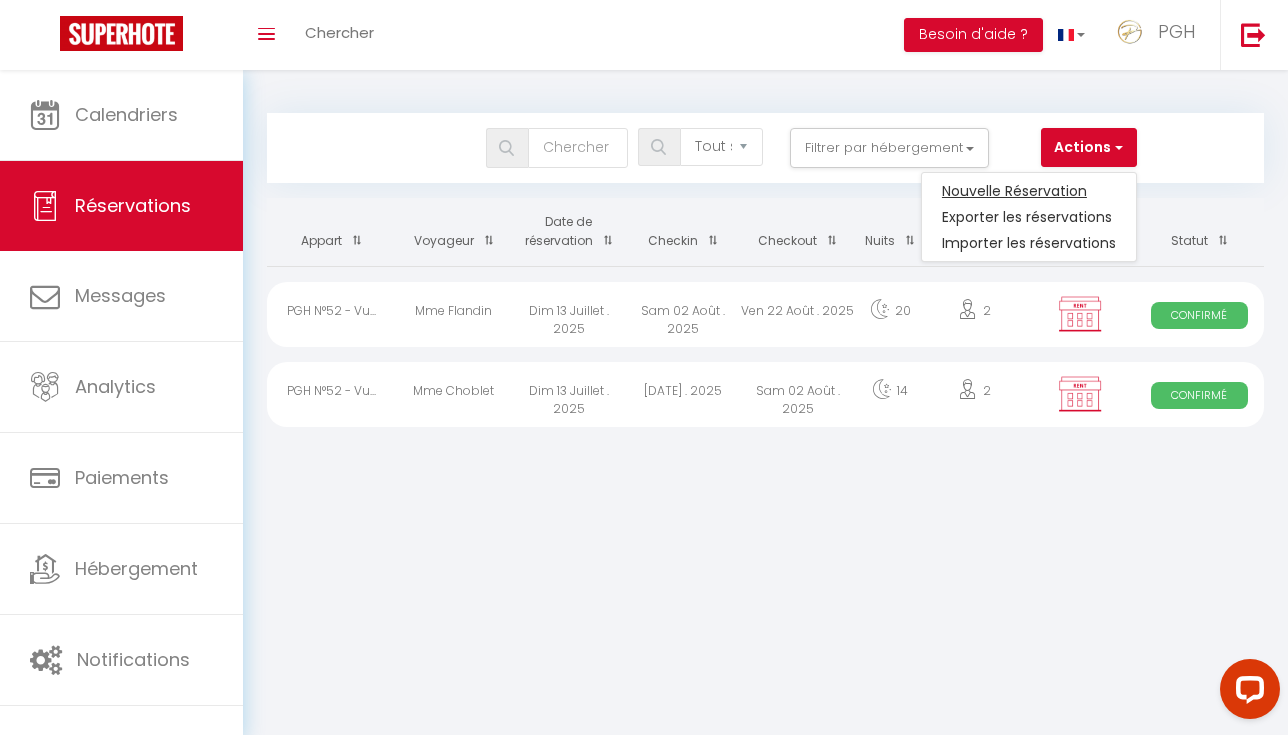 click on "Nouvelle Réservation" at bounding box center (1029, 191) 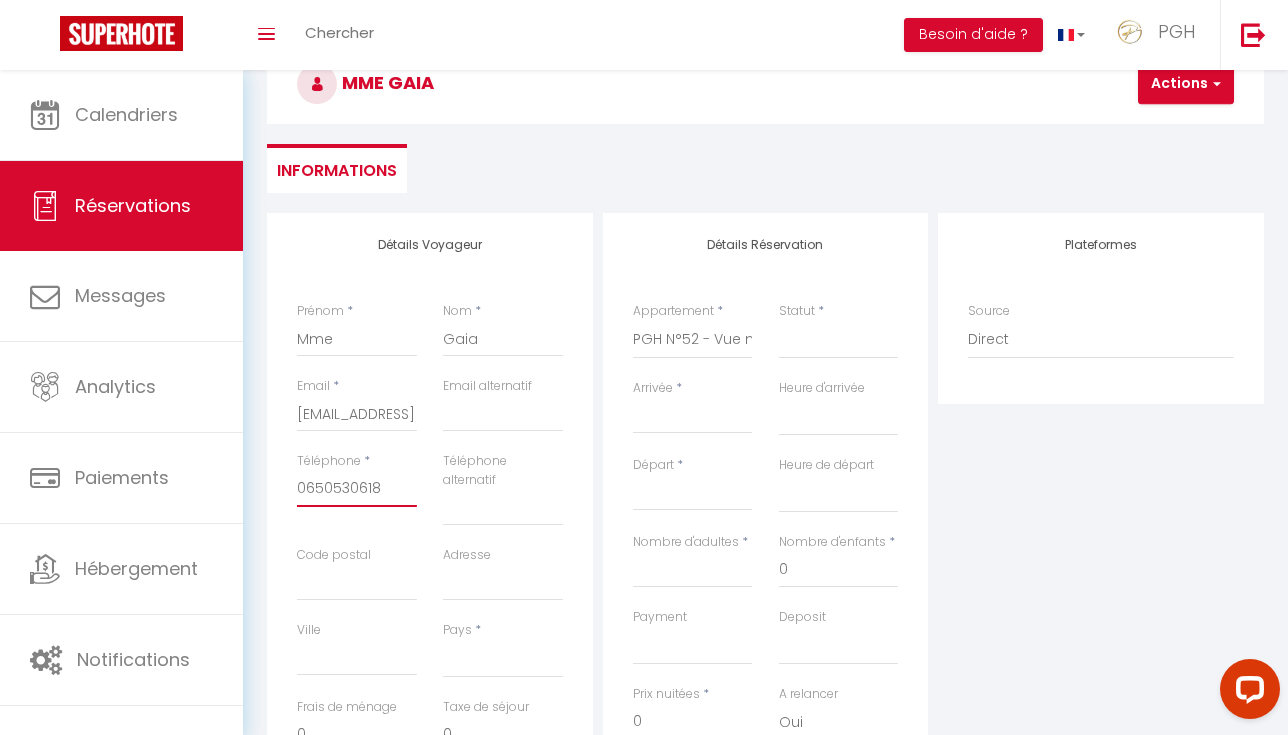 scroll, scrollTop: 135, scrollLeft: 0, axis: vertical 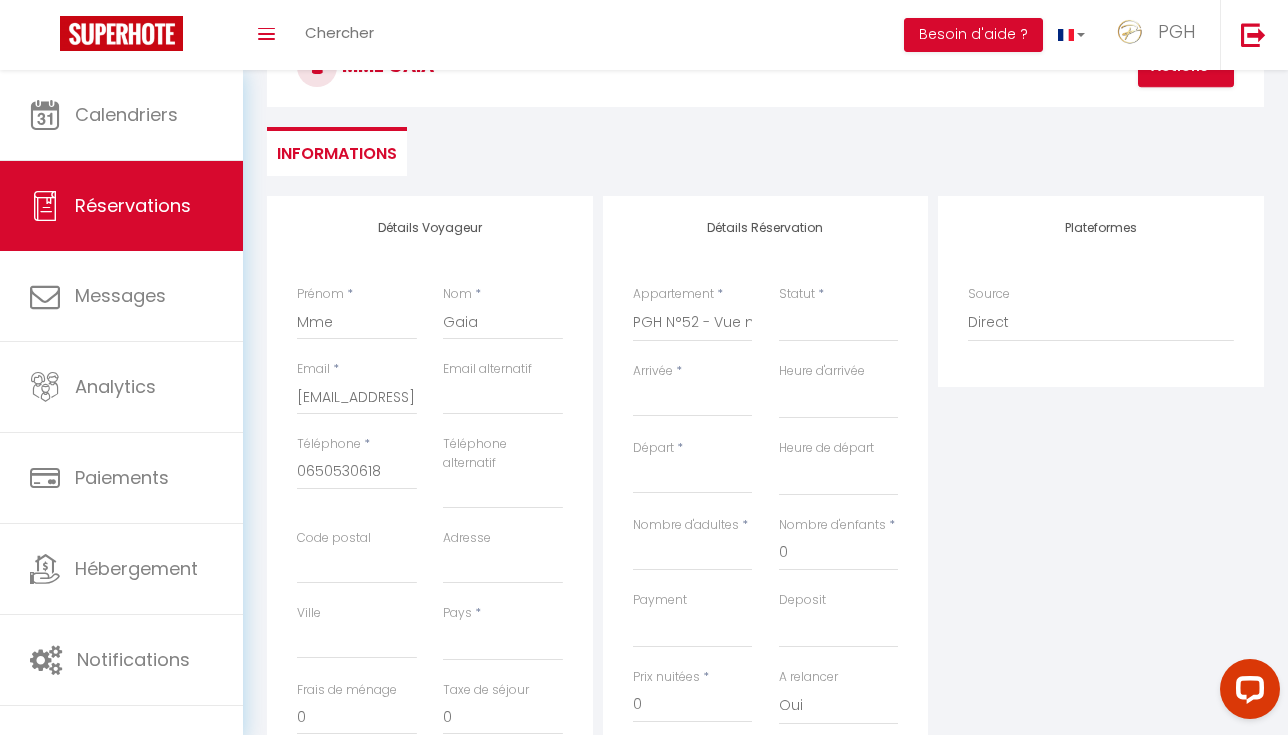 click on "Pays   *   France
Portugal
Afghanistan
Albania
Algeria
American Samoa
Andorra
Angola
Anguilla
Antarctica
Antigua and Barbuda
Argentina
Armenia
Aruba
Australia
Austria
Azerbaijan
Bahamas
Bahrain
Bangladesh
Barbados
Belarus
Belgium" at bounding box center [503, 632] 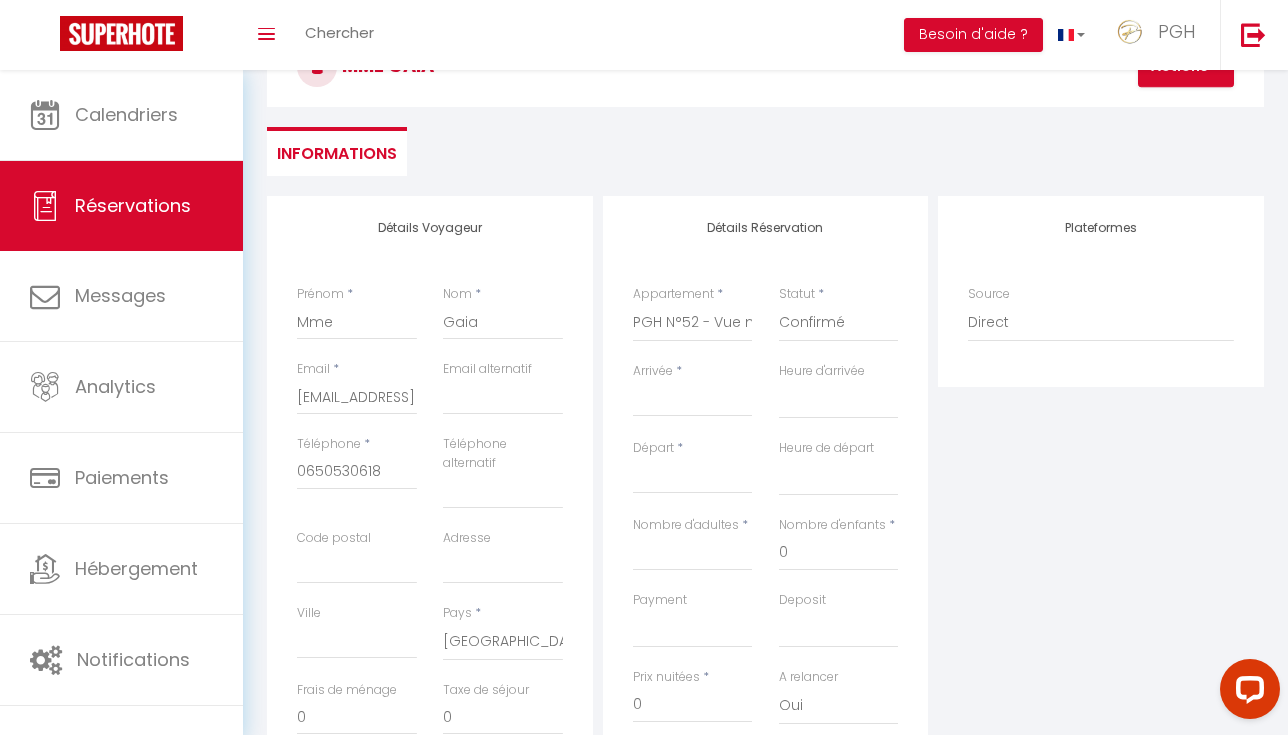 click on "Arrivée" at bounding box center (693, 401) 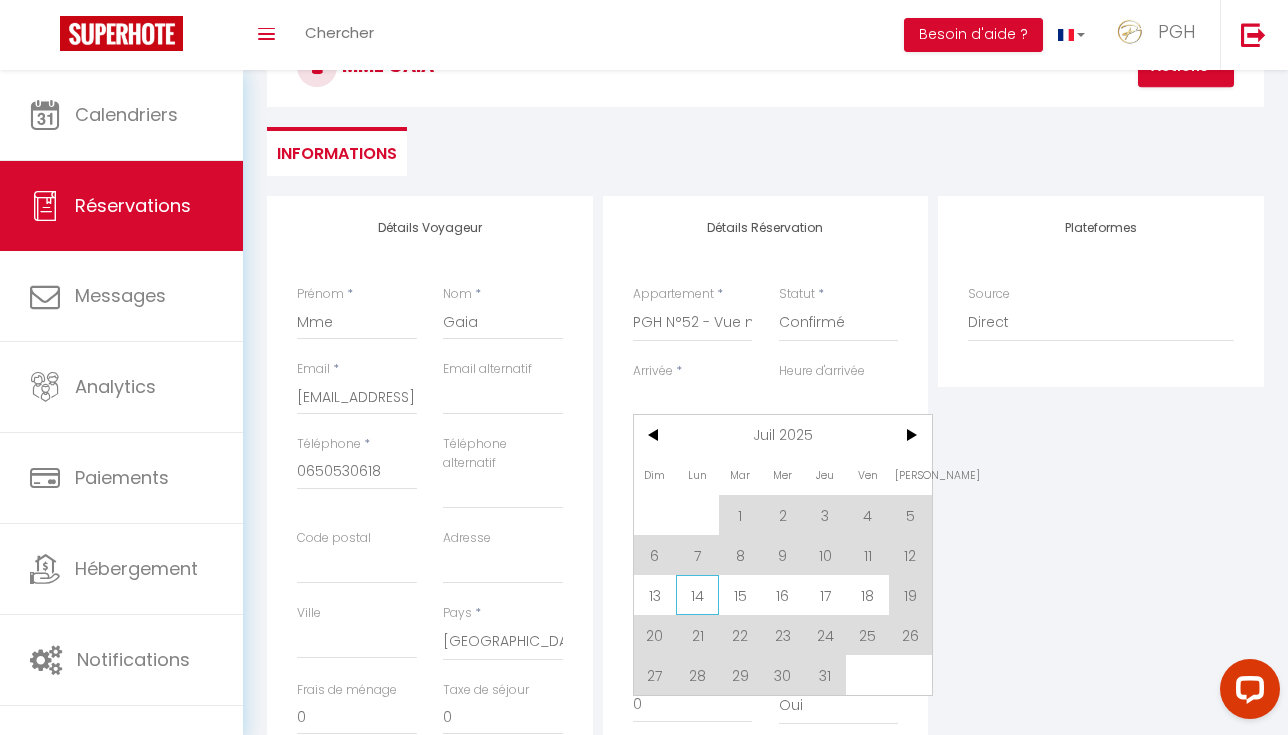 scroll, scrollTop: 206, scrollLeft: 0, axis: vertical 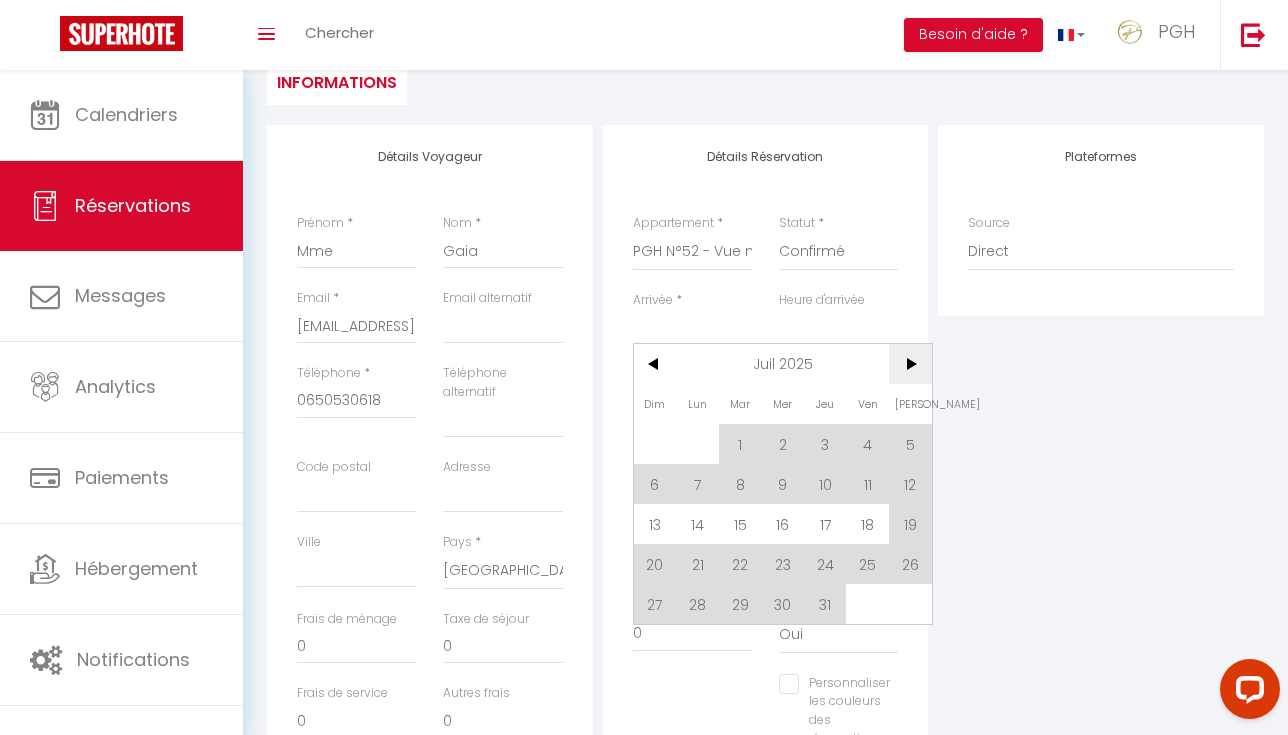 click on ">" at bounding box center [910, 364] 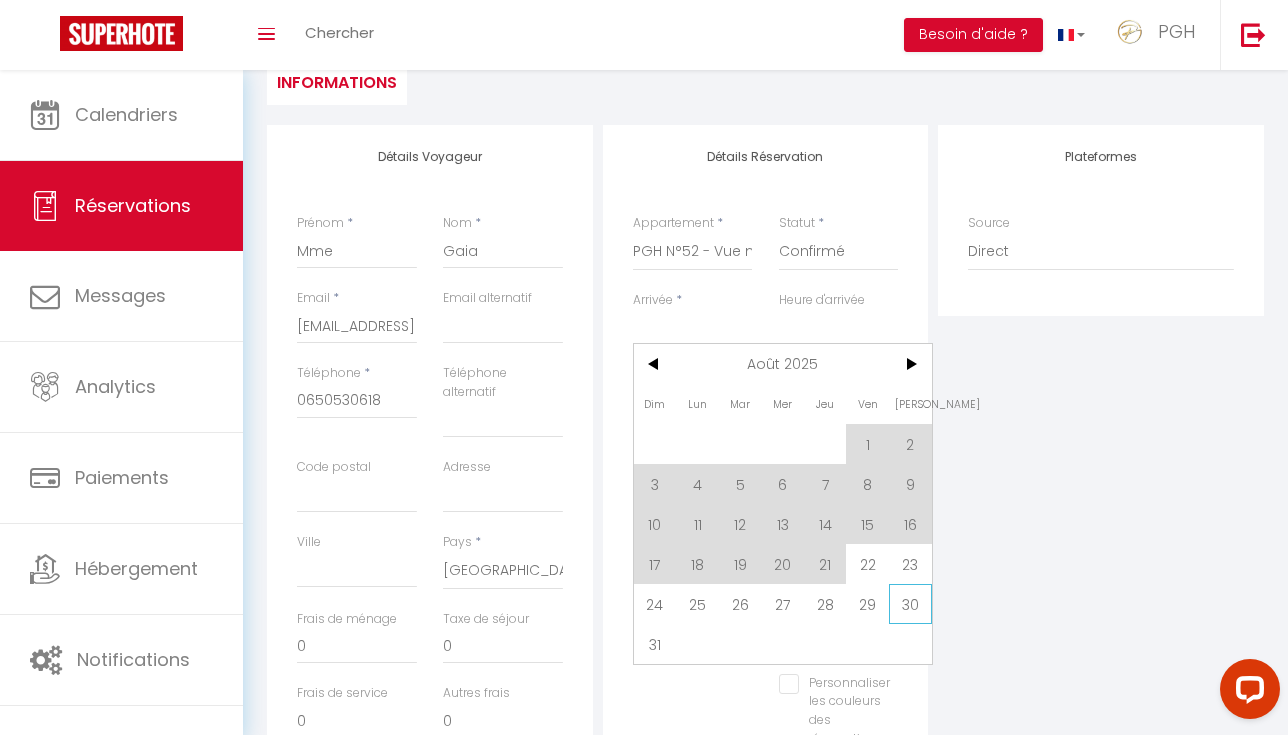click on "30" at bounding box center (910, 604) 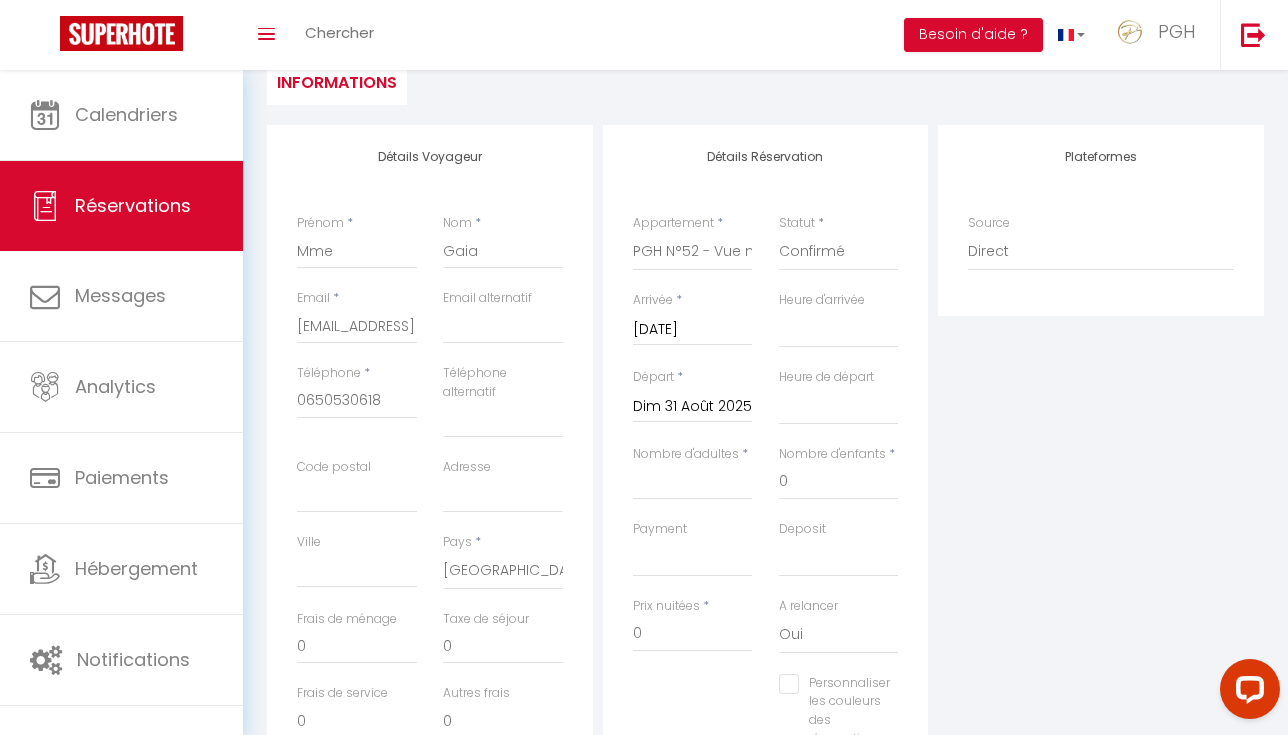 click on "Dim 31 Août 2025" at bounding box center [693, 407] 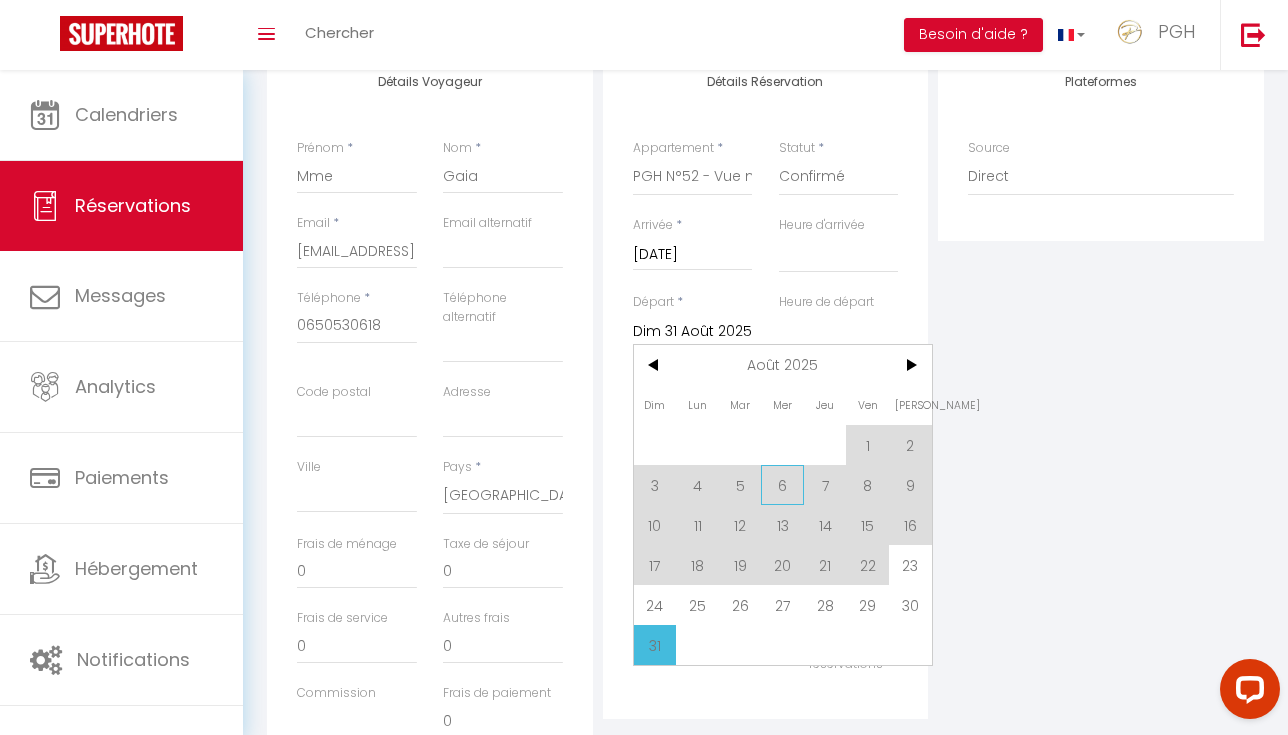 scroll, scrollTop: 281, scrollLeft: 0, axis: vertical 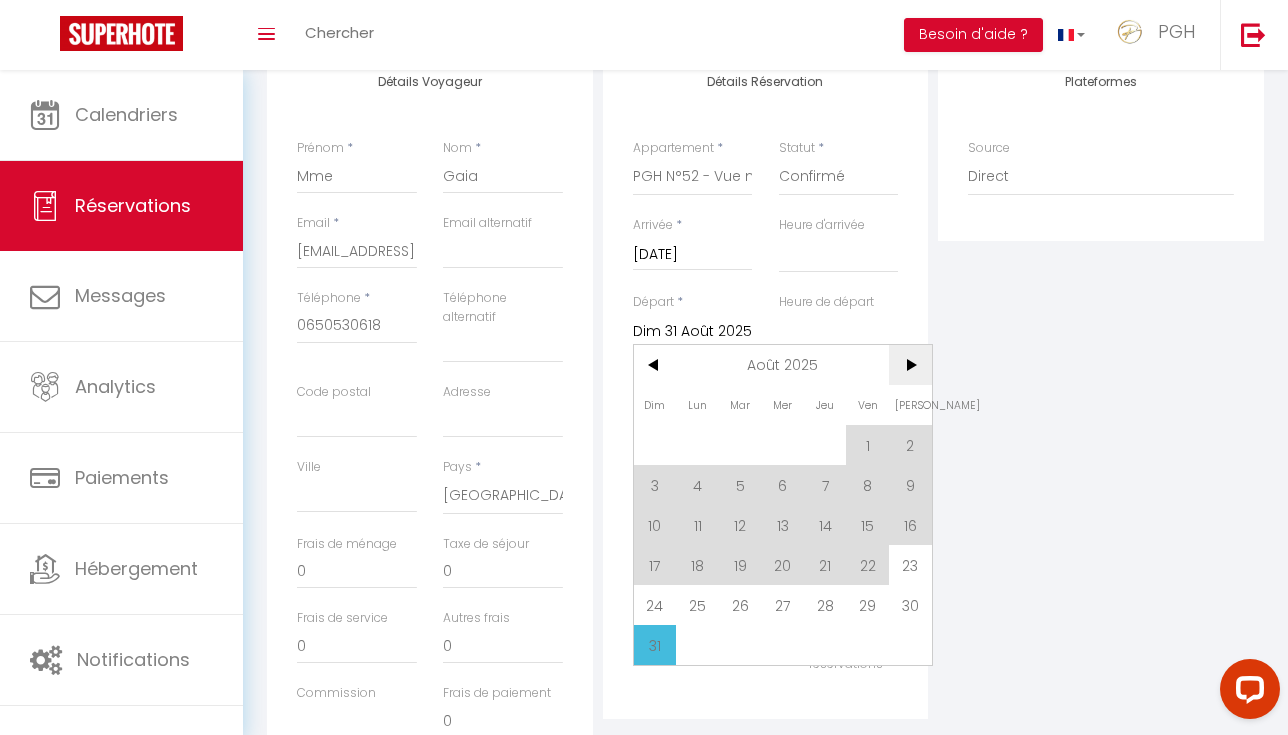 click on ">" at bounding box center (910, 365) 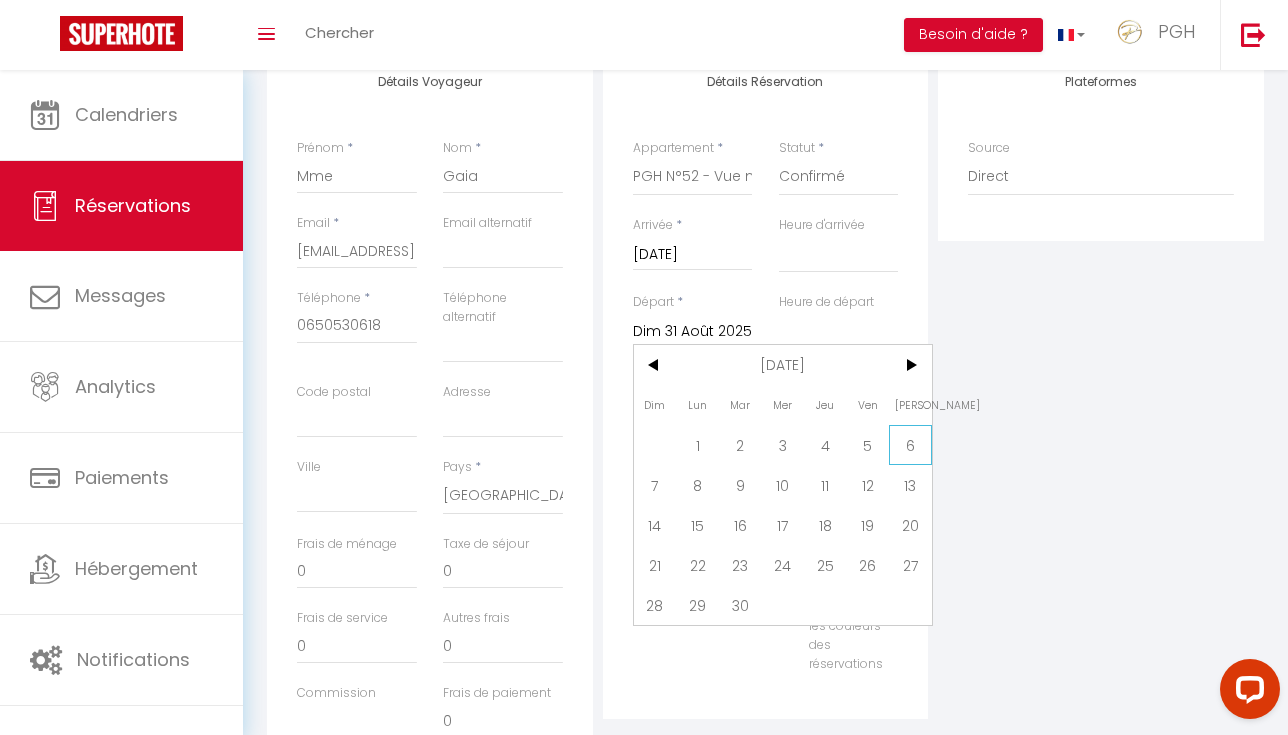 click on "6" at bounding box center (910, 445) 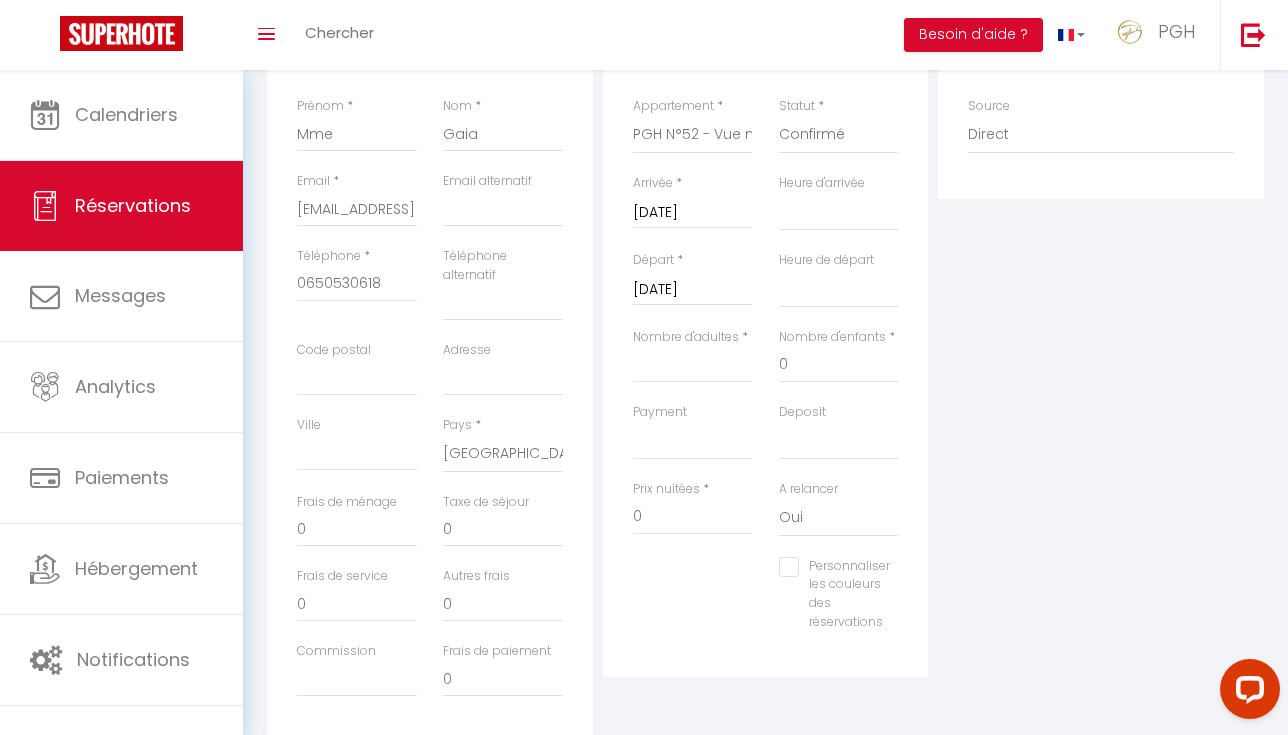 scroll, scrollTop: 323, scrollLeft: 0, axis: vertical 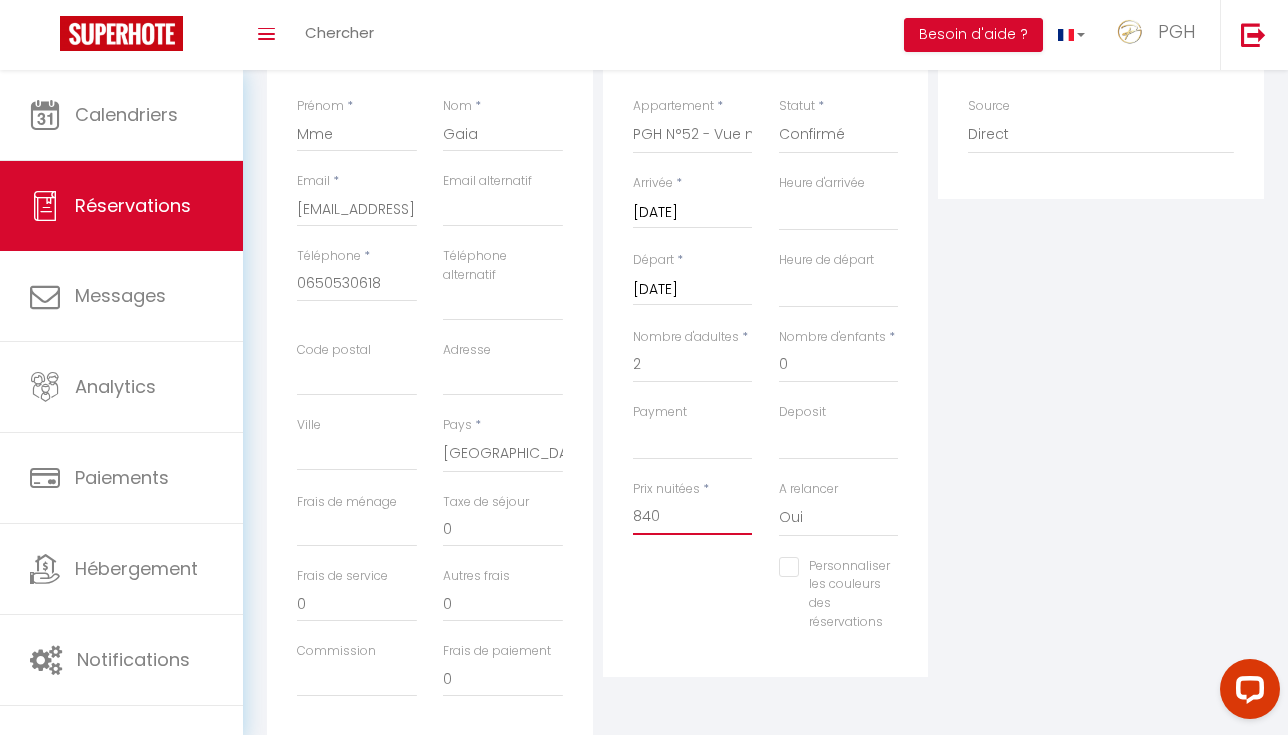 drag, startPoint x: 661, startPoint y: 505, endPoint x: 596, endPoint y: 506, distance: 65.00769 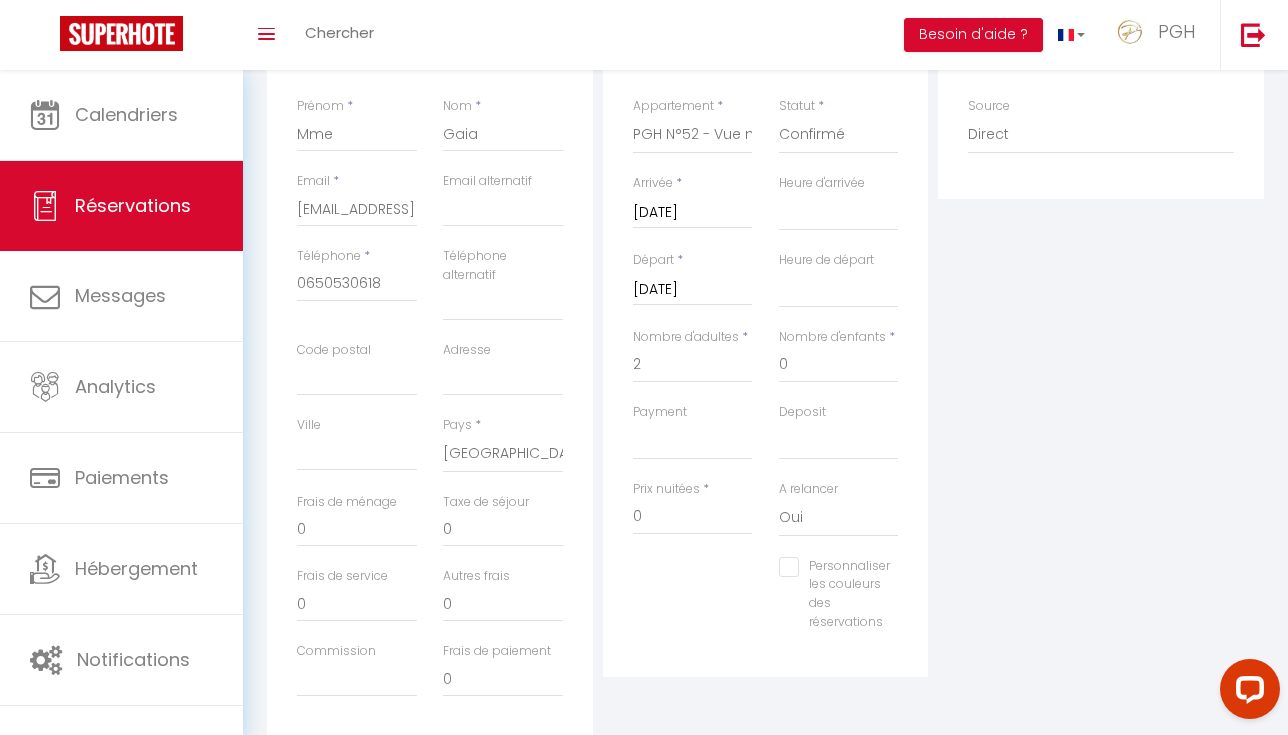 click on "Plateformes    Source
Direct
Airbnb.com
Booking.com
Chalet montagne
Expedia
Gite de France
Homeaway
Homeaway iCal
Homeaway.com
Hotels.com
Housetrip.com
Ical" at bounding box center (1101, 375) 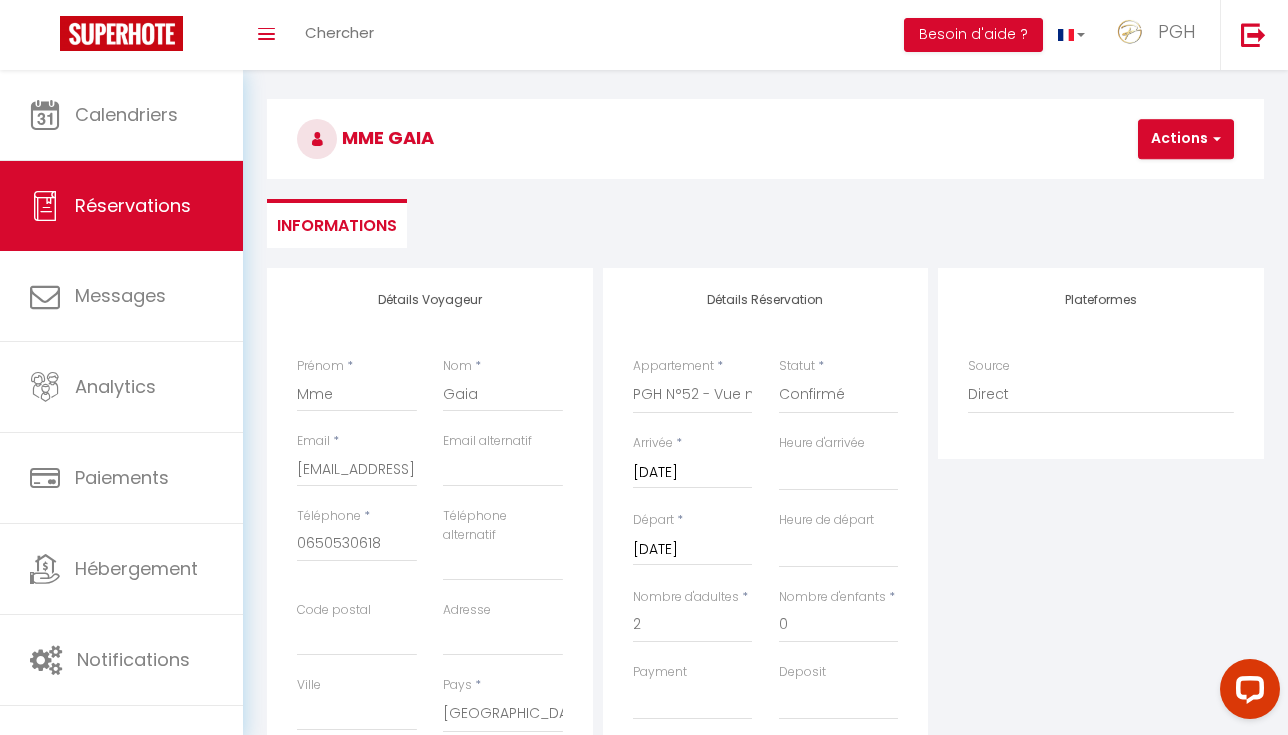 scroll, scrollTop: 51, scrollLeft: 0, axis: vertical 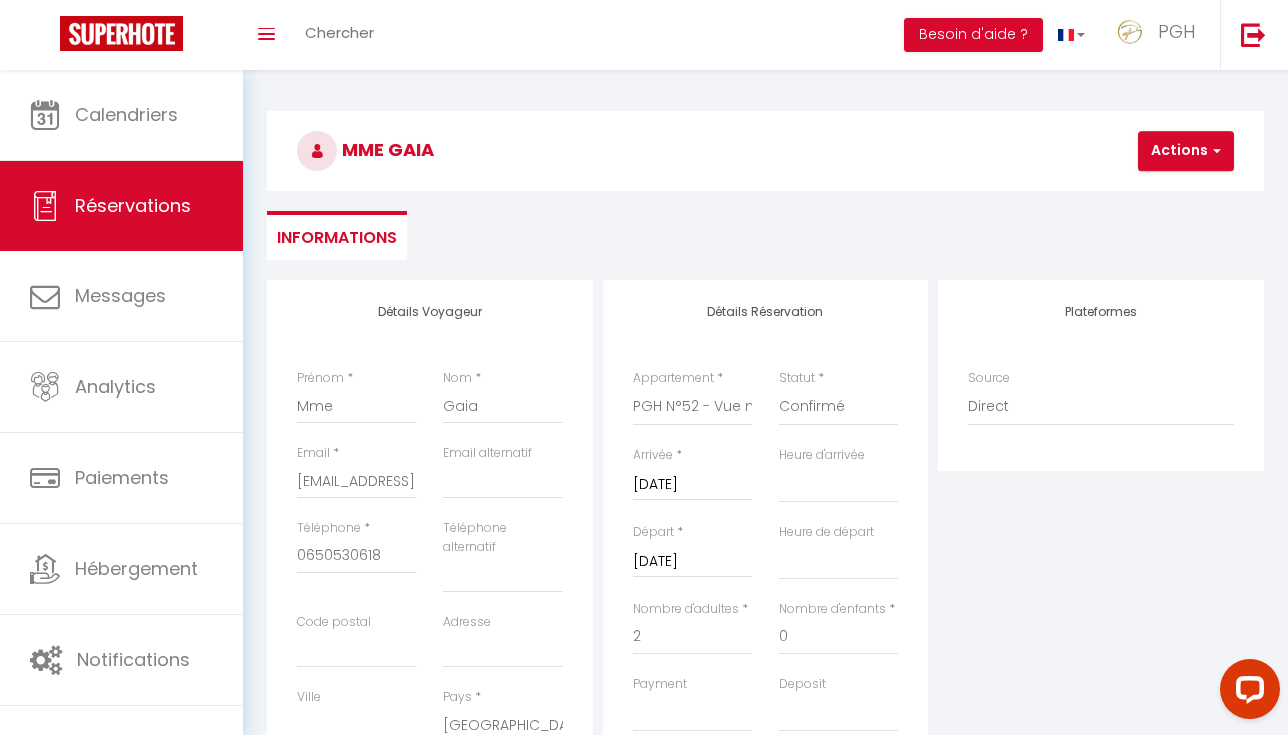 click on "Actions" at bounding box center (1186, 151) 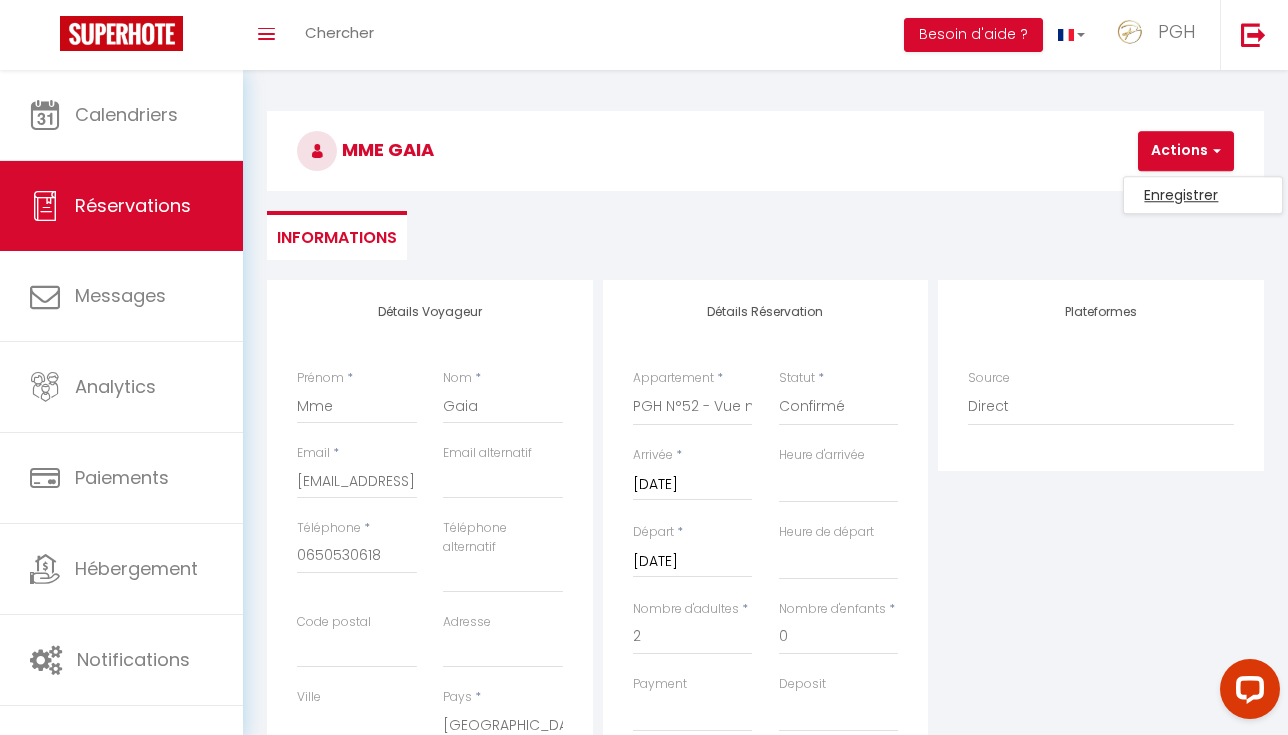 click on "Enregistrer" at bounding box center (1203, 195) 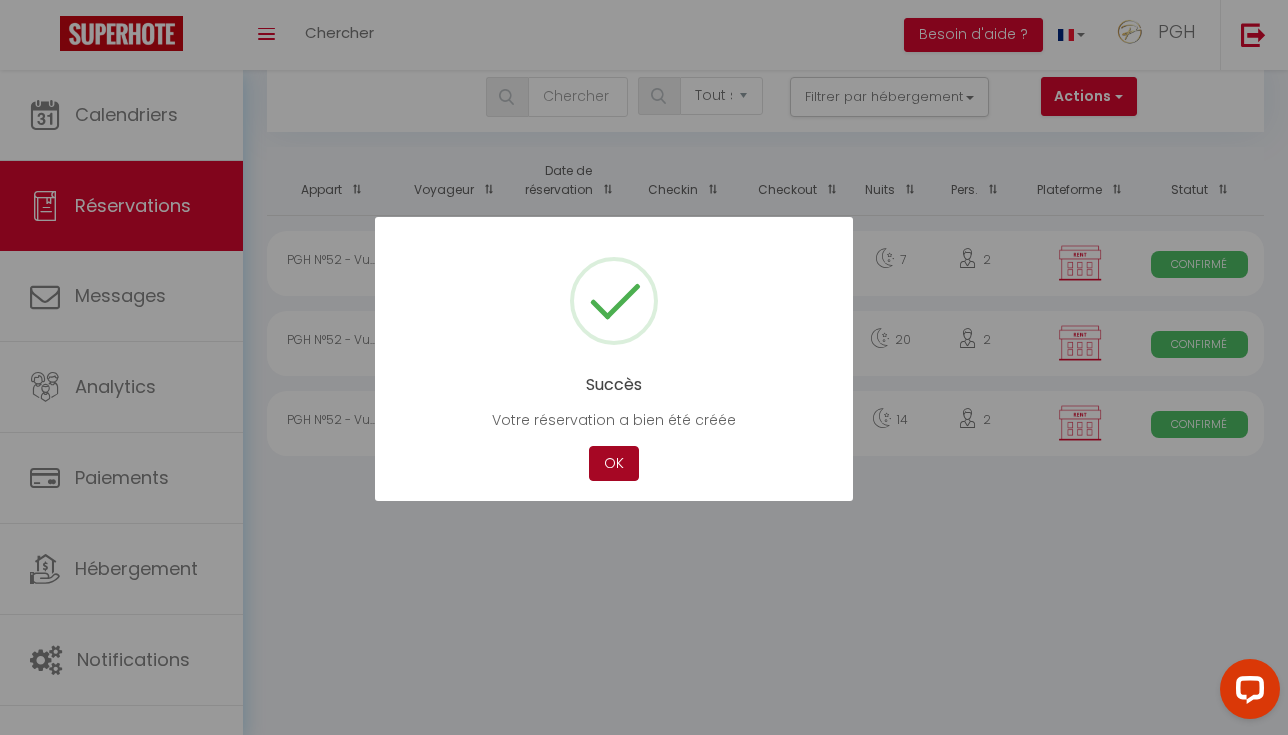 click on "OK" at bounding box center [614, 463] 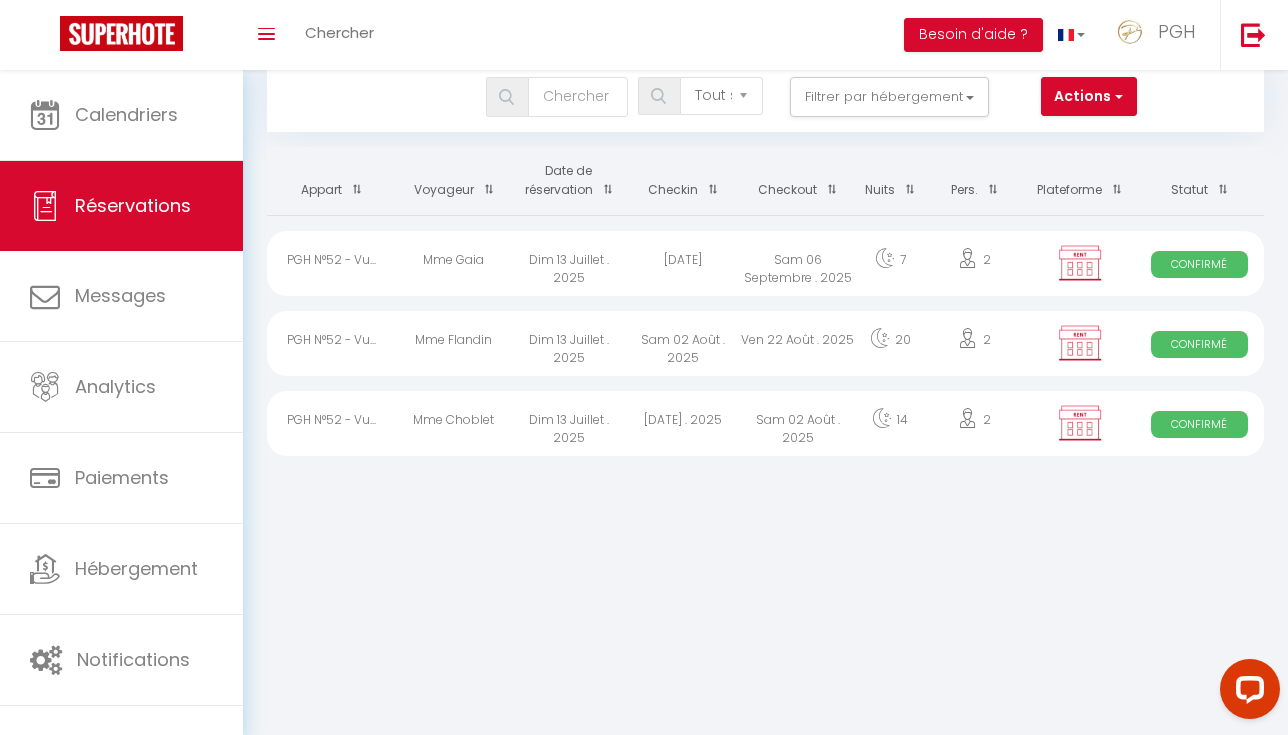 click on "Mme Flandin" at bounding box center (454, 343) 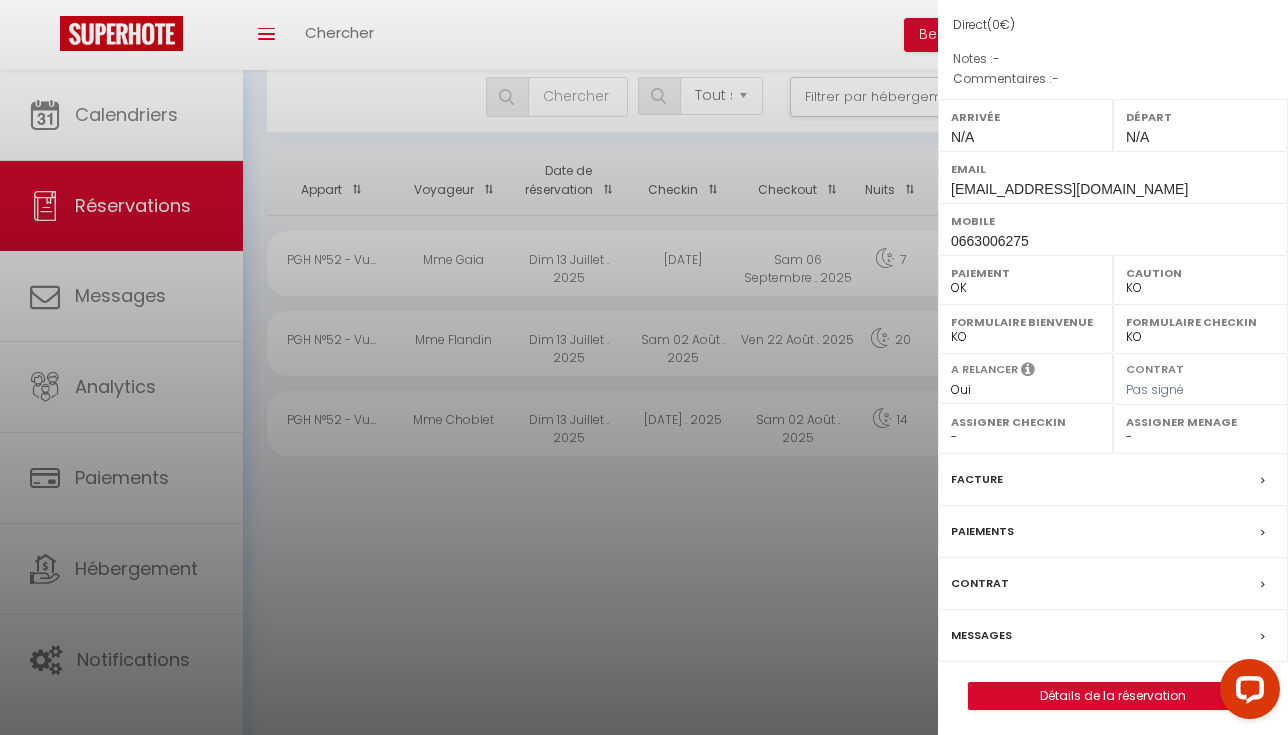 scroll, scrollTop: 191, scrollLeft: 0, axis: vertical 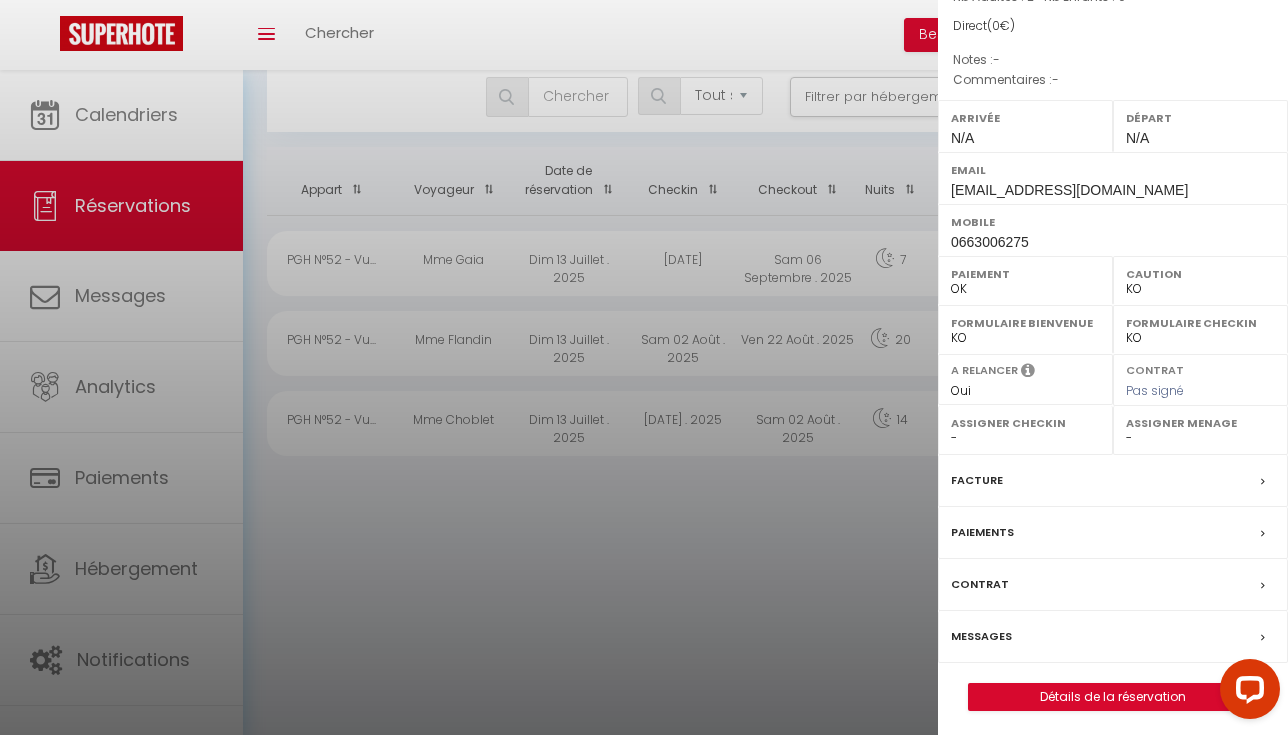 click on "Détails de la réservation" at bounding box center (1113, 697) 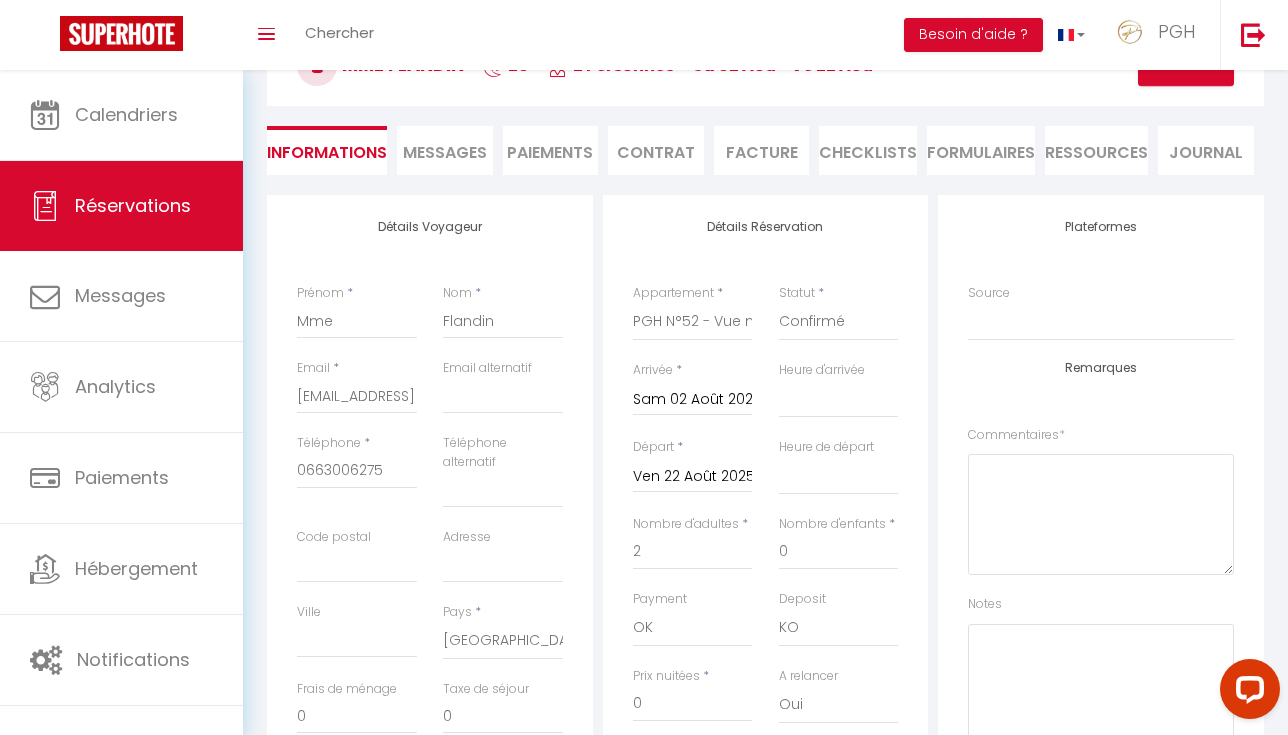 scroll, scrollTop: 137, scrollLeft: 0, axis: vertical 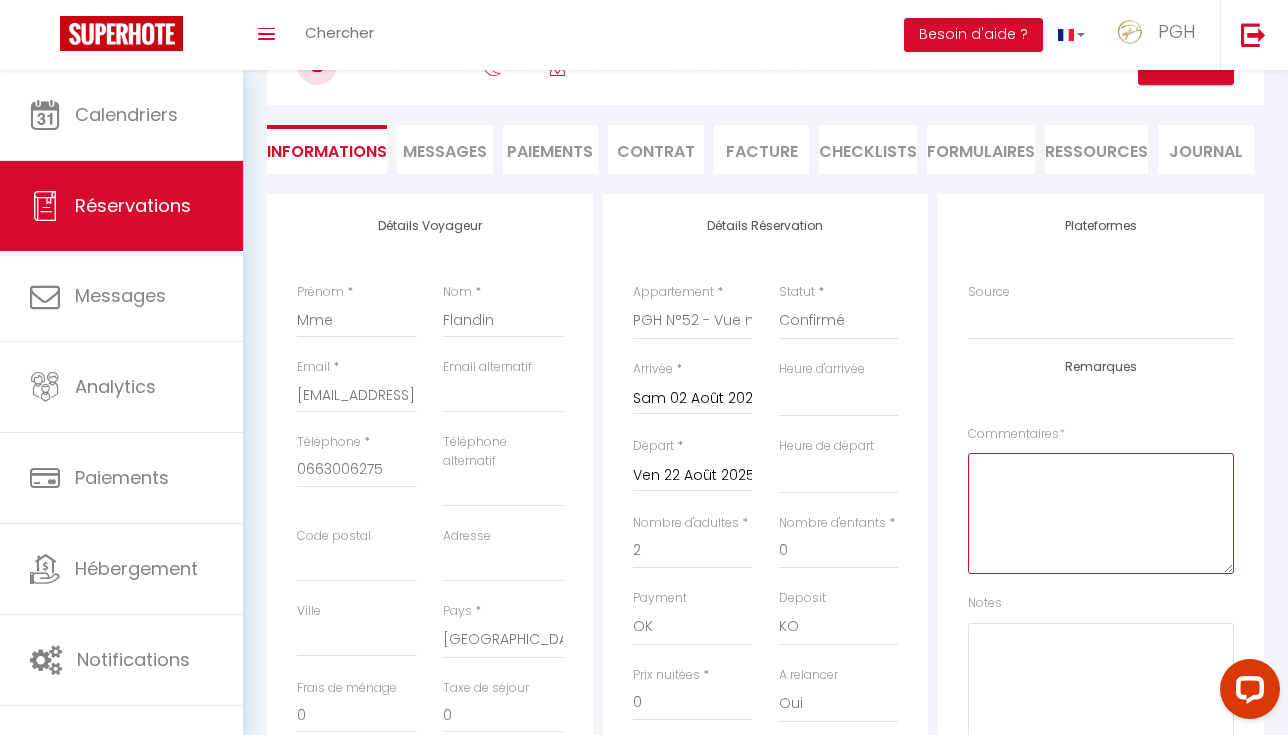 click at bounding box center (1101, 513) 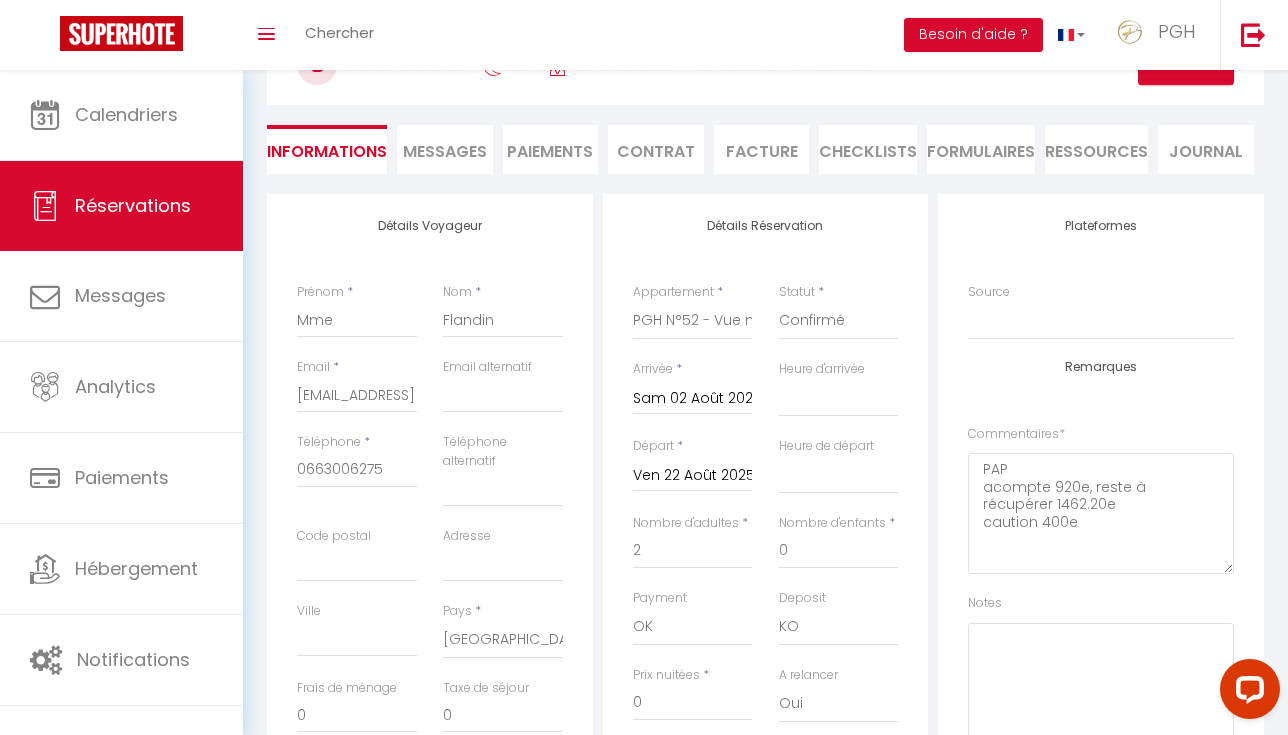 click on "Actions" at bounding box center (1186, 65) 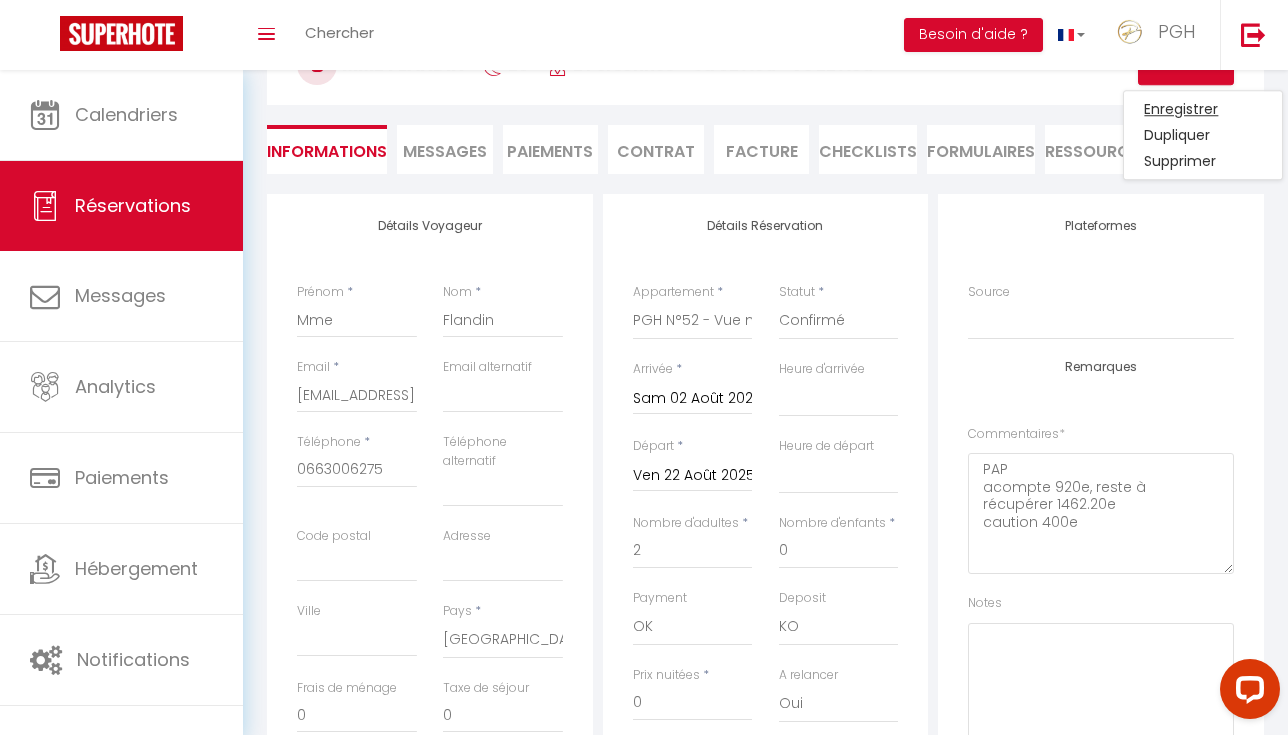 click on "Enregistrer" at bounding box center [1203, 109] 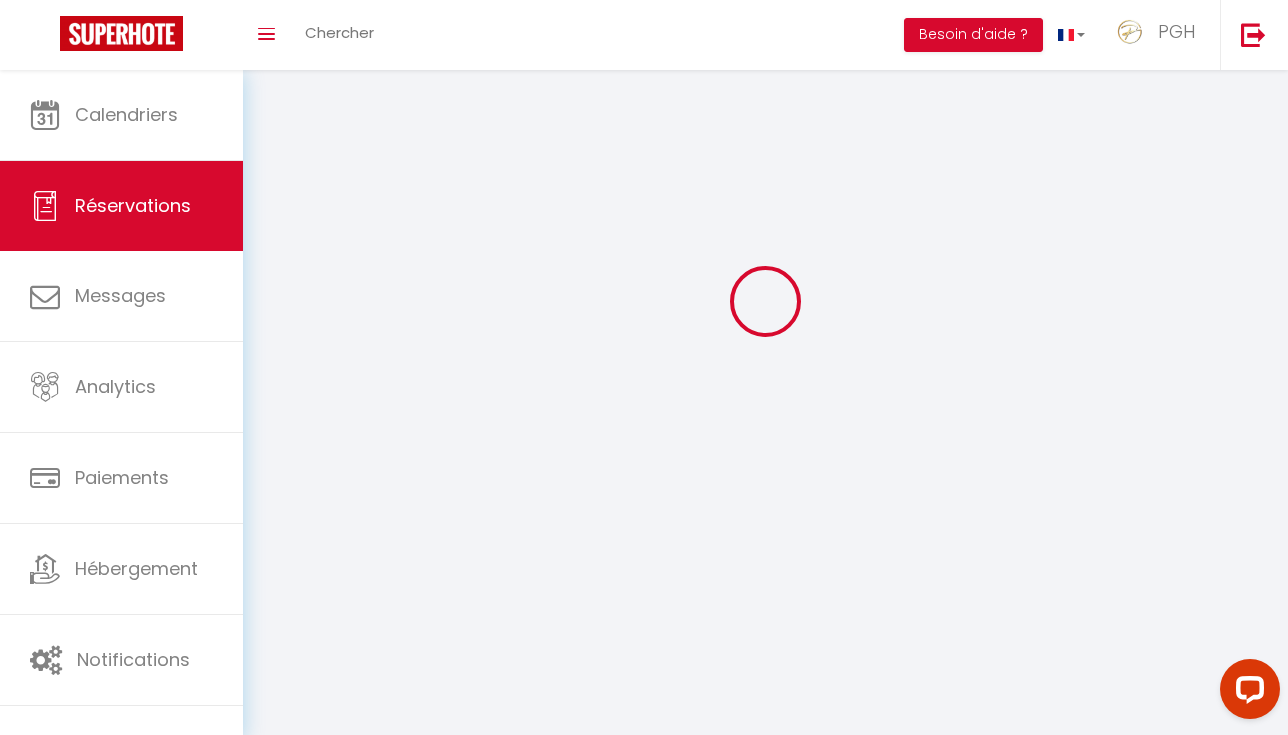 scroll, scrollTop: 70, scrollLeft: 0, axis: vertical 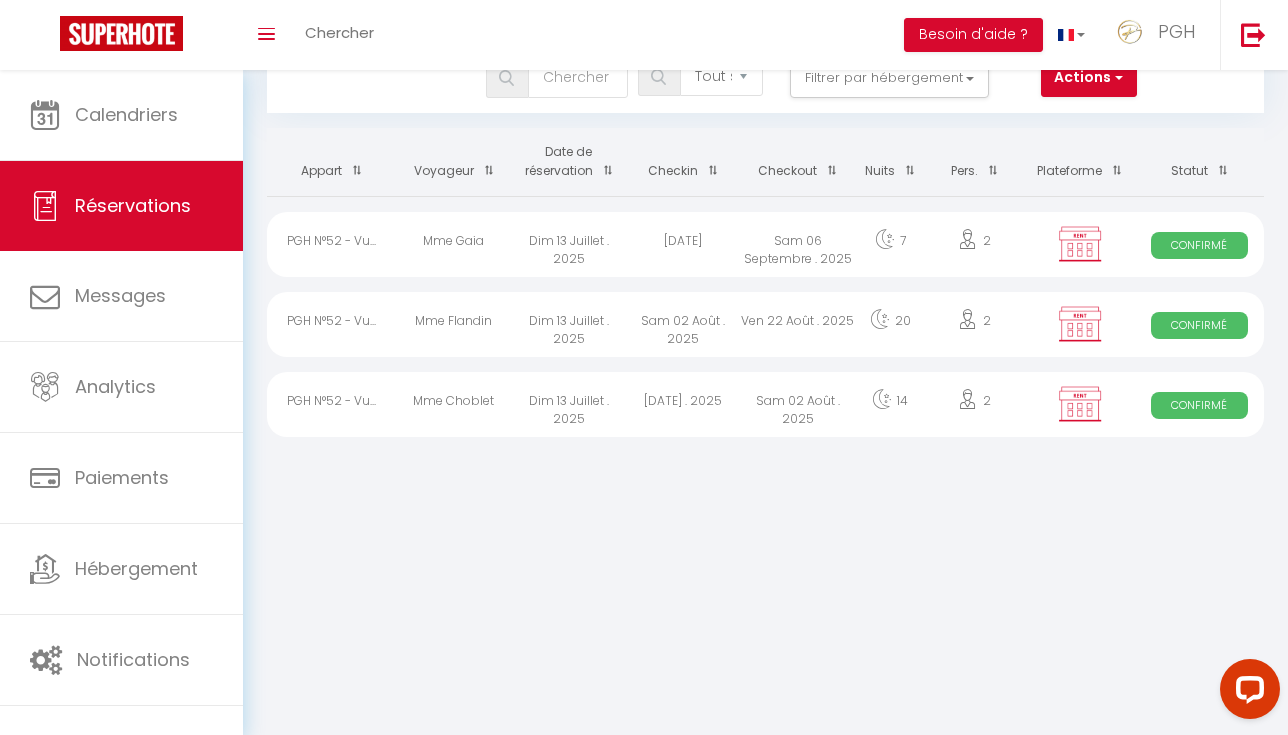 click on "Dim 13 Juillet . 2025" at bounding box center (568, 244) 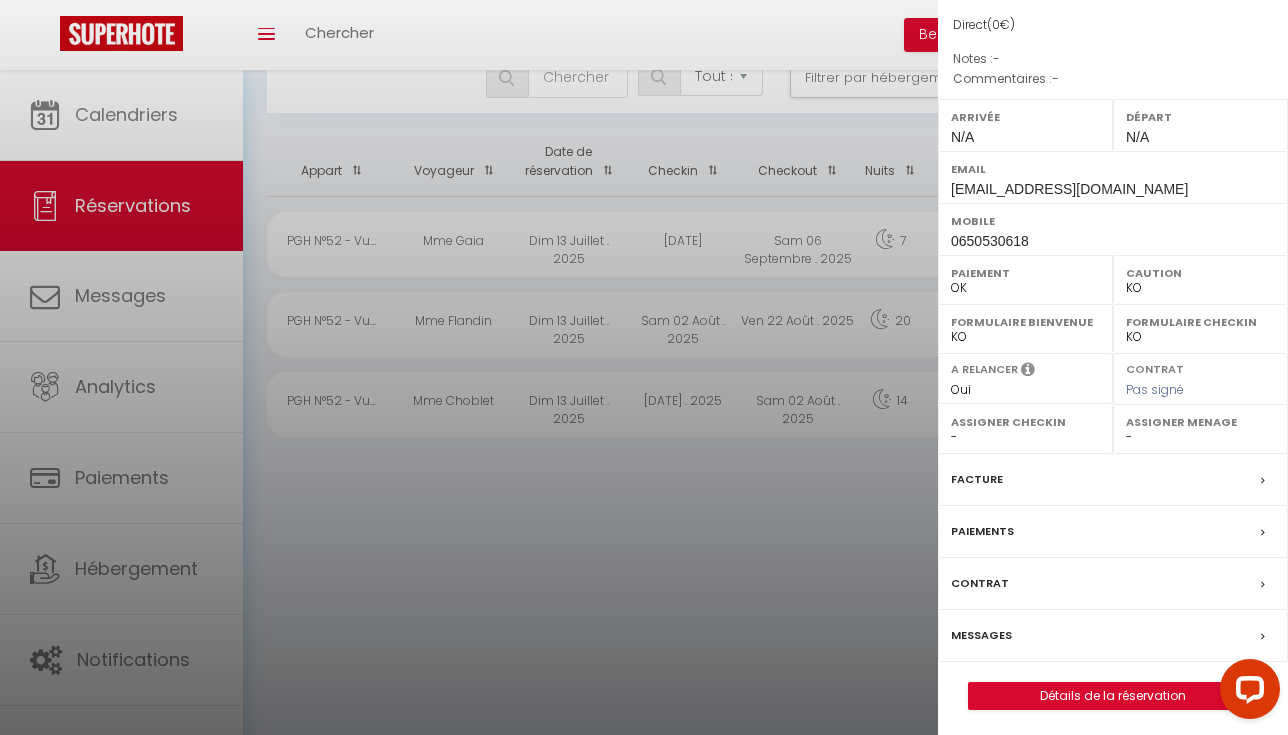 scroll, scrollTop: 191, scrollLeft: 0, axis: vertical 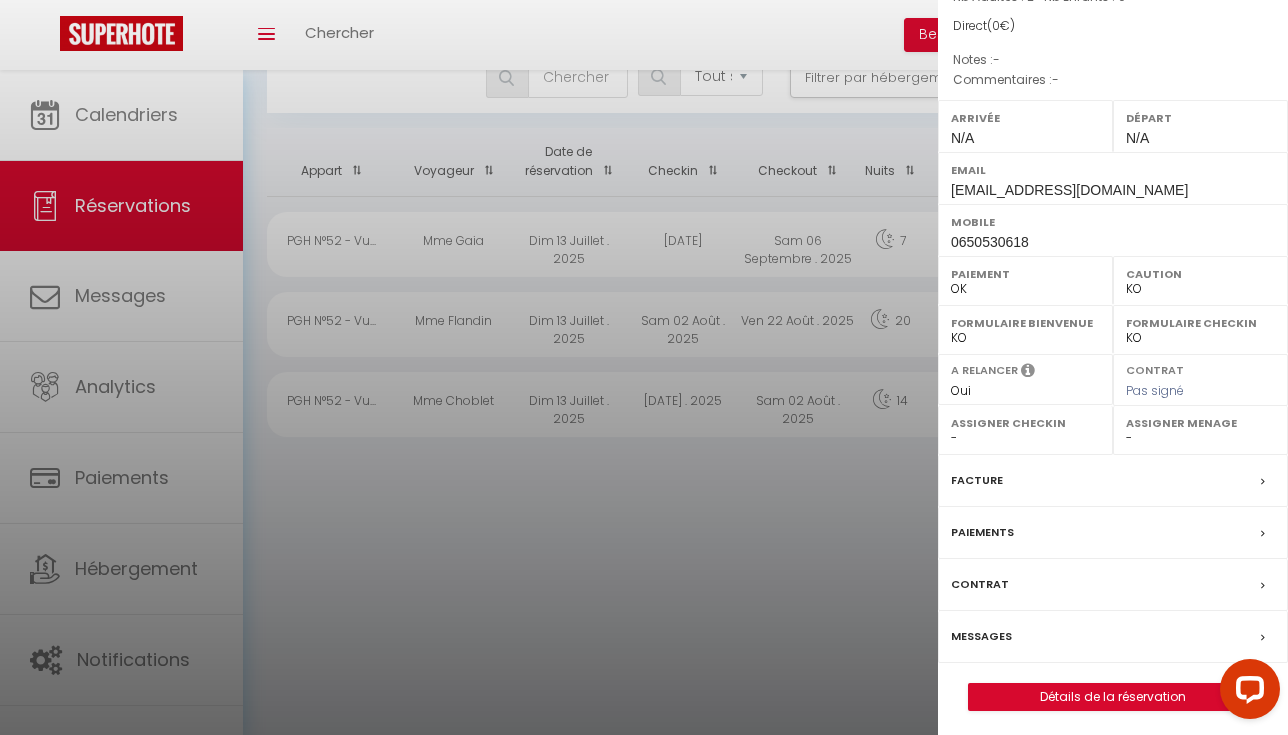 click on "Détails de la réservation" at bounding box center [1113, 697] 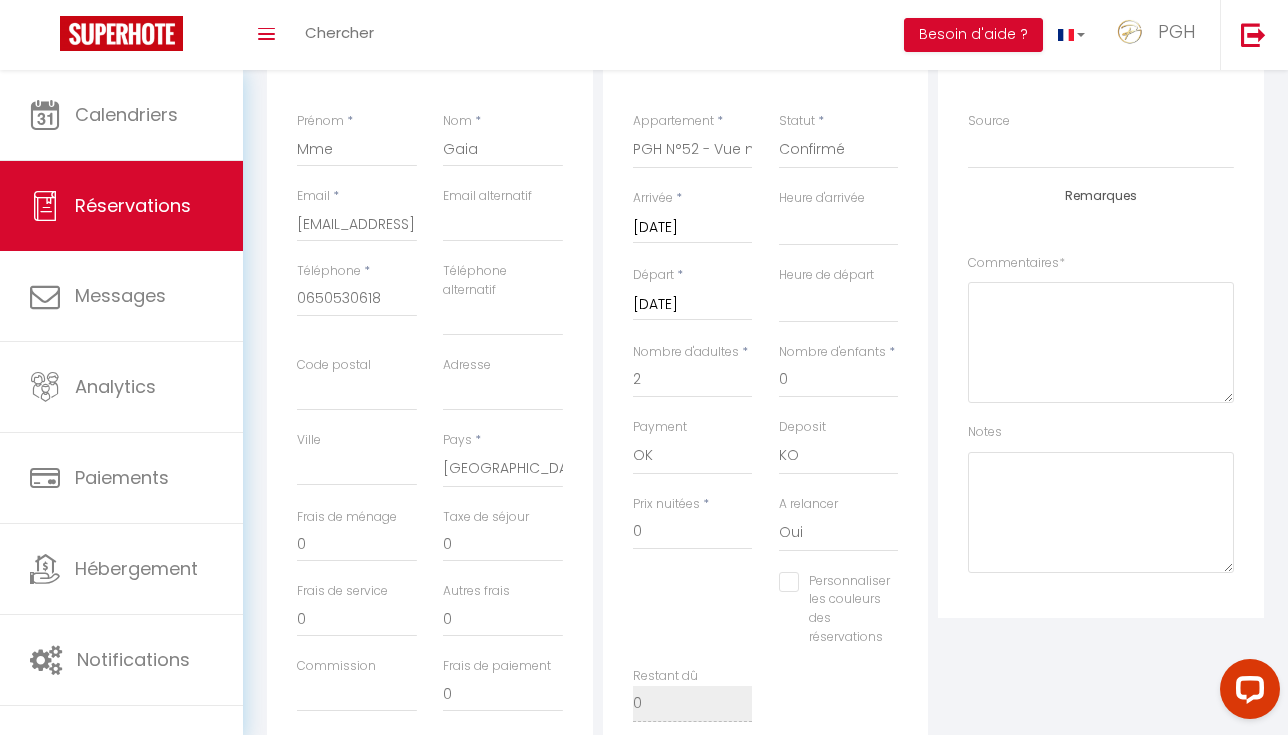 scroll, scrollTop: 309, scrollLeft: 0, axis: vertical 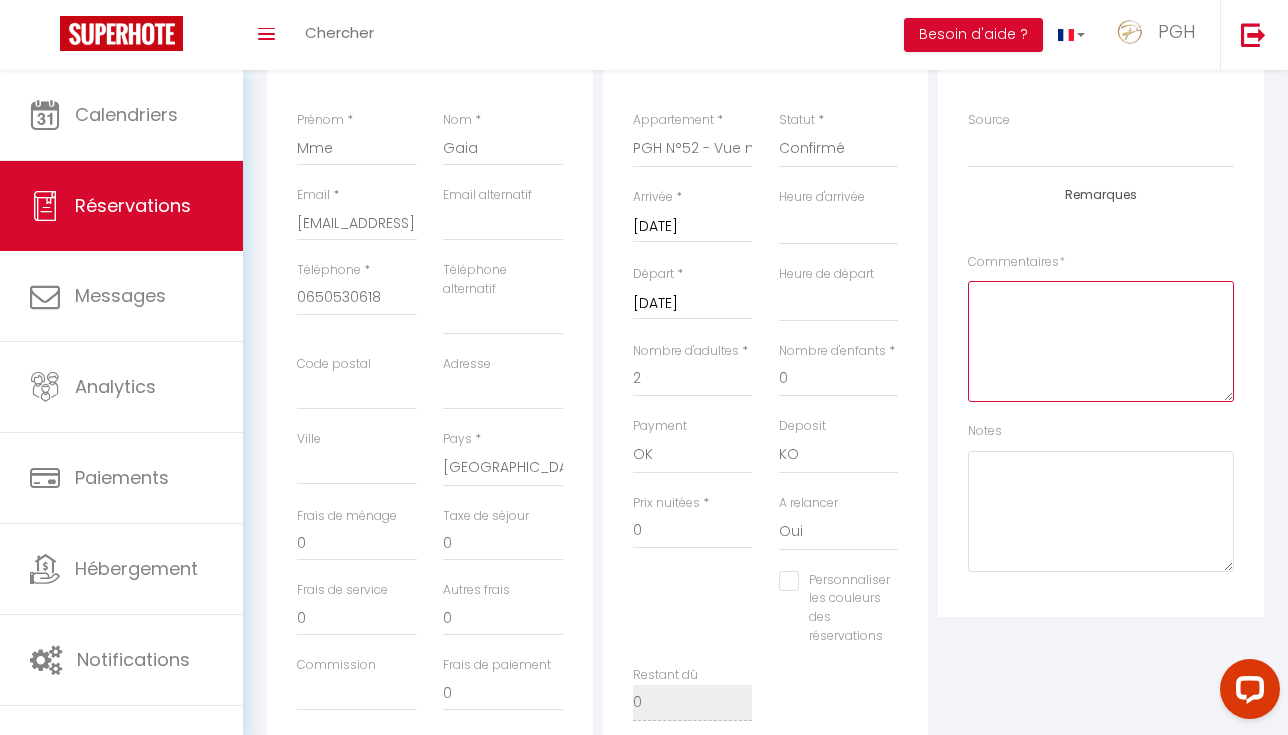 click at bounding box center [1101, 341] 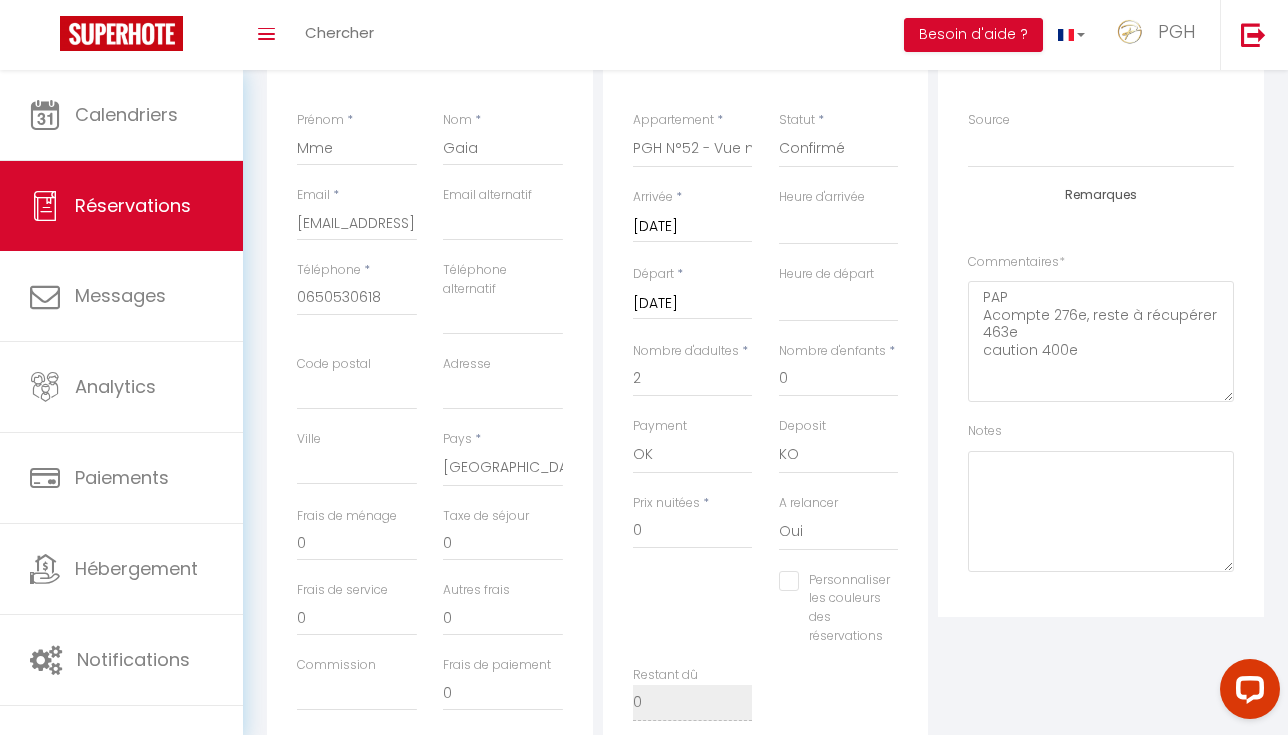 click on "Remarques
Commentaires
*   PAP
Acompte 276e, reste à récupérer 463e
caution 400e
Notes" at bounding box center (1101, 380) 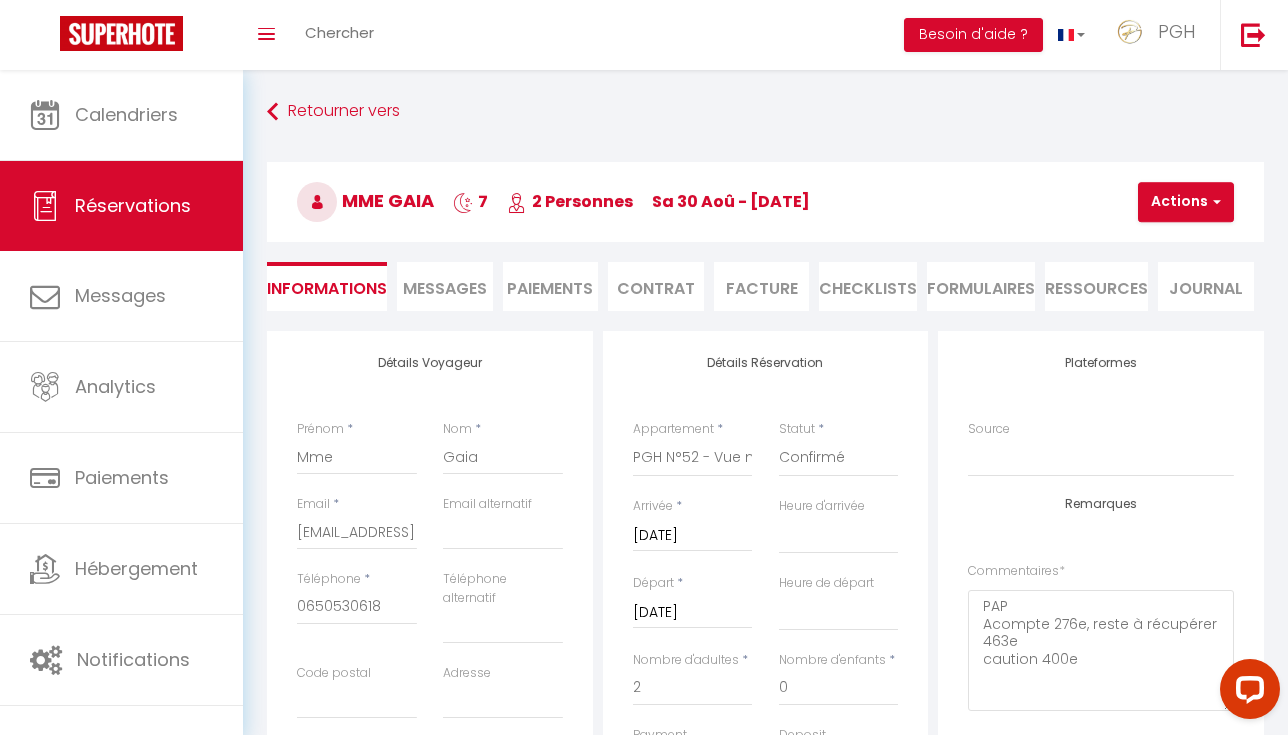 scroll, scrollTop: -1, scrollLeft: 0, axis: vertical 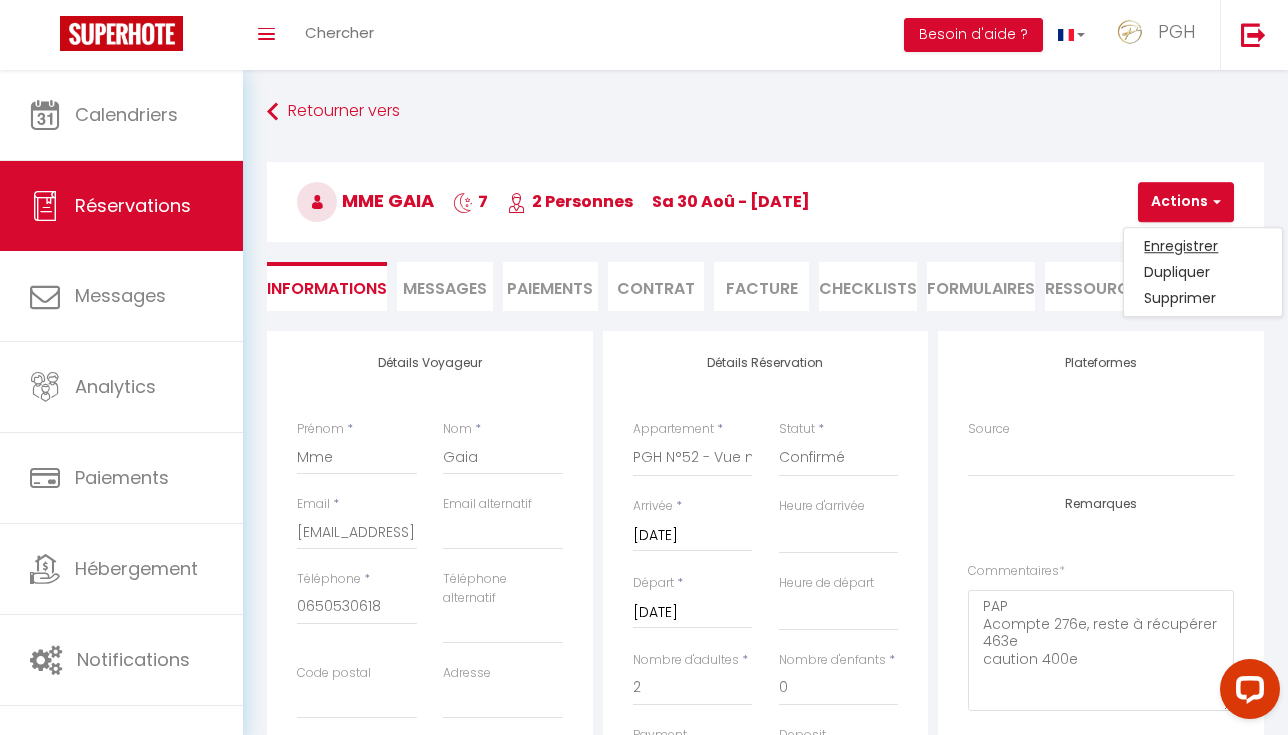 click on "Enregistrer" at bounding box center [1203, 246] 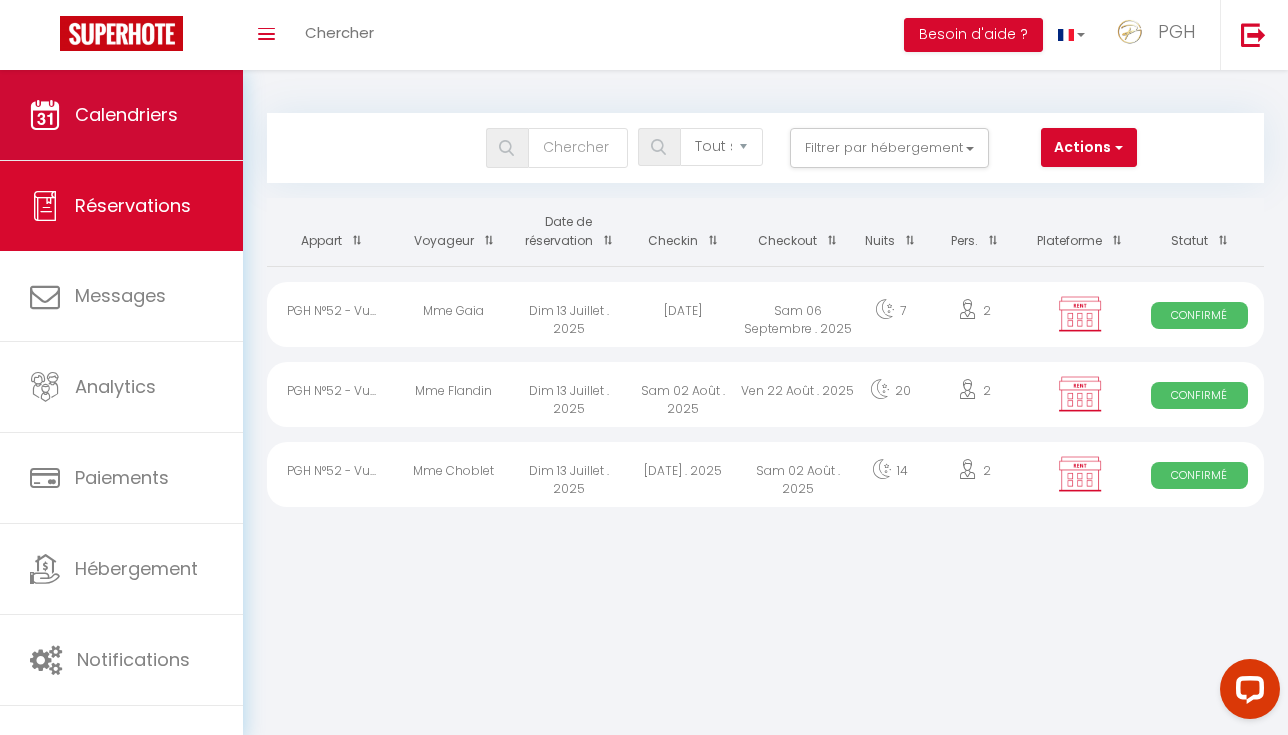 click on "Calendriers" at bounding box center (121, 115) 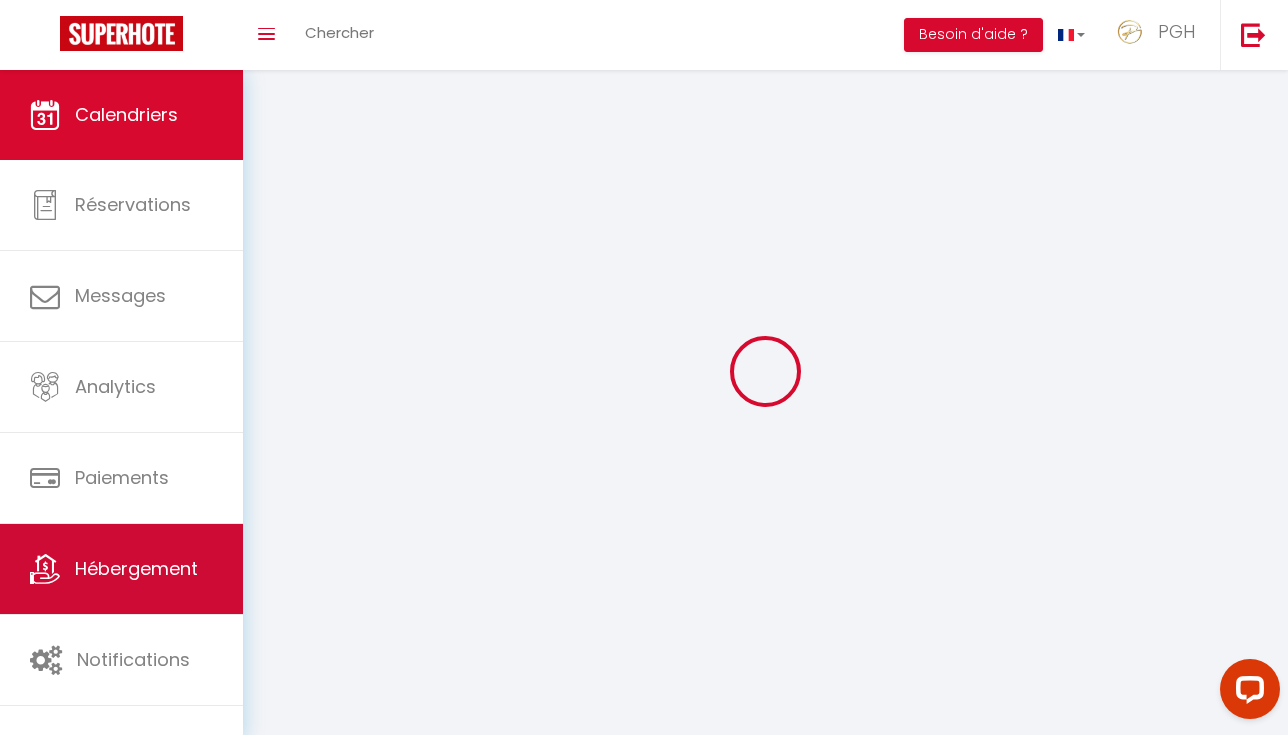 click on "Hébergement" at bounding box center (136, 568) 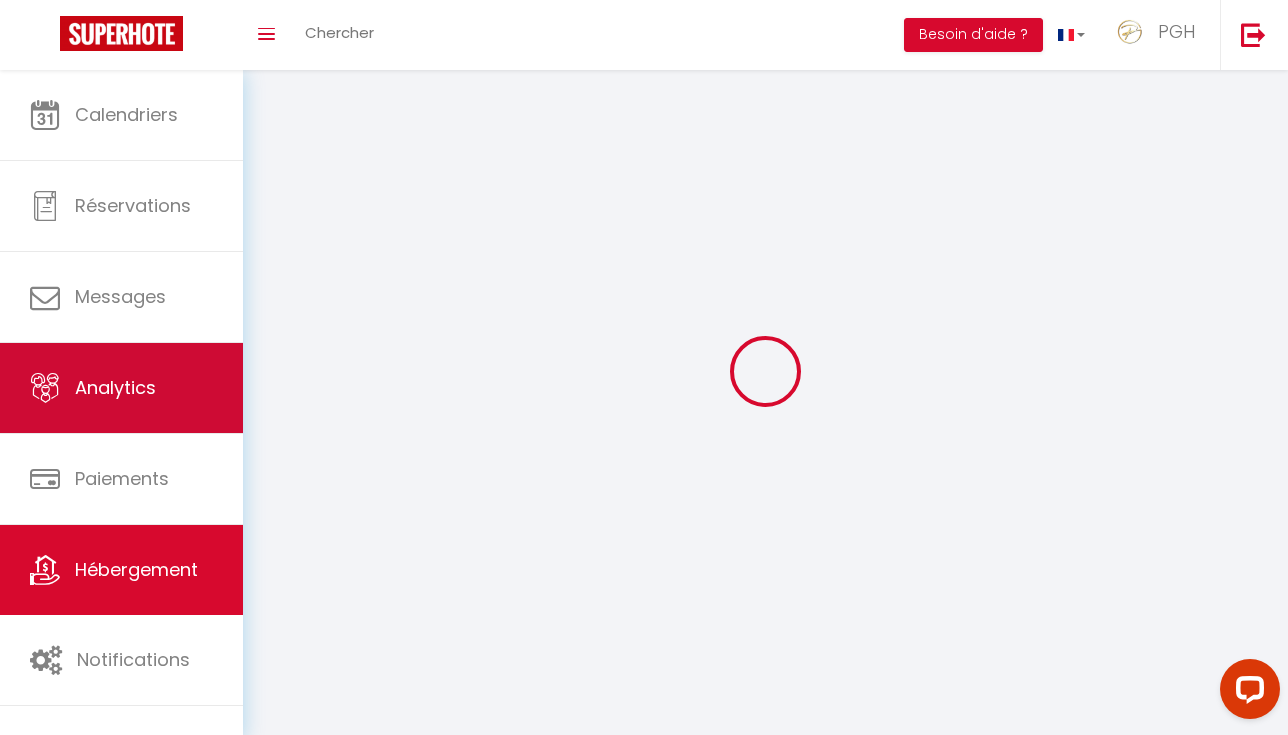 click on "Analytics" at bounding box center (121, 388) 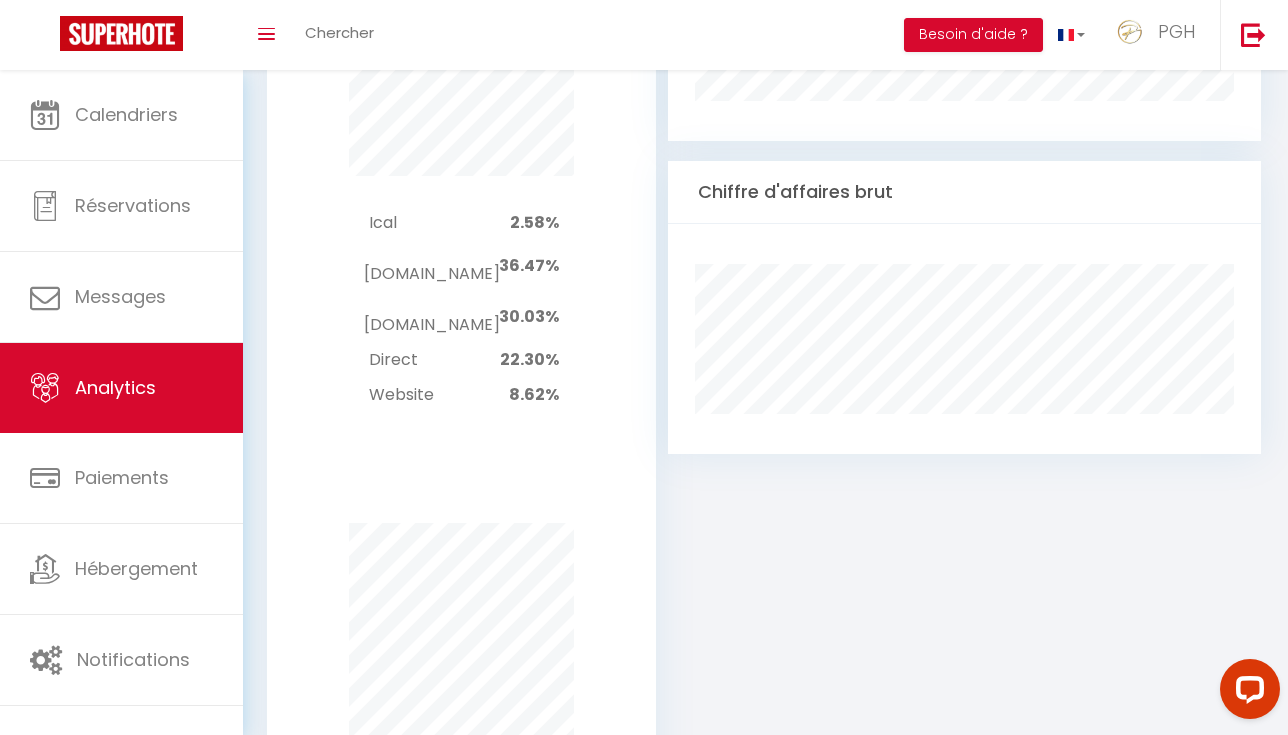 scroll, scrollTop: 1371, scrollLeft: 0, axis: vertical 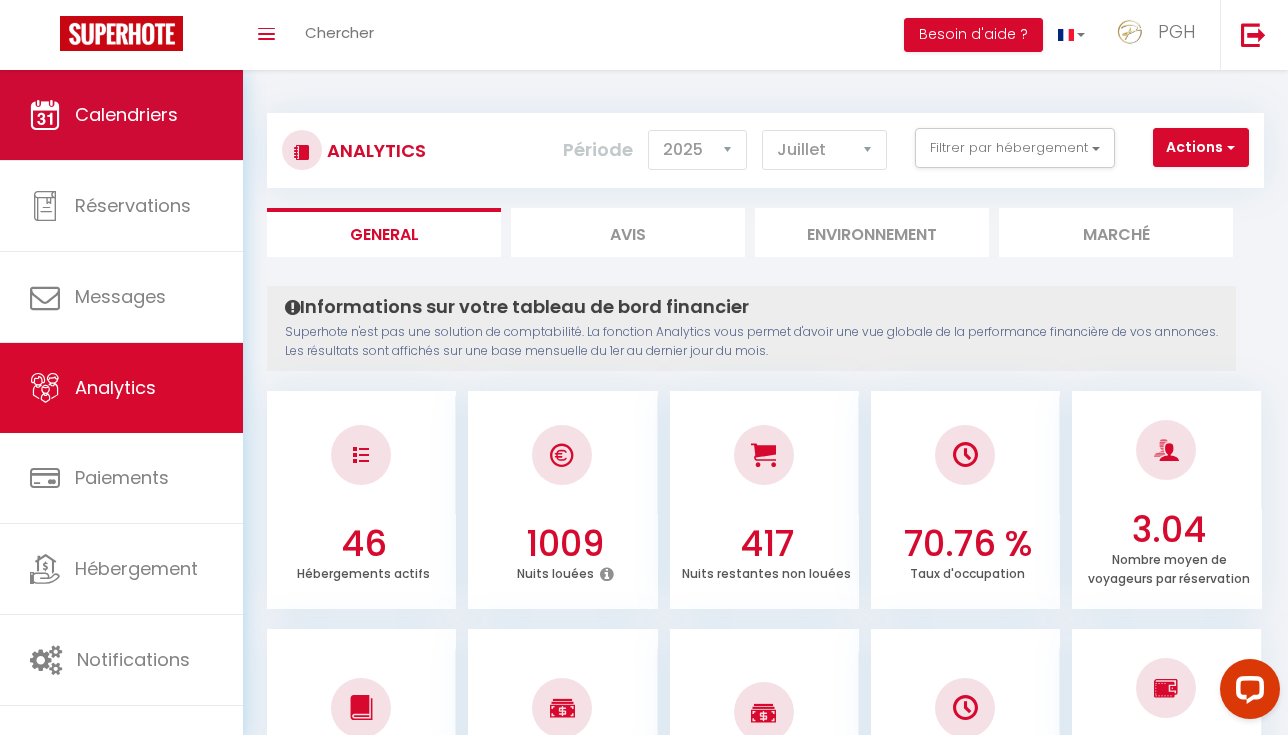 click on "Calendriers" at bounding box center (126, 114) 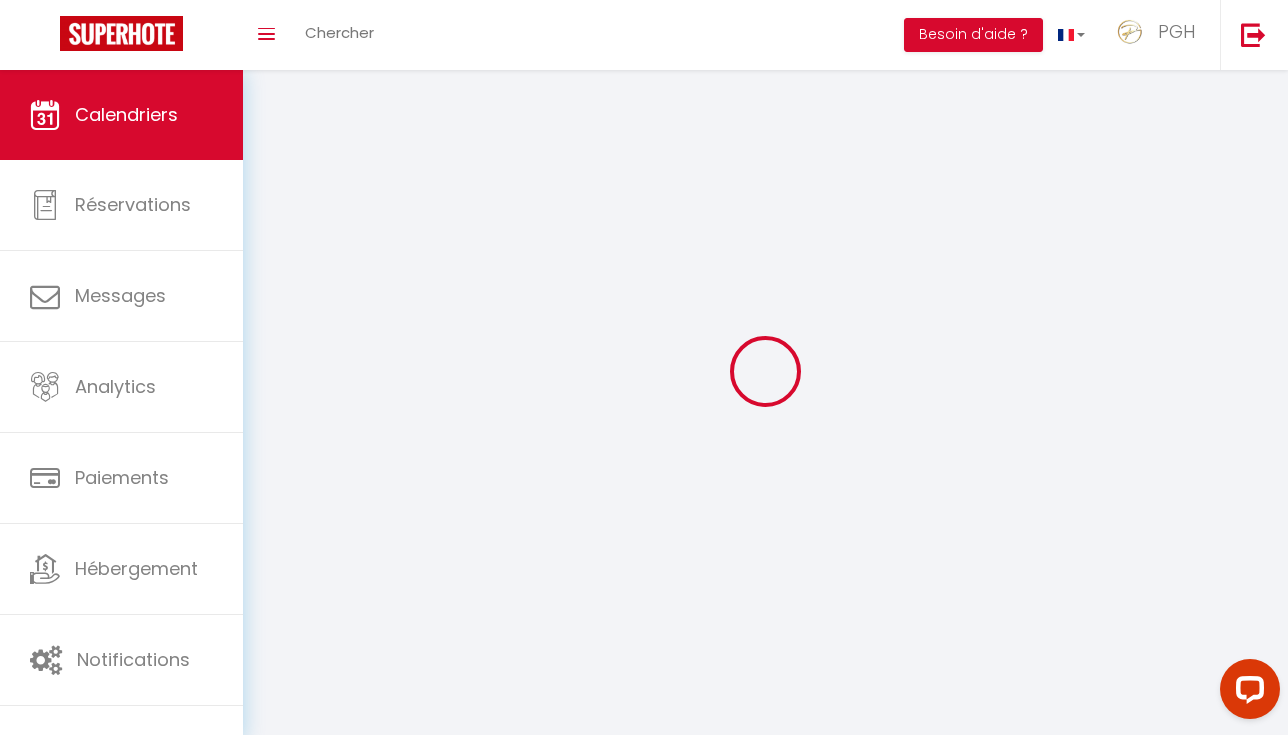 scroll, scrollTop: 0, scrollLeft: 0, axis: both 